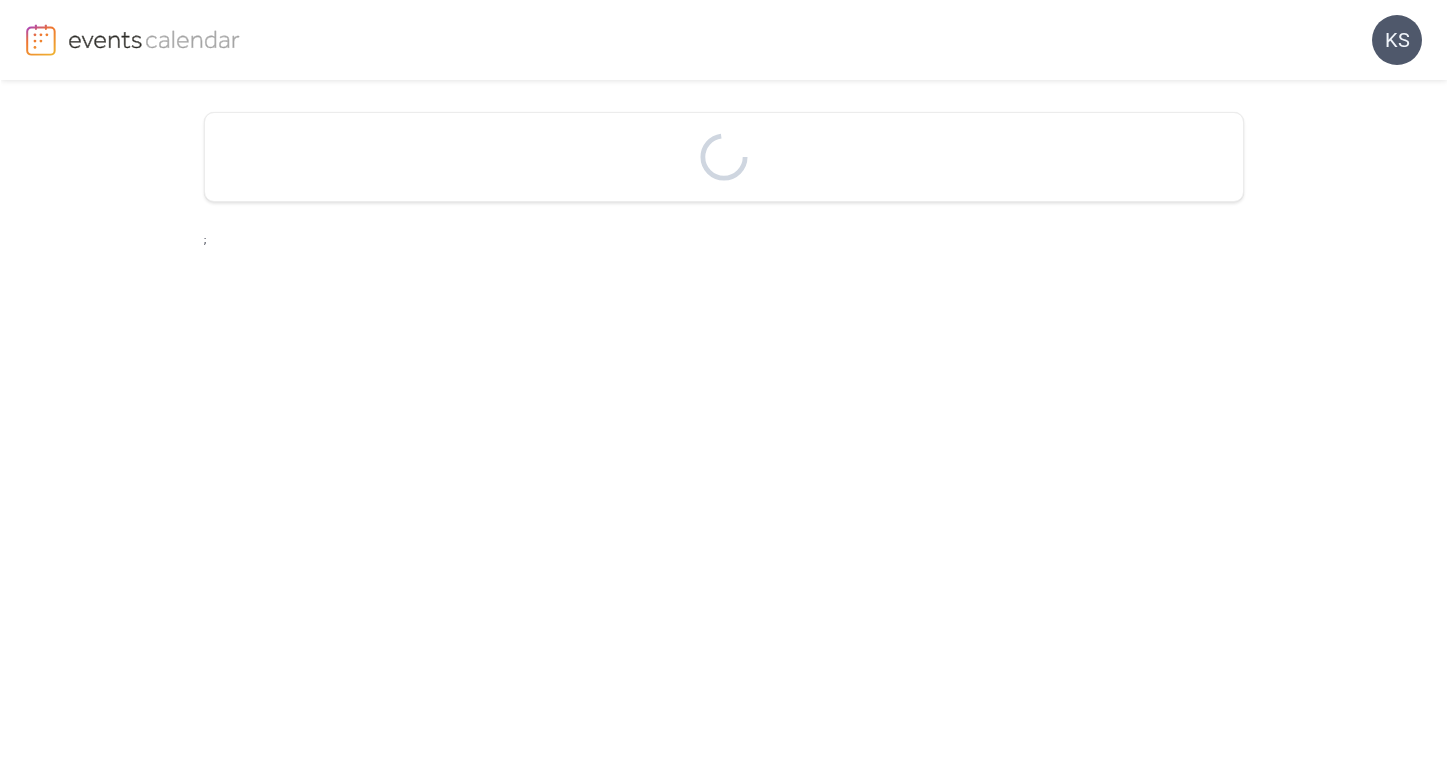 scroll, scrollTop: 0, scrollLeft: 0, axis: both 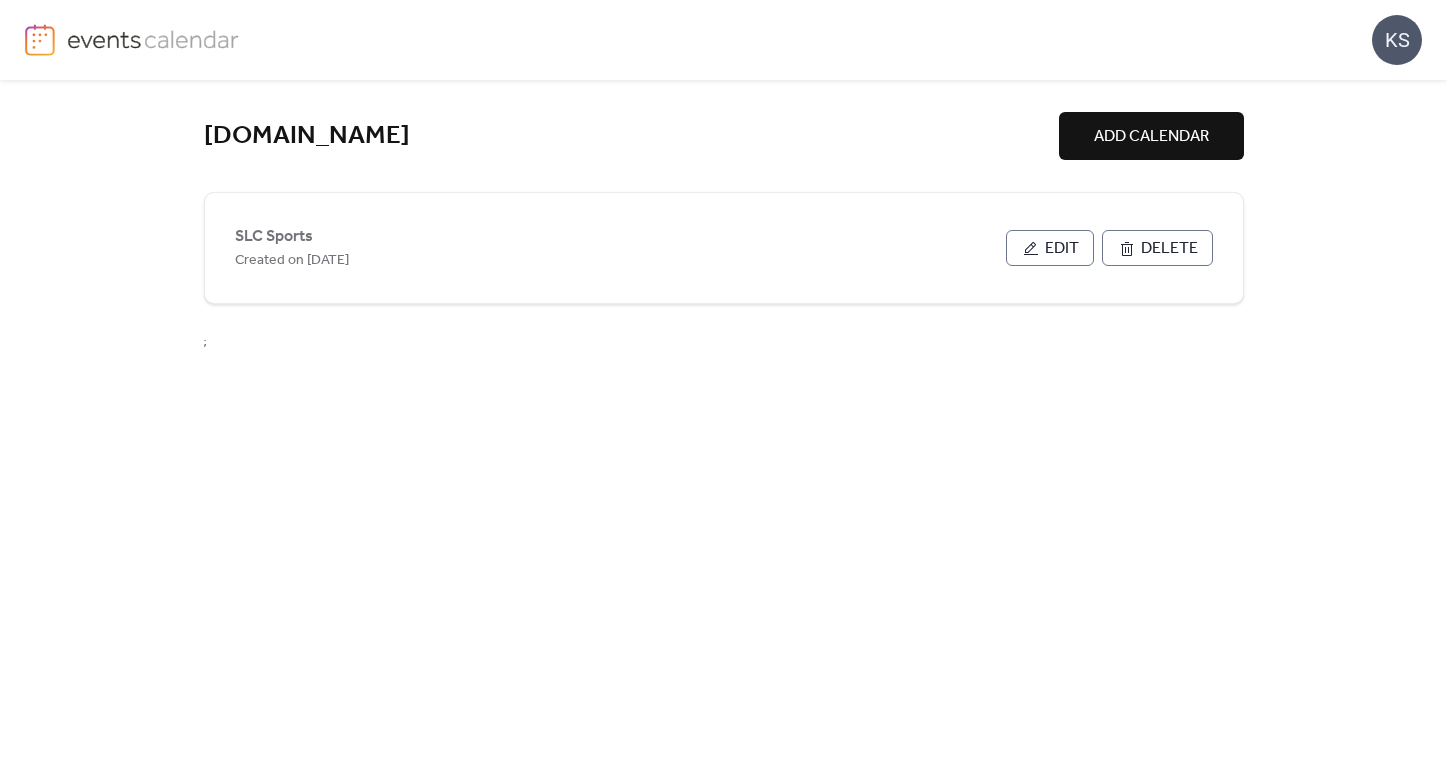 click on "SLC Sports" at bounding box center (274, 237) 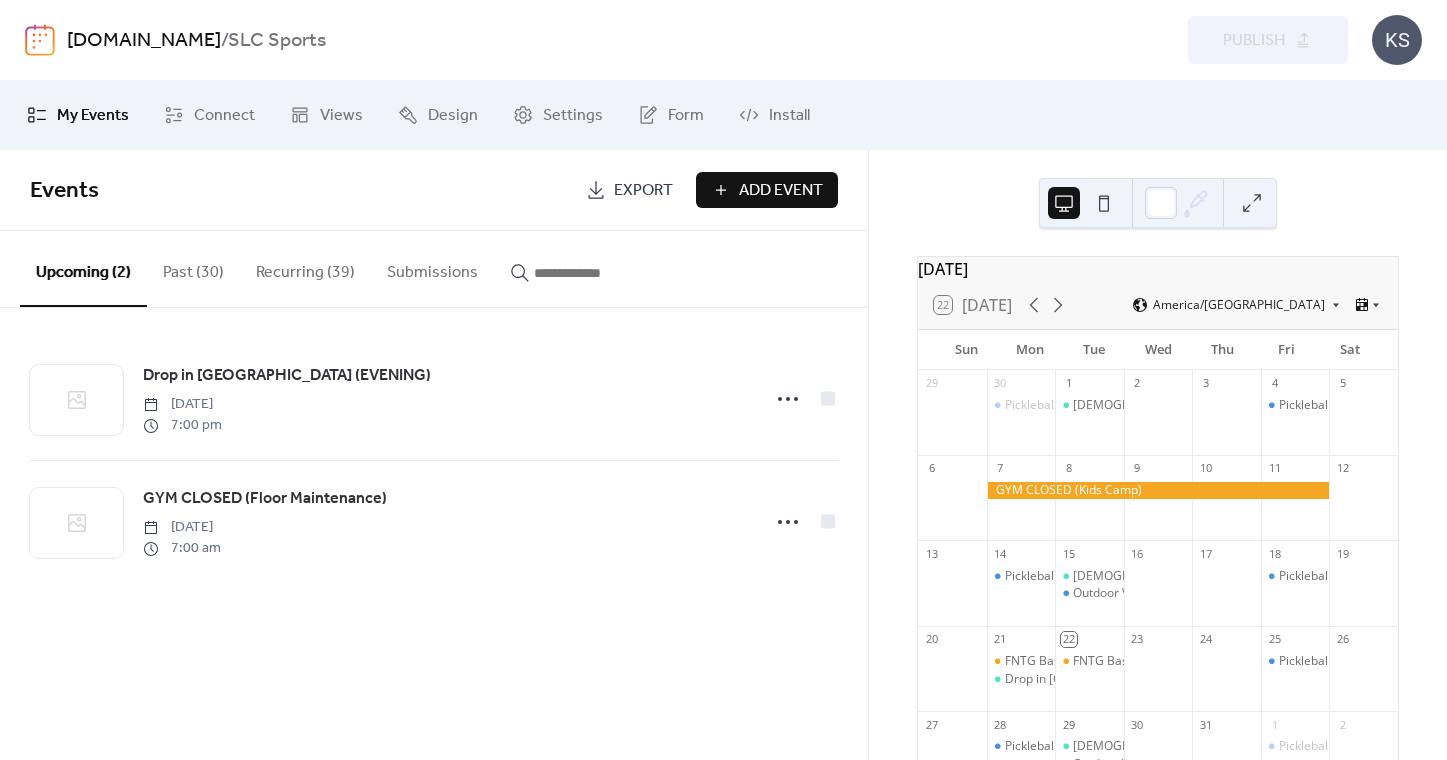 click on "Recurring (39)" at bounding box center [305, 268] 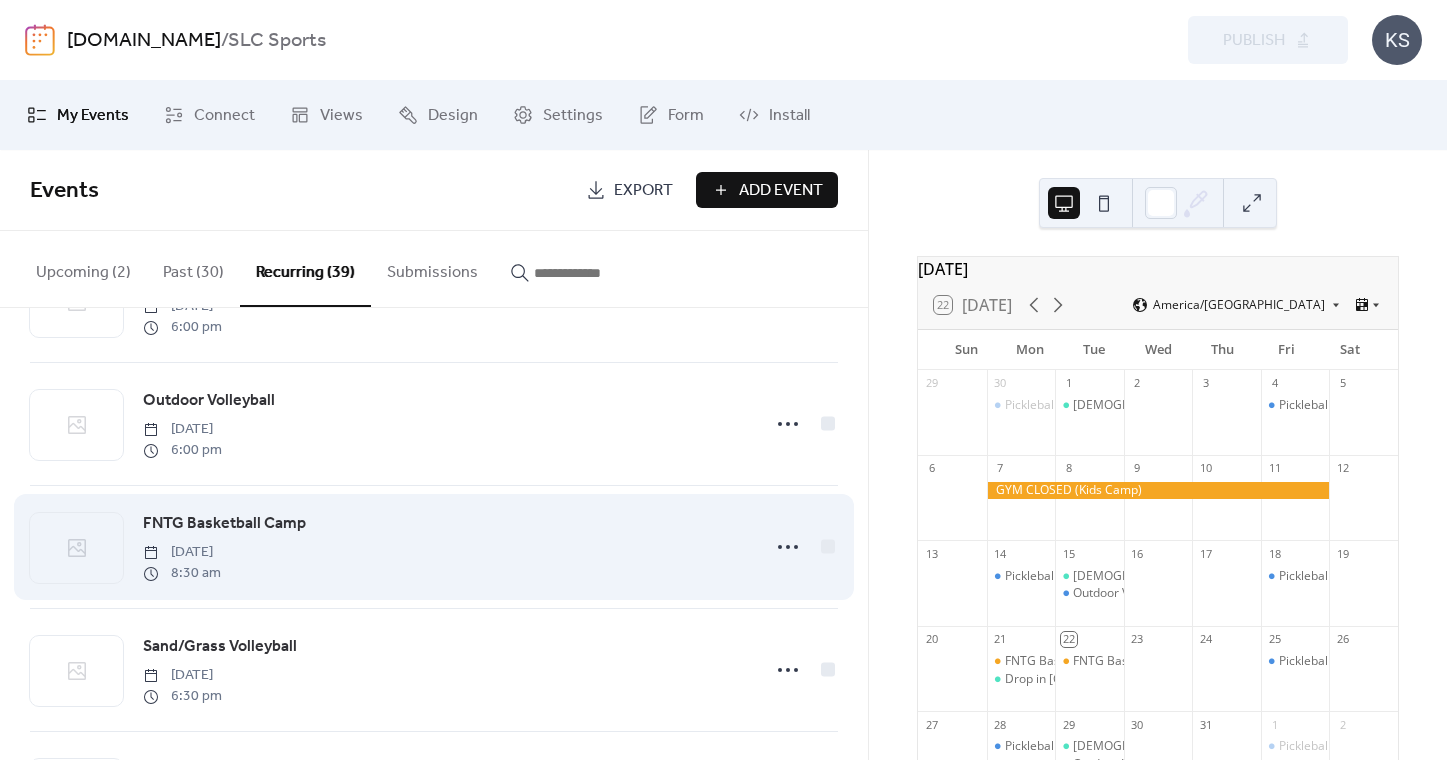 scroll, scrollTop: 4013, scrollLeft: 0, axis: vertical 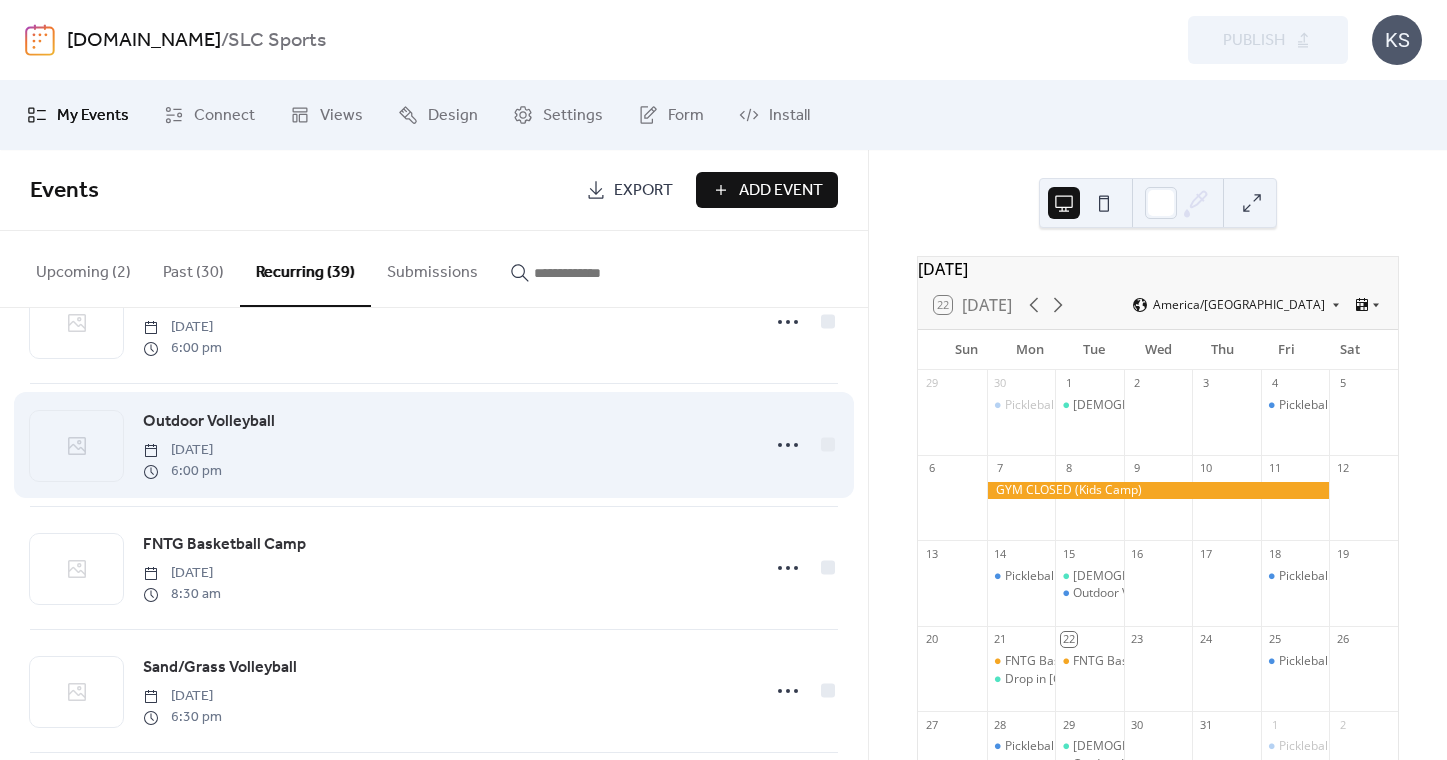 click on "Outdoor Volleyball" at bounding box center [209, 422] 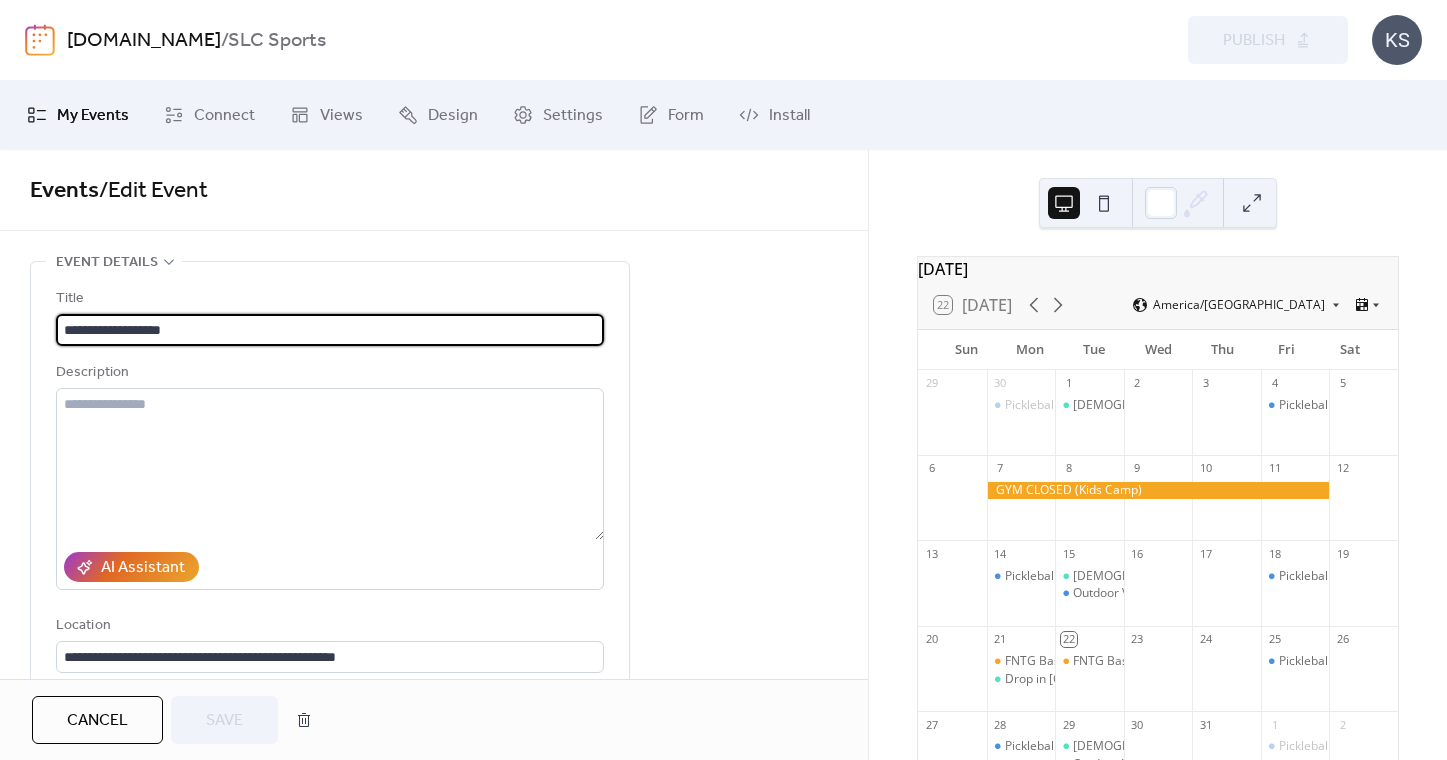 scroll, scrollTop: 0, scrollLeft: 0, axis: both 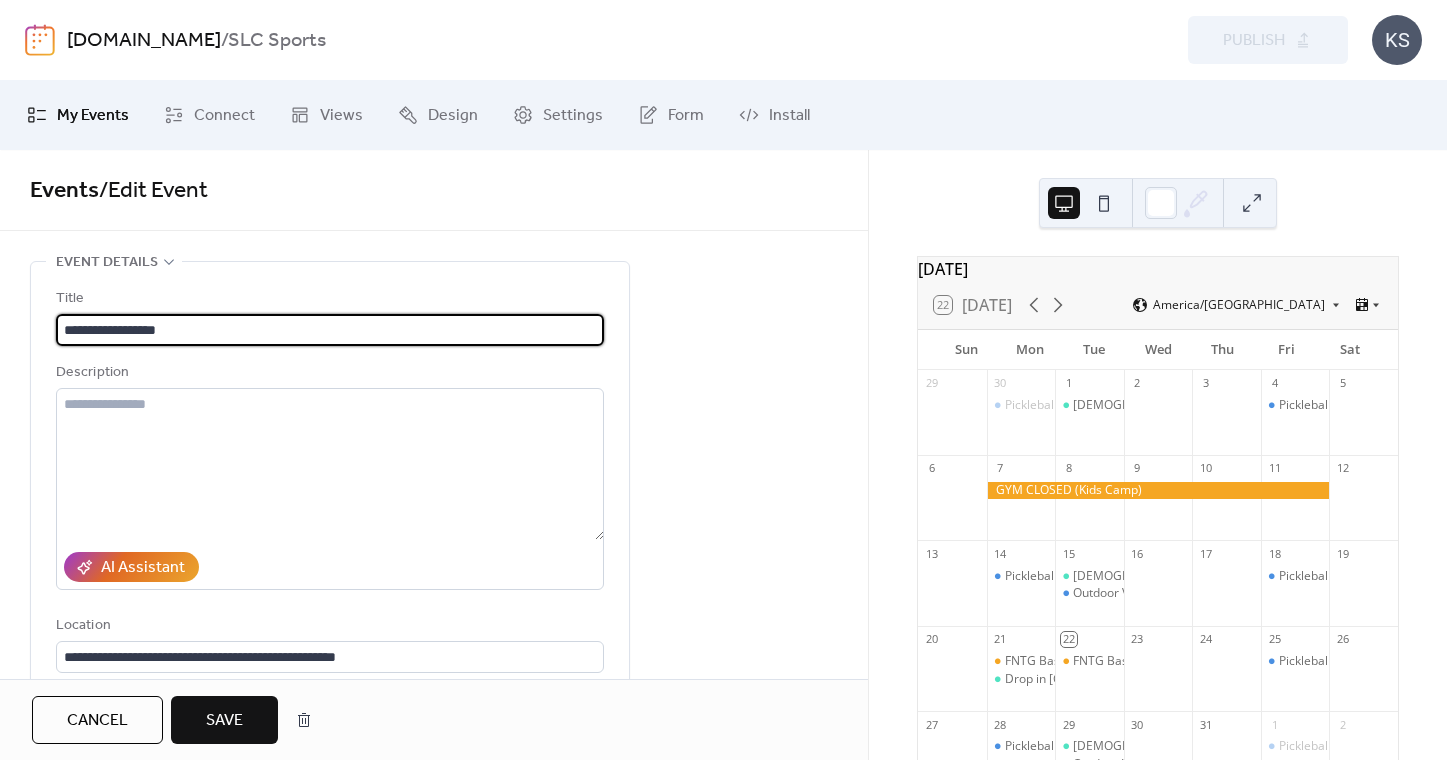 type on "**********" 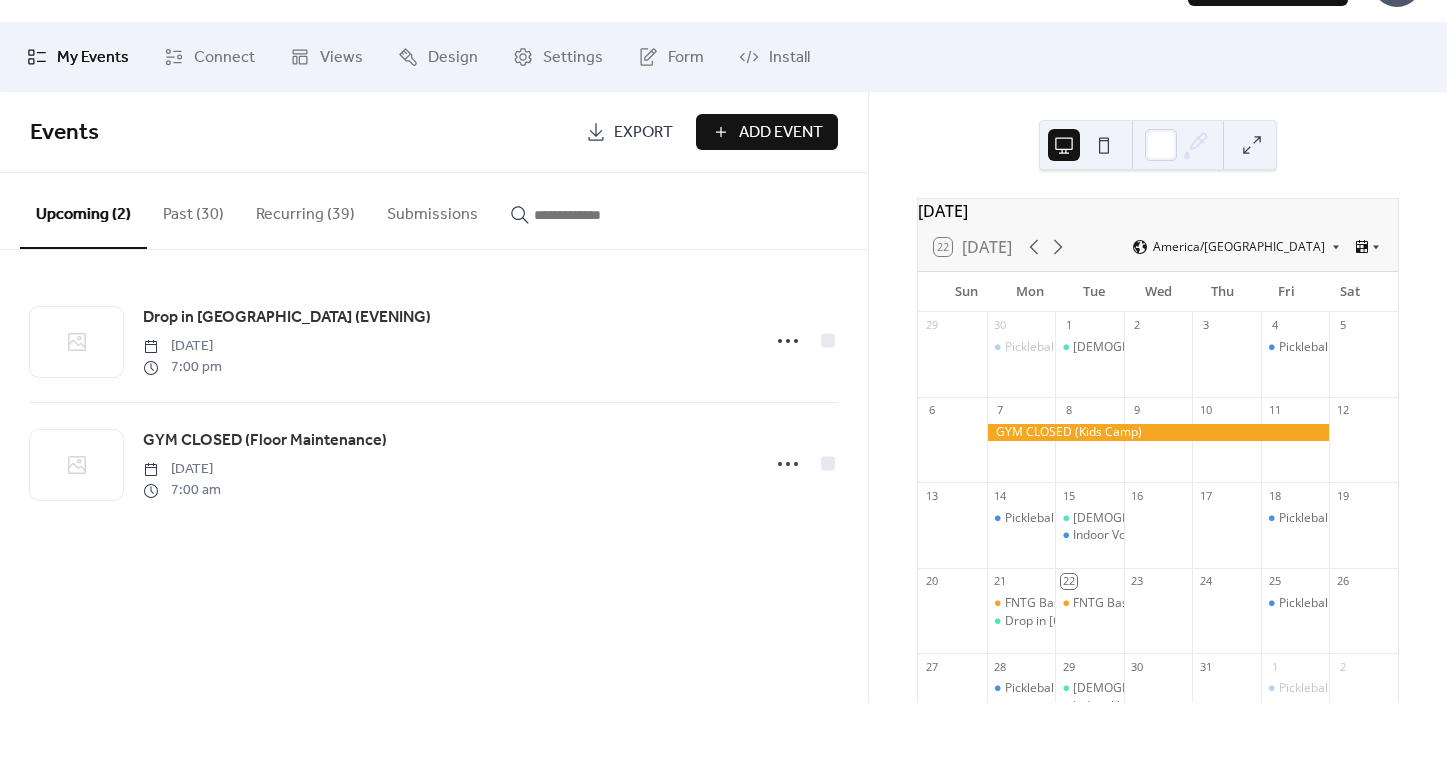 scroll, scrollTop: 0, scrollLeft: 0, axis: both 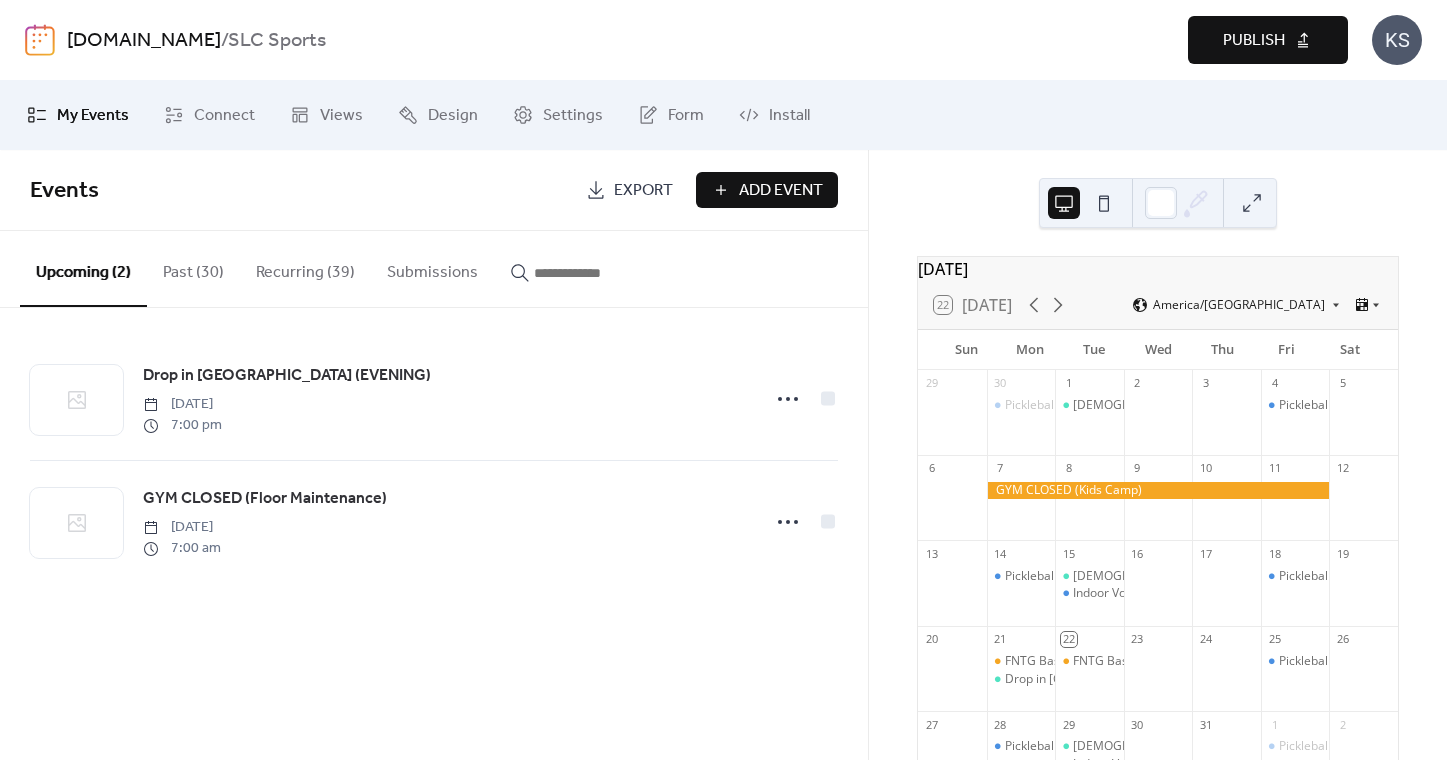 click on "Publish" at bounding box center (1268, 40) 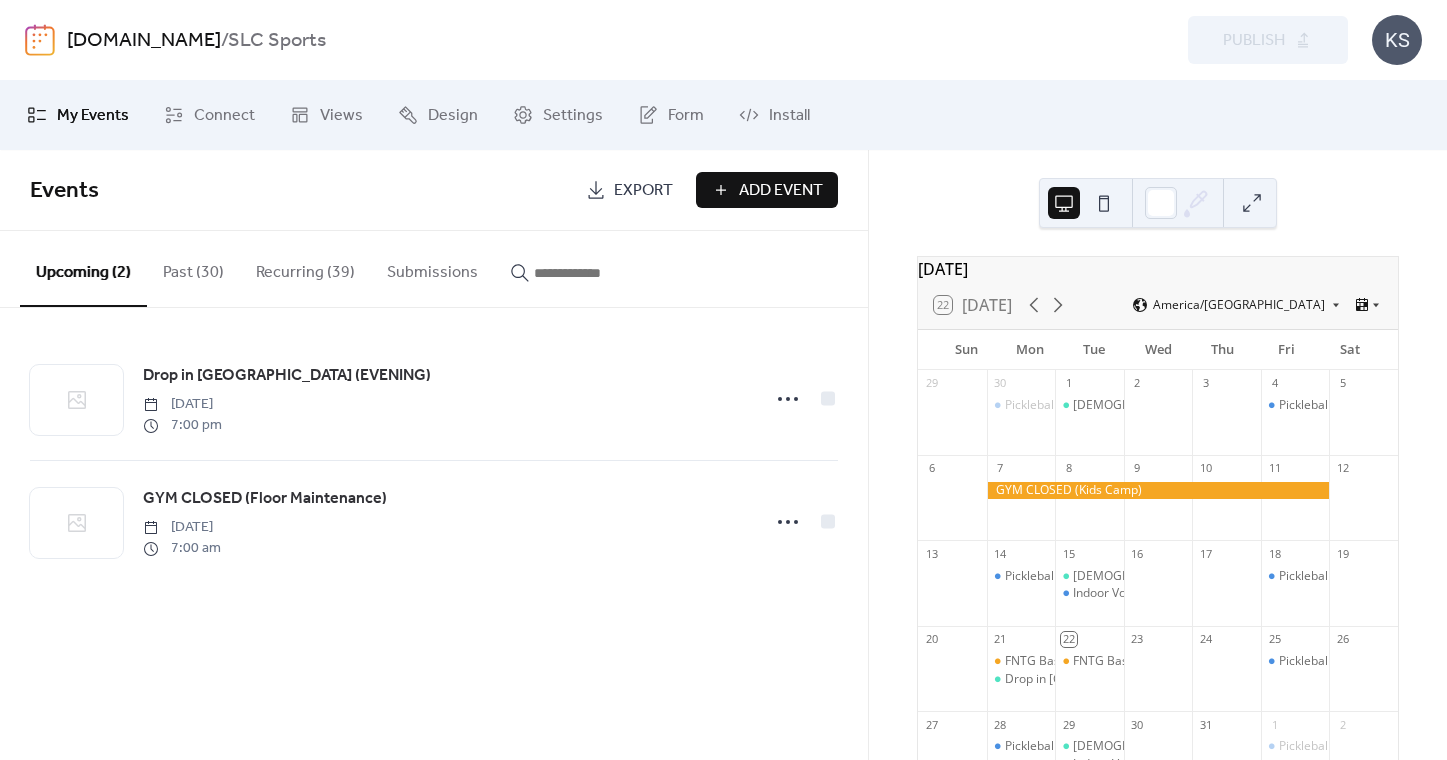 click on "Recurring (39)" at bounding box center [305, 268] 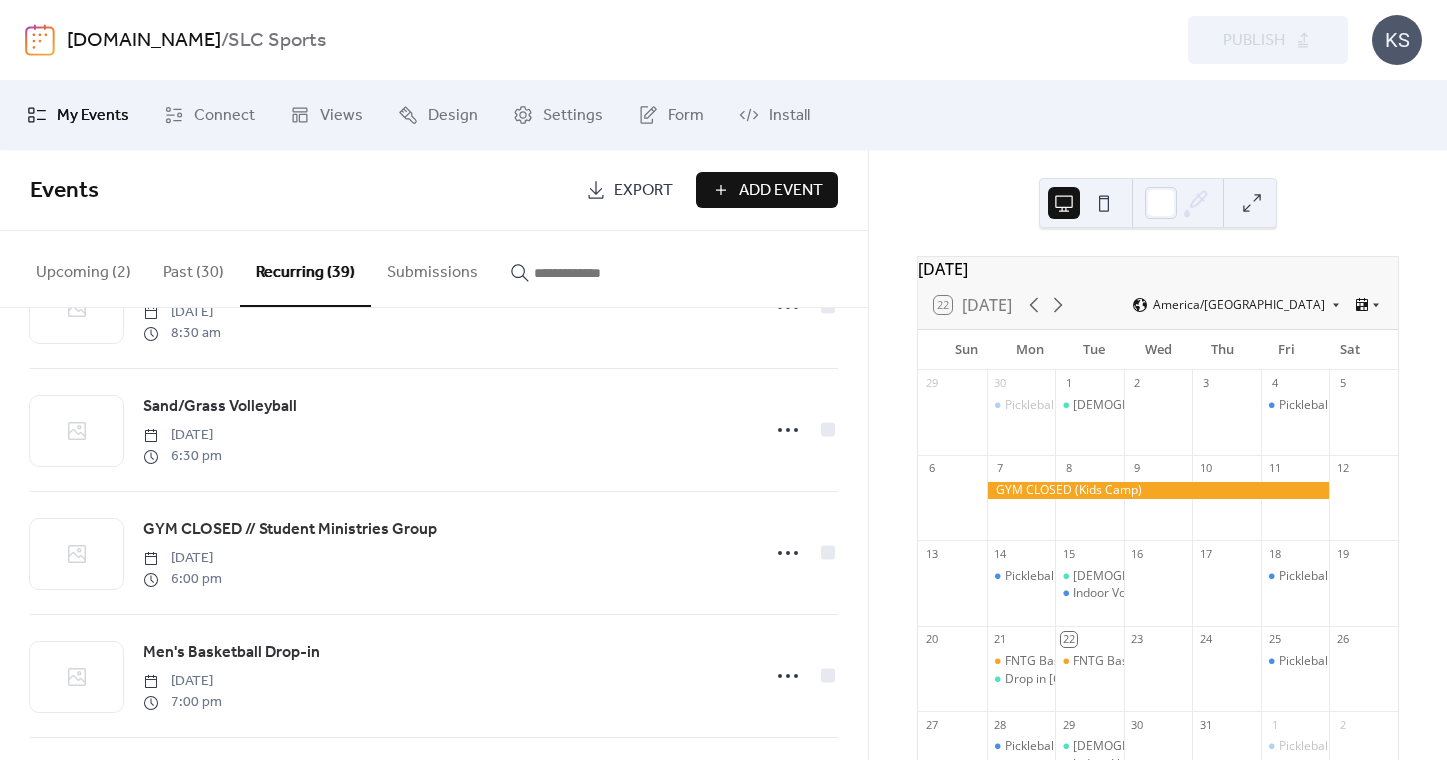 scroll, scrollTop: 4278, scrollLeft: 0, axis: vertical 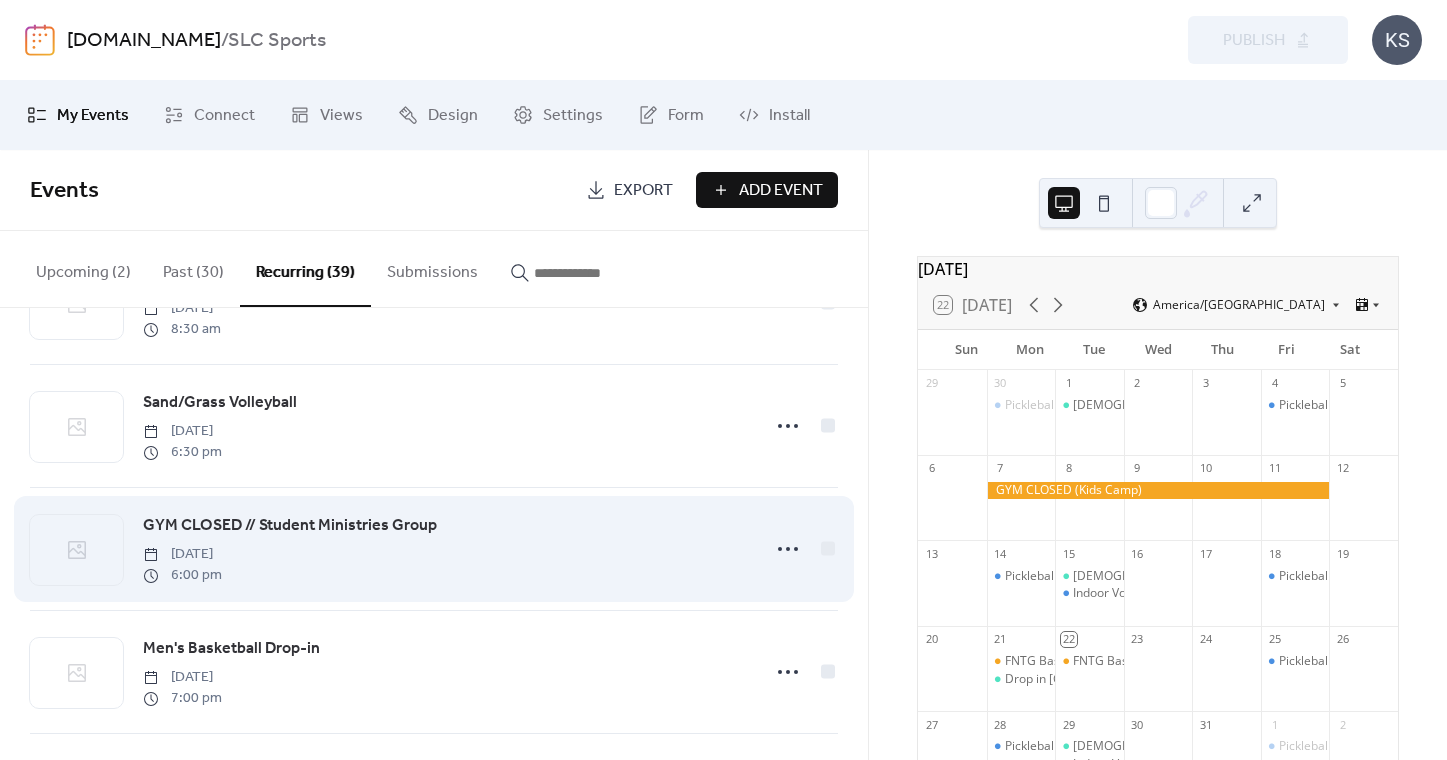 click on "GYM CLOSED // Student Ministries Group" at bounding box center (290, 526) 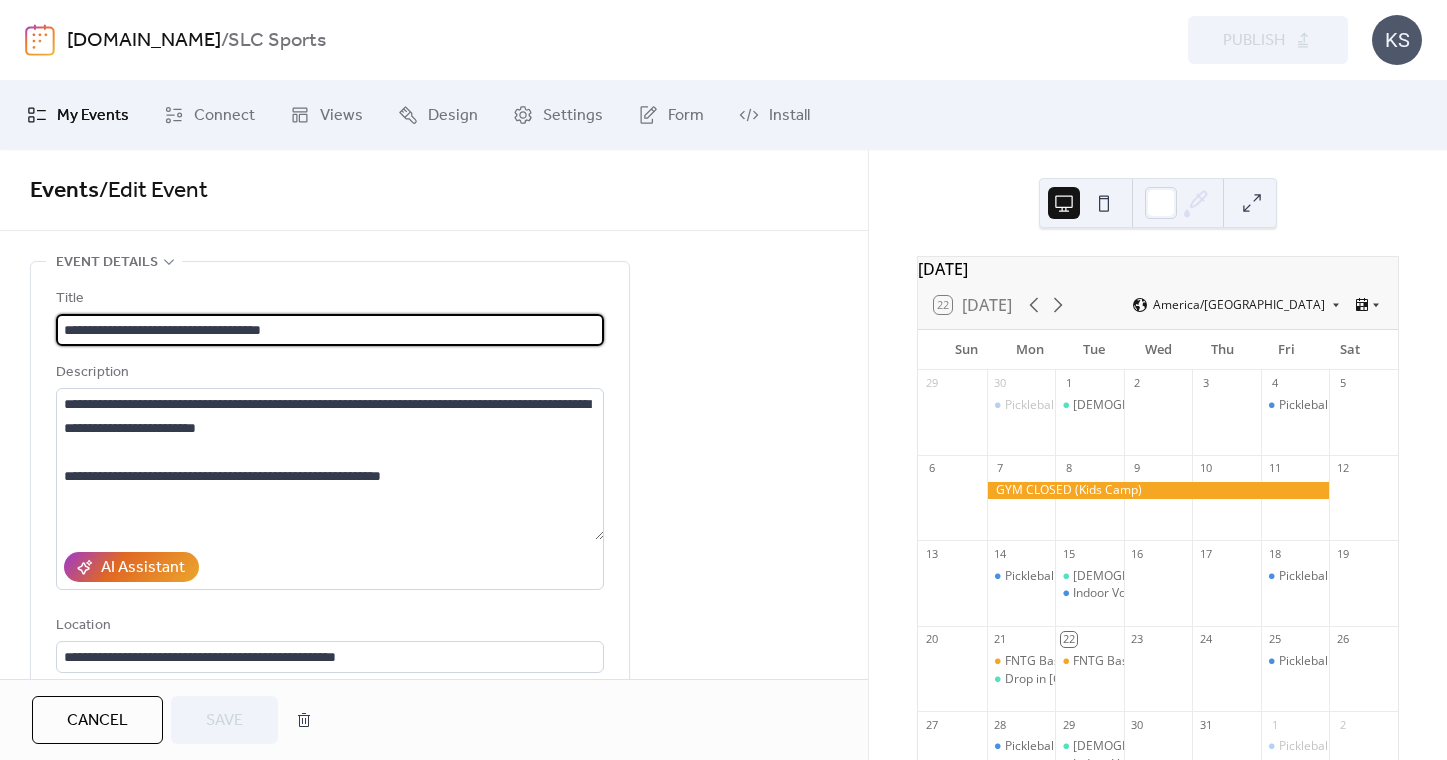 click on "**********" at bounding box center (330, 330) 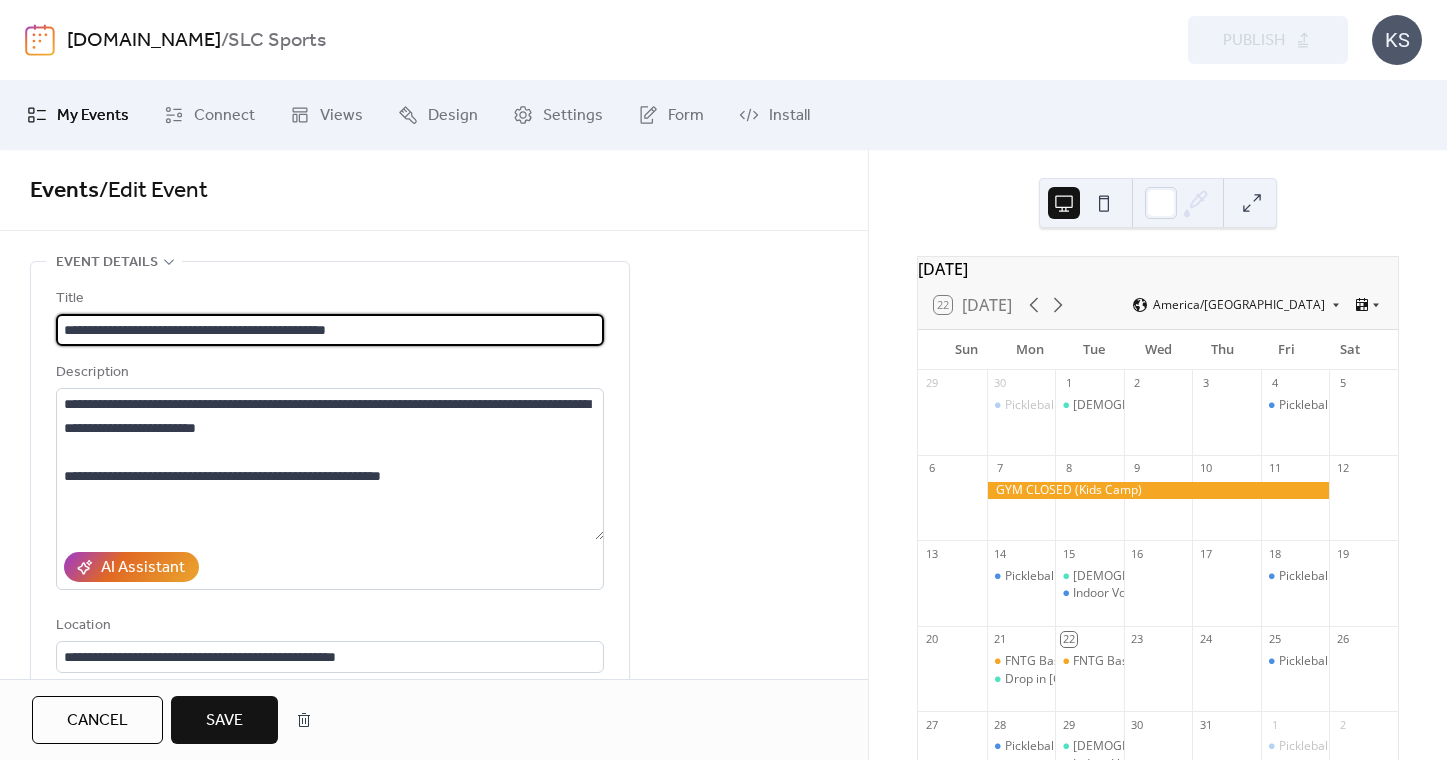 click on "**********" at bounding box center [330, 330] 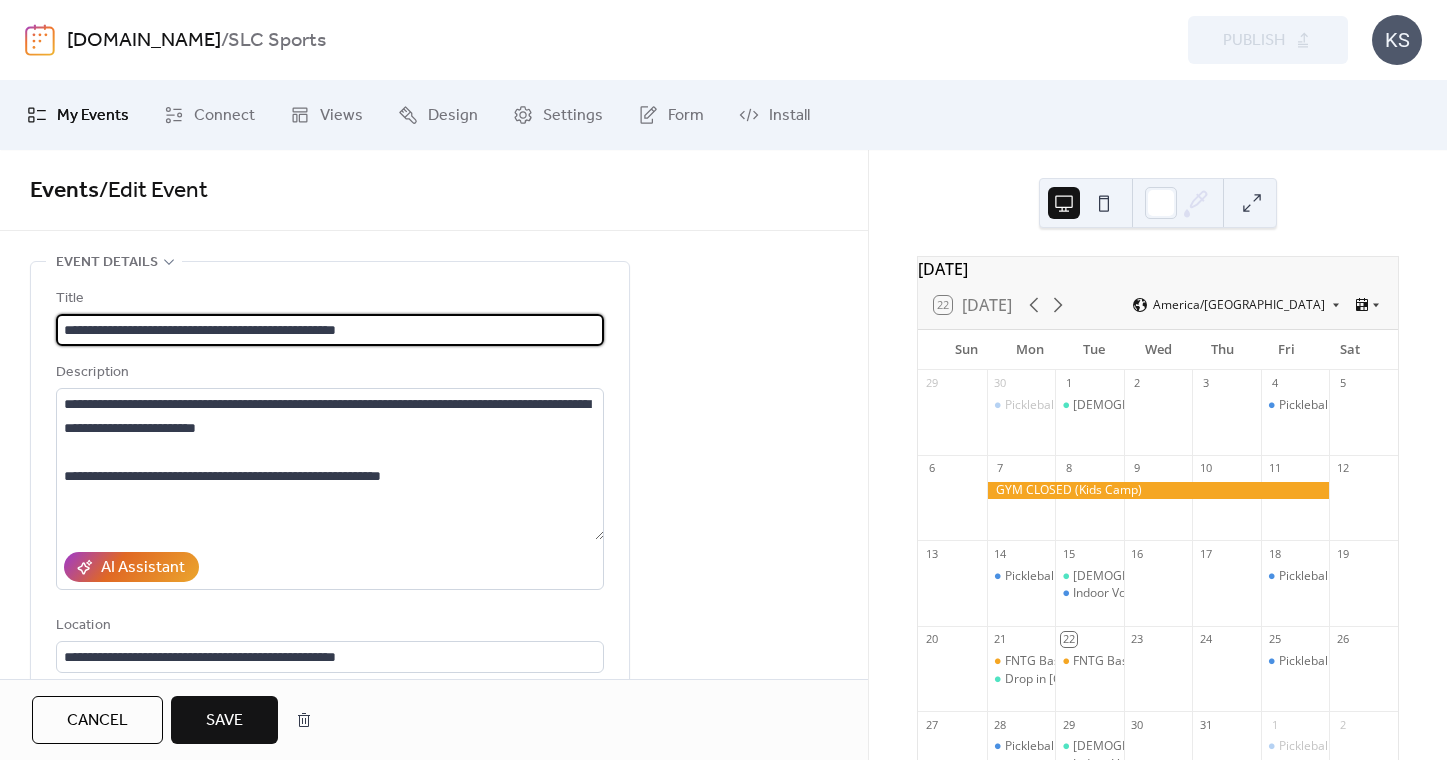 type on "**********" 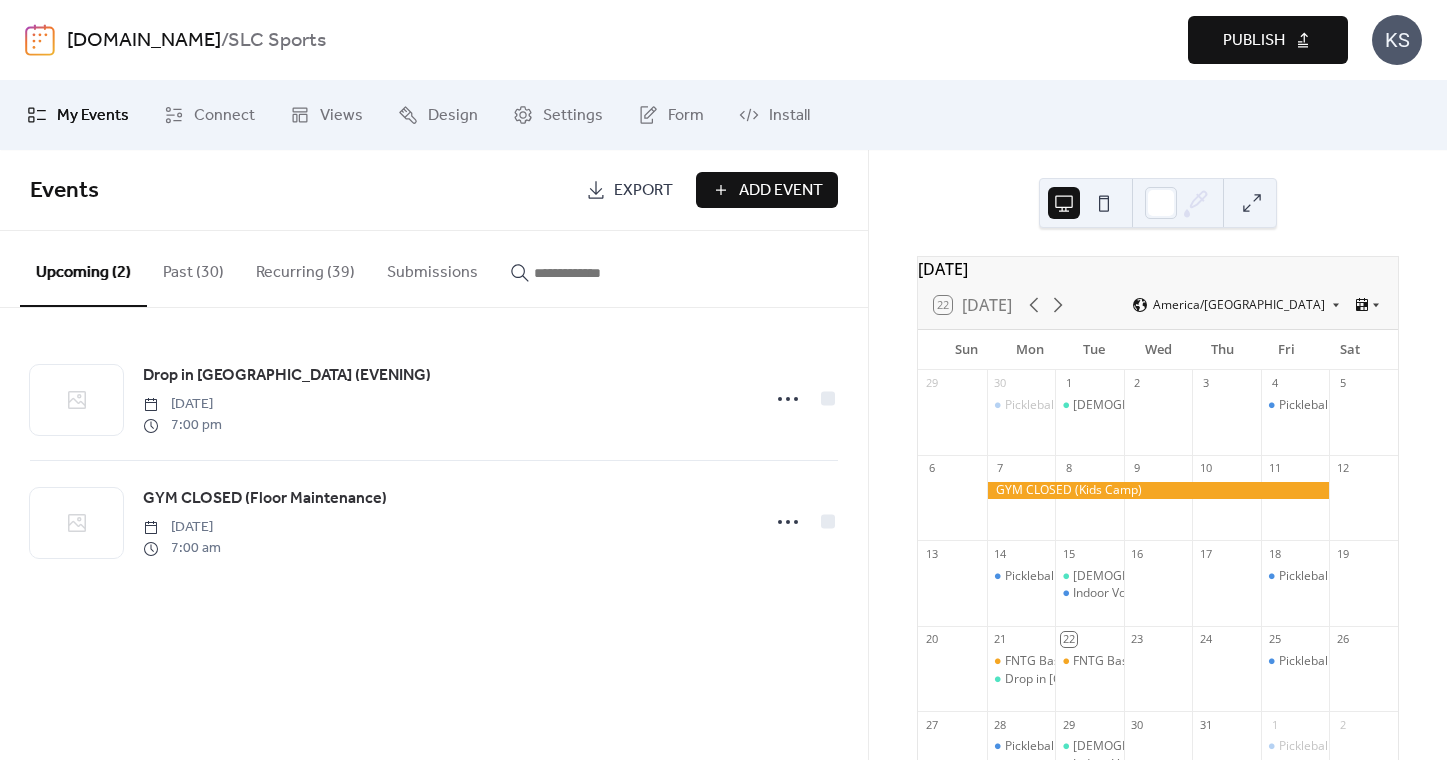 click on "Publish" at bounding box center (1254, 41) 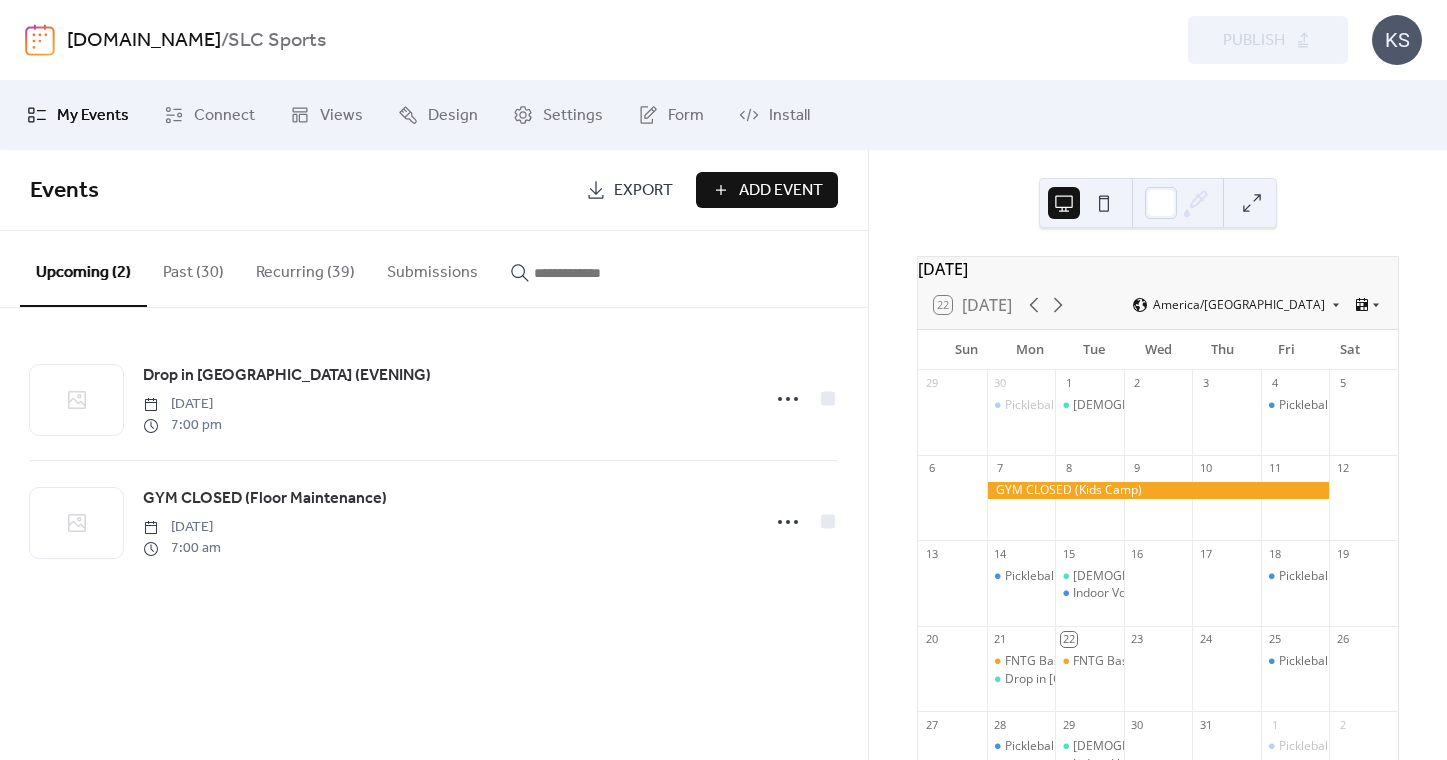 click on "Recurring (39)" at bounding box center [305, 268] 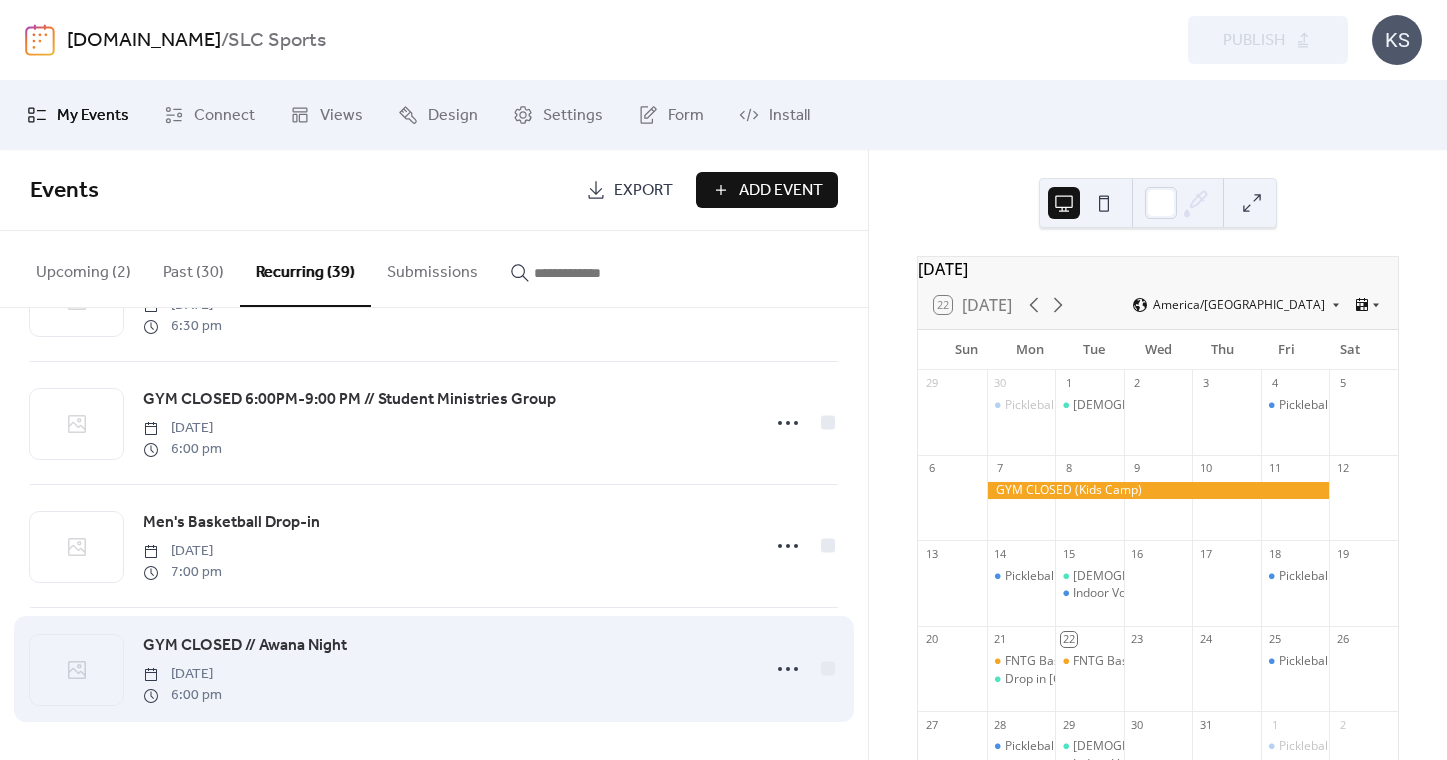 scroll, scrollTop: 4405, scrollLeft: 0, axis: vertical 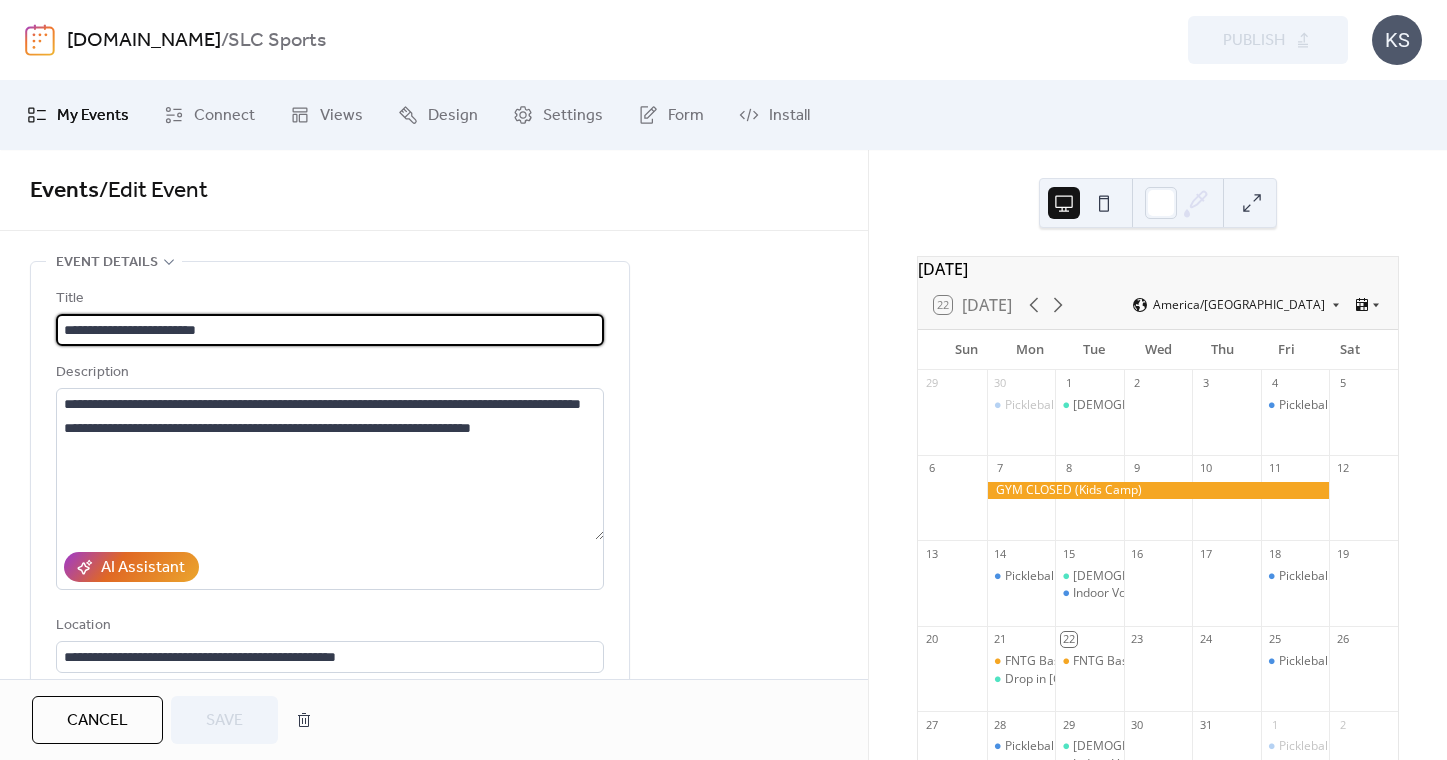 click on "**********" at bounding box center (330, 330) 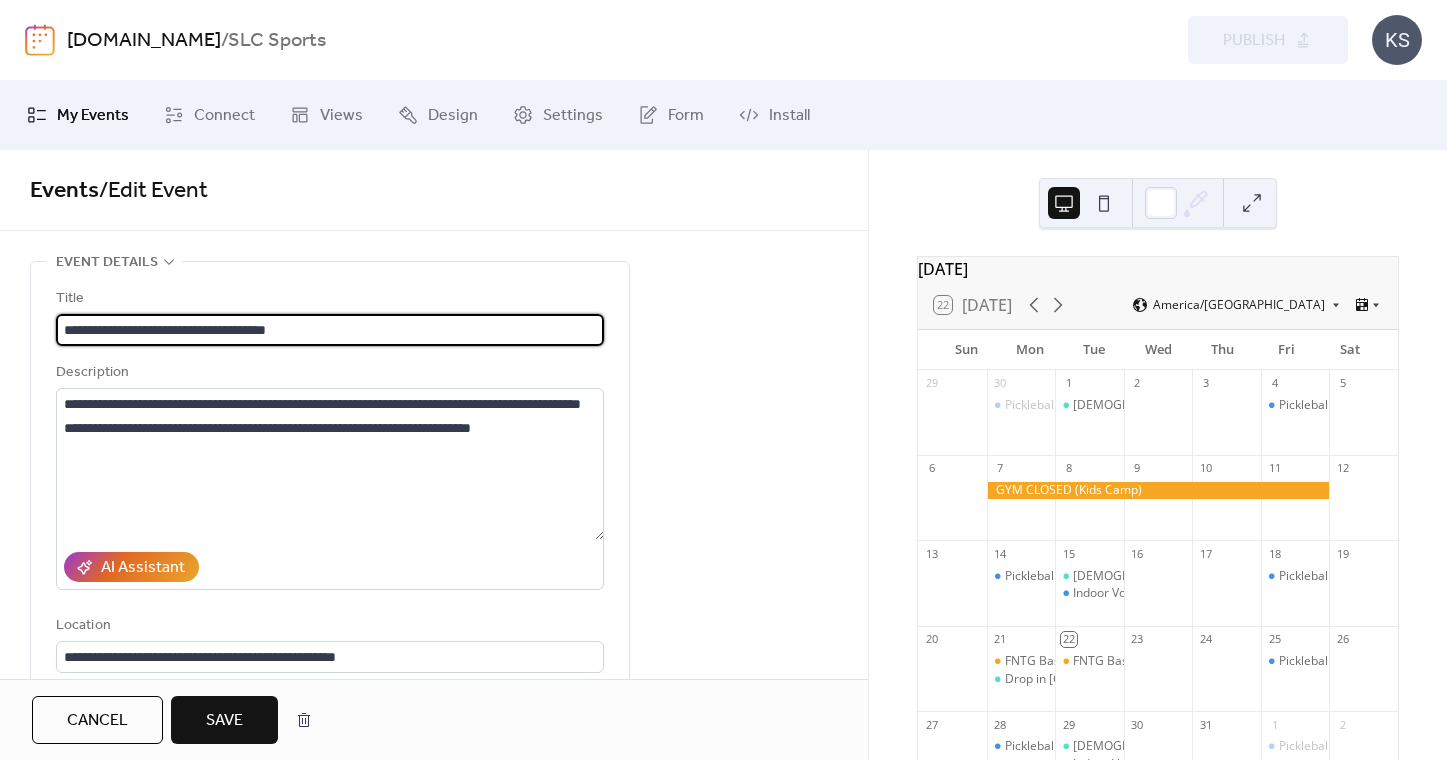 click on "**********" at bounding box center (330, 330) 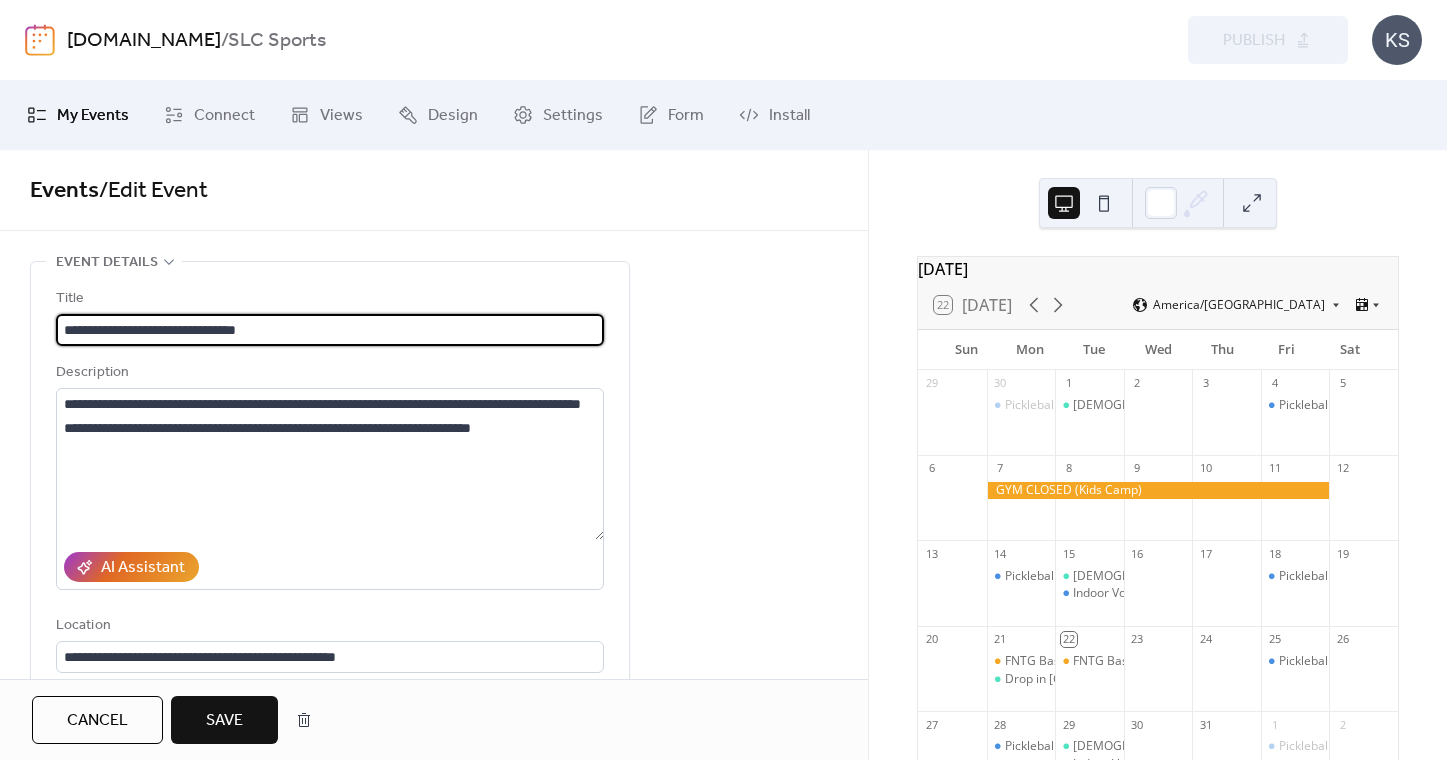 type on "**********" 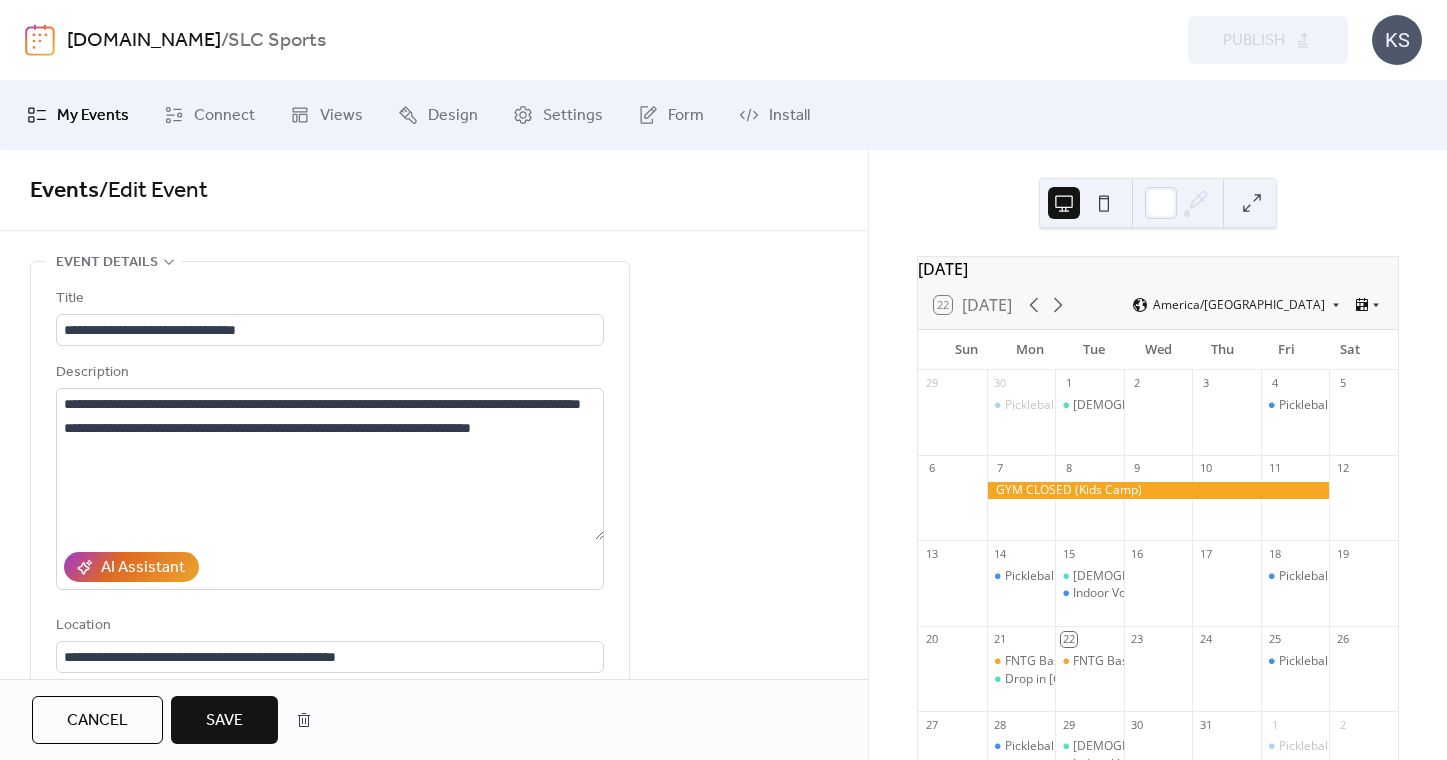 click on "Save" at bounding box center [224, 720] 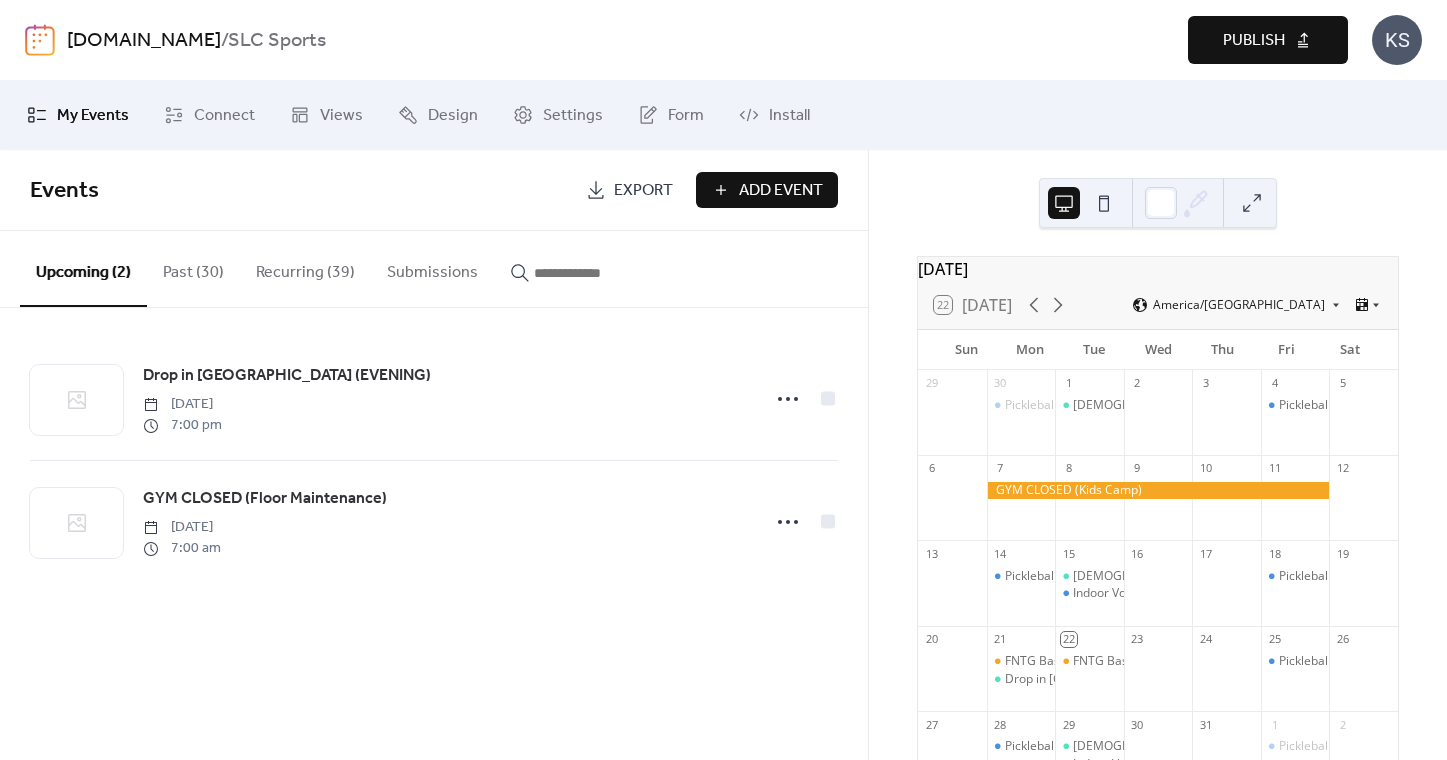 click on "Publish" at bounding box center (1268, 40) 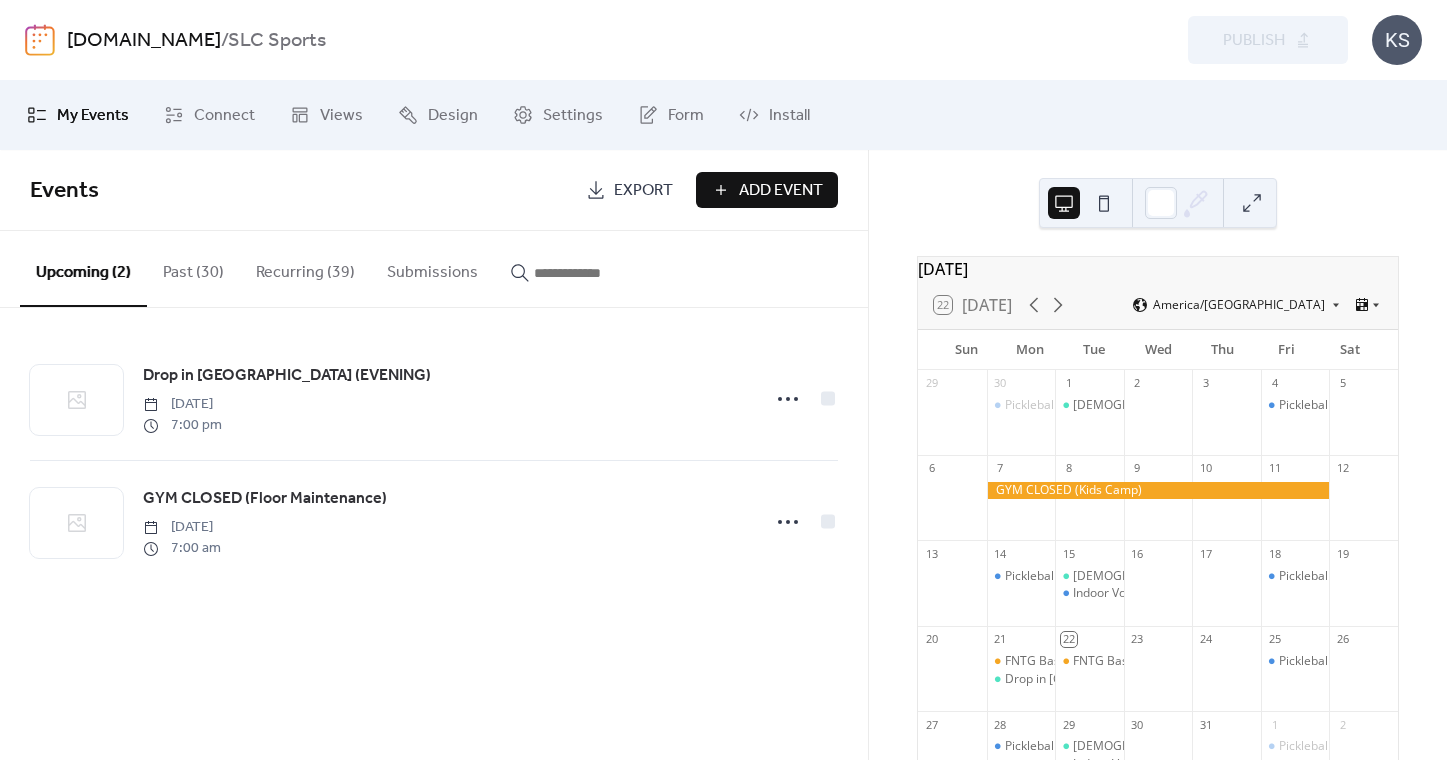 click on "Recurring (39)" at bounding box center [305, 268] 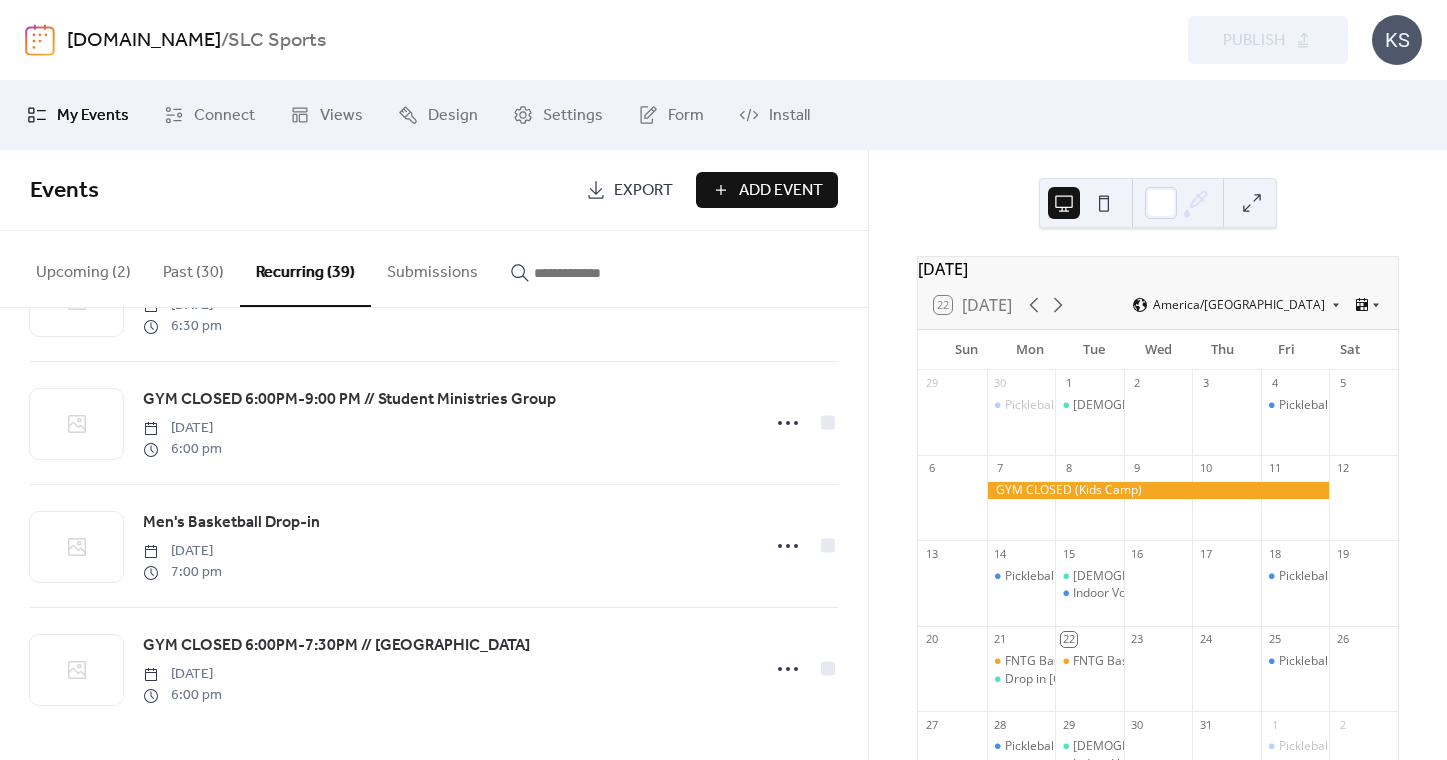 scroll, scrollTop: 4405, scrollLeft: 0, axis: vertical 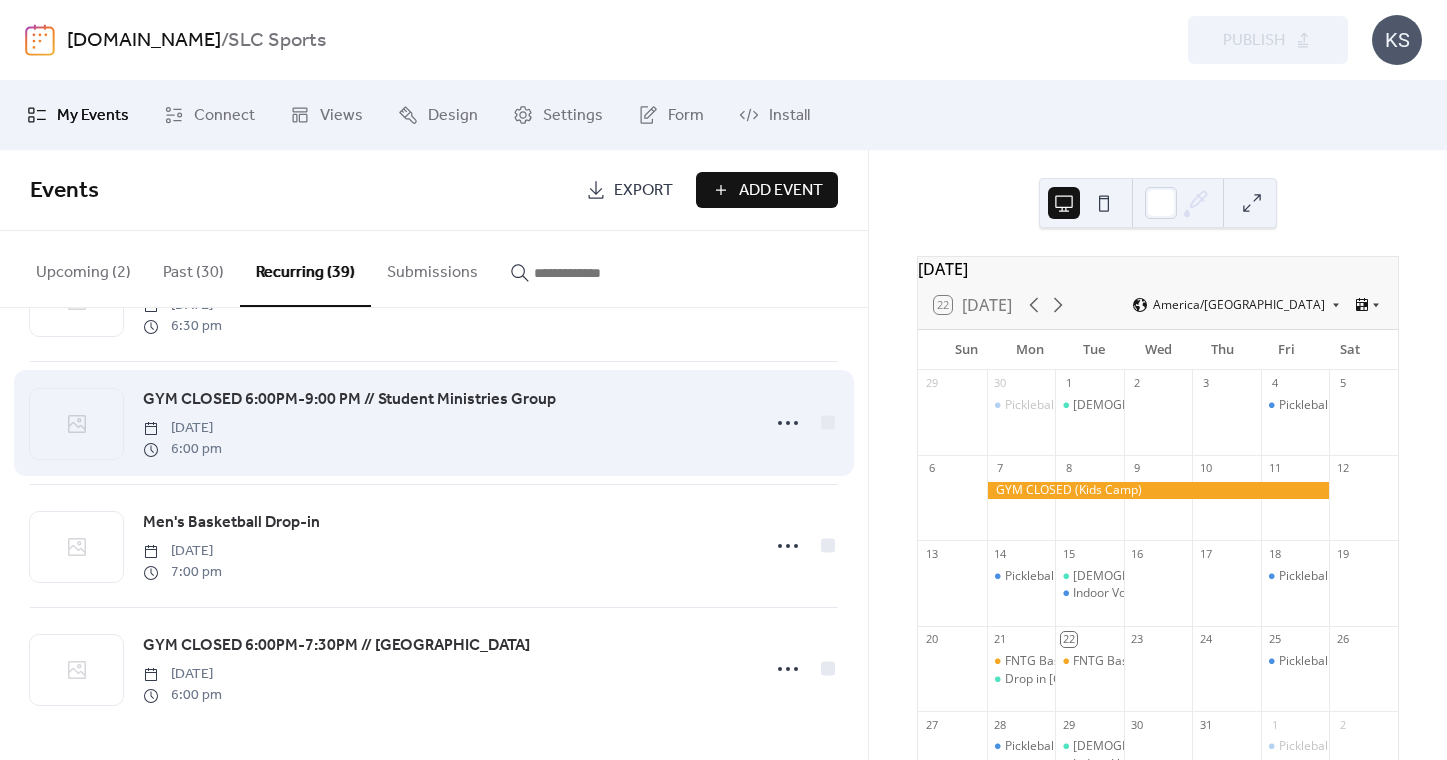 click on "GYM CLOSED 6:00PM-9:00 PM // Student Ministries Group" at bounding box center (349, 400) 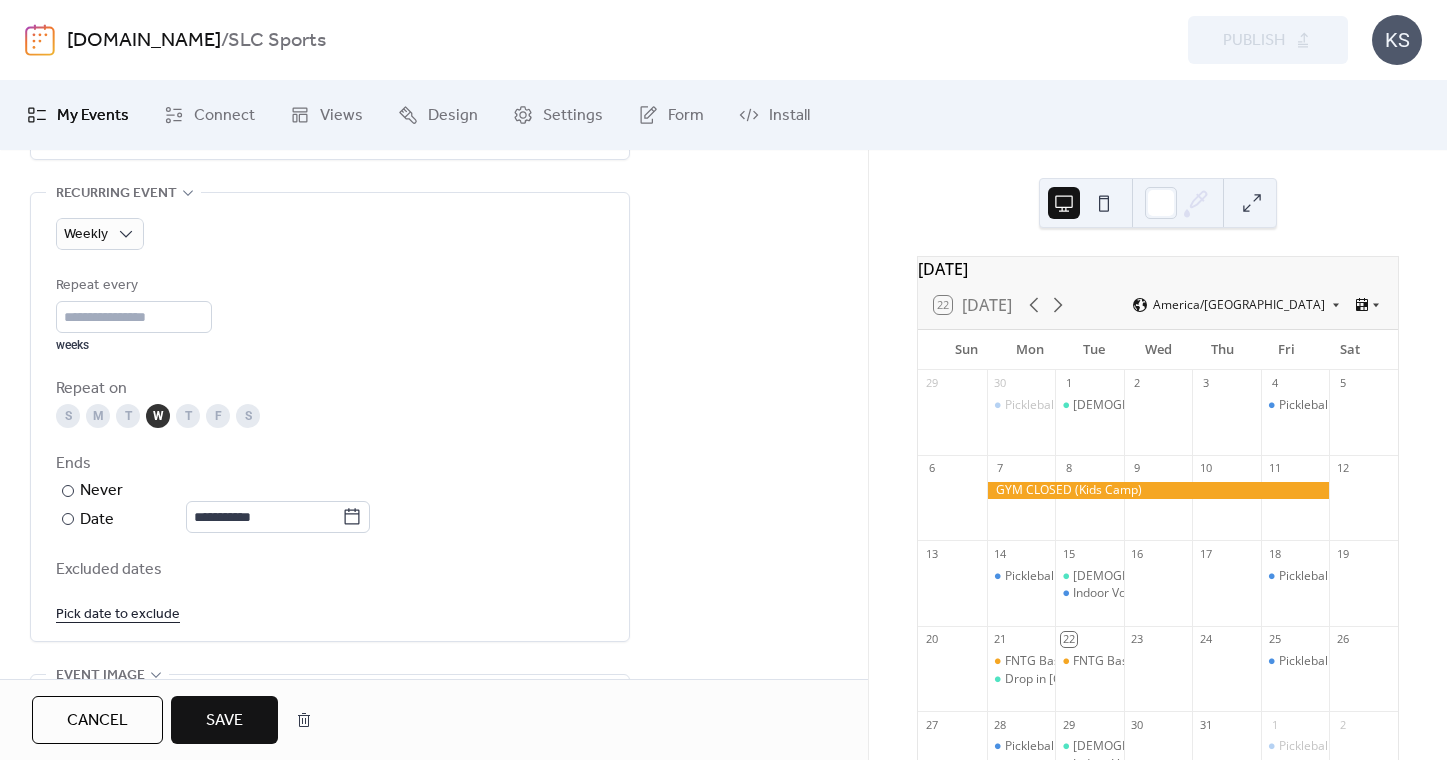 scroll, scrollTop: 907, scrollLeft: 0, axis: vertical 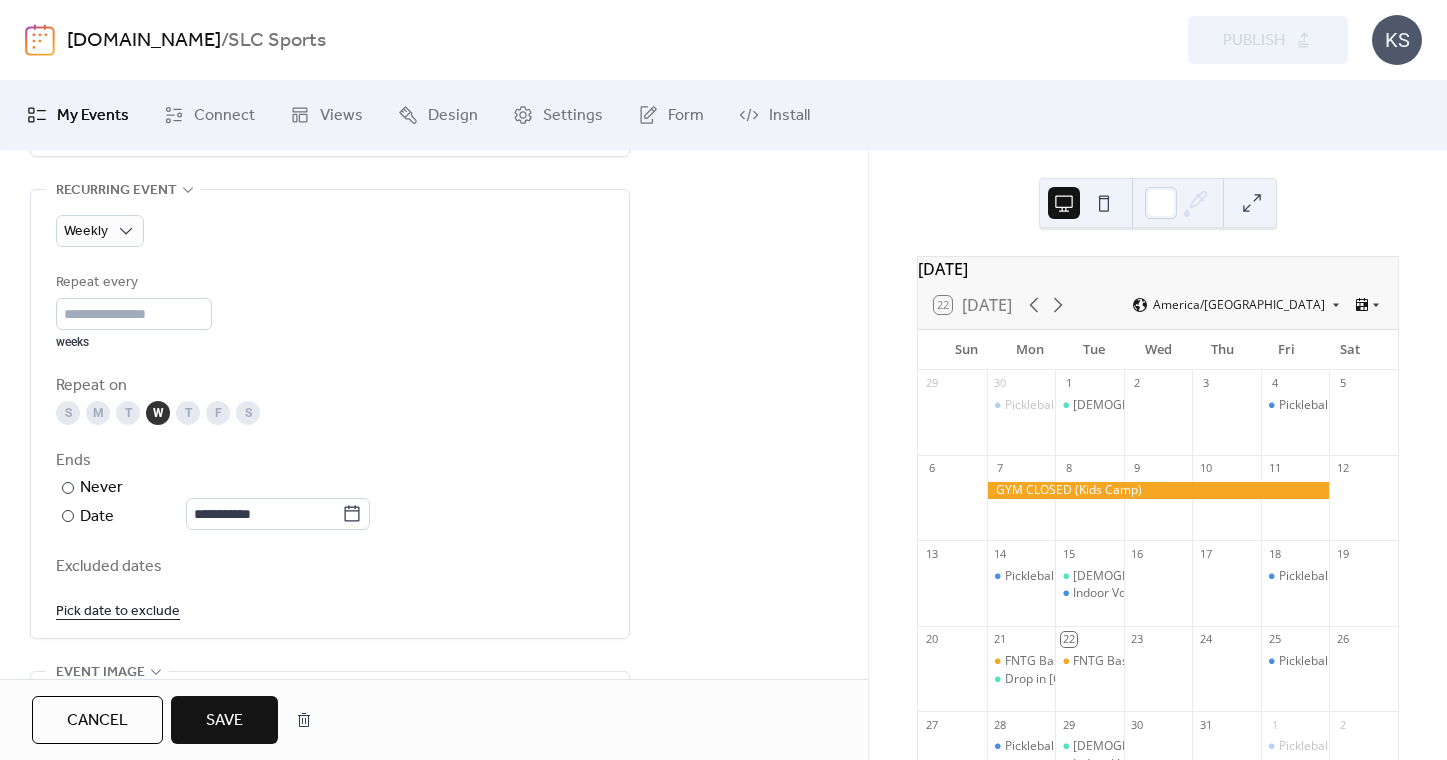 type on "**********" 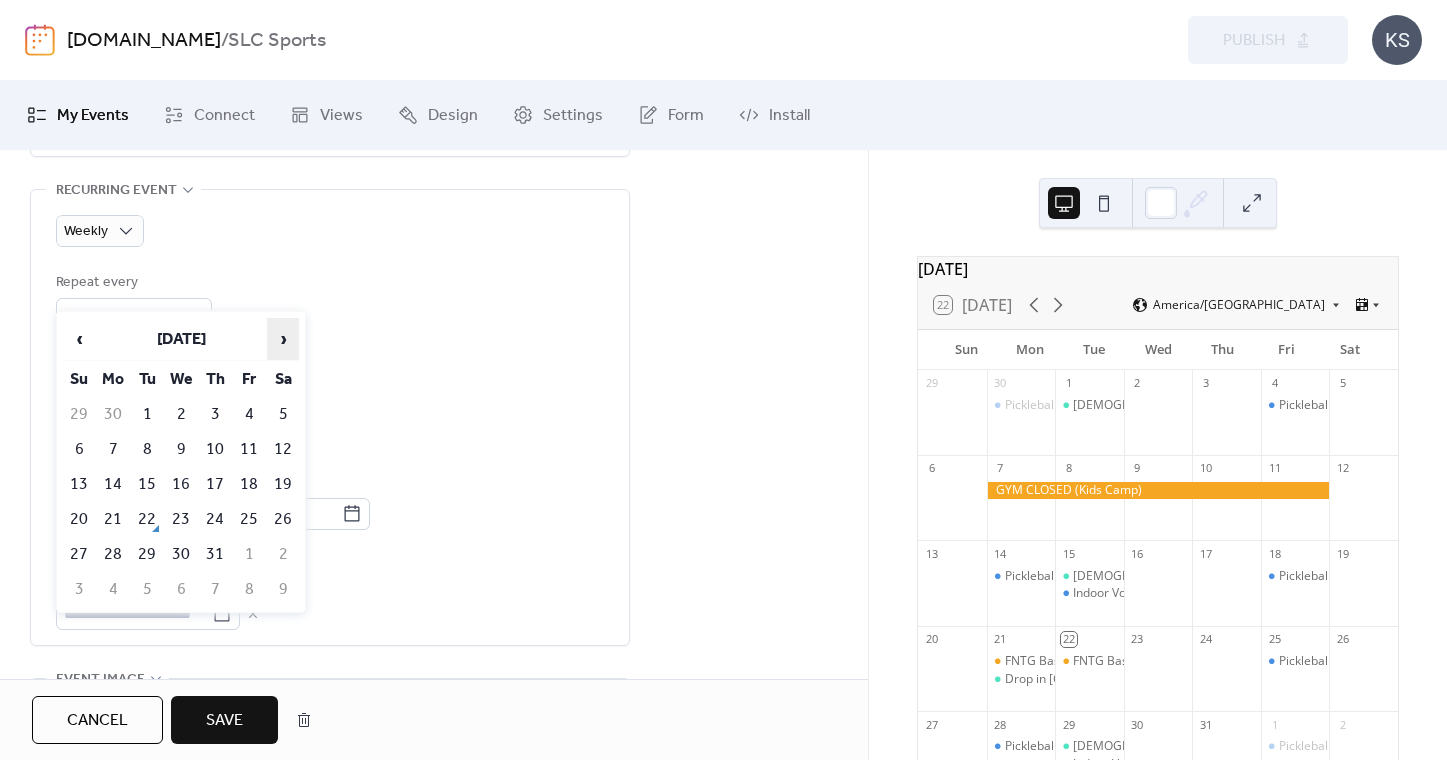click on "›" at bounding box center [283, 339] 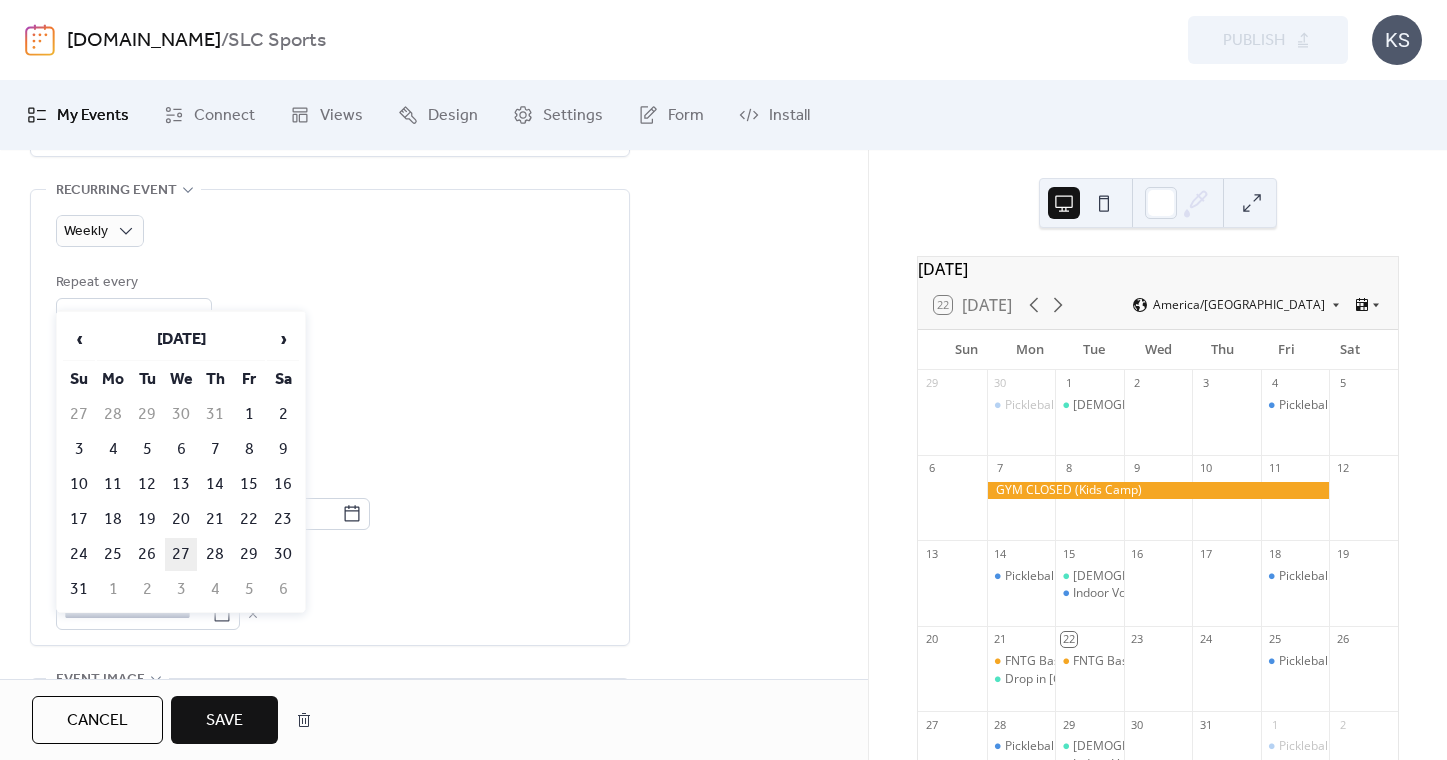 click on "27" at bounding box center [181, 554] 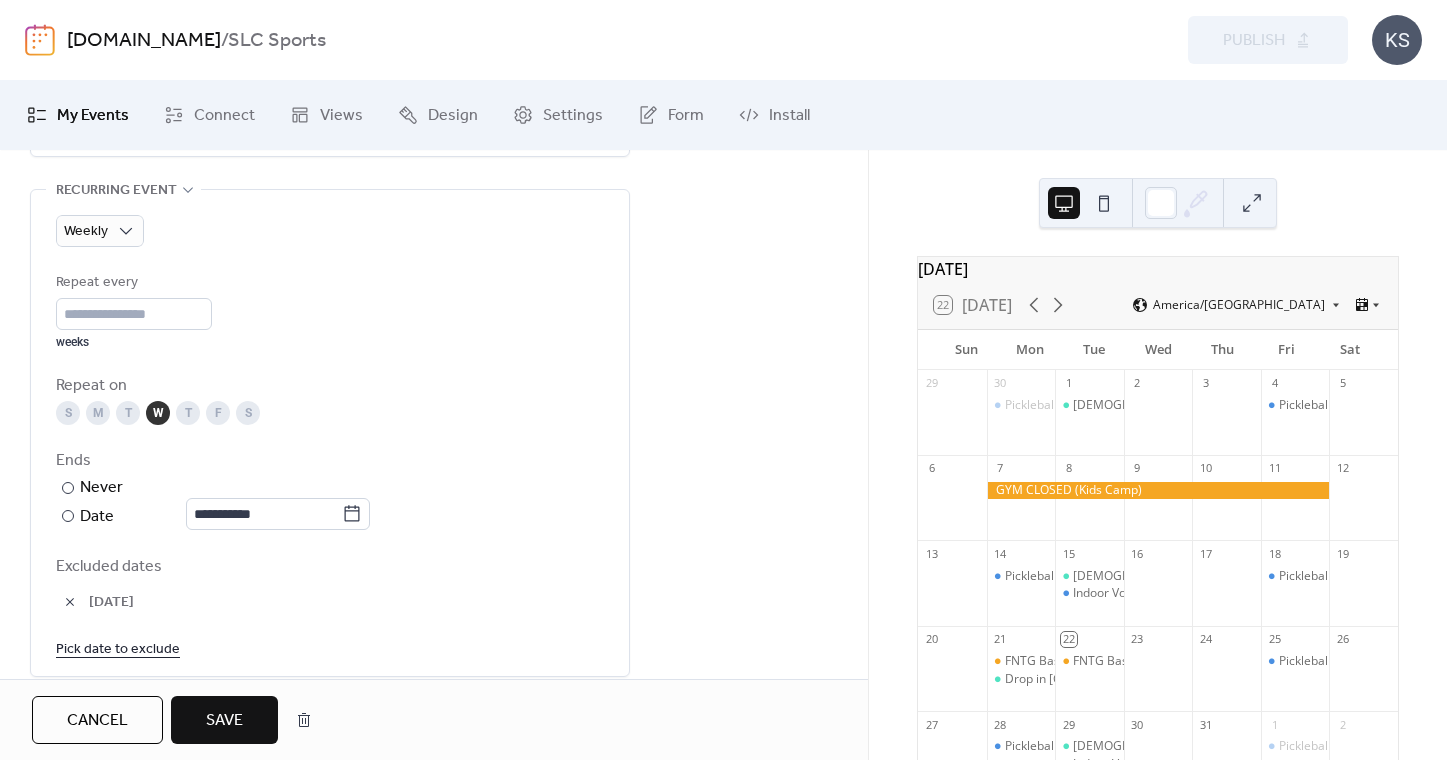 scroll, scrollTop: 1035, scrollLeft: 0, axis: vertical 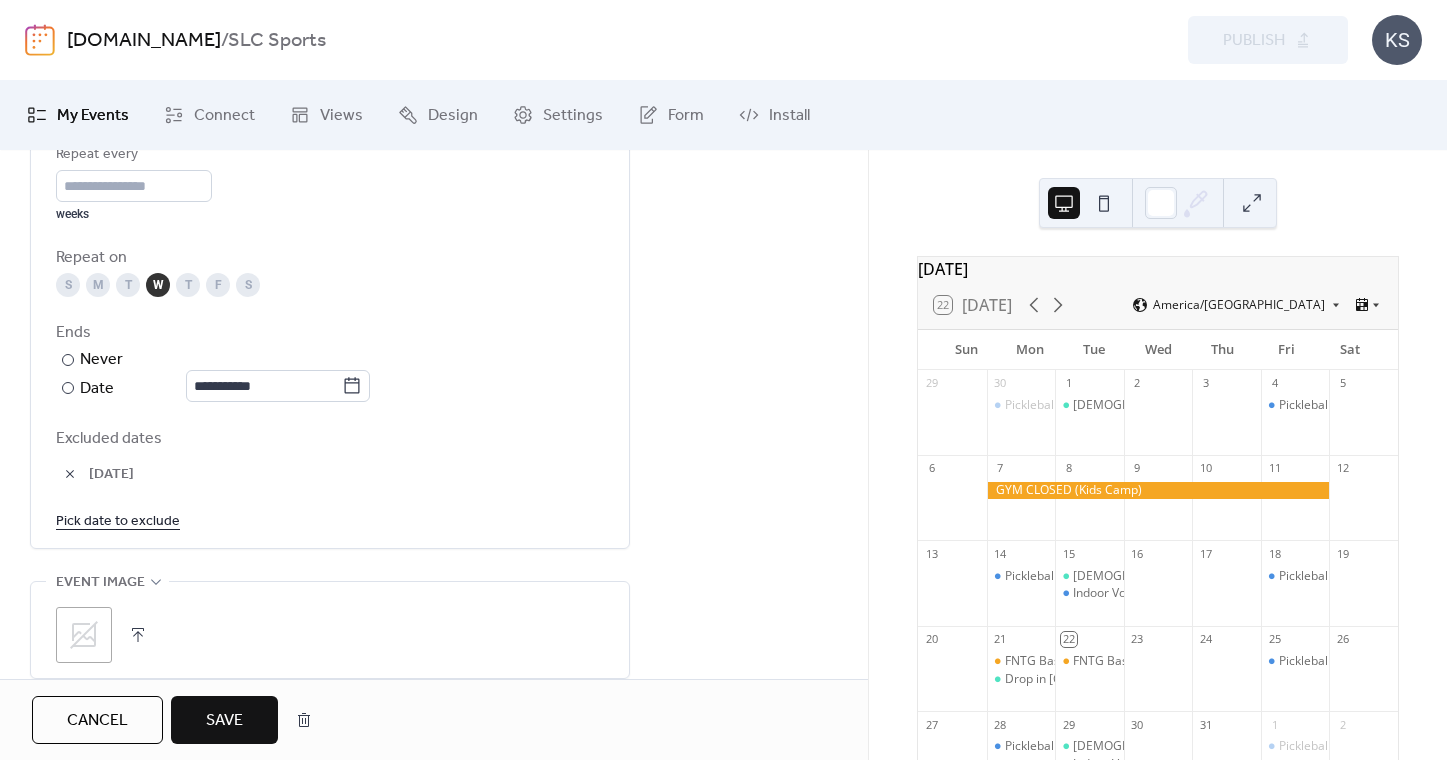 click on "Save" at bounding box center (224, 720) 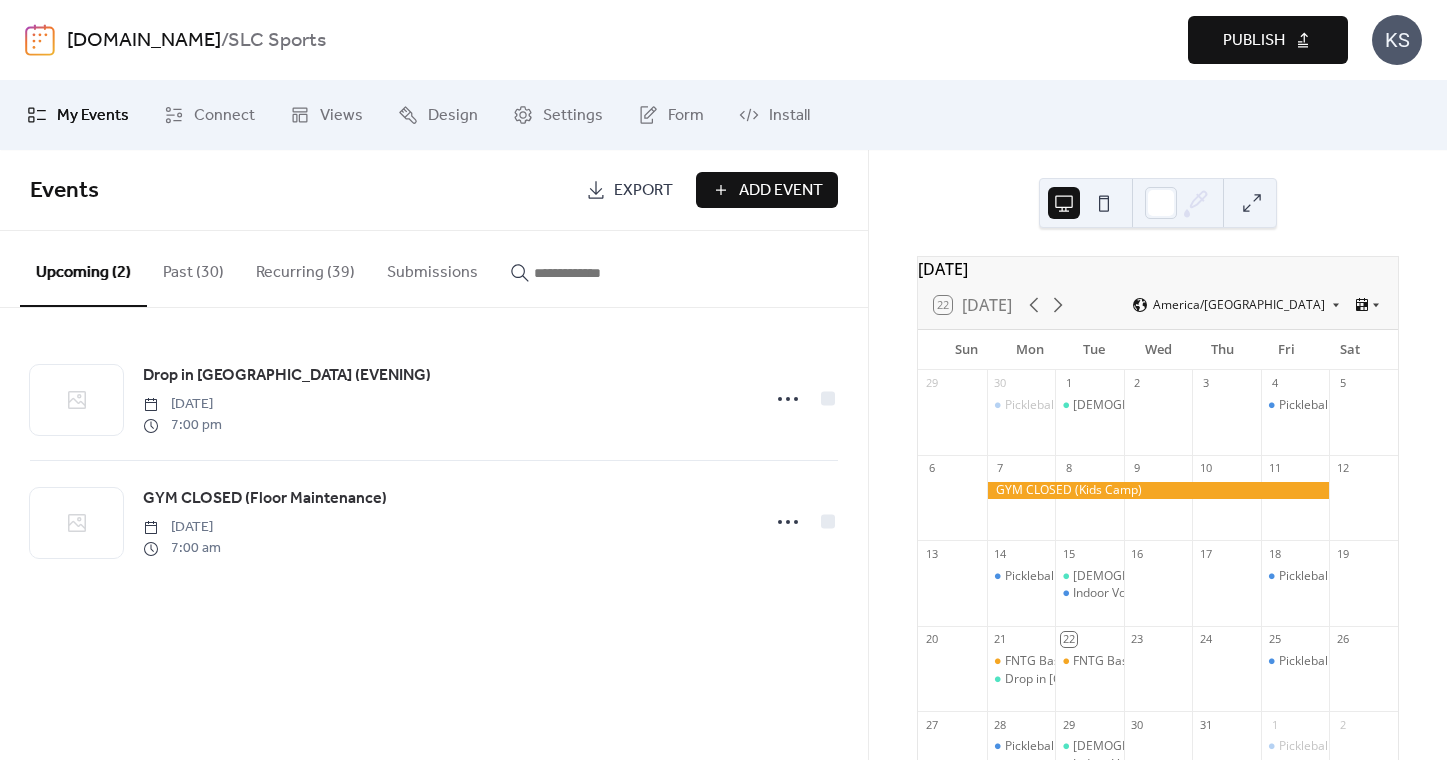 click on "Publish" at bounding box center (1254, 41) 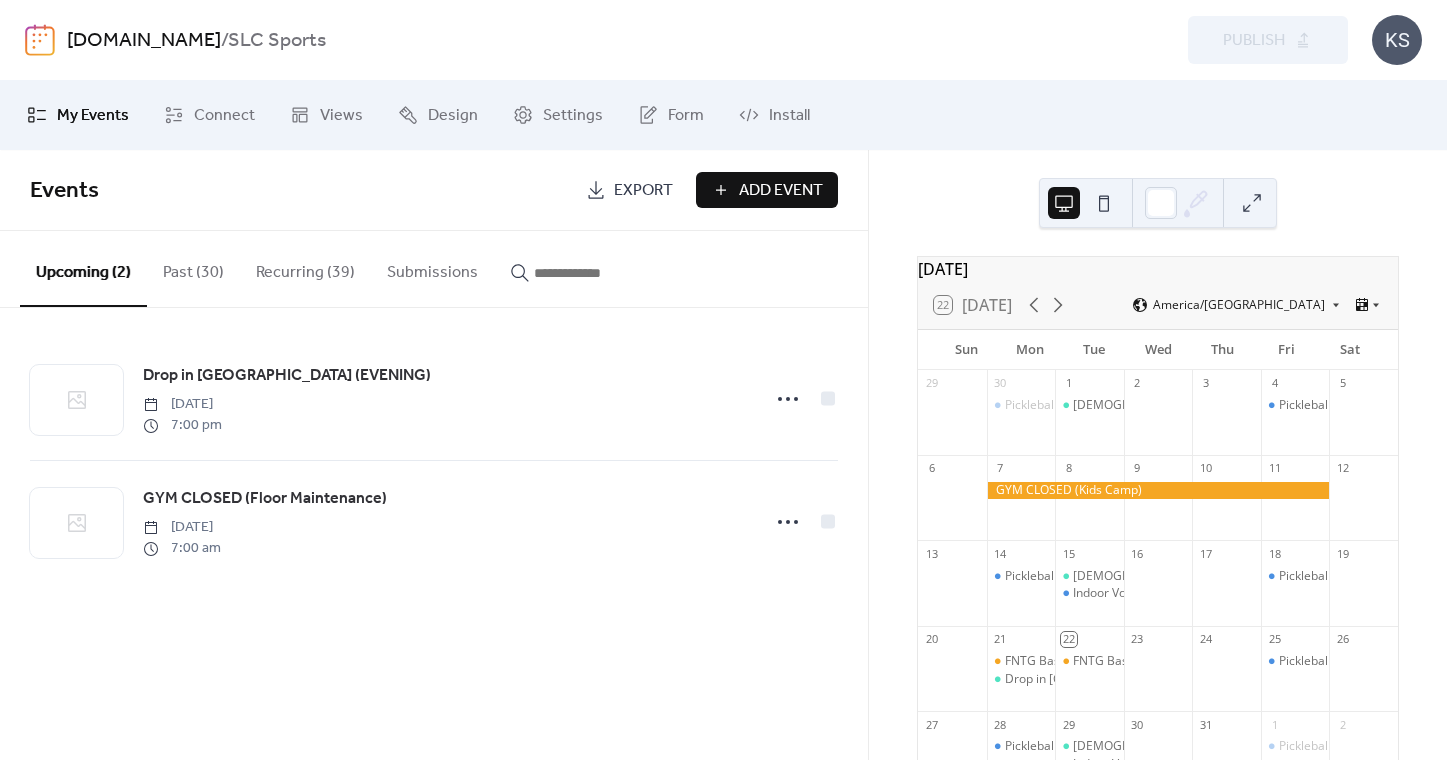 click on "Recurring (39)" at bounding box center (305, 268) 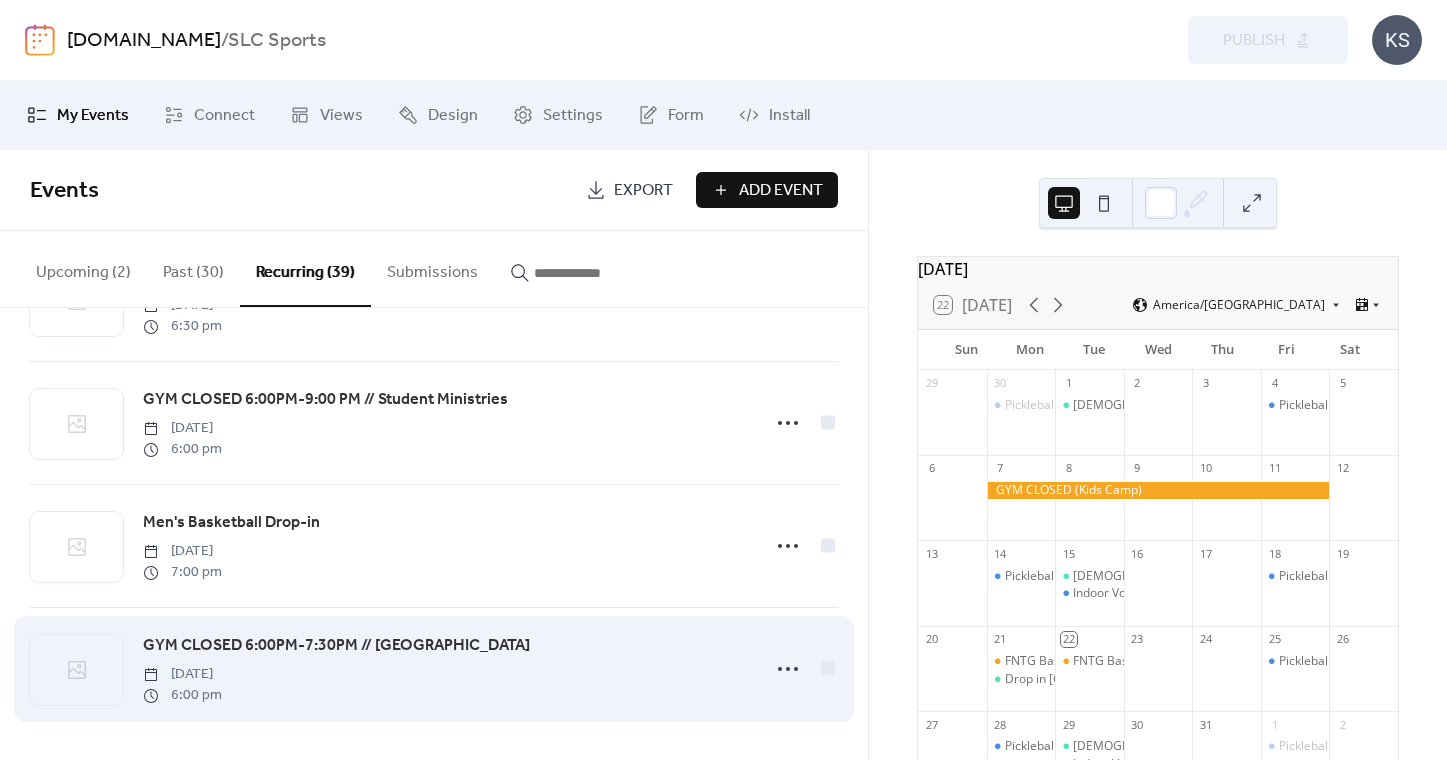 scroll, scrollTop: 4405, scrollLeft: 0, axis: vertical 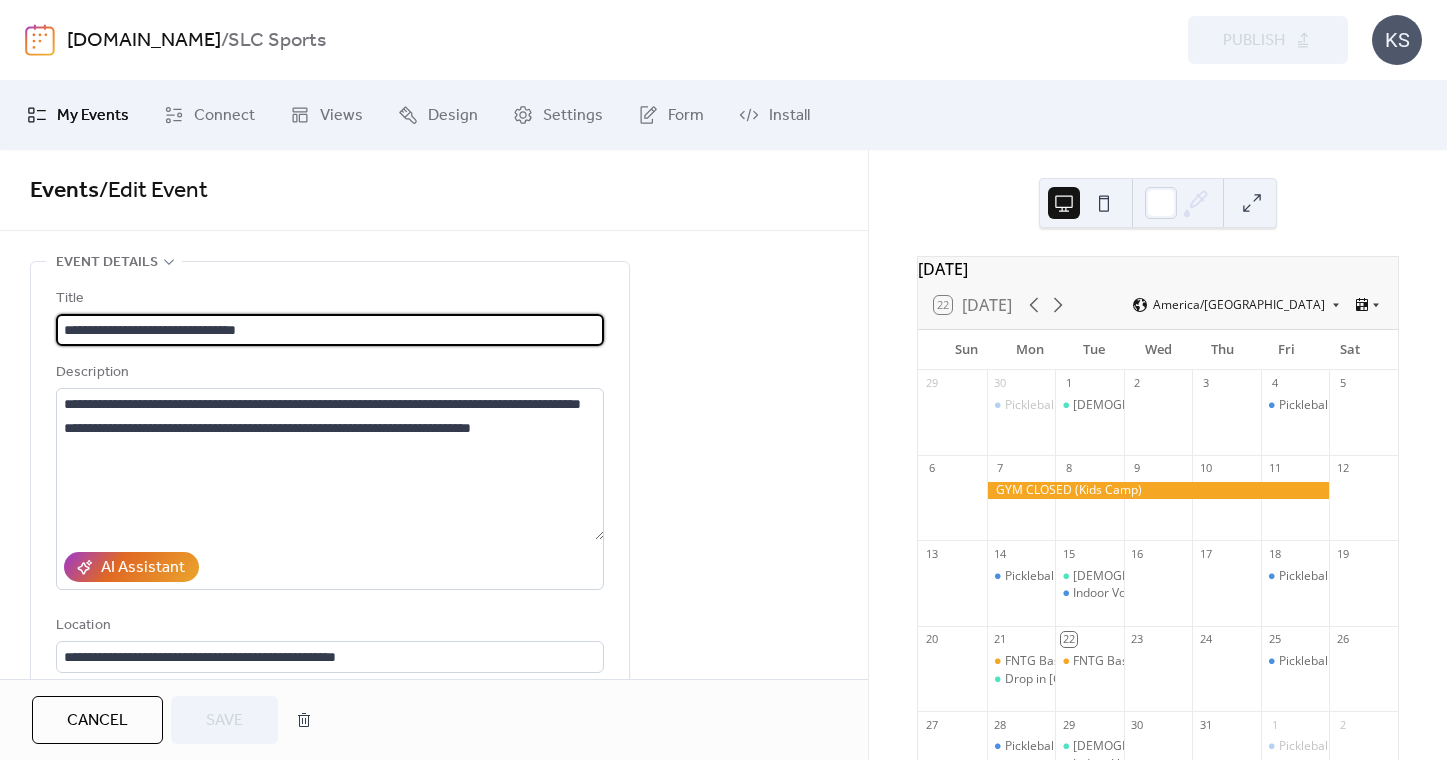 drag, startPoint x: 306, startPoint y: 337, endPoint x: 251, endPoint y: 335, distance: 55.03635 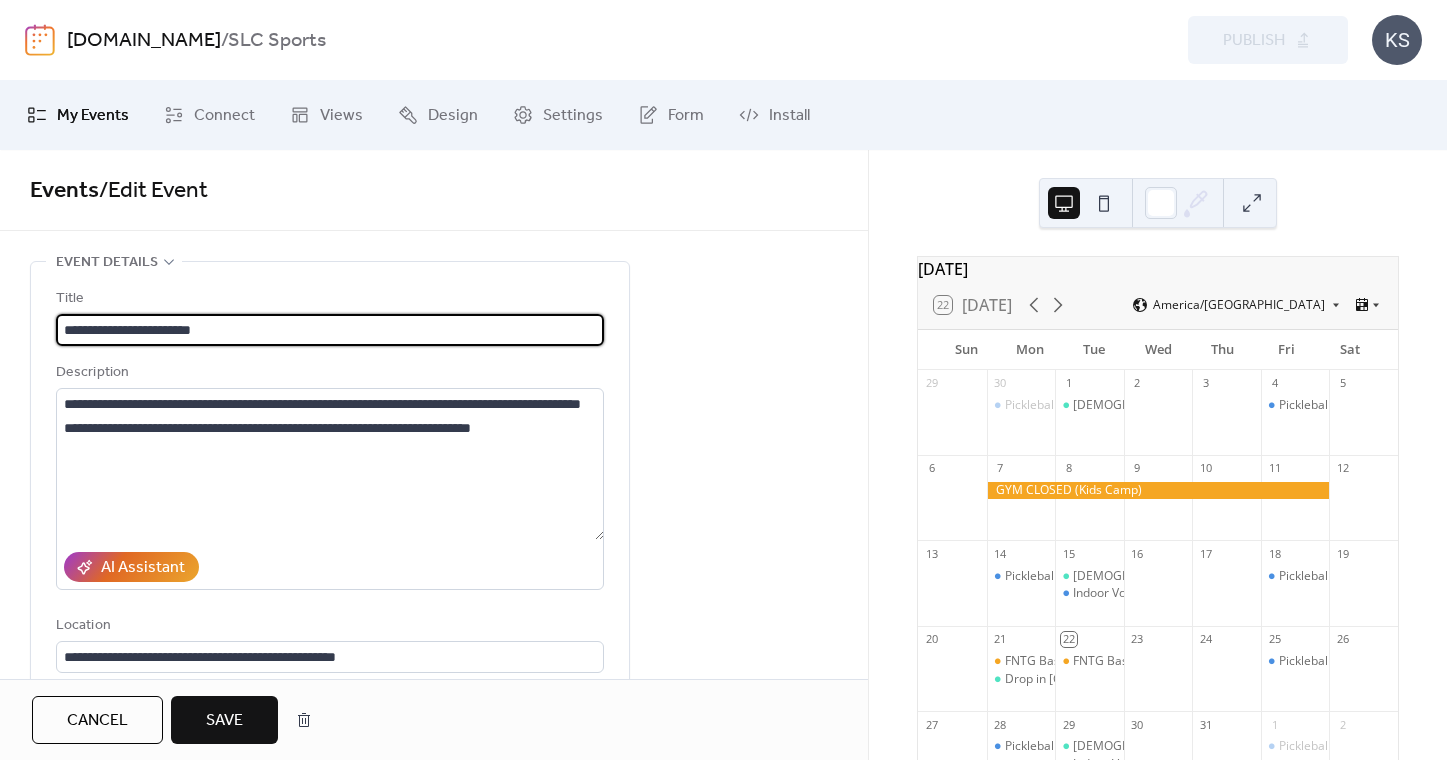click on "**********" at bounding box center [330, 330] 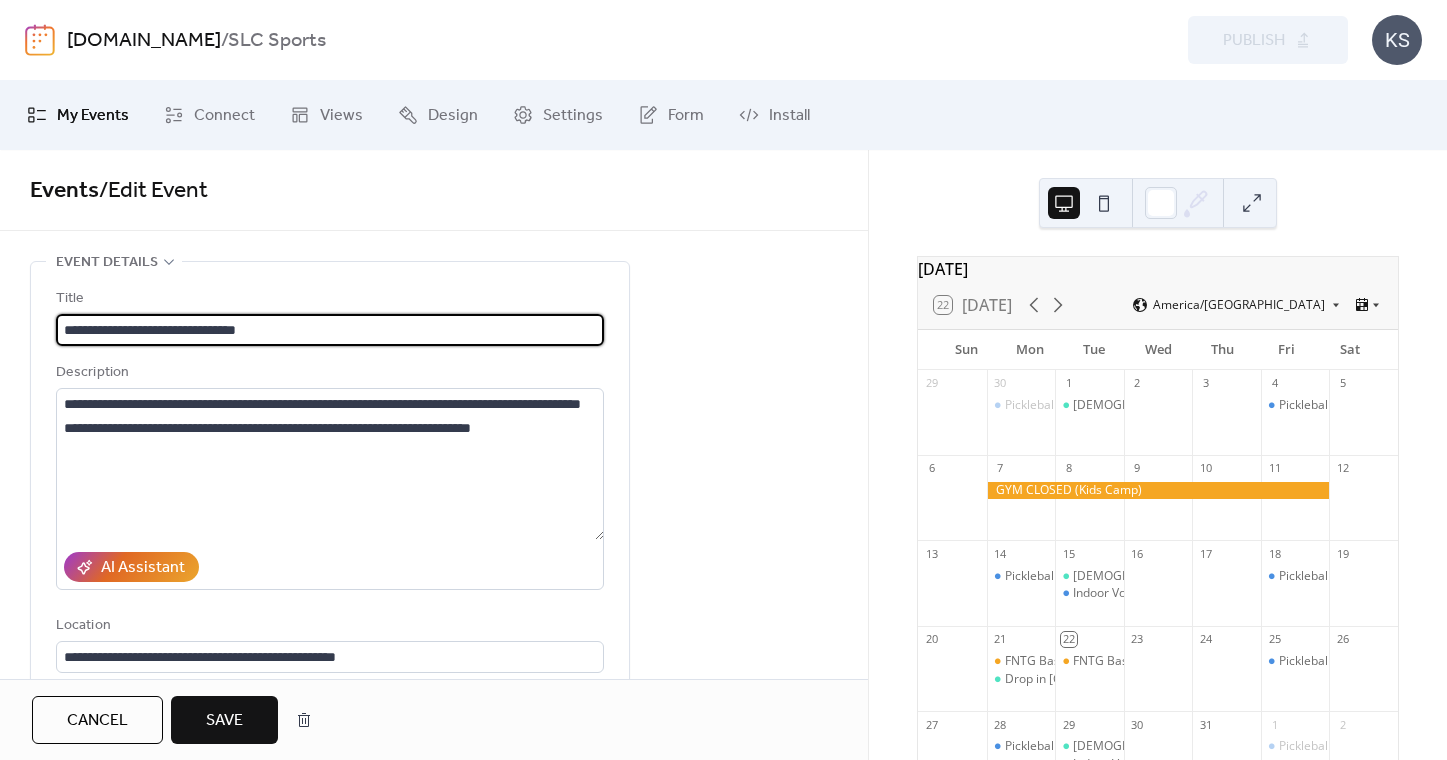 type on "**********" 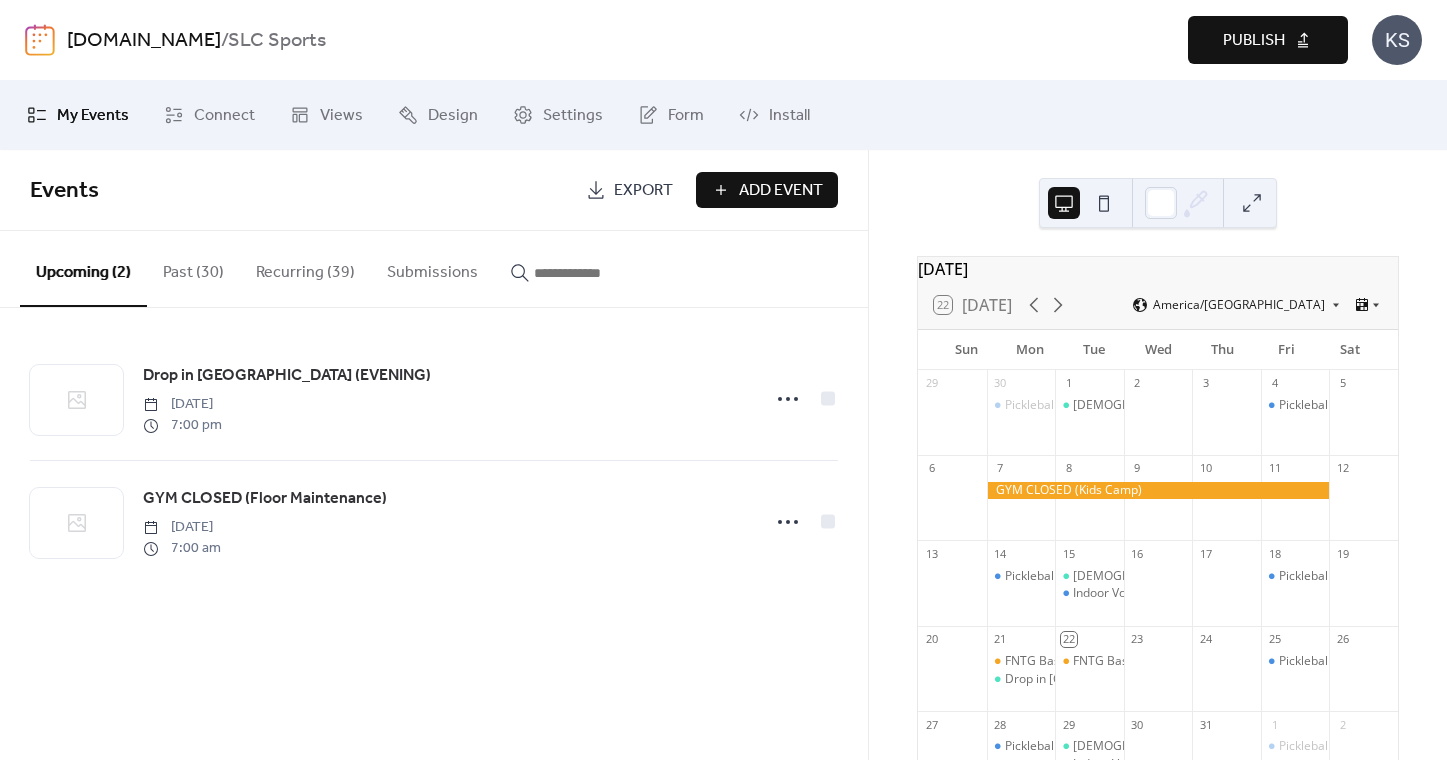 click on "Publish" at bounding box center [1268, 40] 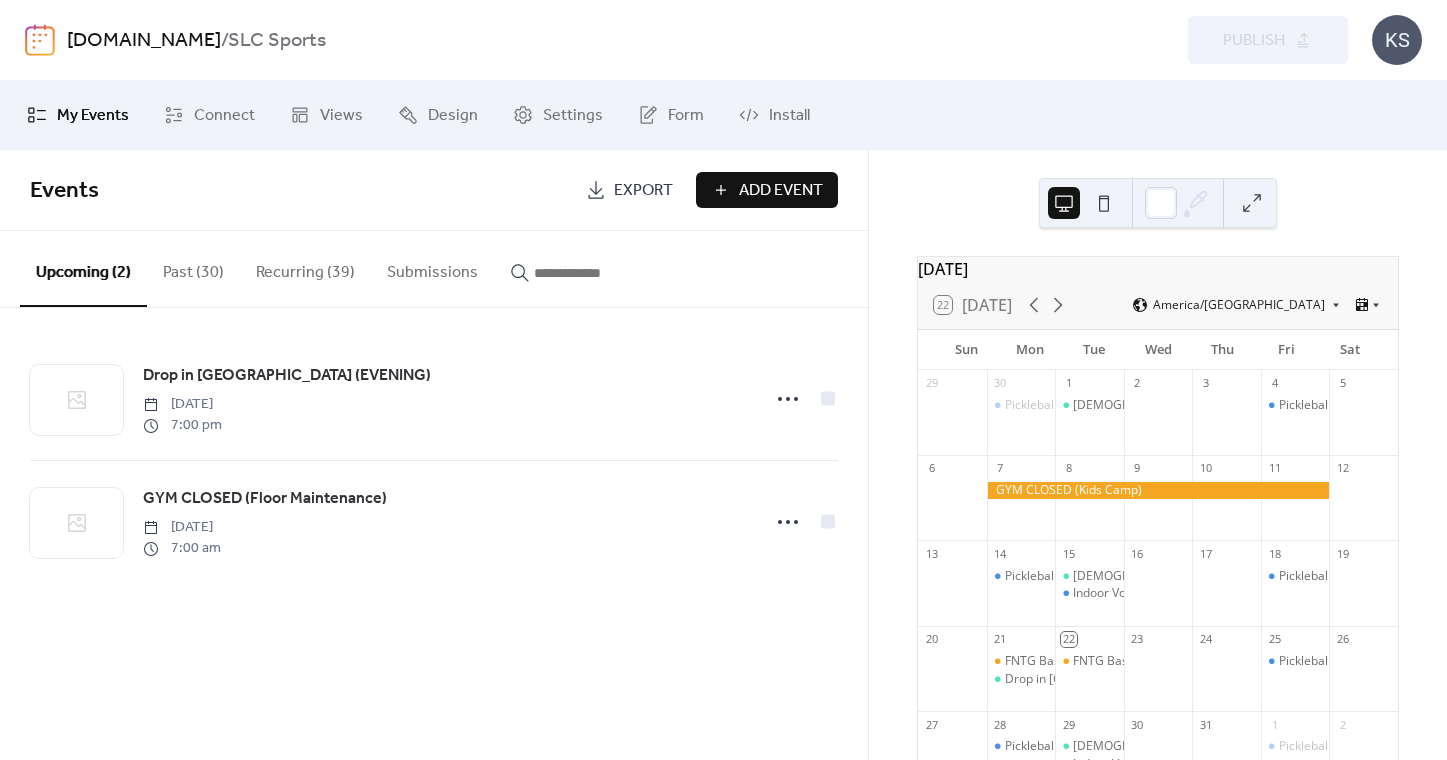 click on "Recurring (39)" at bounding box center [305, 268] 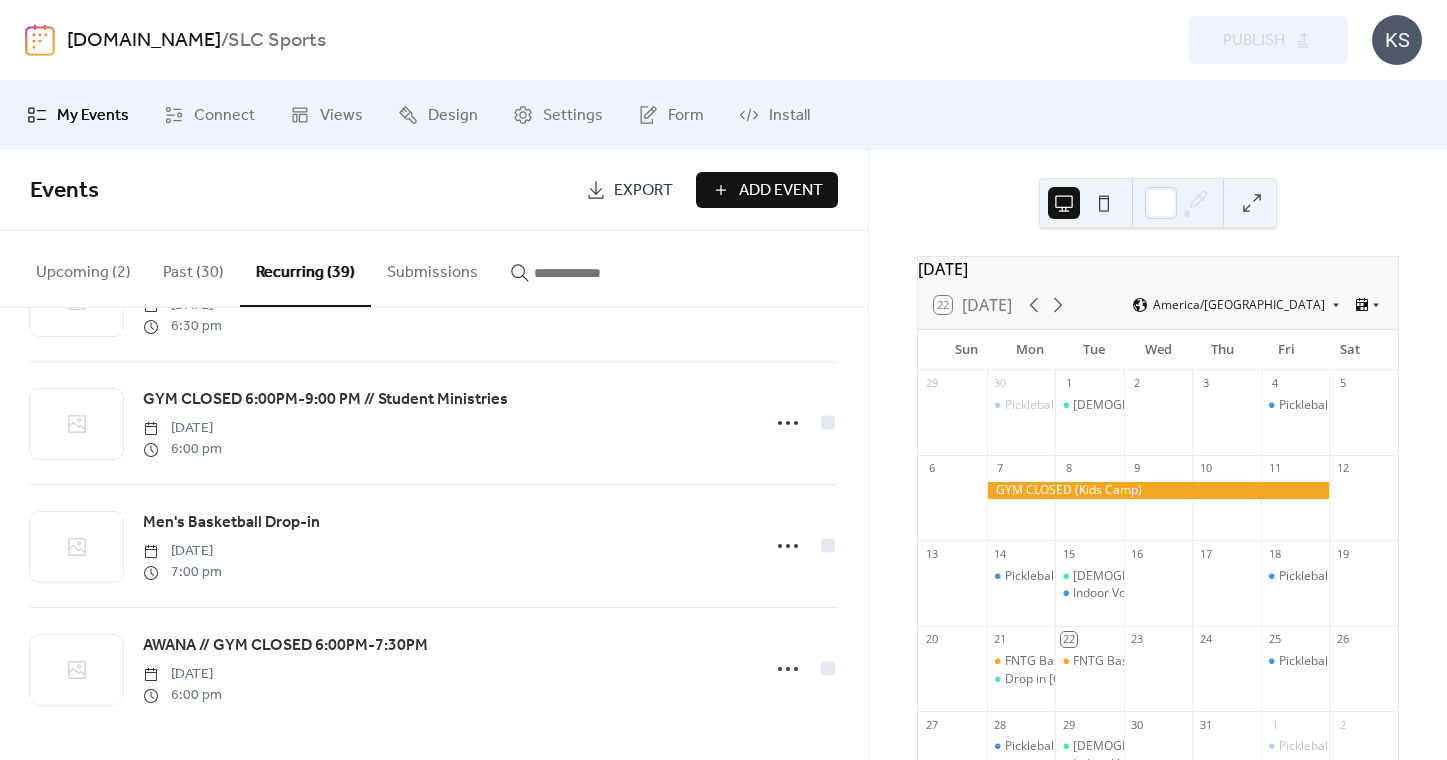 scroll, scrollTop: 4405, scrollLeft: 0, axis: vertical 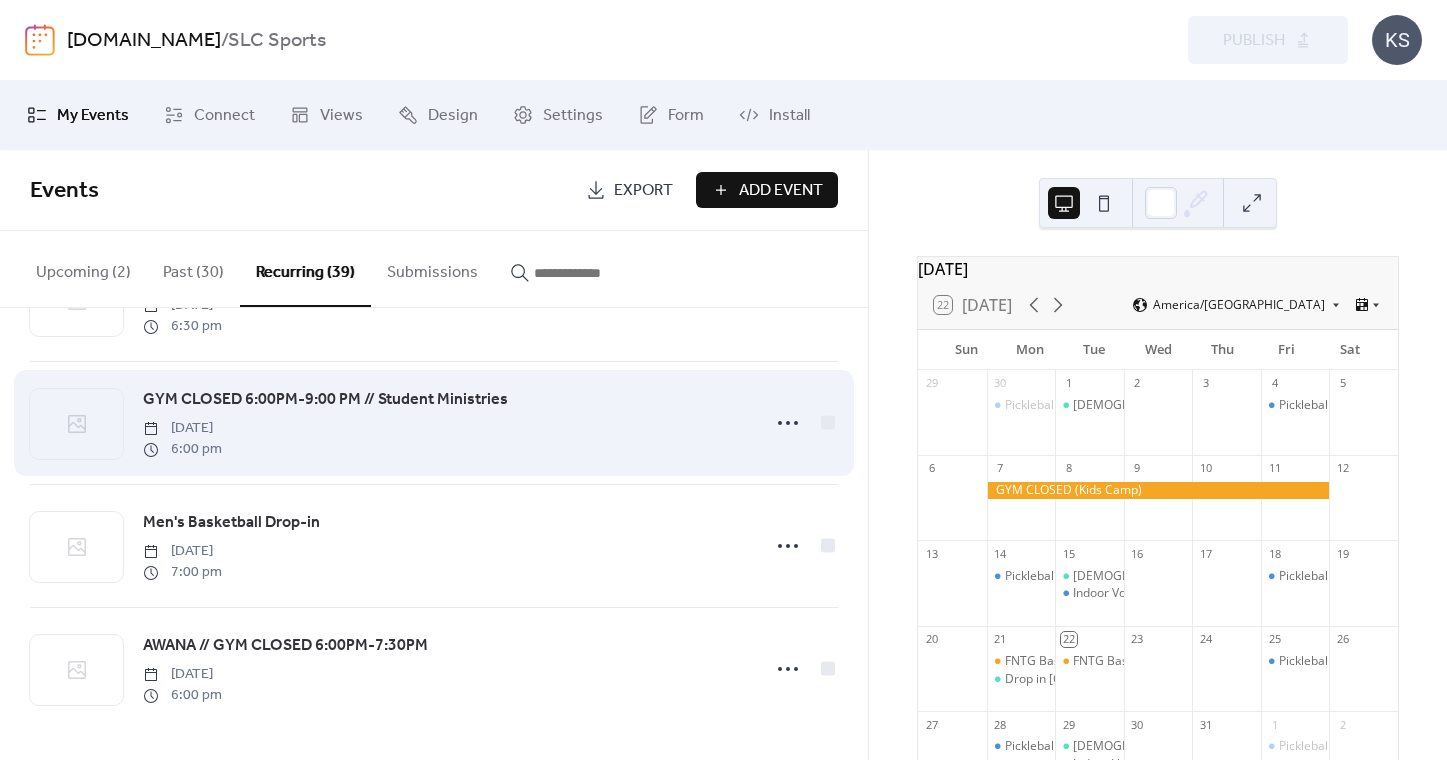 click on "GYM CLOSED 6:00PM-9:00 PM // Student Ministries" at bounding box center [325, 400] 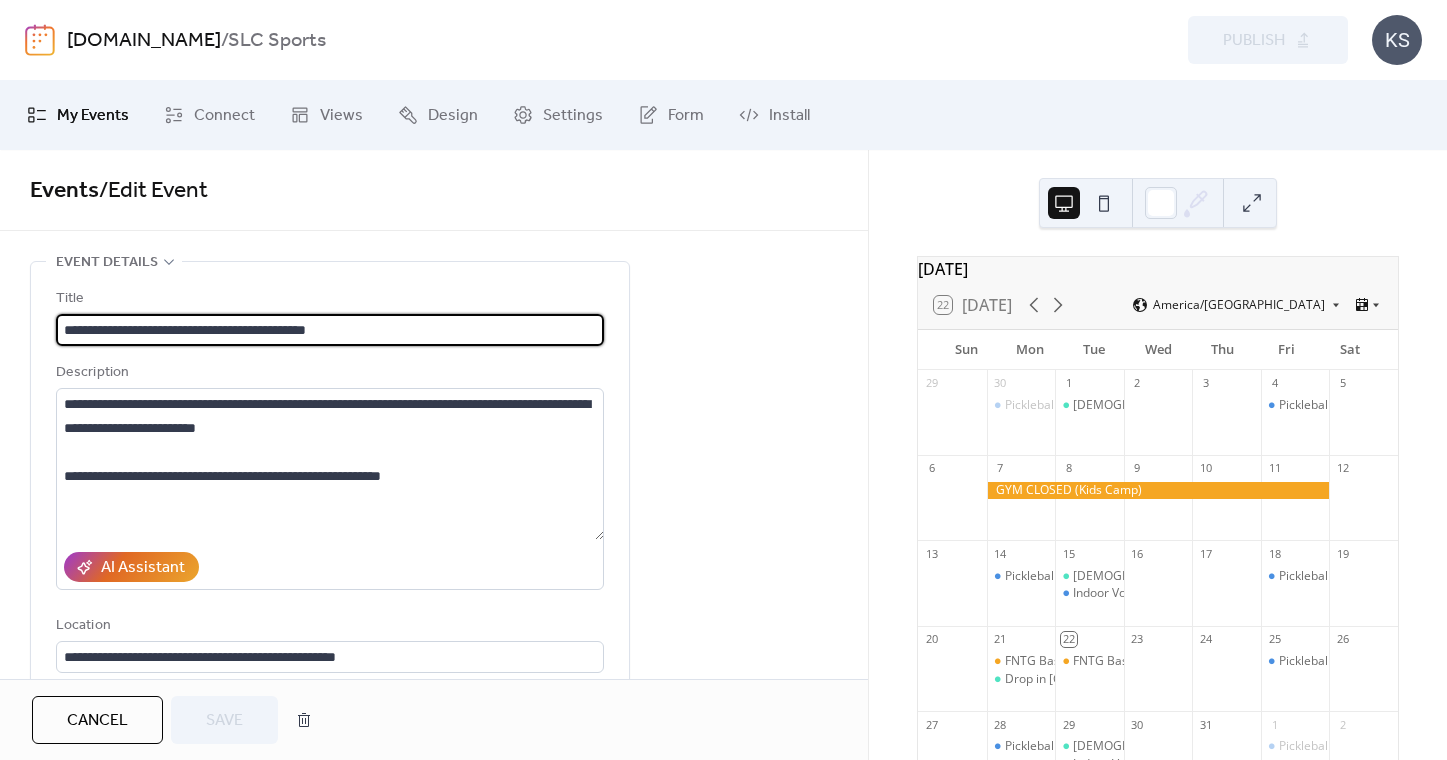 click on "**********" at bounding box center [330, 330] 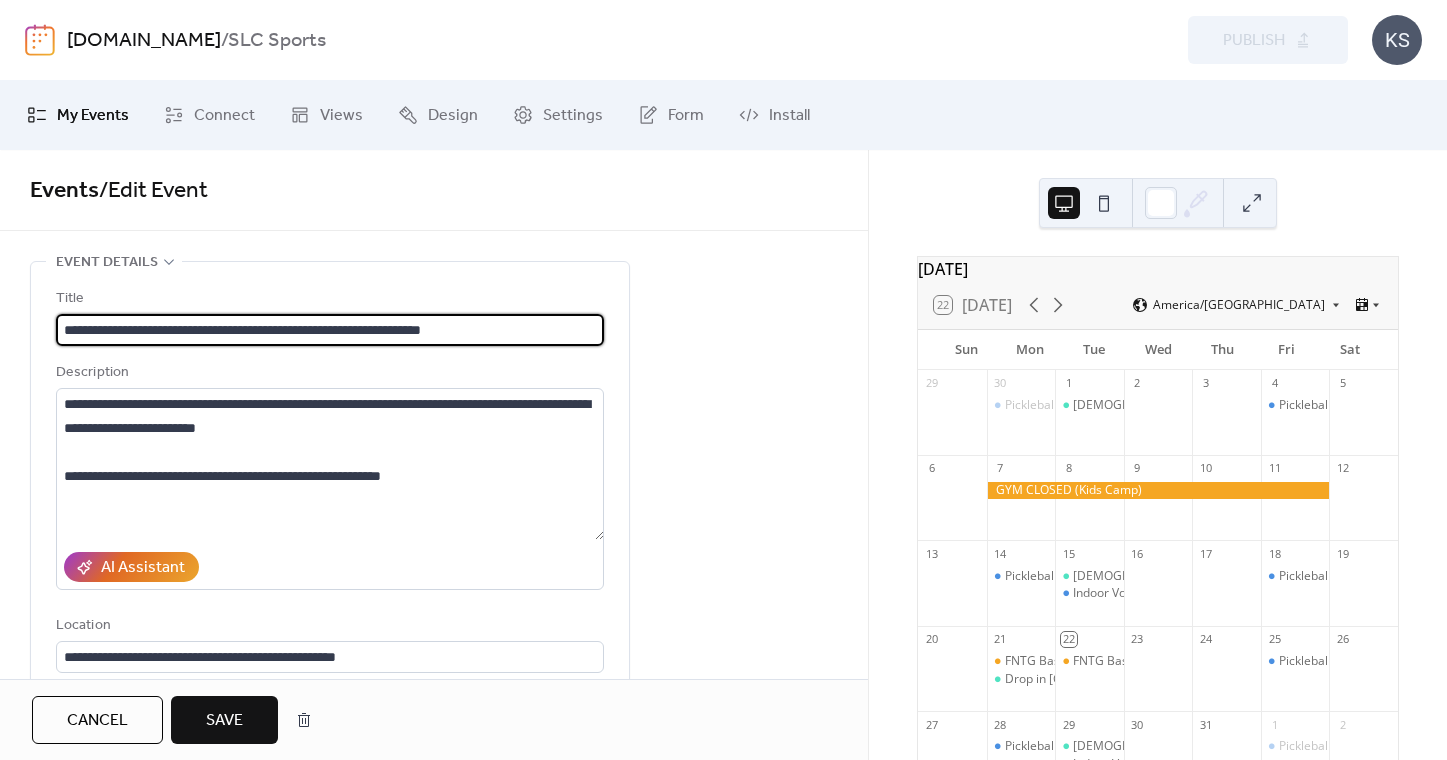 drag, startPoint x: 540, startPoint y: 331, endPoint x: 417, endPoint y: 327, distance: 123.065025 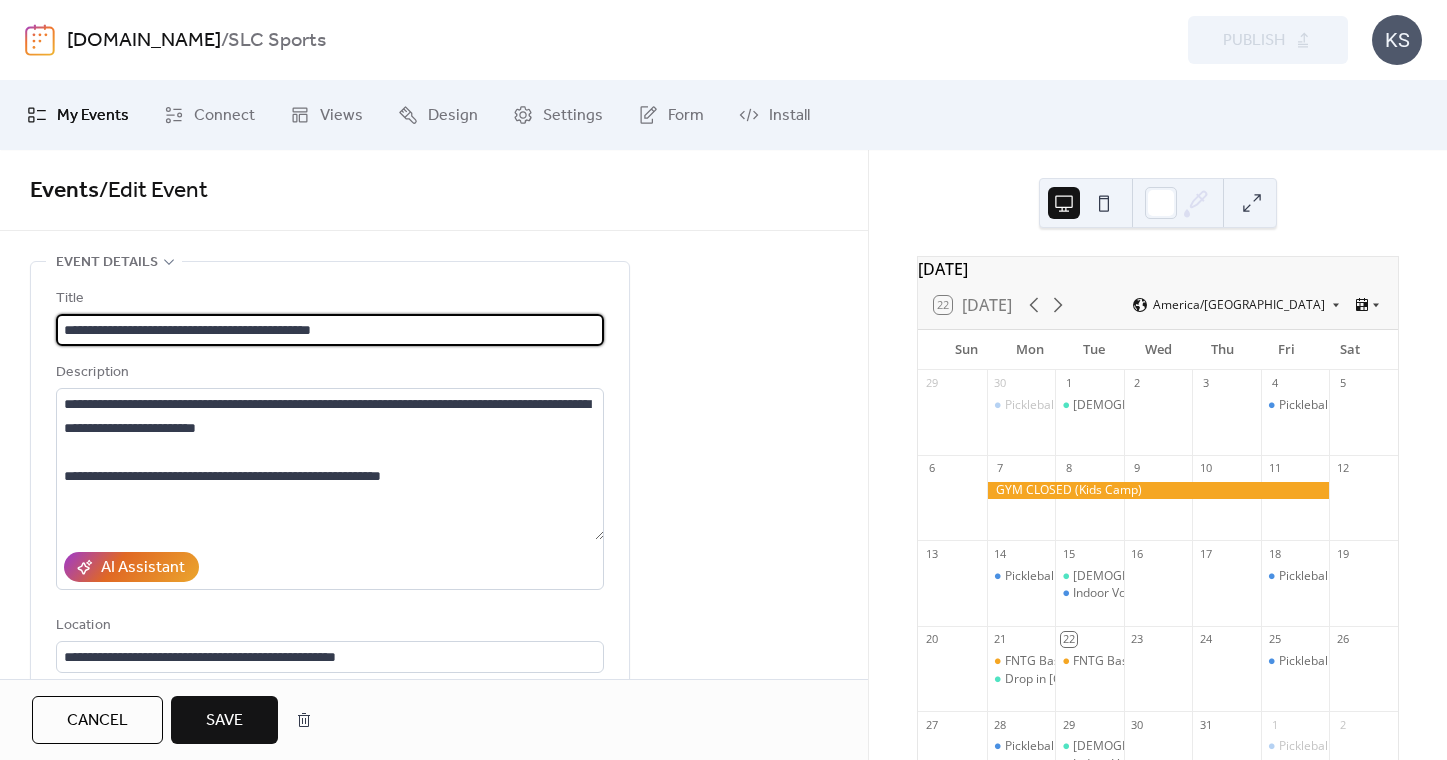 scroll, scrollTop: 0, scrollLeft: 0, axis: both 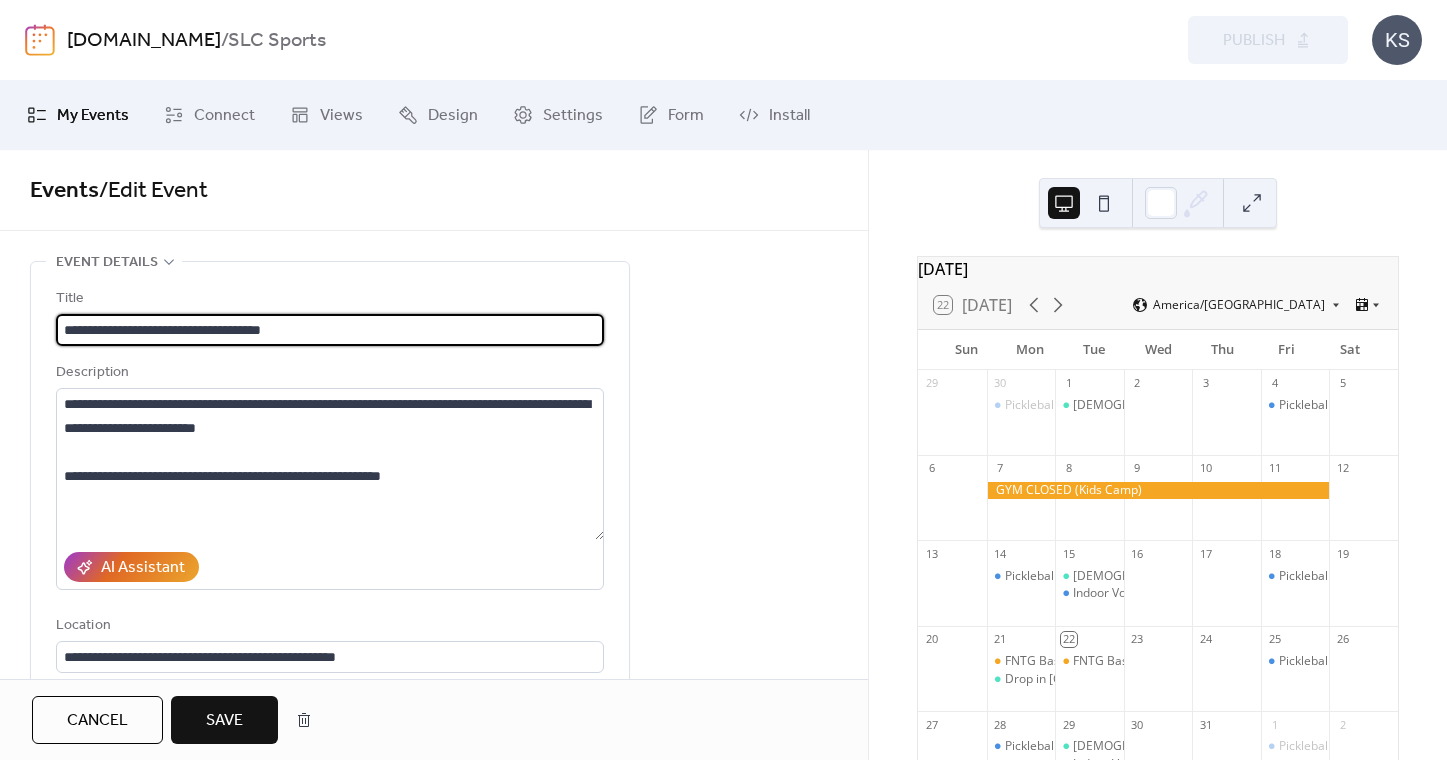 type on "**********" 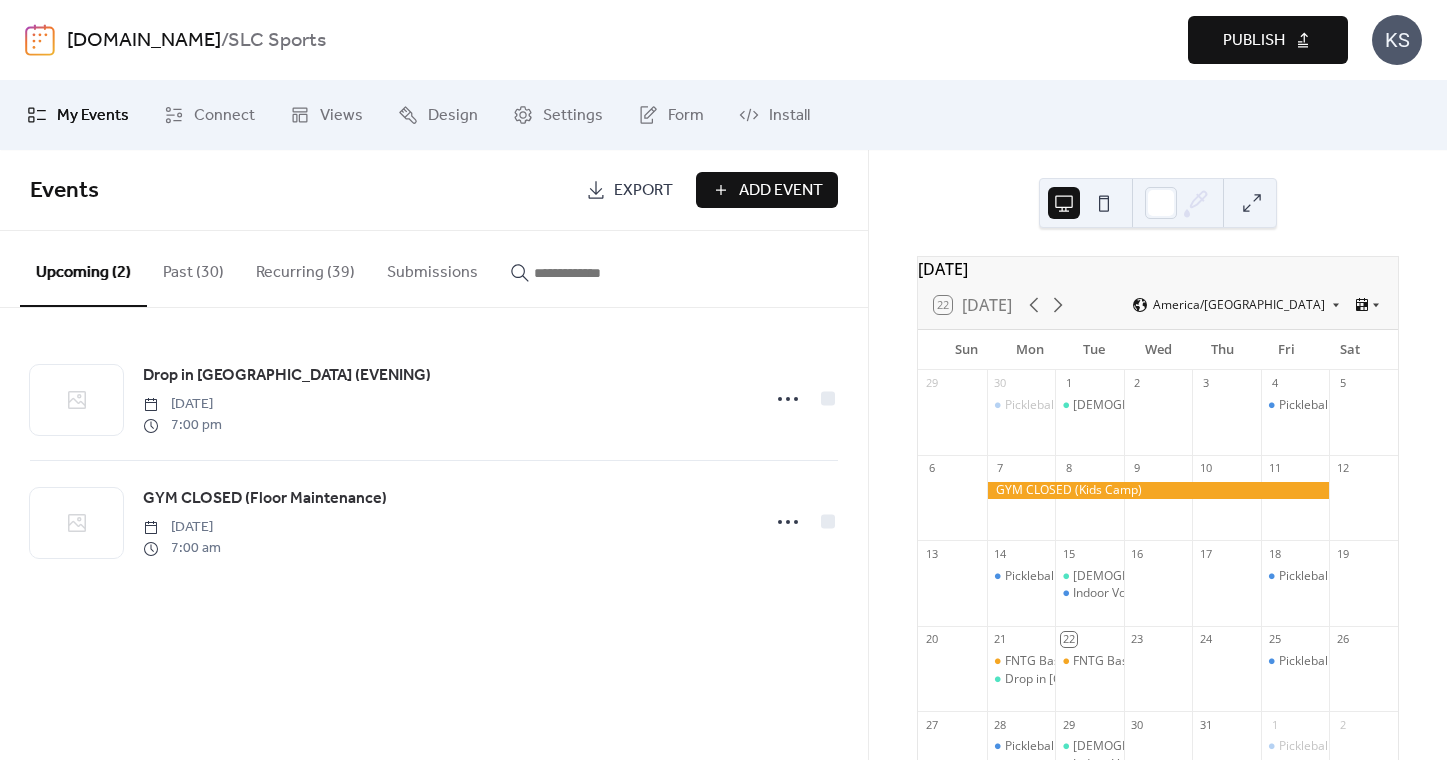click on "Publish" at bounding box center (1254, 41) 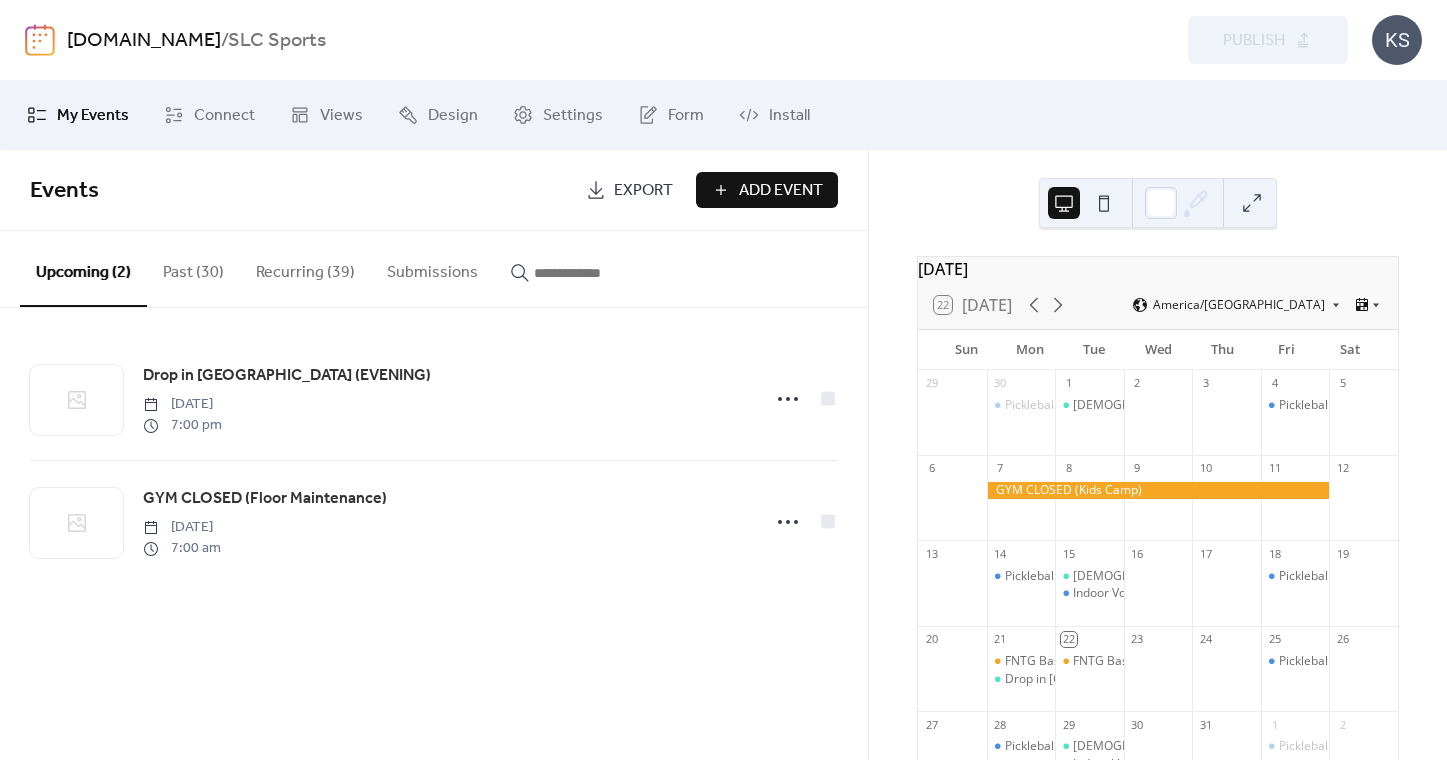 click on "Recurring (39)" at bounding box center (305, 268) 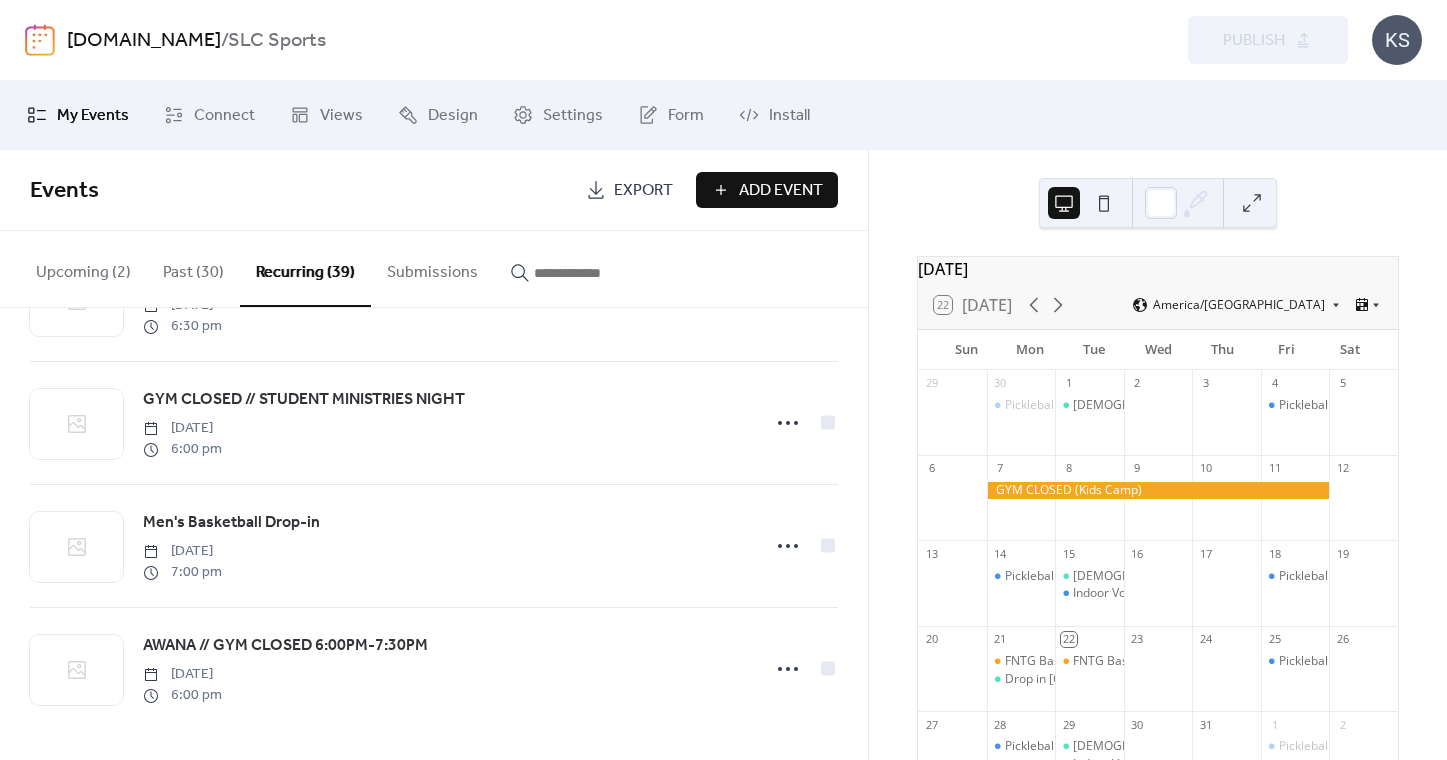 scroll, scrollTop: 4405, scrollLeft: 0, axis: vertical 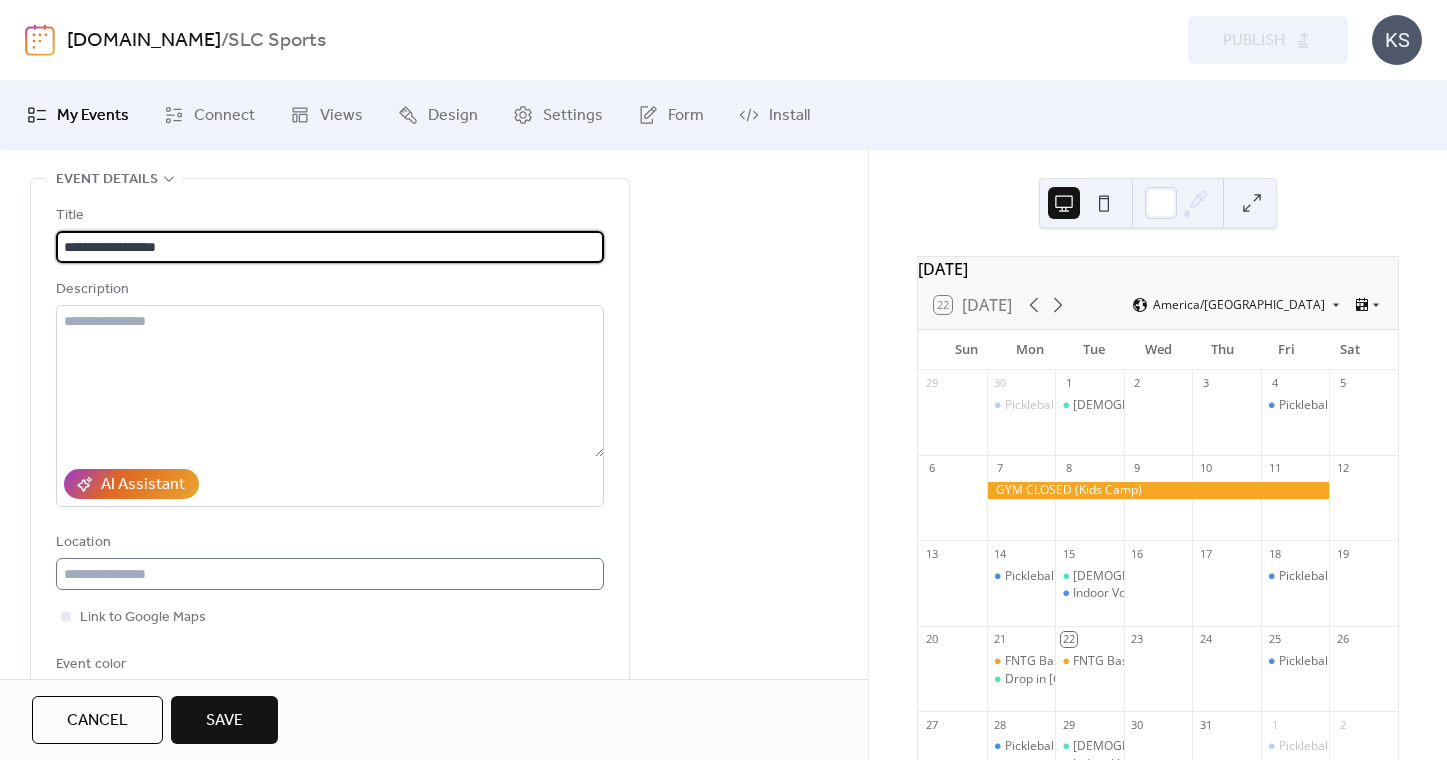 type on "**********" 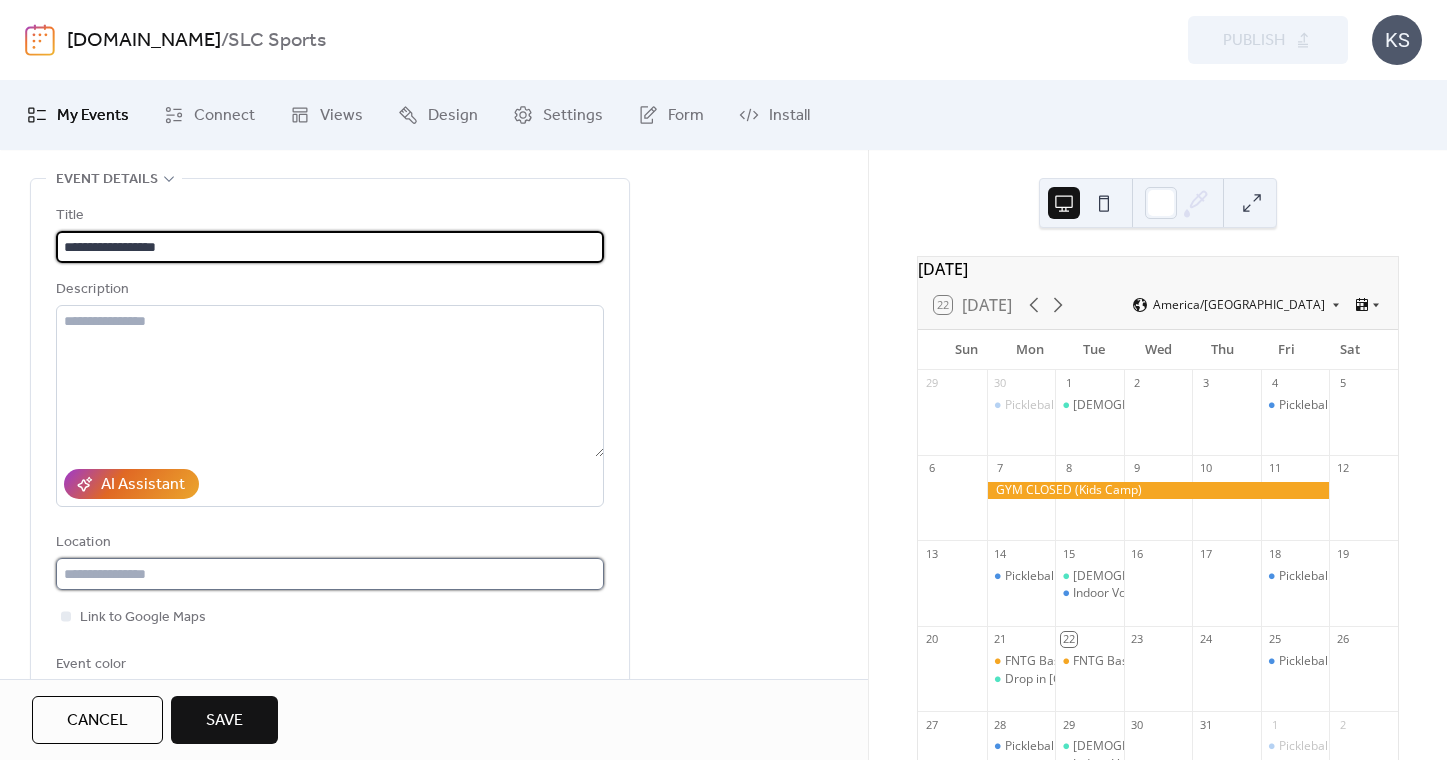 click at bounding box center (330, 574) 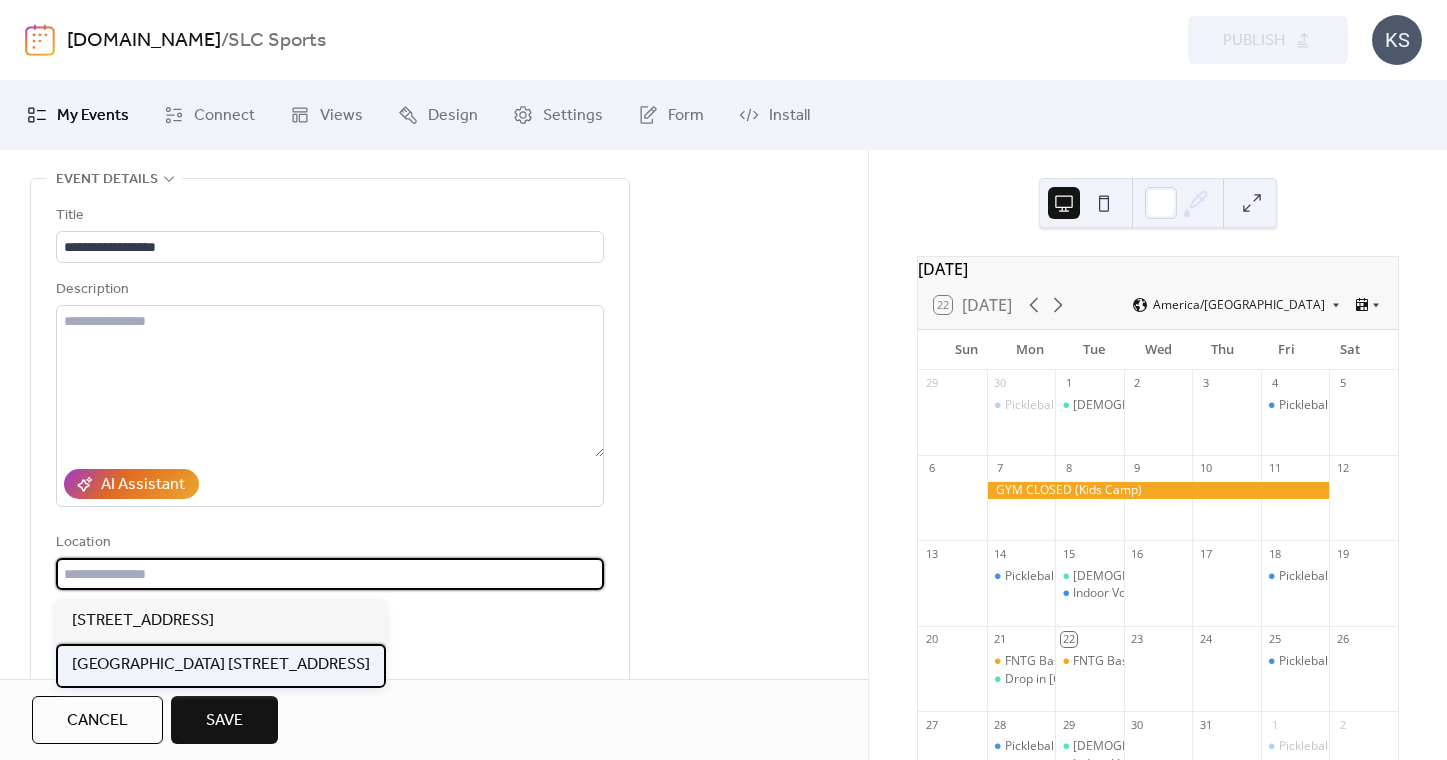 click on "[GEOGRAPHIC_DATA] [STREET_ADDRESS]" at bounding box center (221, 665) 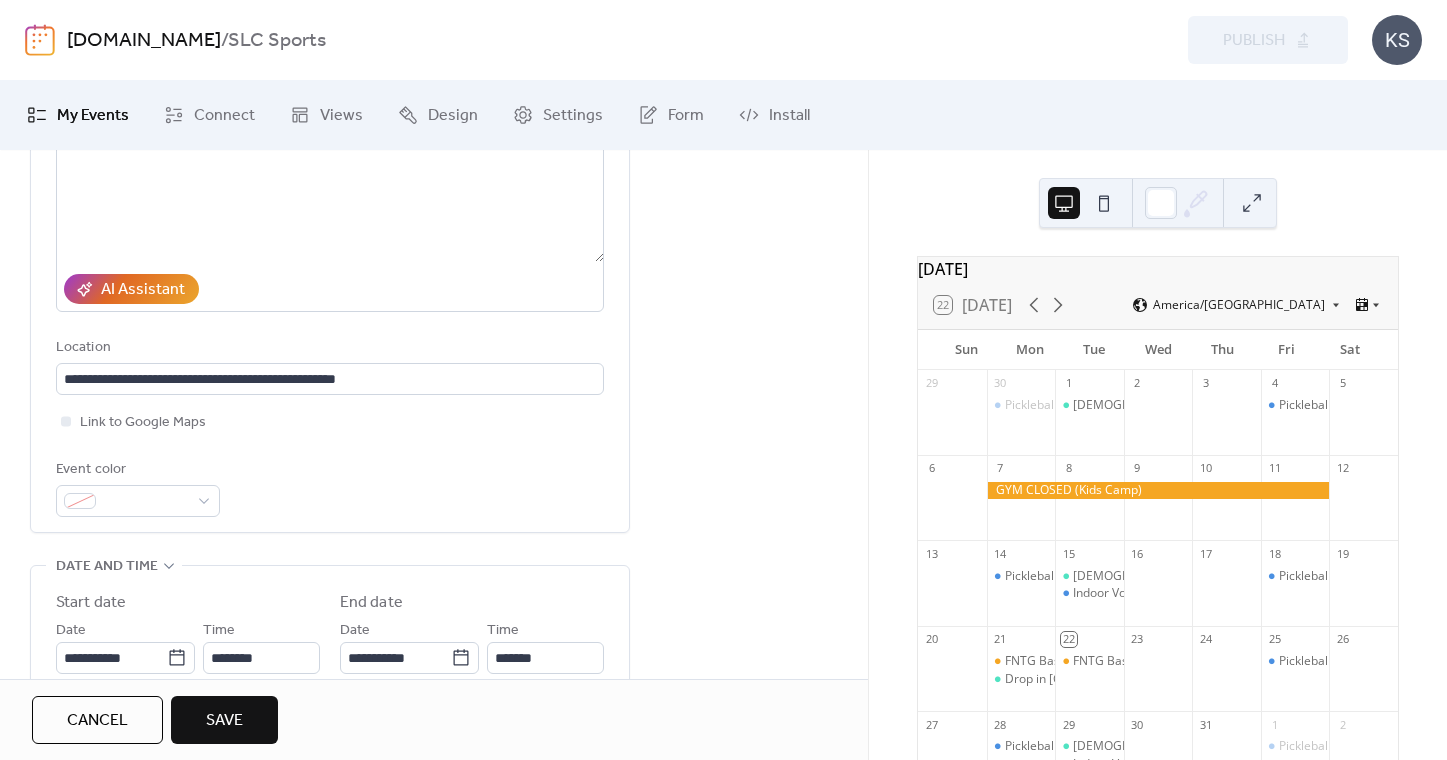 scroll, scrollTop: 281, scrollLeft: 0, axis: vertical 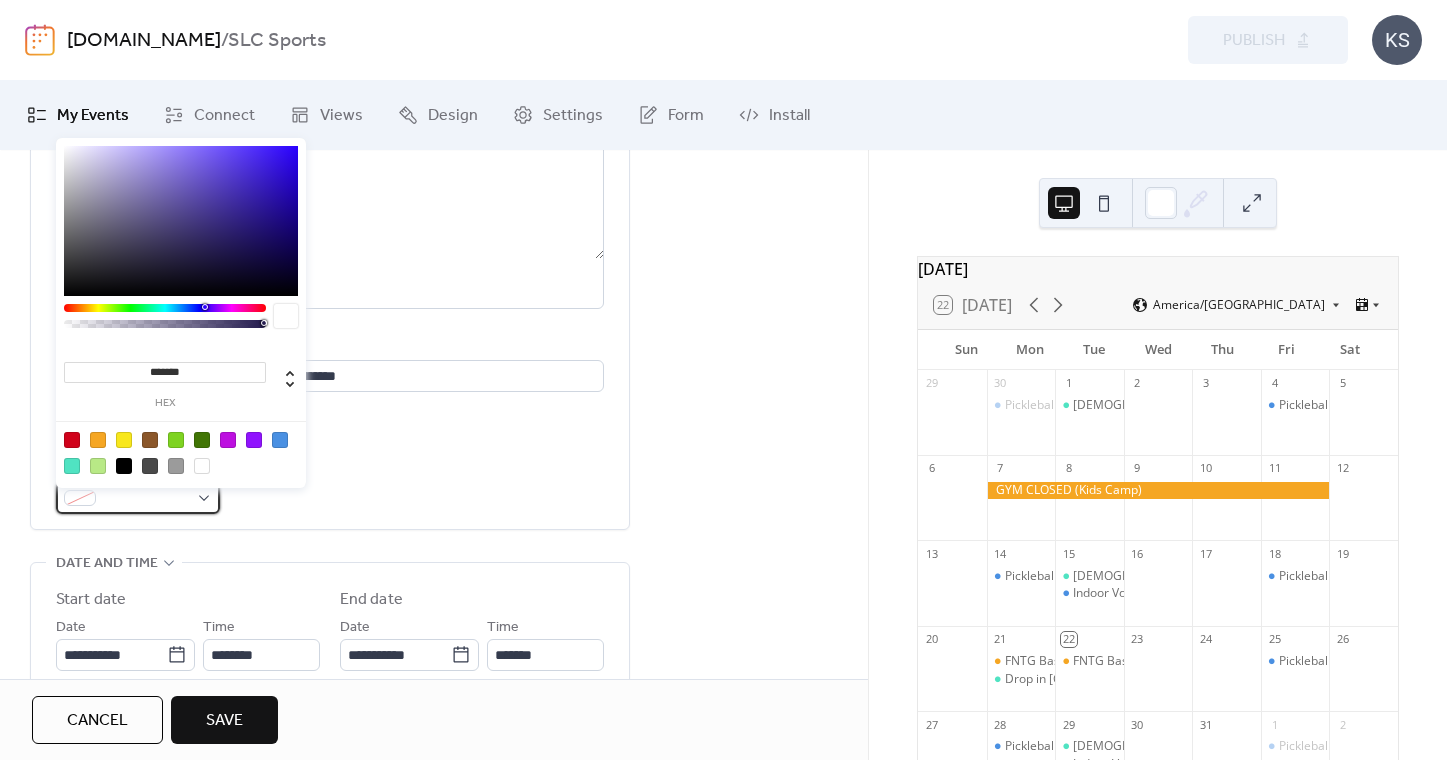 click at bounding box center (146, 499) 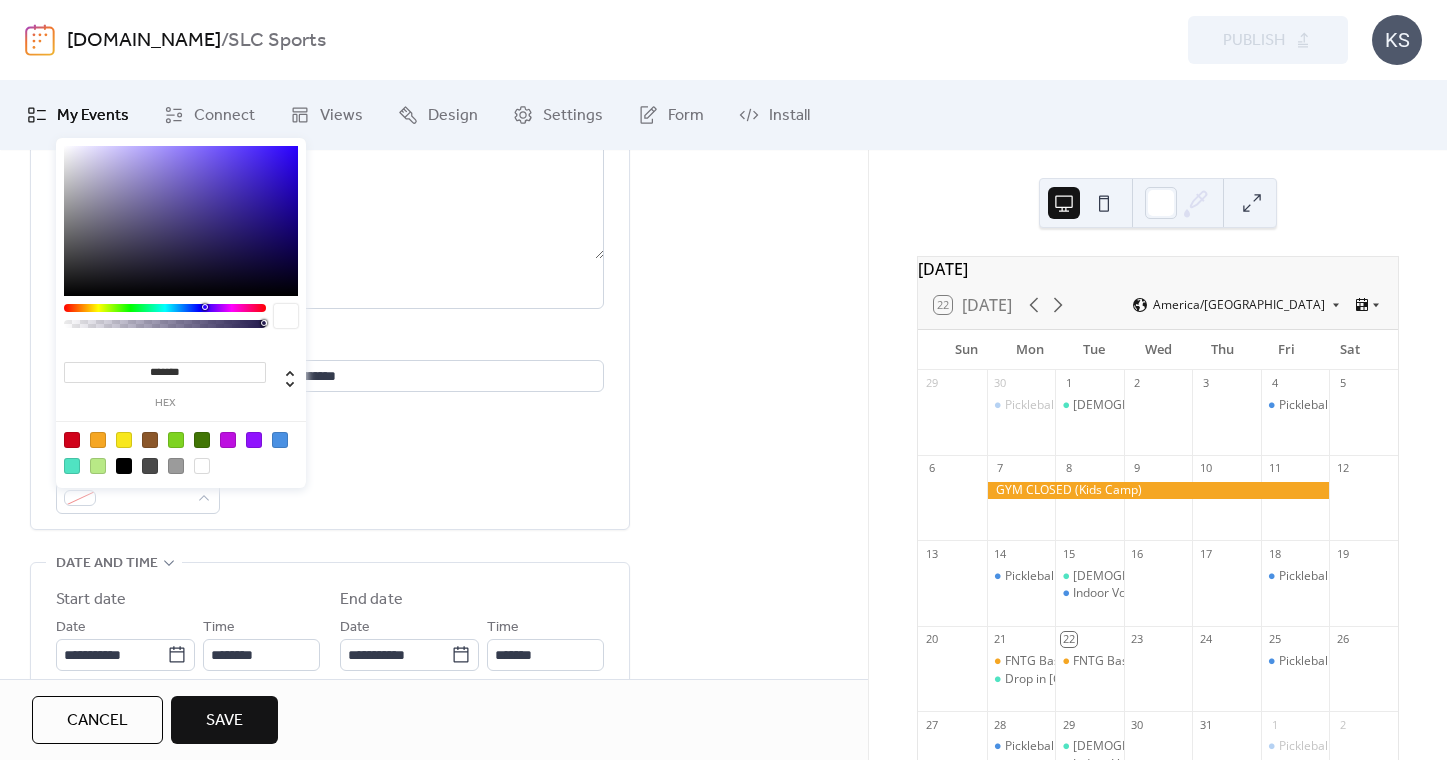 click at bounding box center [181, 452] 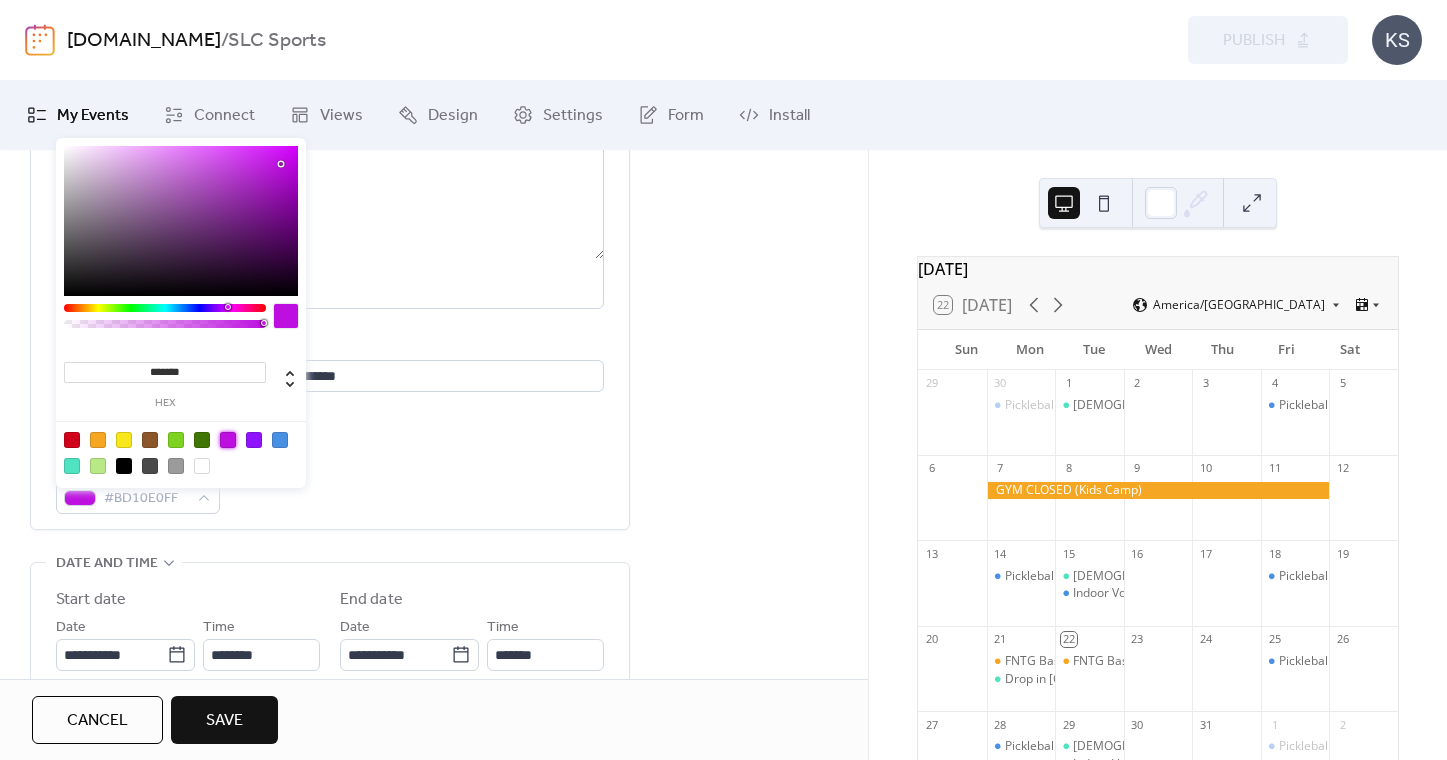 click on "**********" at bounding box center (330, 672) 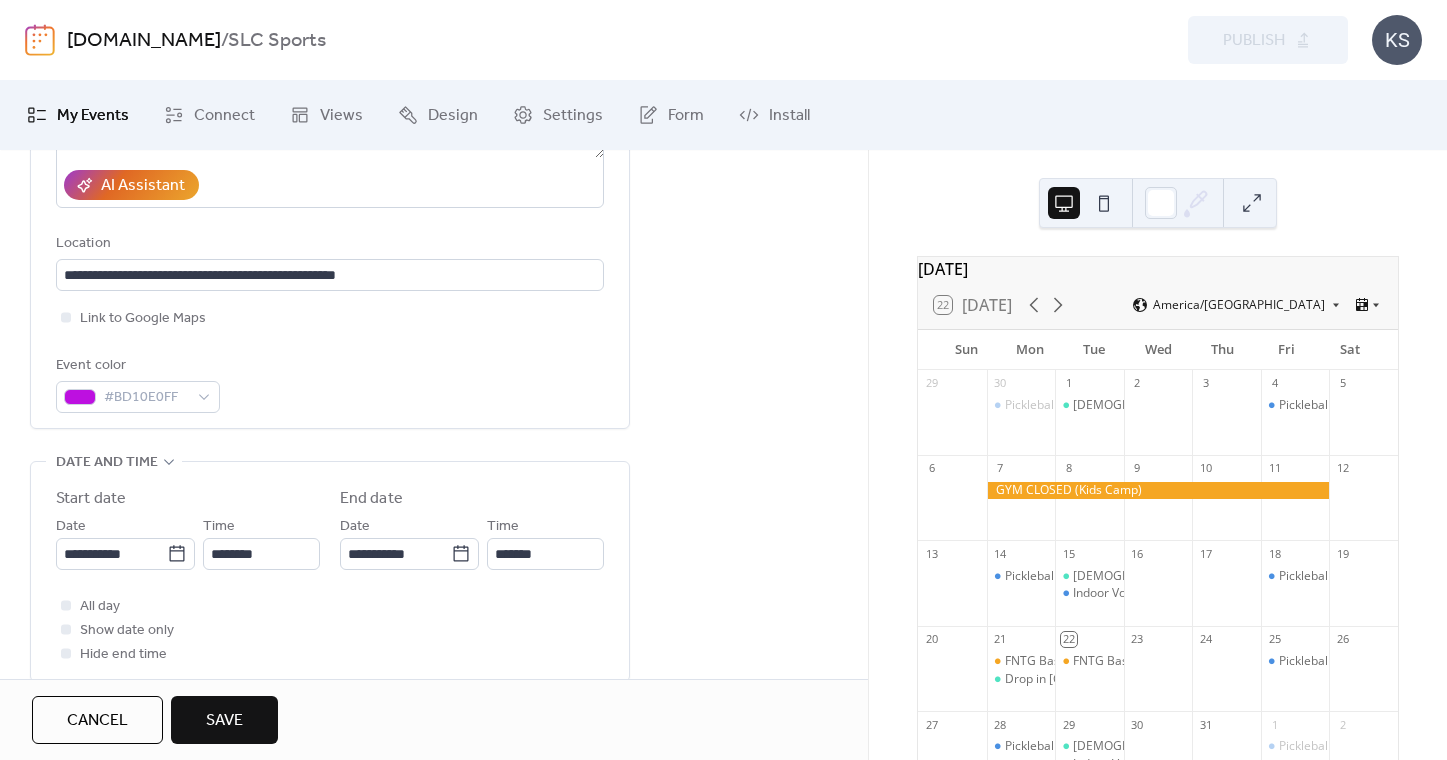 scroll, scrollTop: 387, scrollLeft: 0, axis: vertical 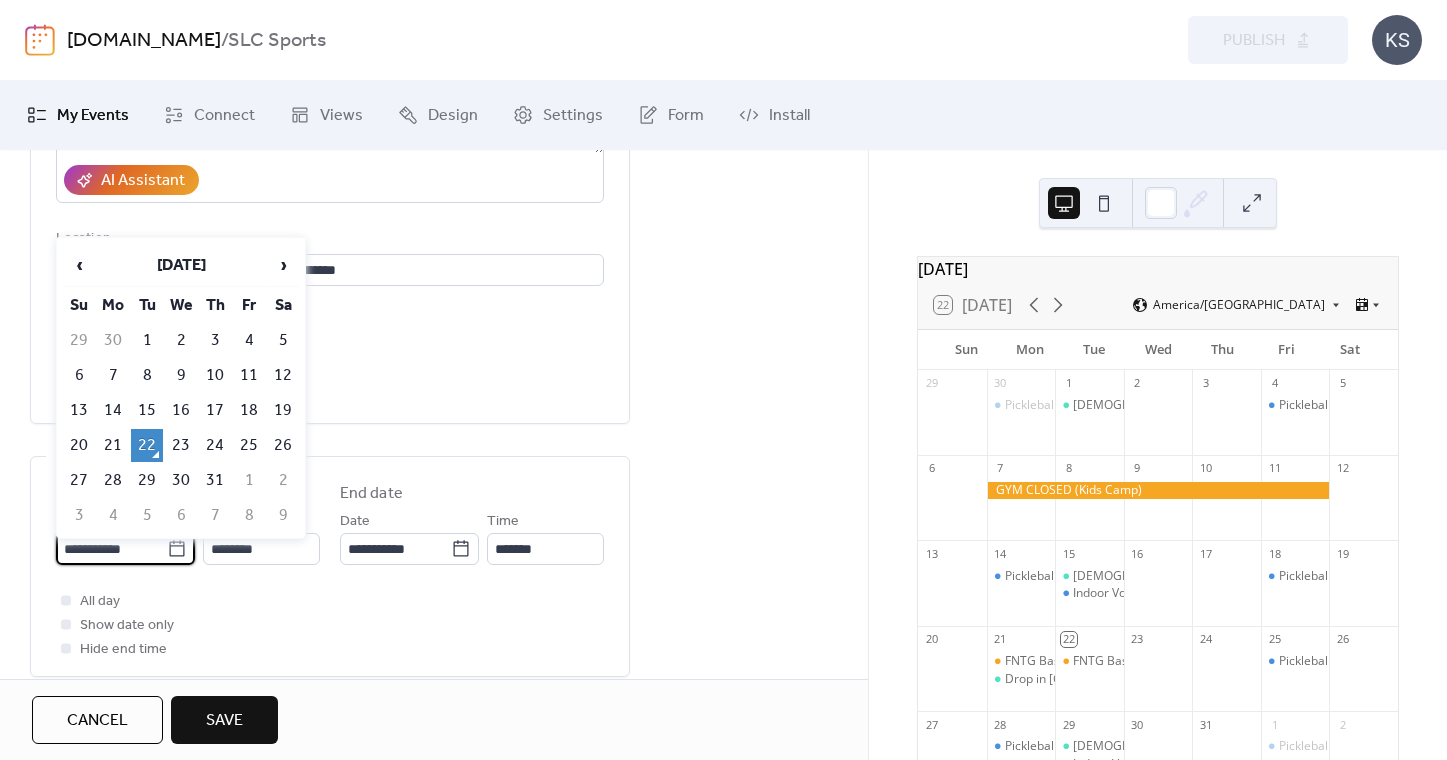 click on "**********" at bounding box center [111, 549] 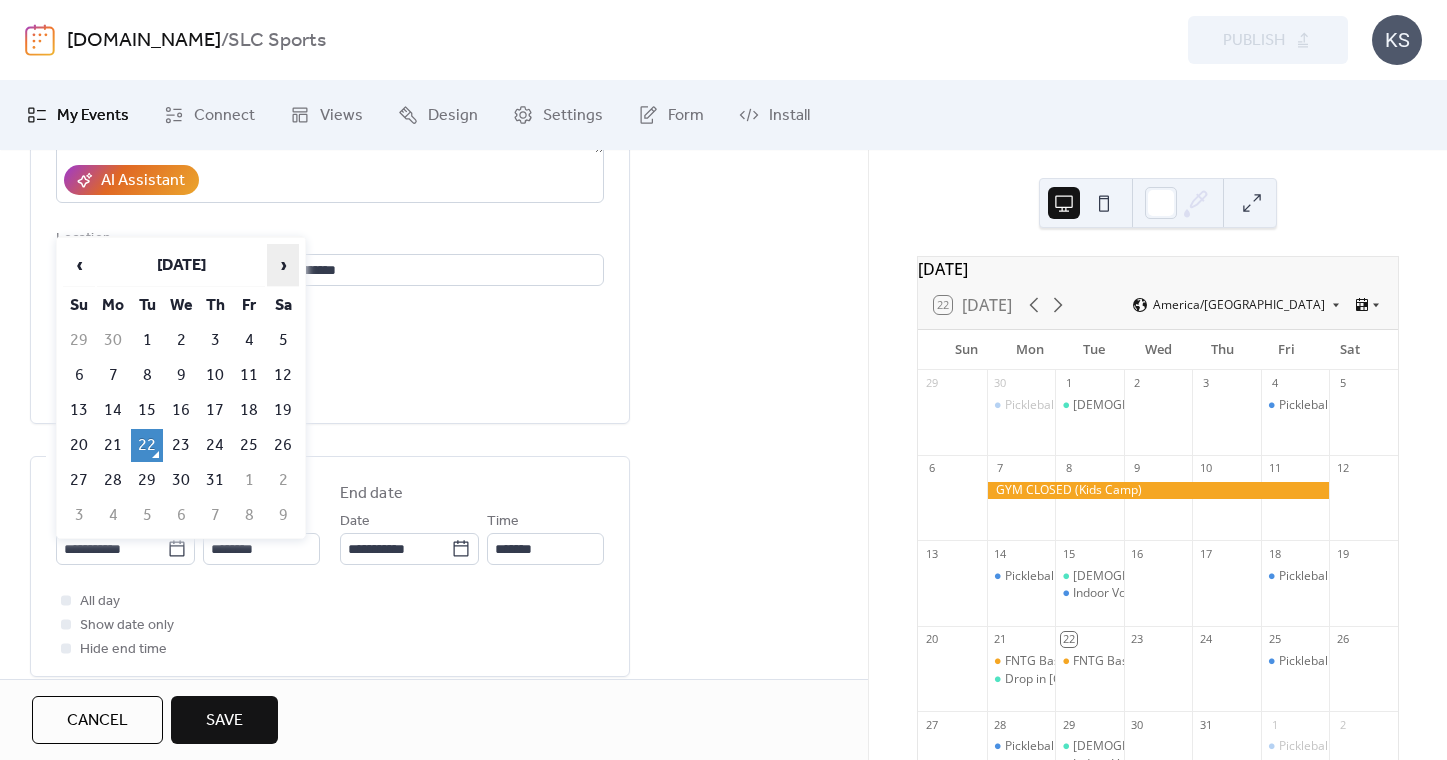 click on "›" at bounding box center (283, 265) 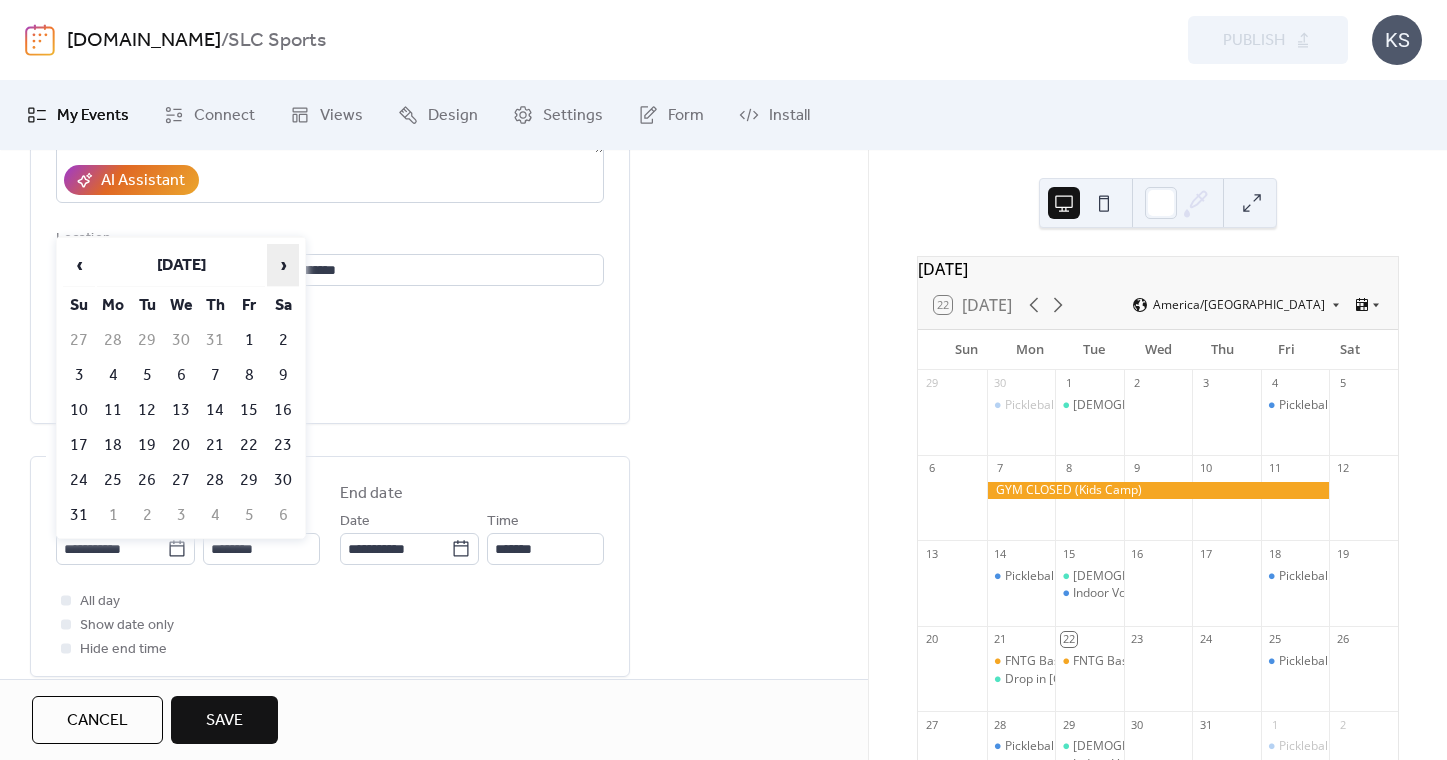 click on "›" at bounding box center (283, 265) 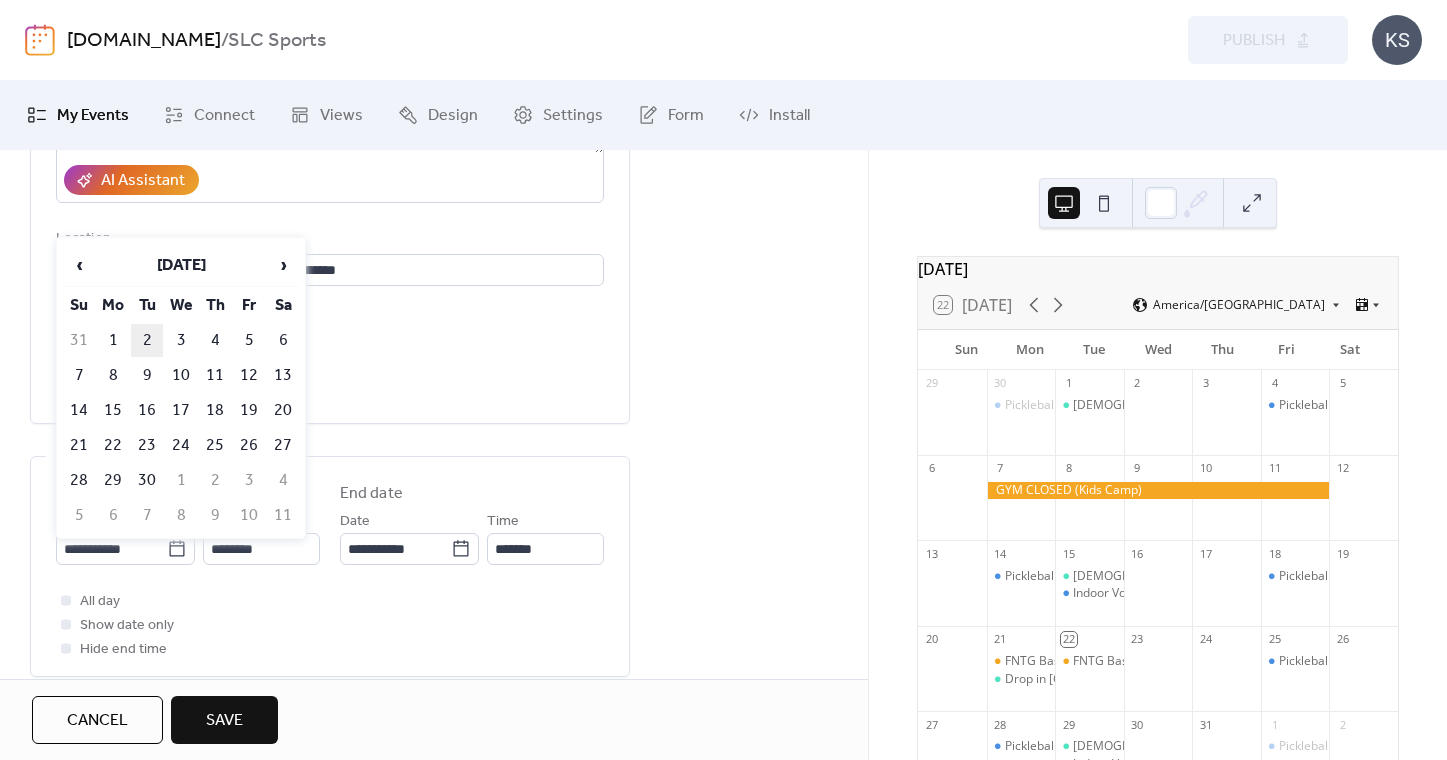 click on "2" at bounding box center (147, 340) 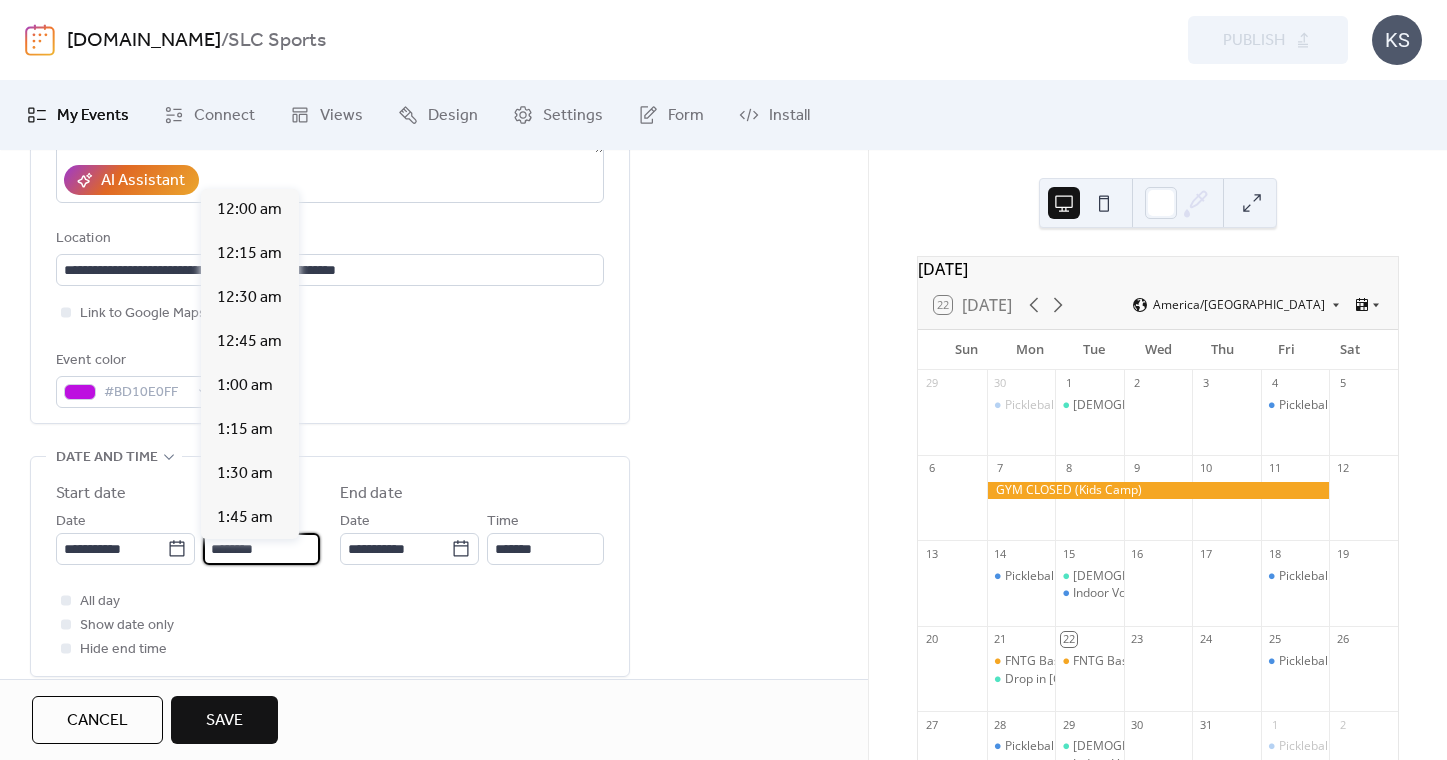 click on "********" at bounding box center [261, 549] 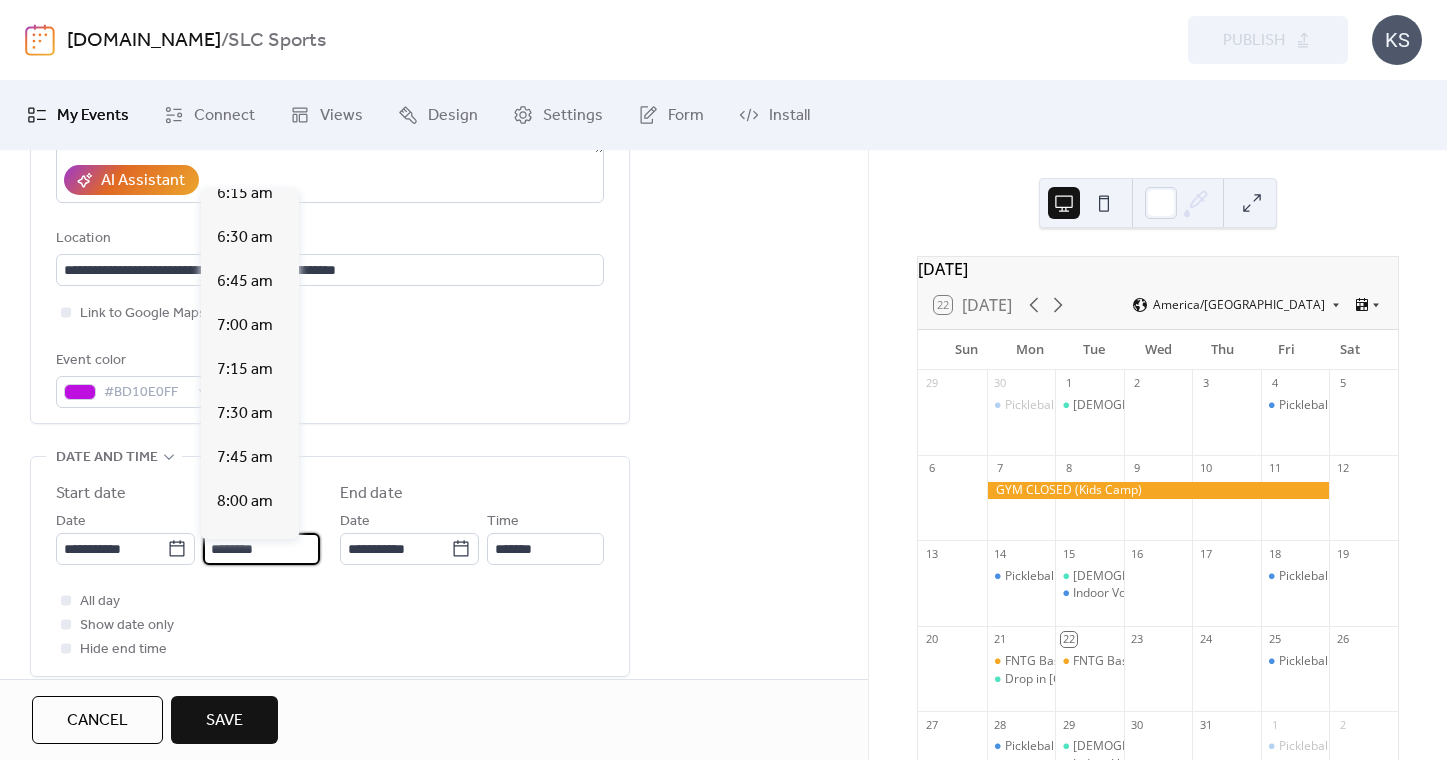 scroll, scrollTop: 1138, scrollLeft: 0, axis: vertical 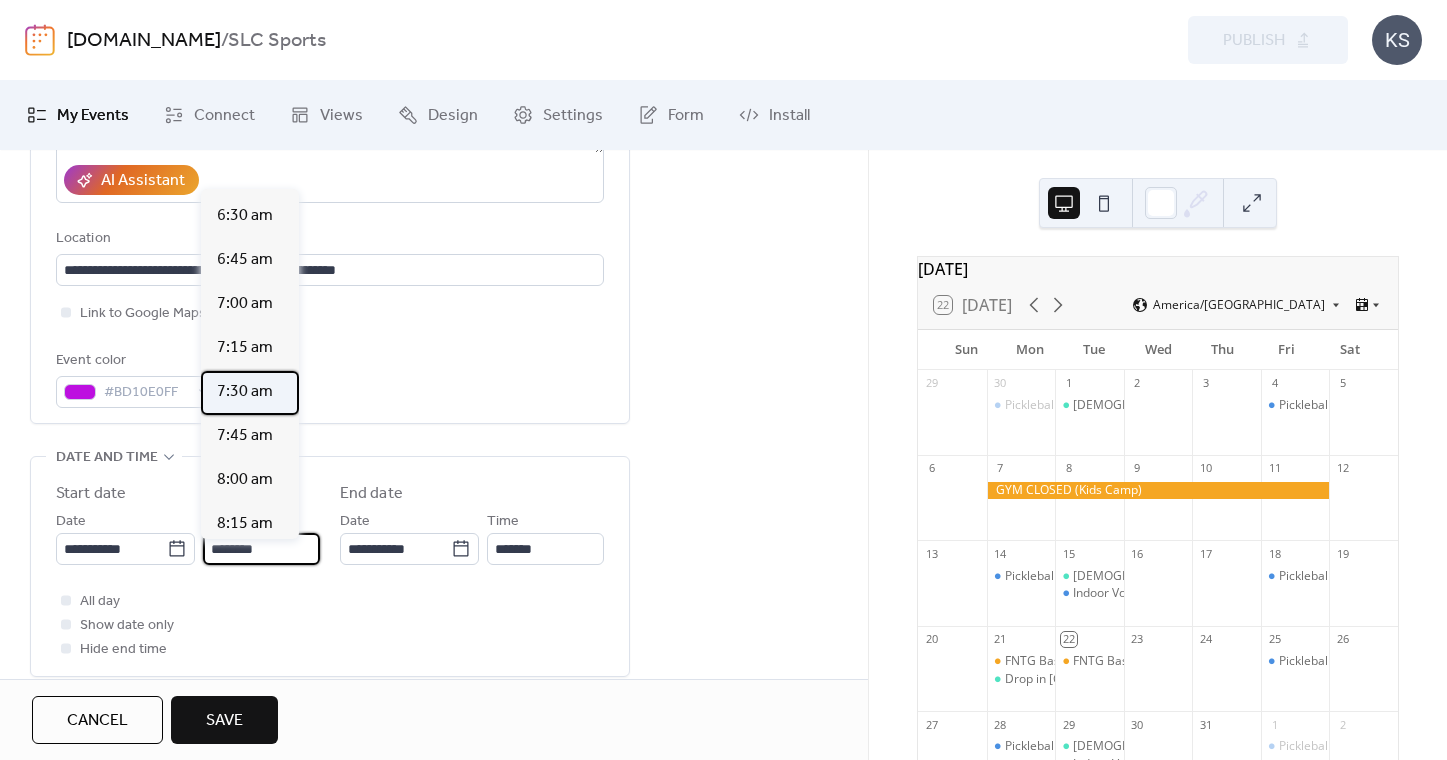 click on "7:30 am" at bounding box center [245, 392] 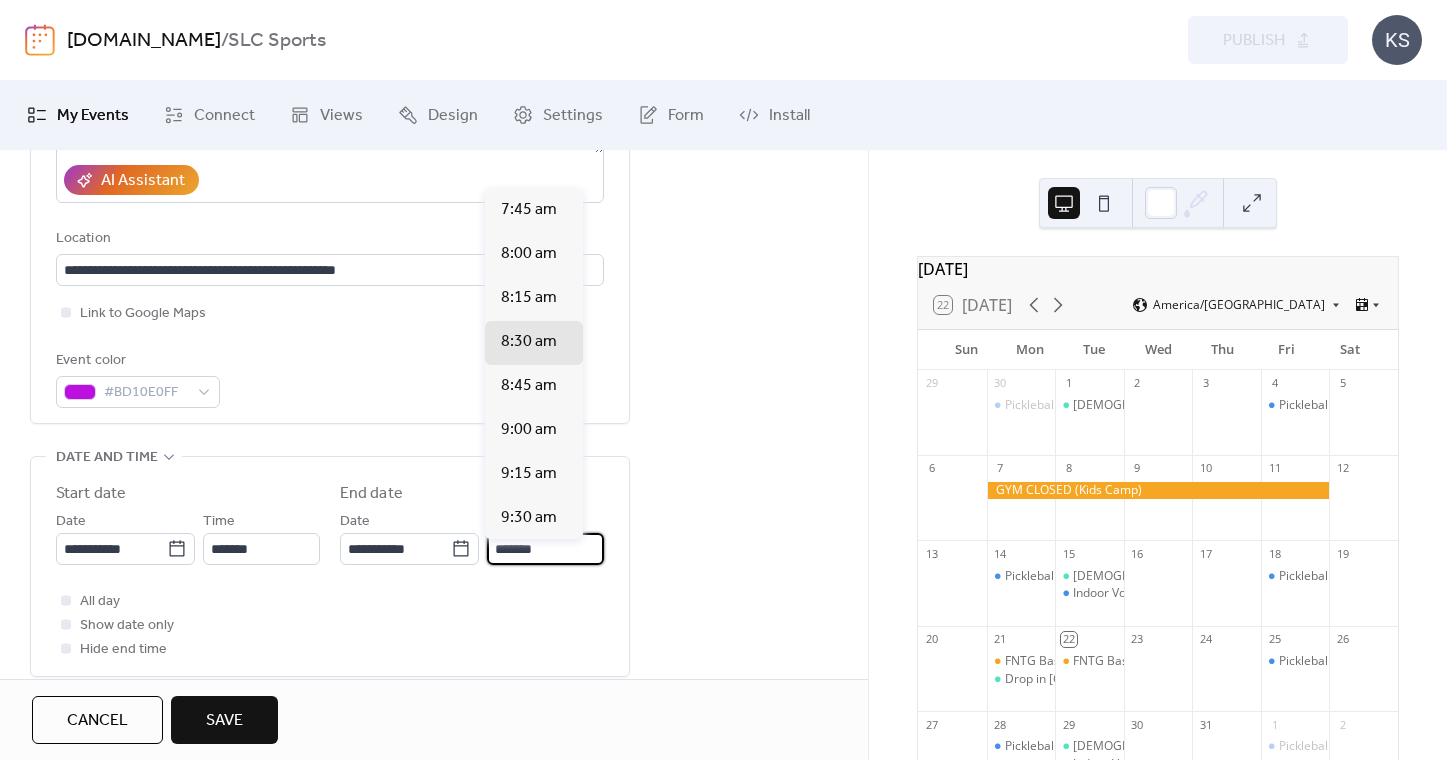 click on "*******" at bounding box center (545, 549) 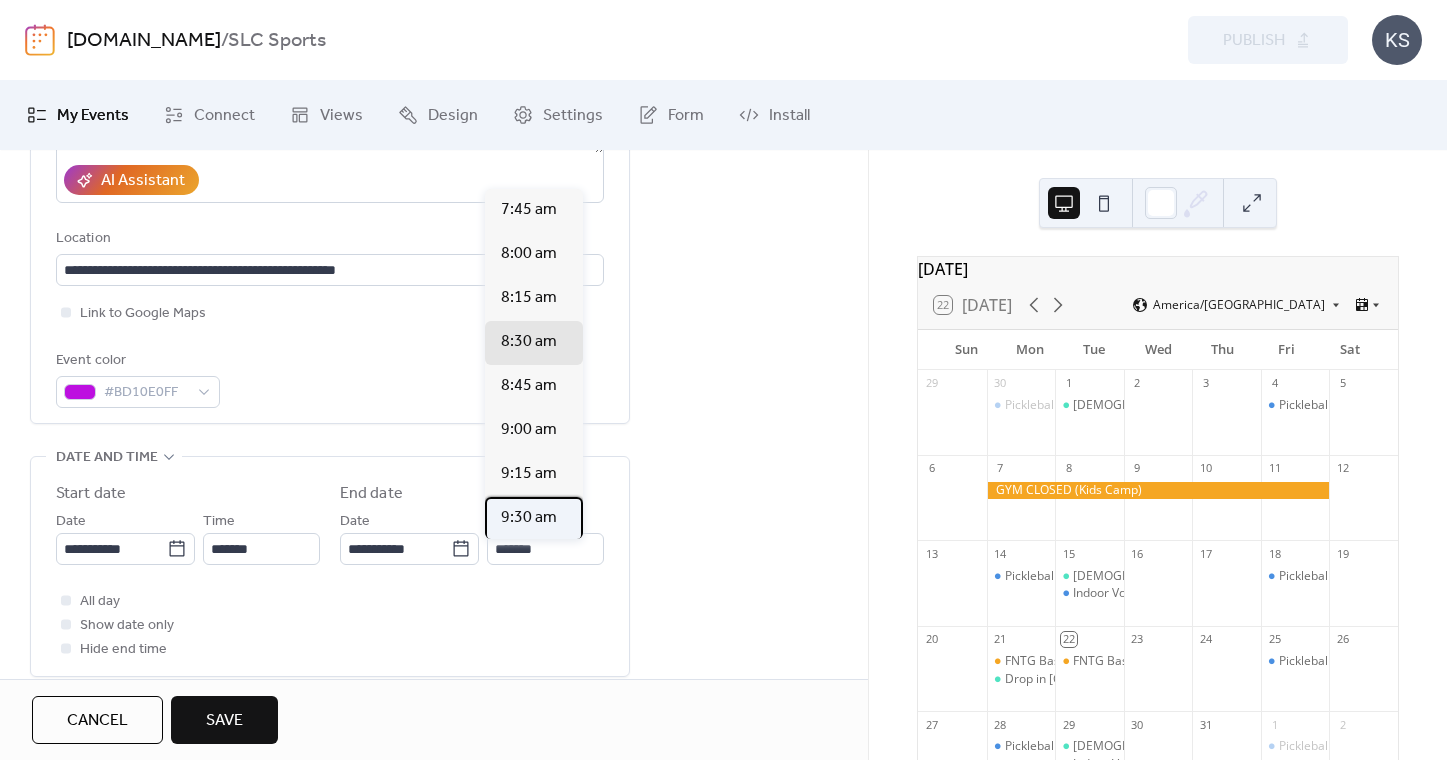 click on "9:30 am" at bounding box center (529, 518) 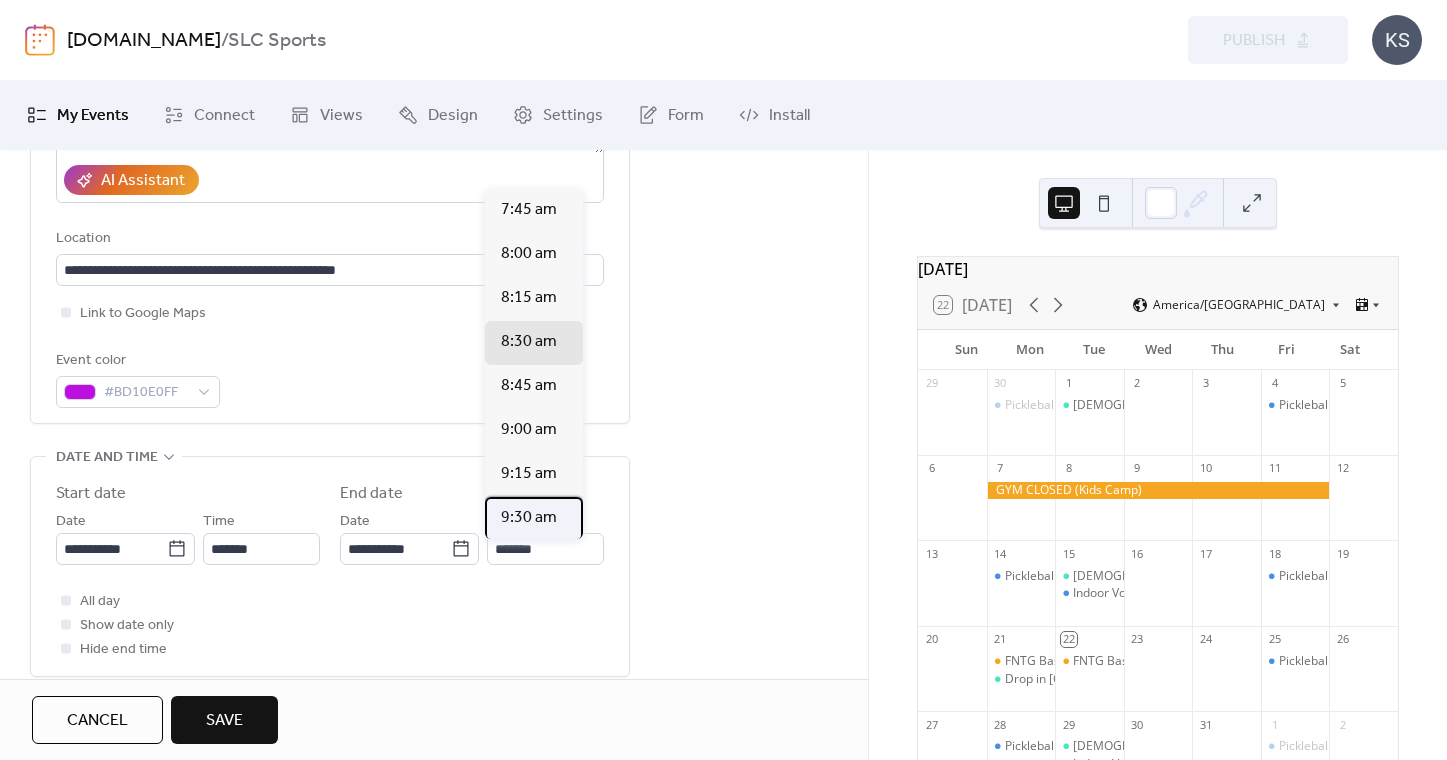 type on "*******" 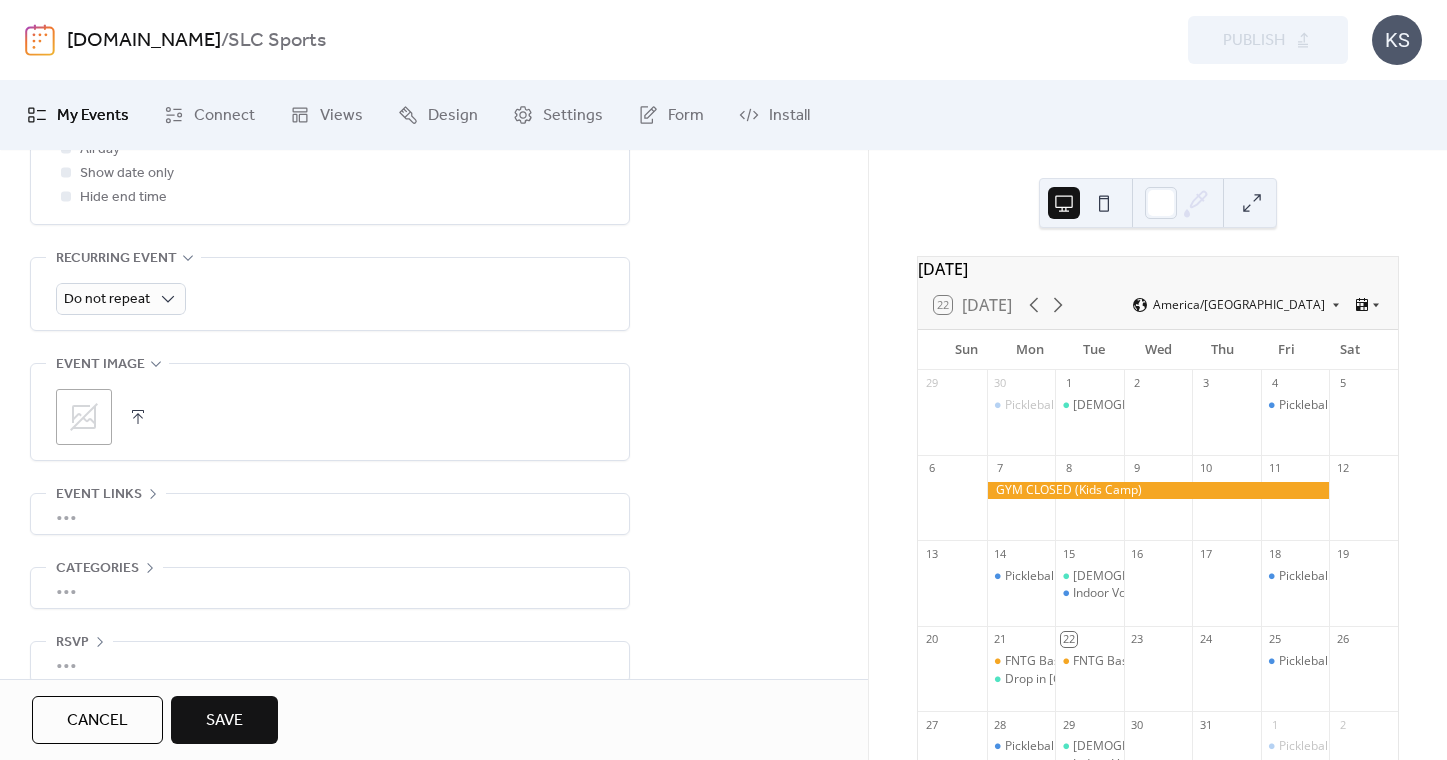 scroll, scrollTop: 850, scrollLeft: 0, axis: vertical 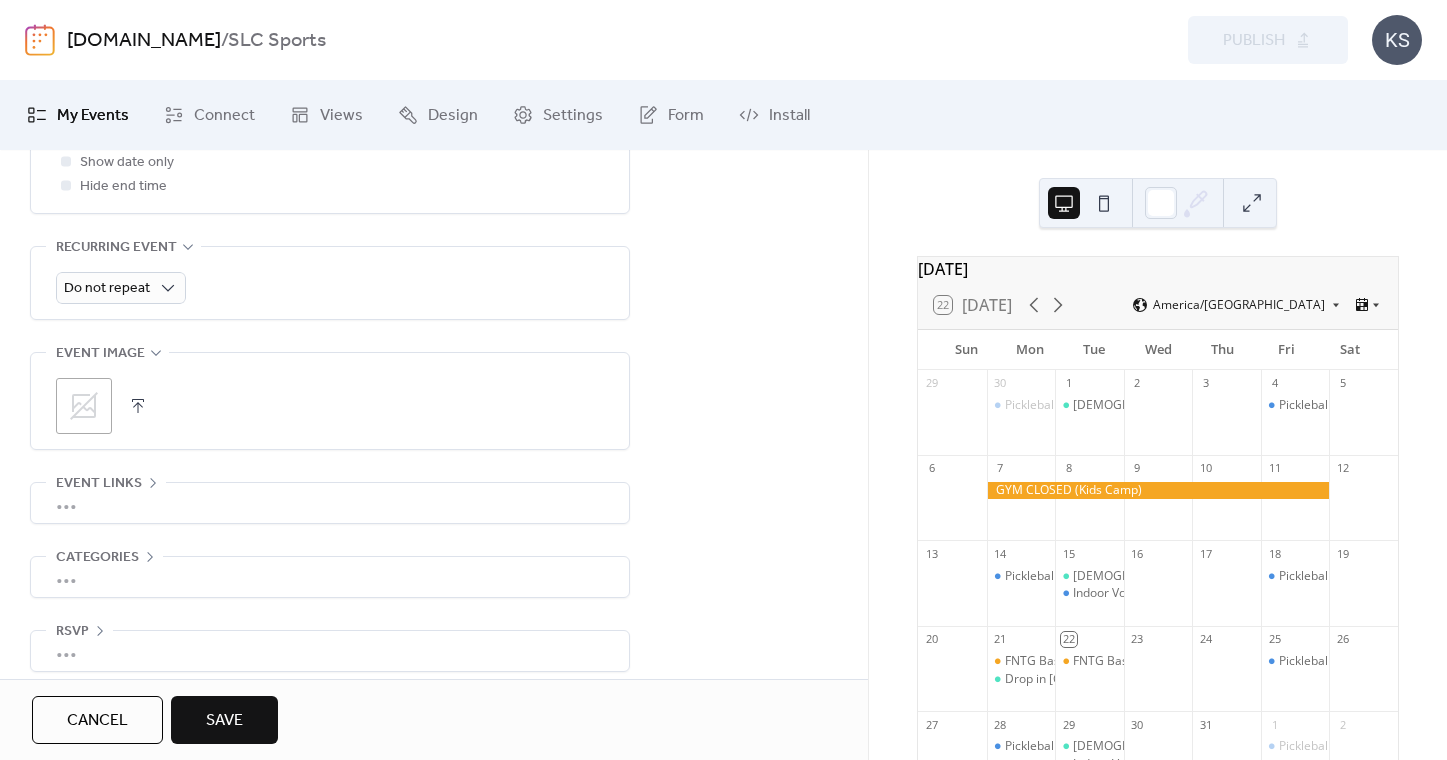 click on "Do not repeat" at bounding box center [330, 283] 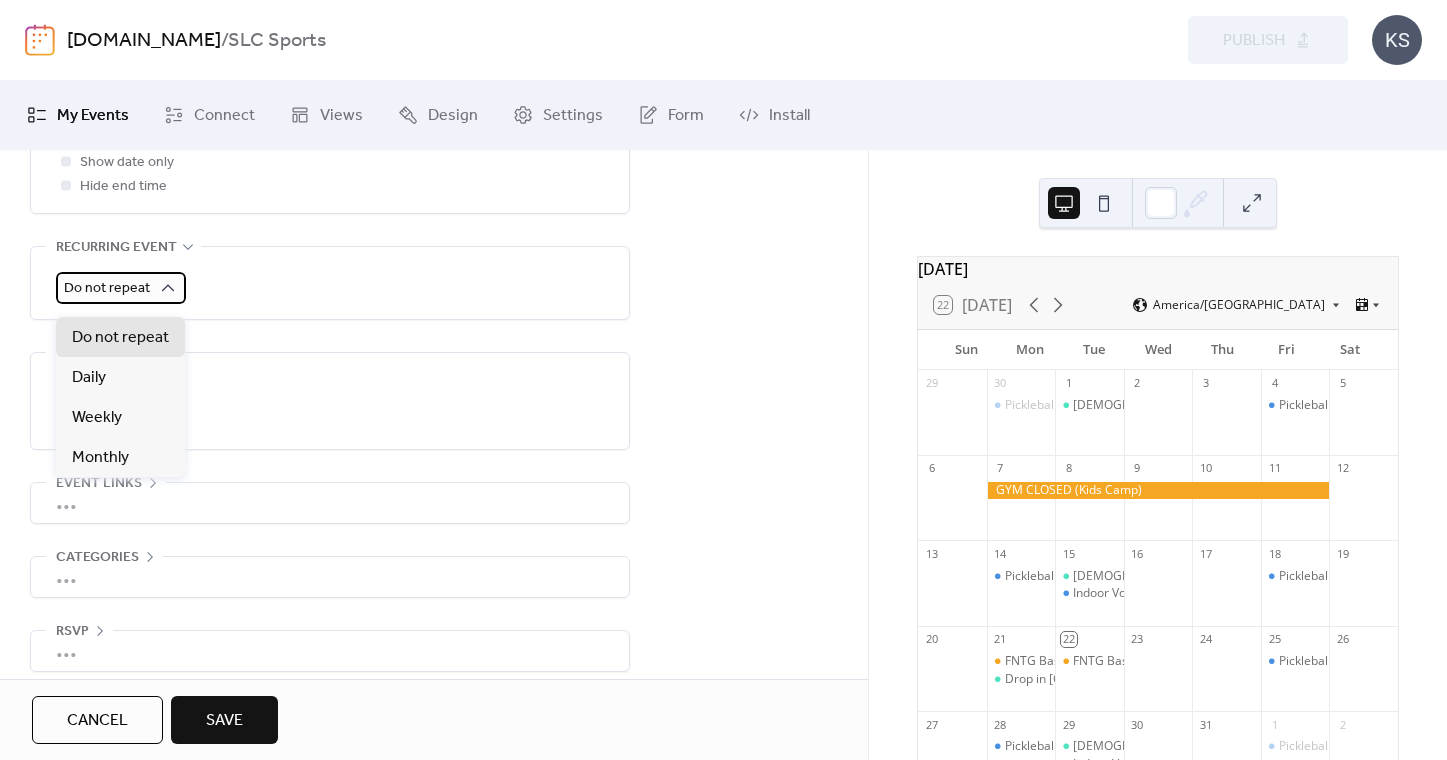click on "Do not repeat" at bounding box center (107, 288) 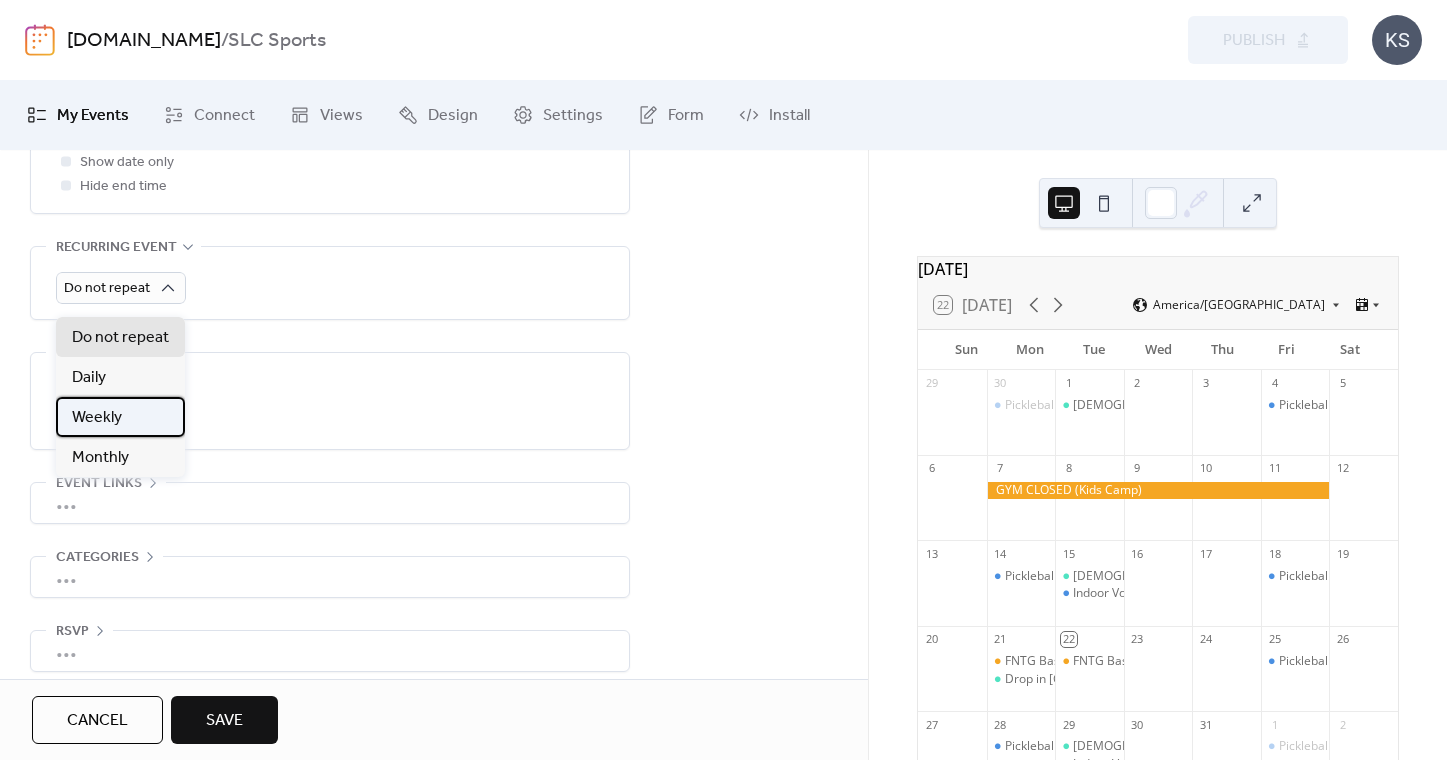 click on "Weekly" at bounding box center (97, 418) 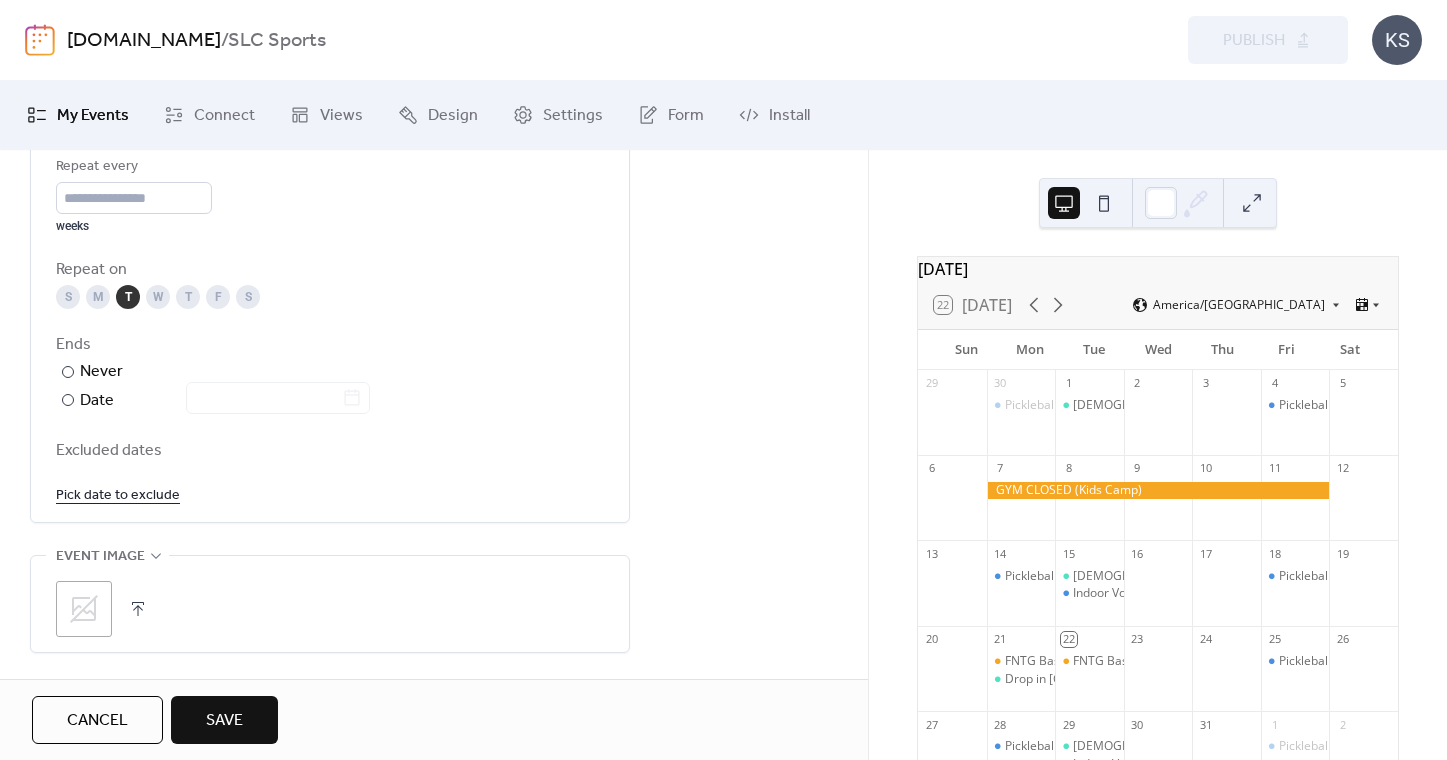 scroll, scrollTop: 1037, scrollLeft: 0, axis: vertical 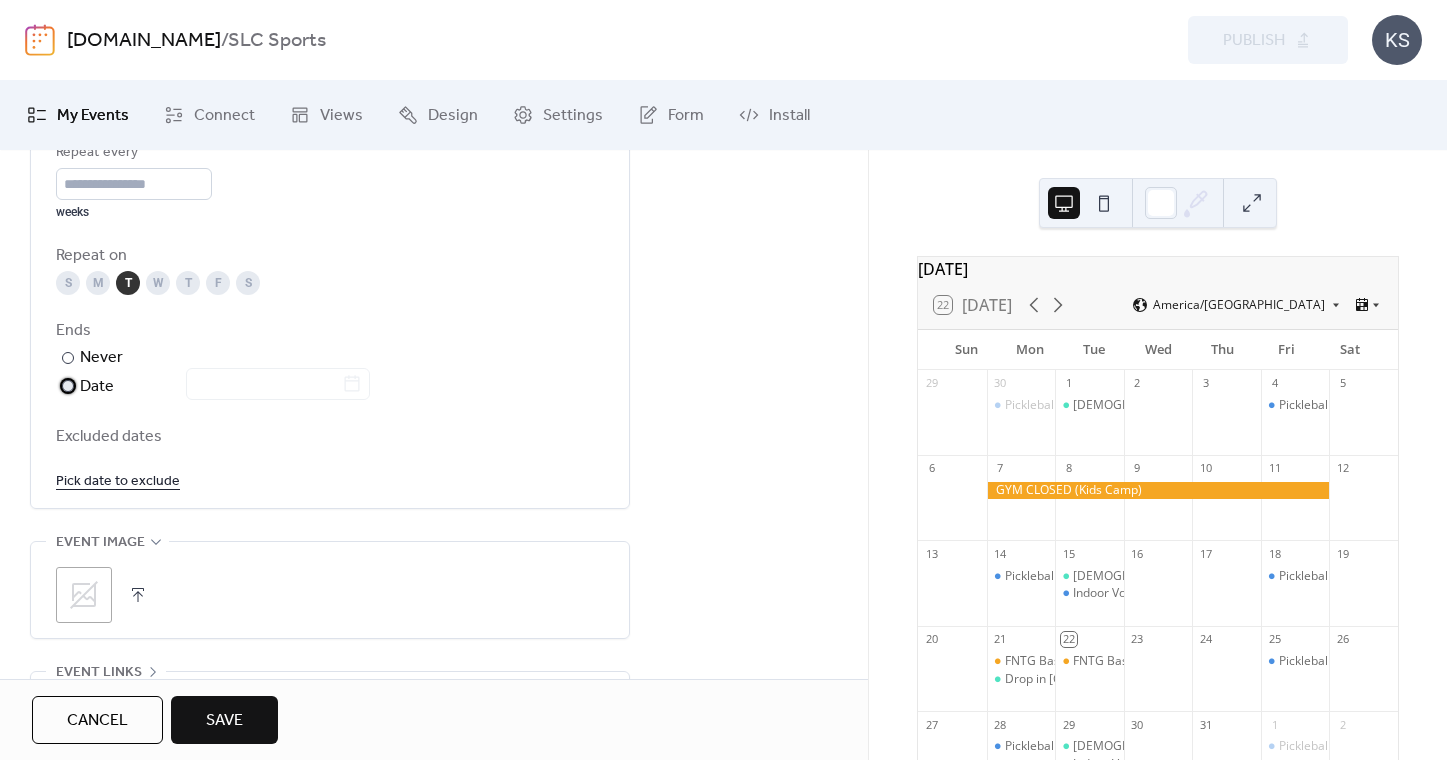 click at bounding box center [68, 386] 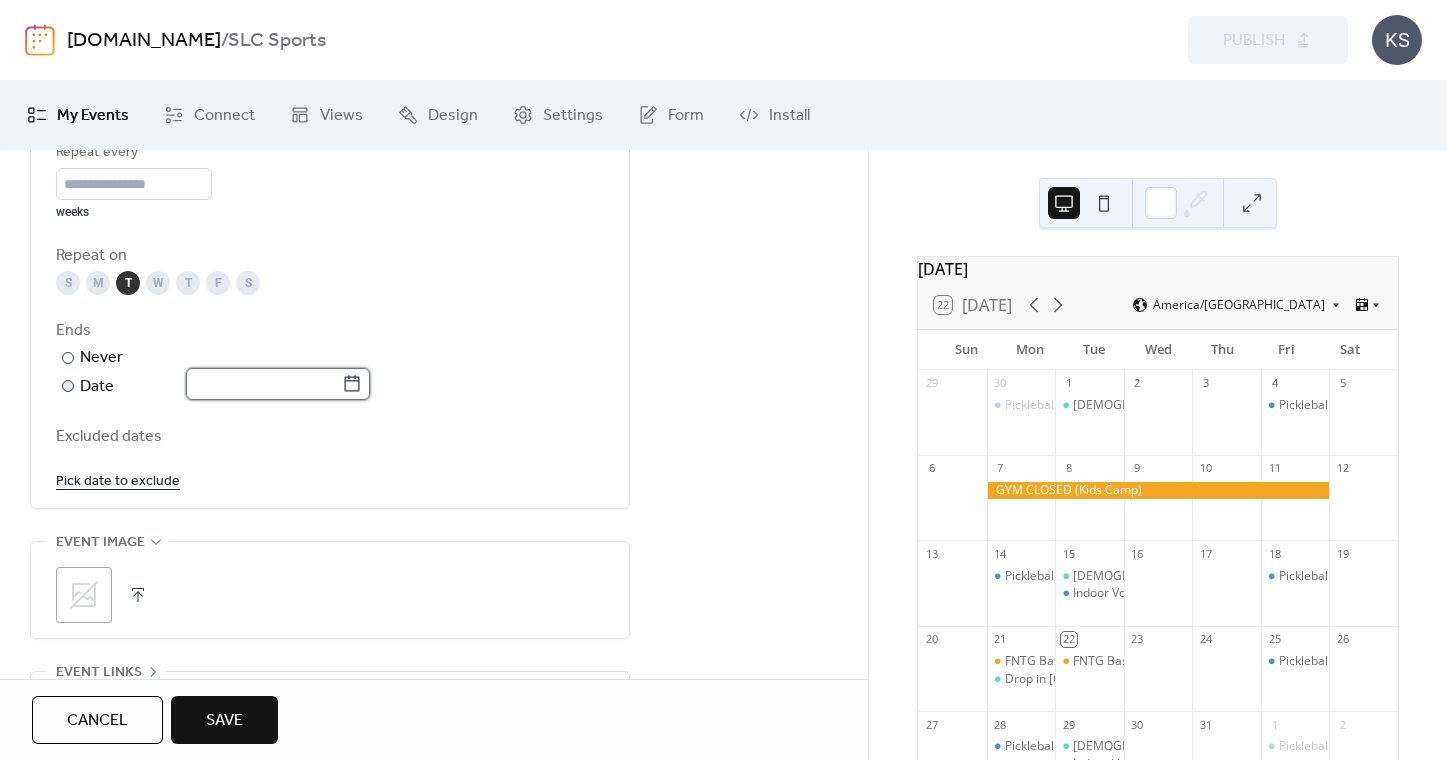 click at bounding box center [264, 384] 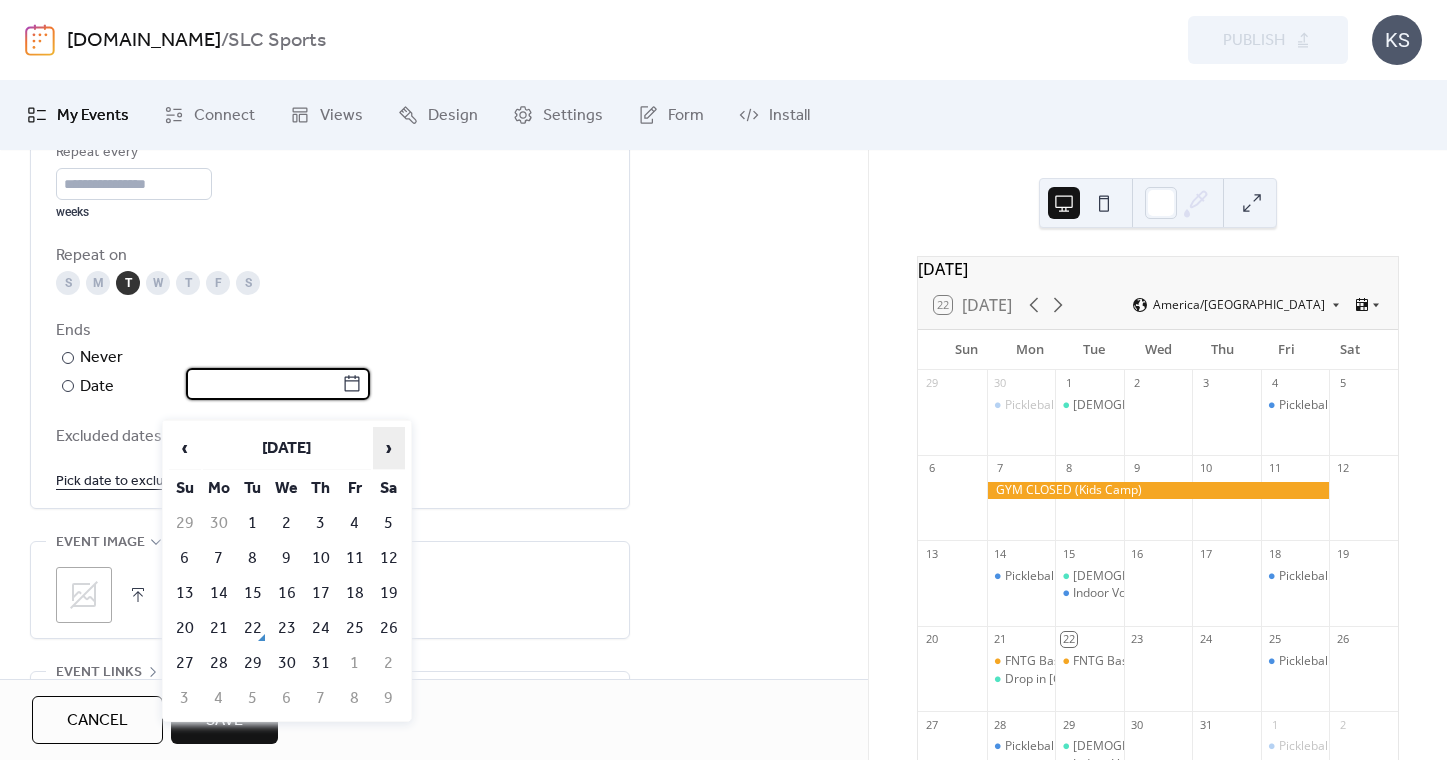 click on "›" at bounding box center (389, 448) 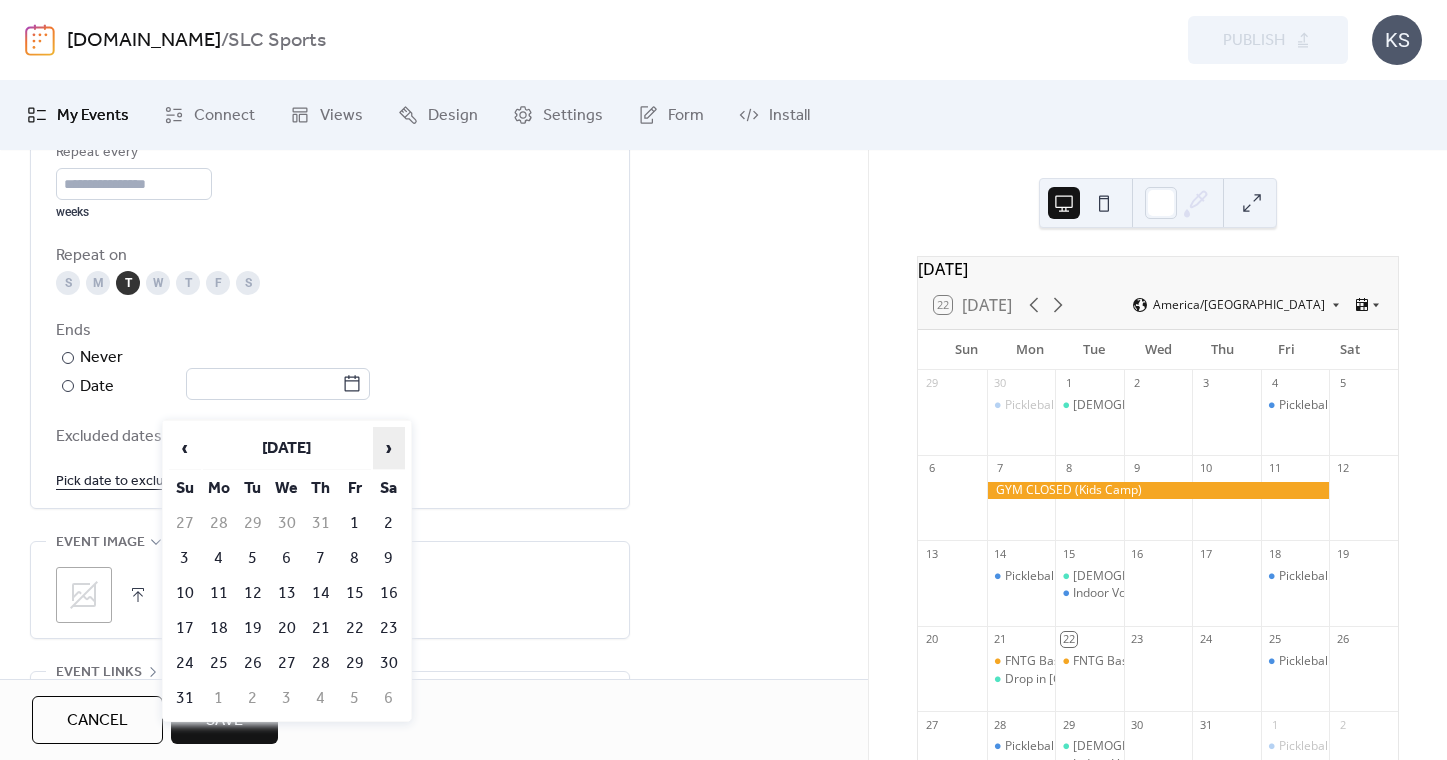 click on "›" at bounding box center (389, 448) 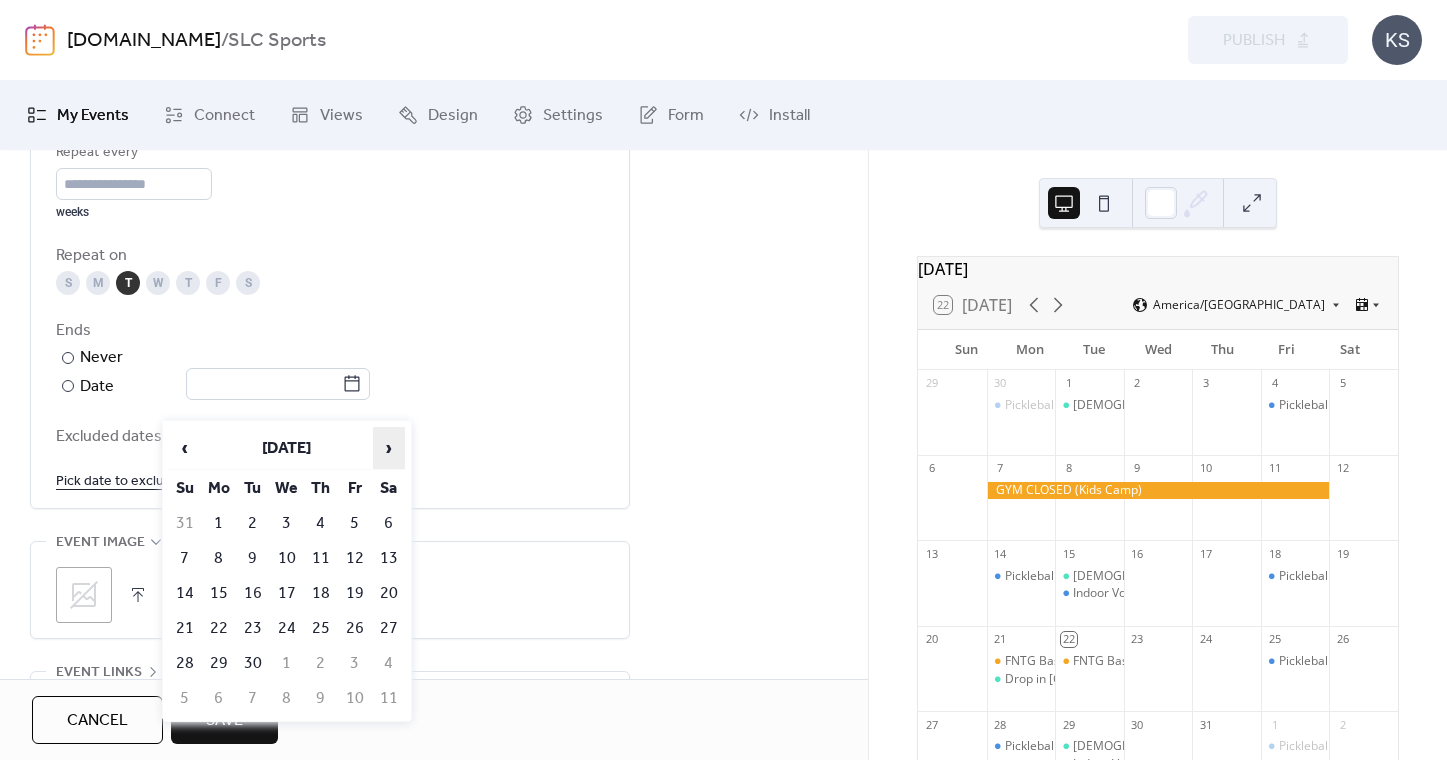 click on "›" at bounding box center (389, 448) 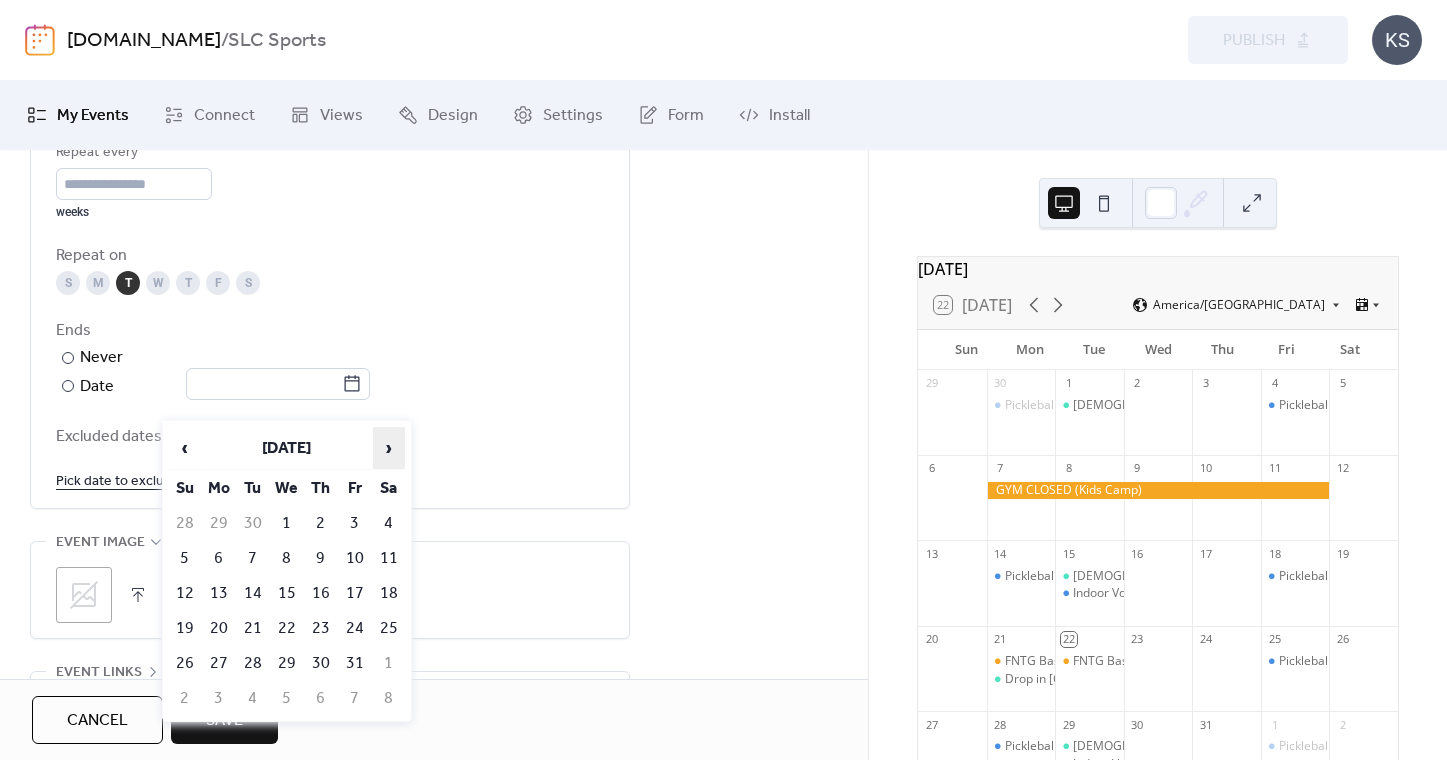 click on "›" at bounding box center (389, 448) 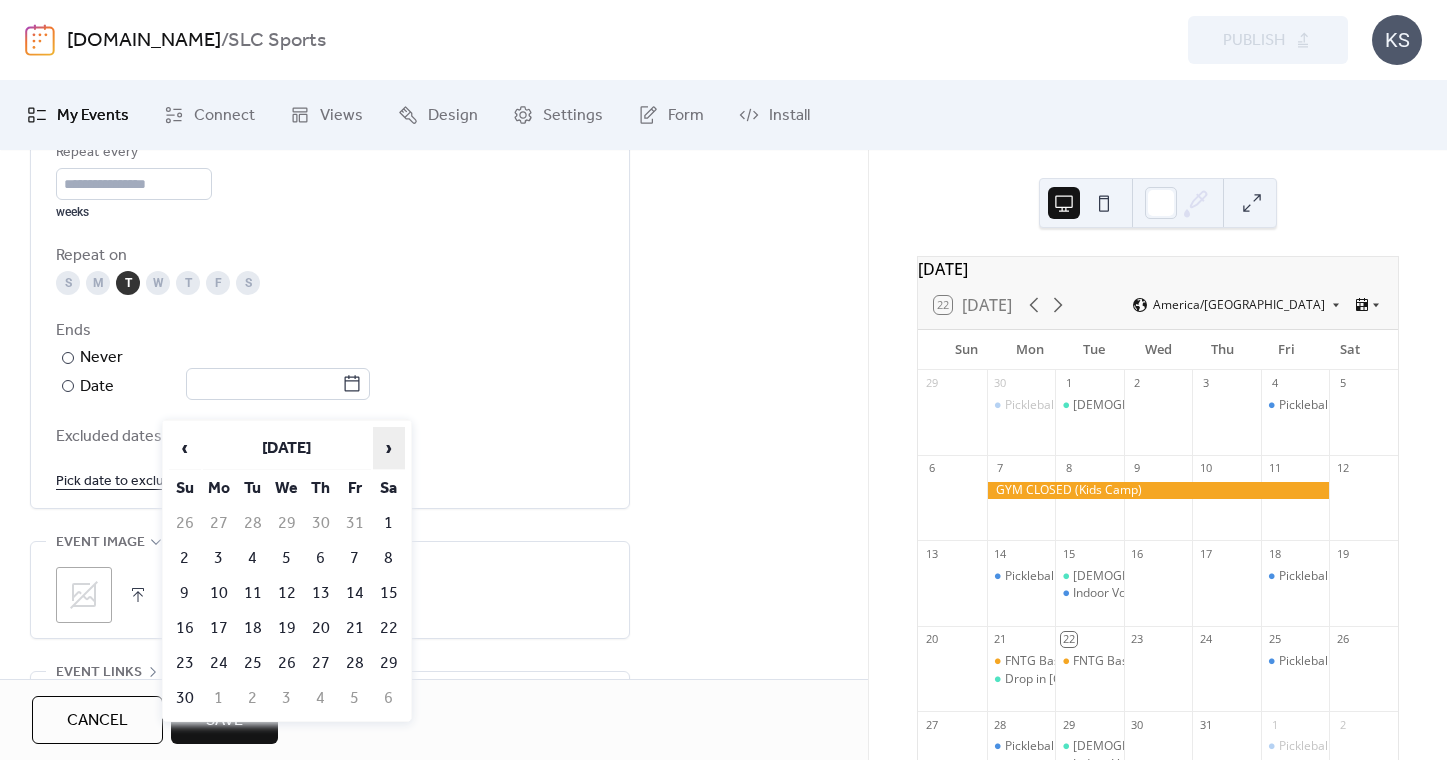 click on "›" at bounding box center (389, 448) 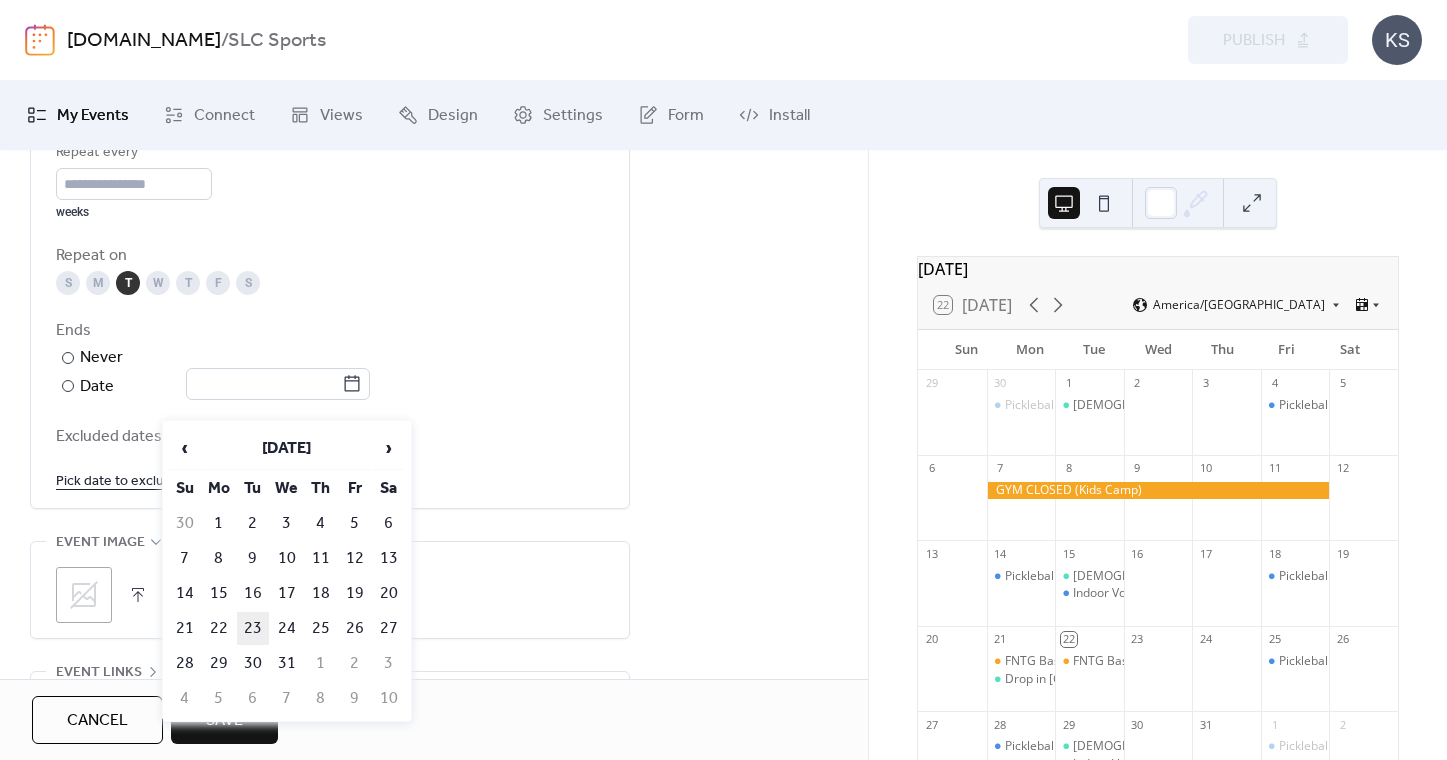 click on "23" at bounding box center [253, 628] 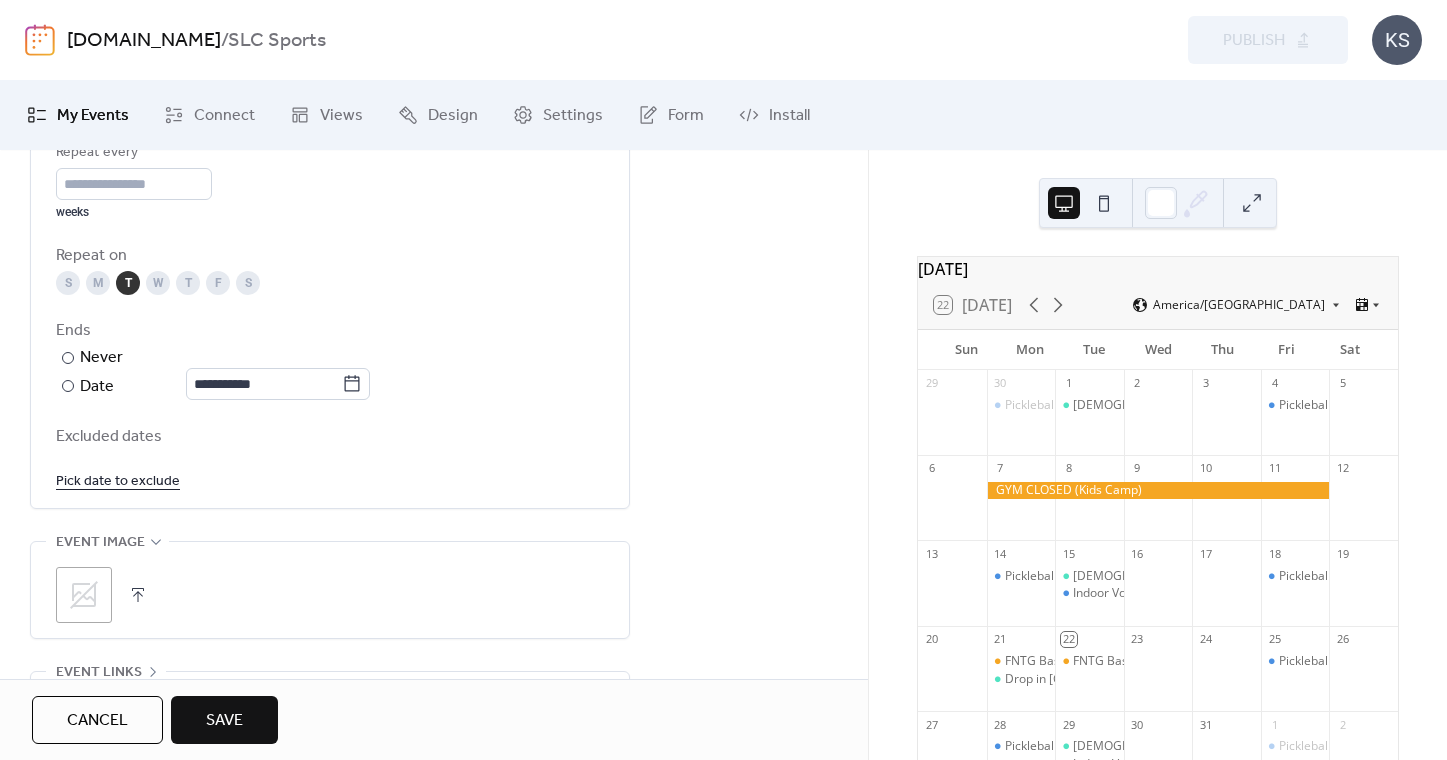 click on "Pick date to exclude" at bounding box center (330, 480) 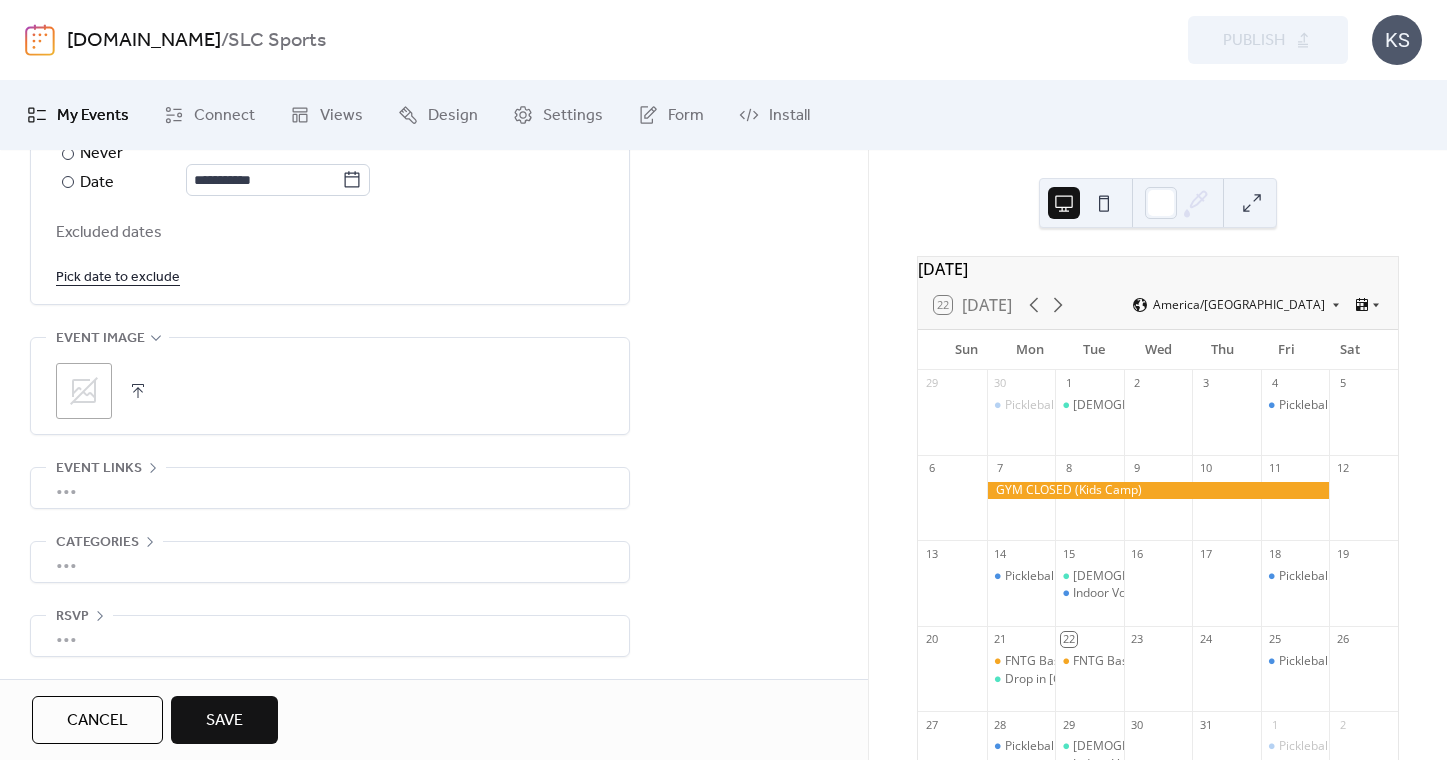 scroll, scrollTop: 1256, scrollLeft: 0, axis: vertical 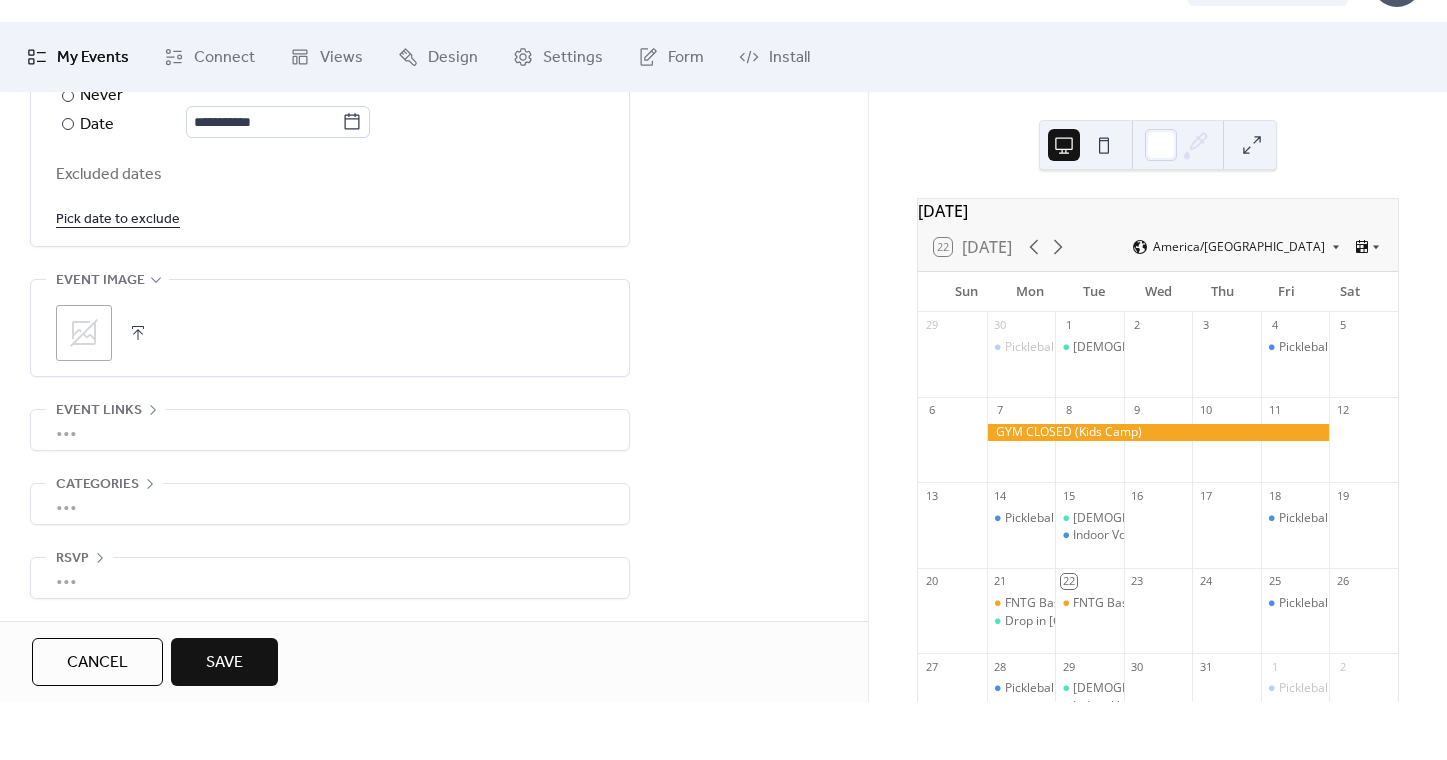 click on "Save" at bounding box center (224, 721) 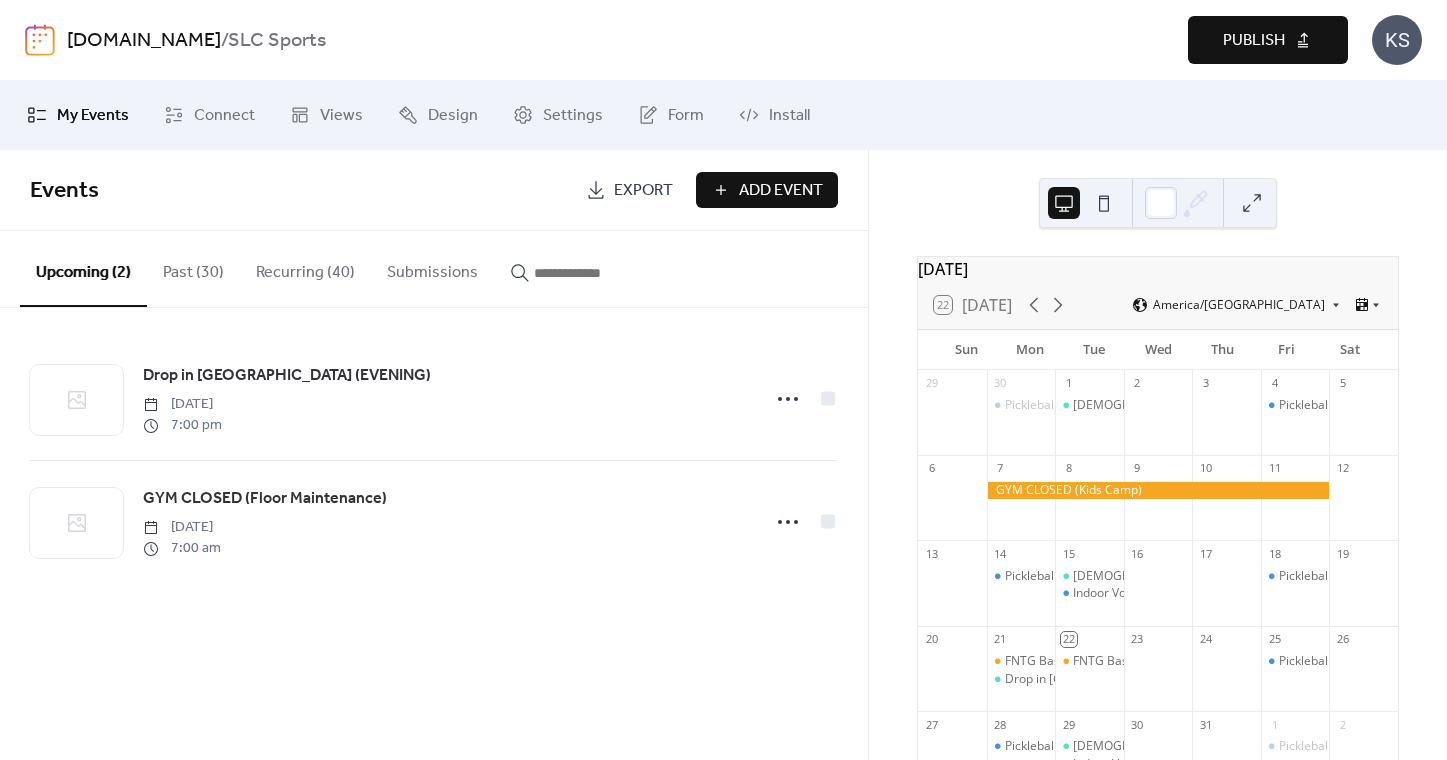 click on "Publish" at bounding box center (1268, 40) 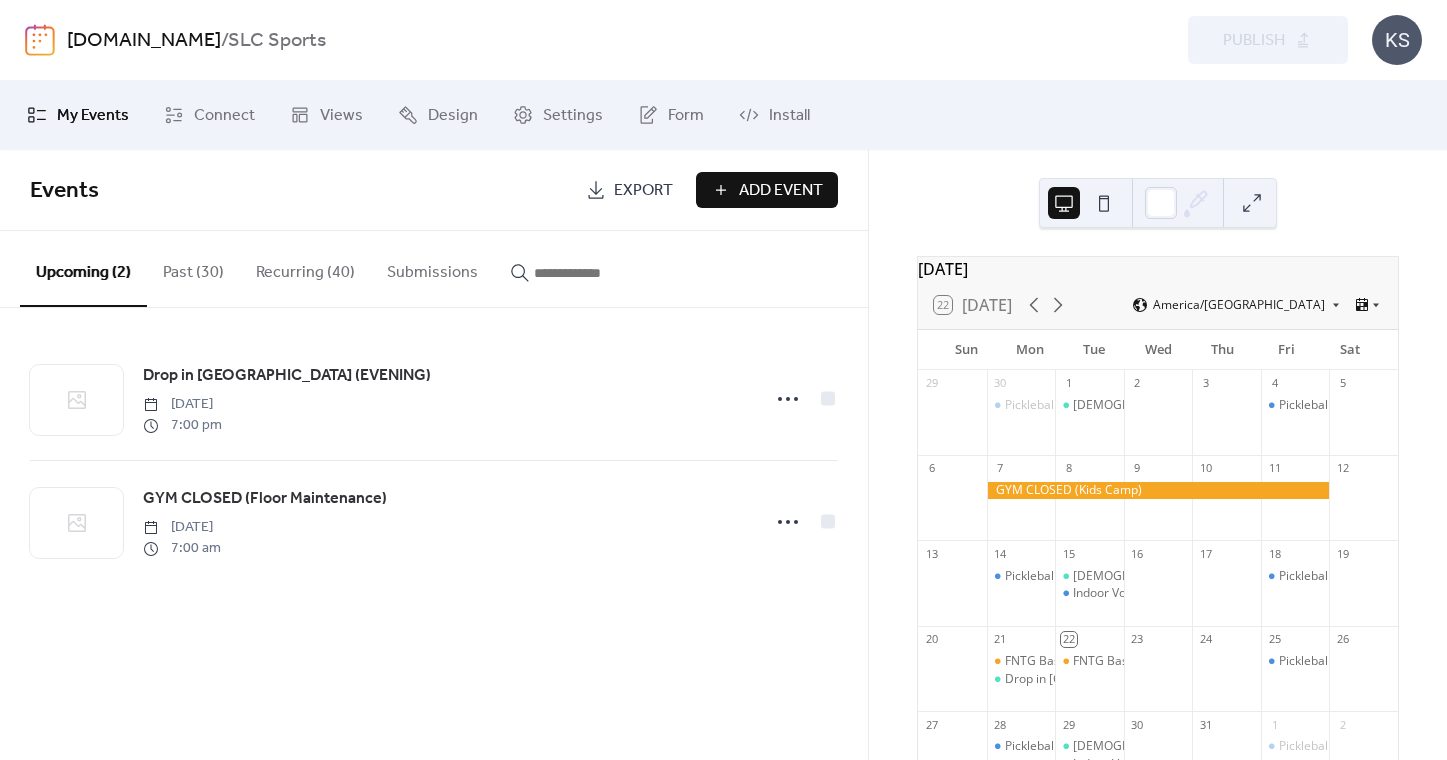 click on "Add Event" at bounding box center (781, 191) 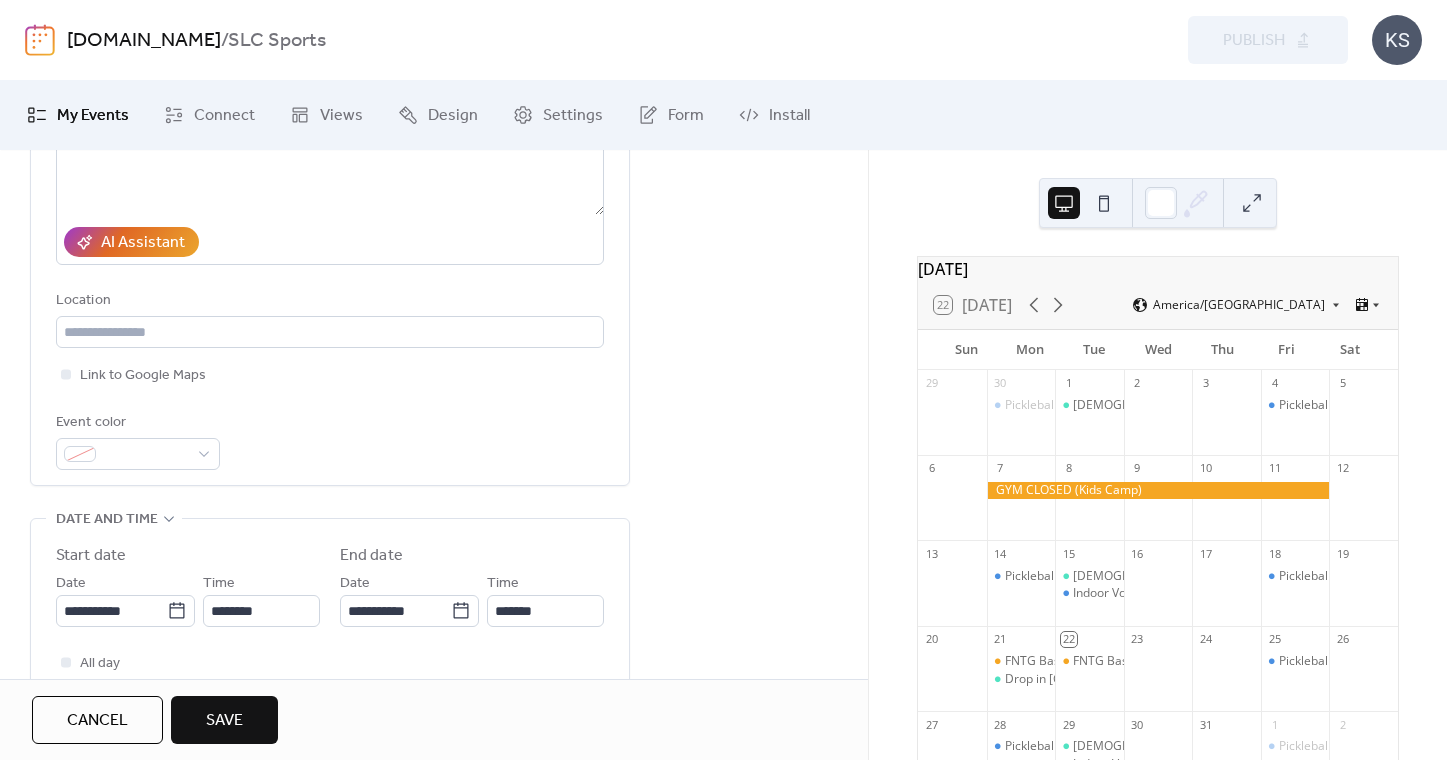 scroll, scrollTop: 336, scrollLeft: 0, axis: vertical 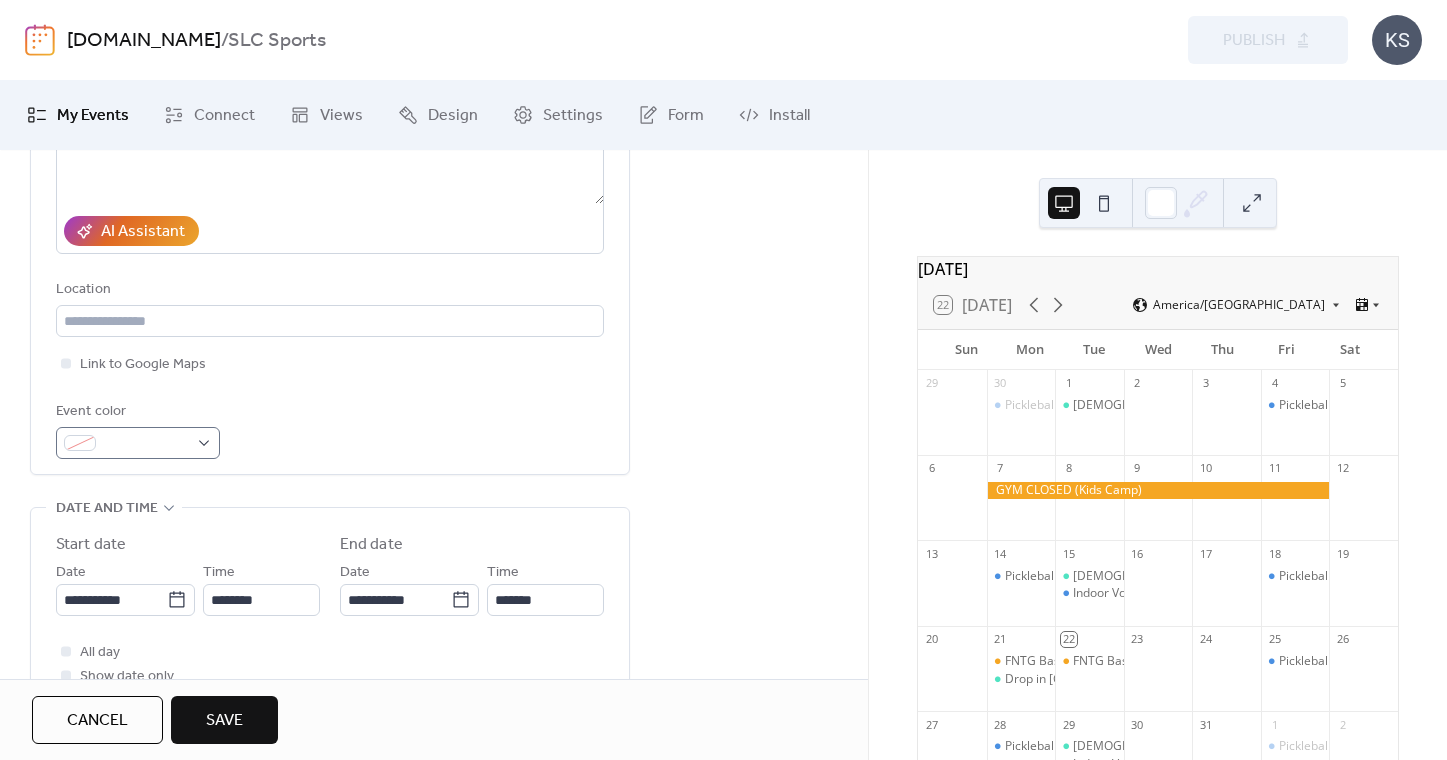 type on "**********" 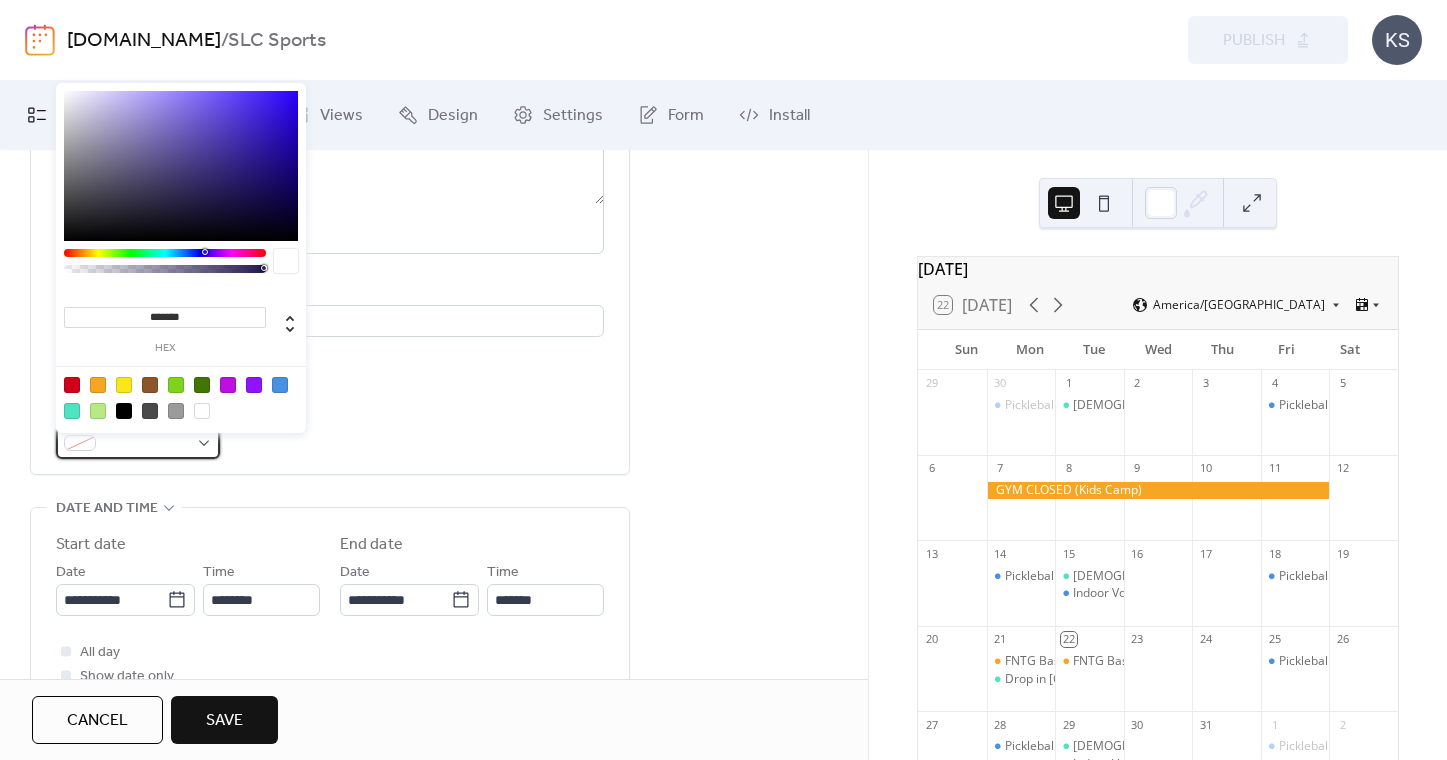 click at bounding box center (138, 443) 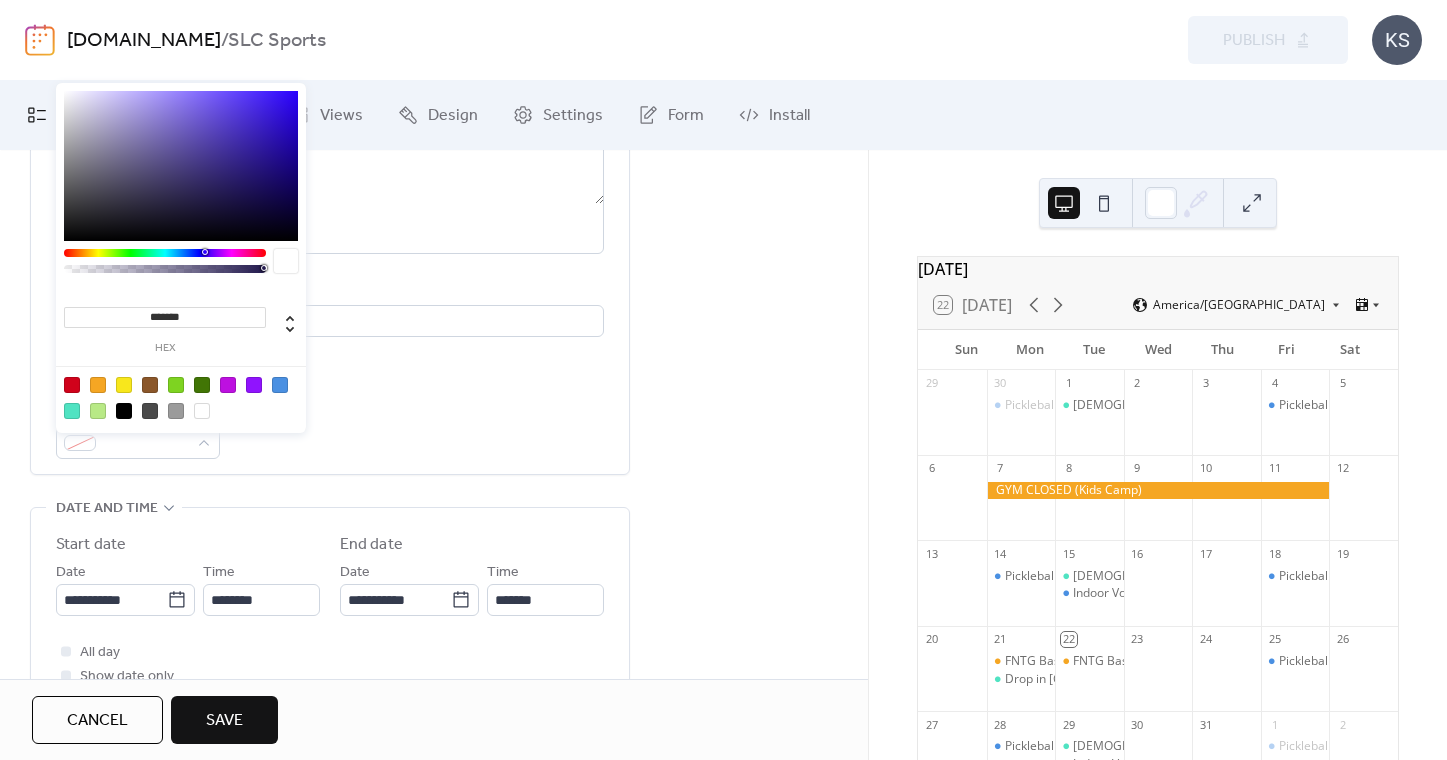 click at bounding box center (72, 385) 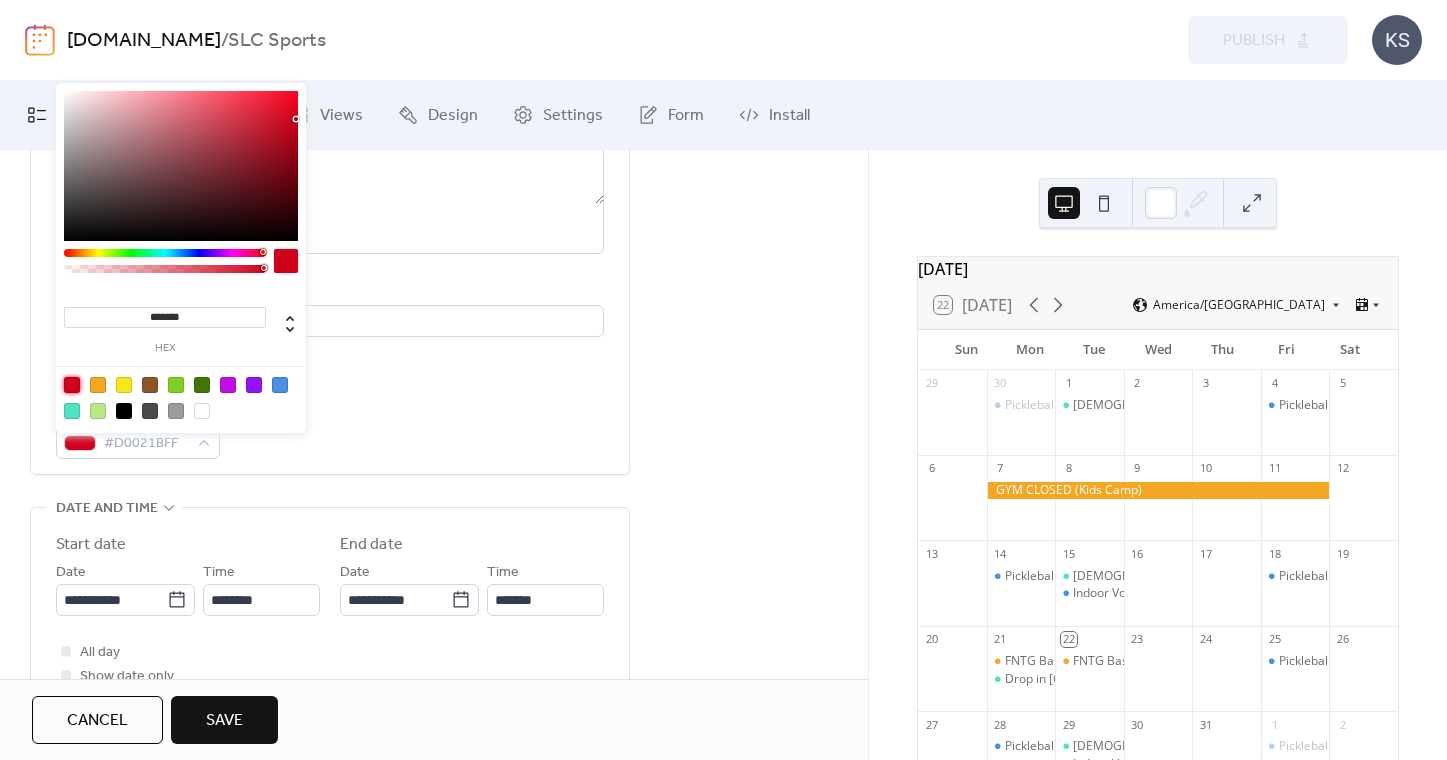click on "Event color #D0021BFF" at bounding box center (330, 429) 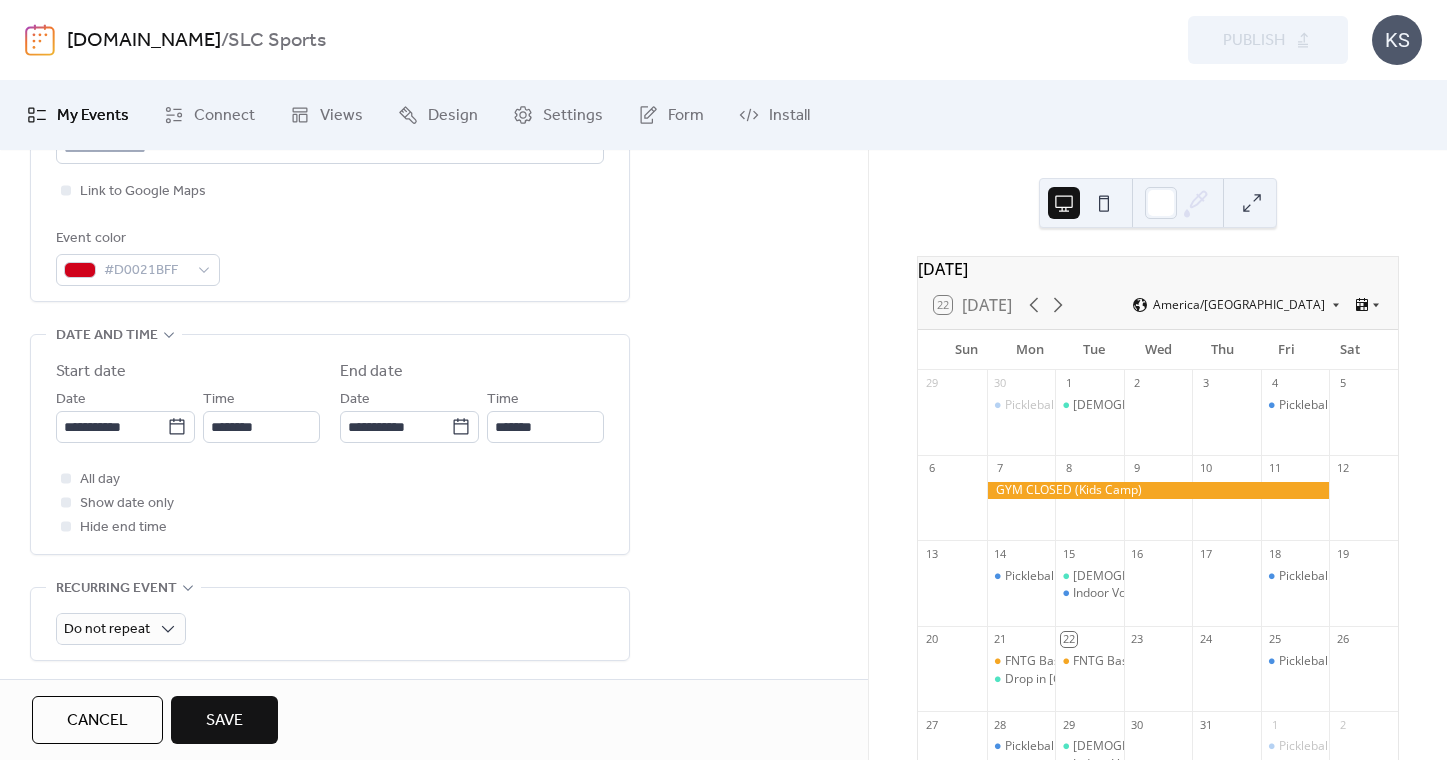 scroll, scrollTop: 528, scrollLeft: 0, axis: vertical 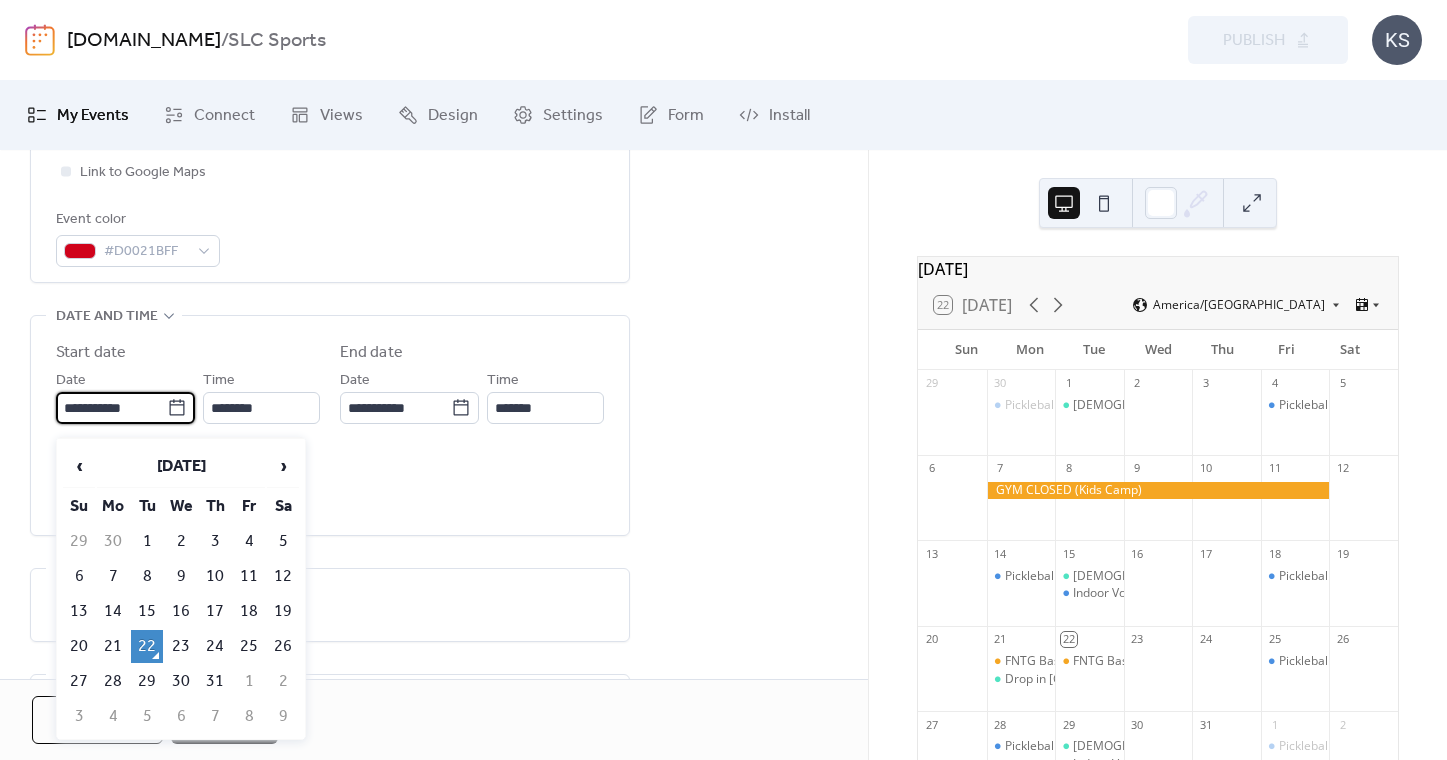 click on "**********" at bounding box center (111, 408) 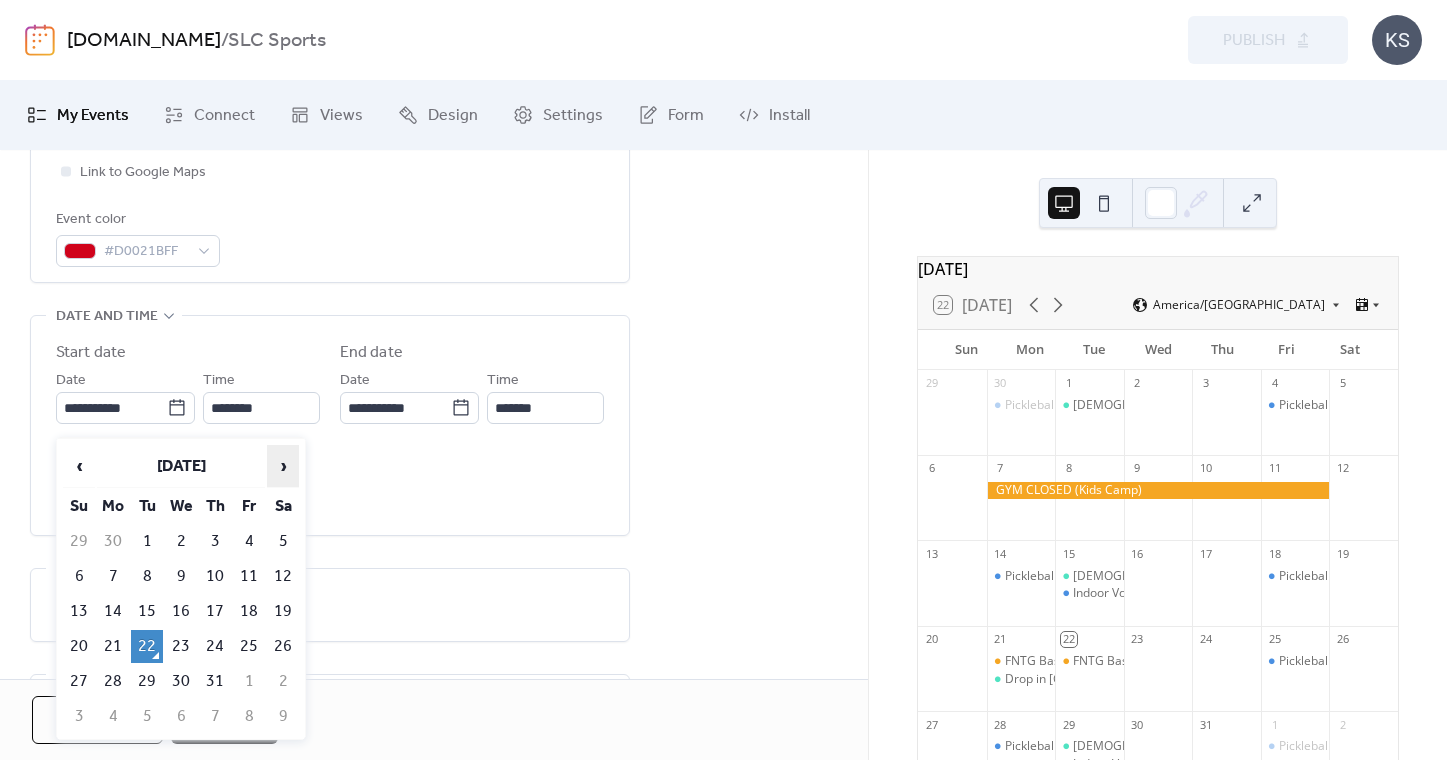 click on "›" at bounding box center (283, 466) 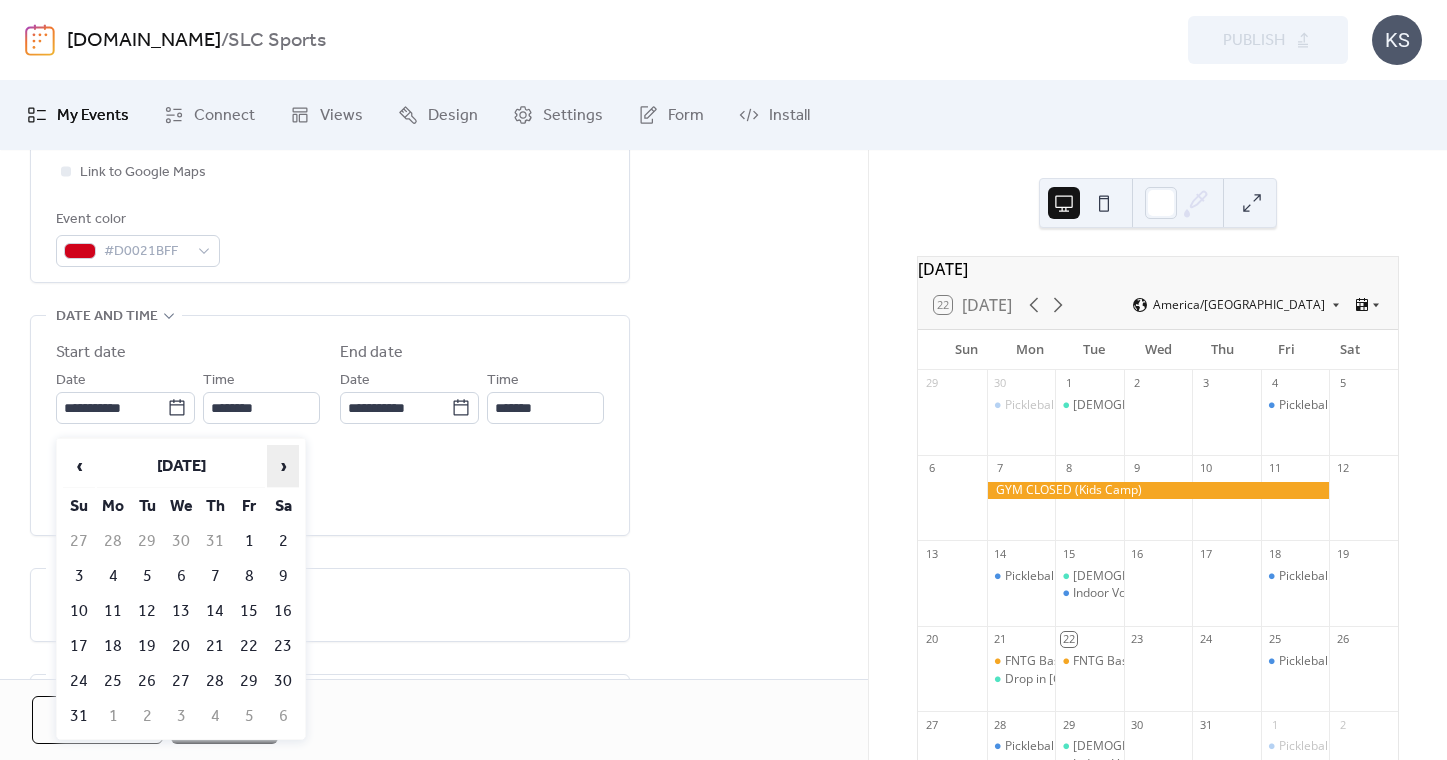 click on "›" at bounding box center [283, 466] 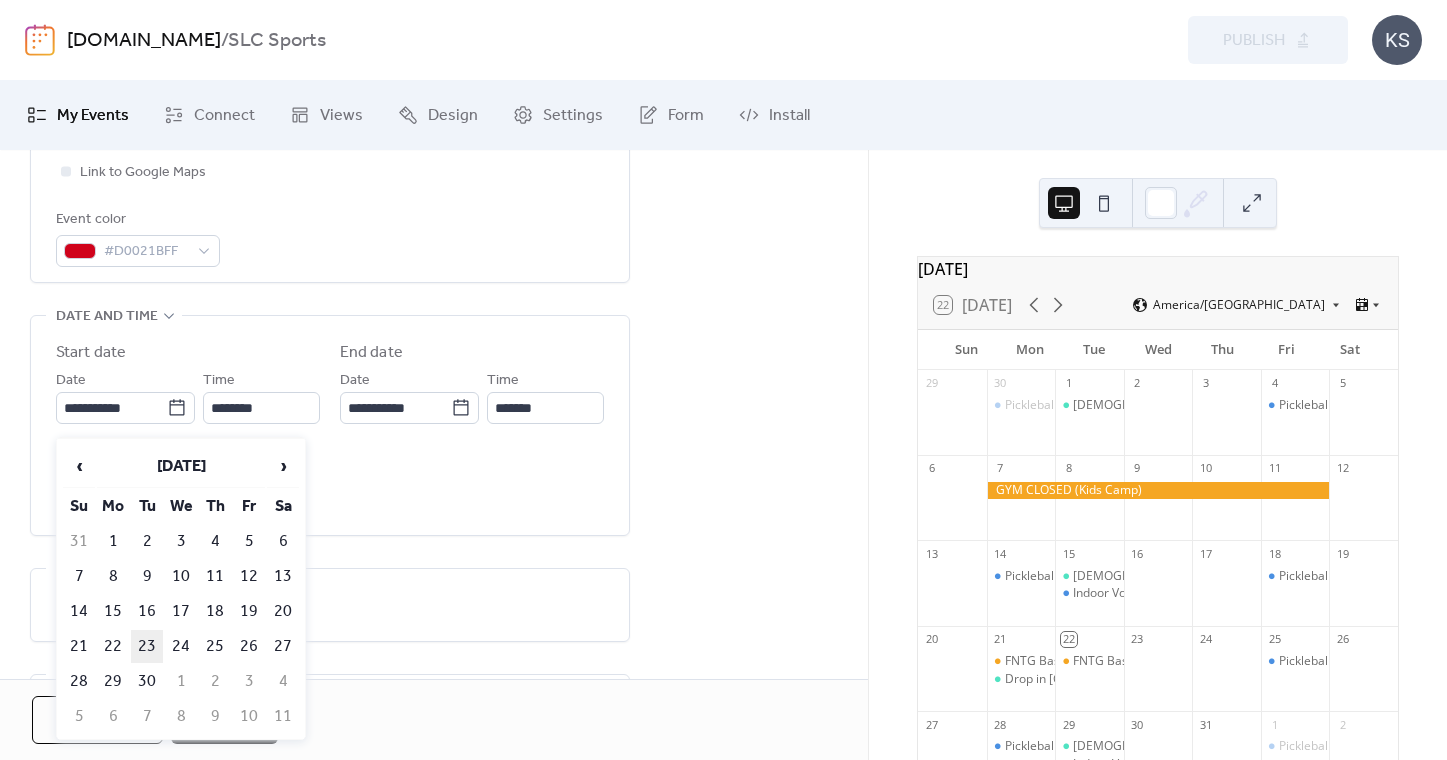 click on "23" at bounding box center (147, 646) 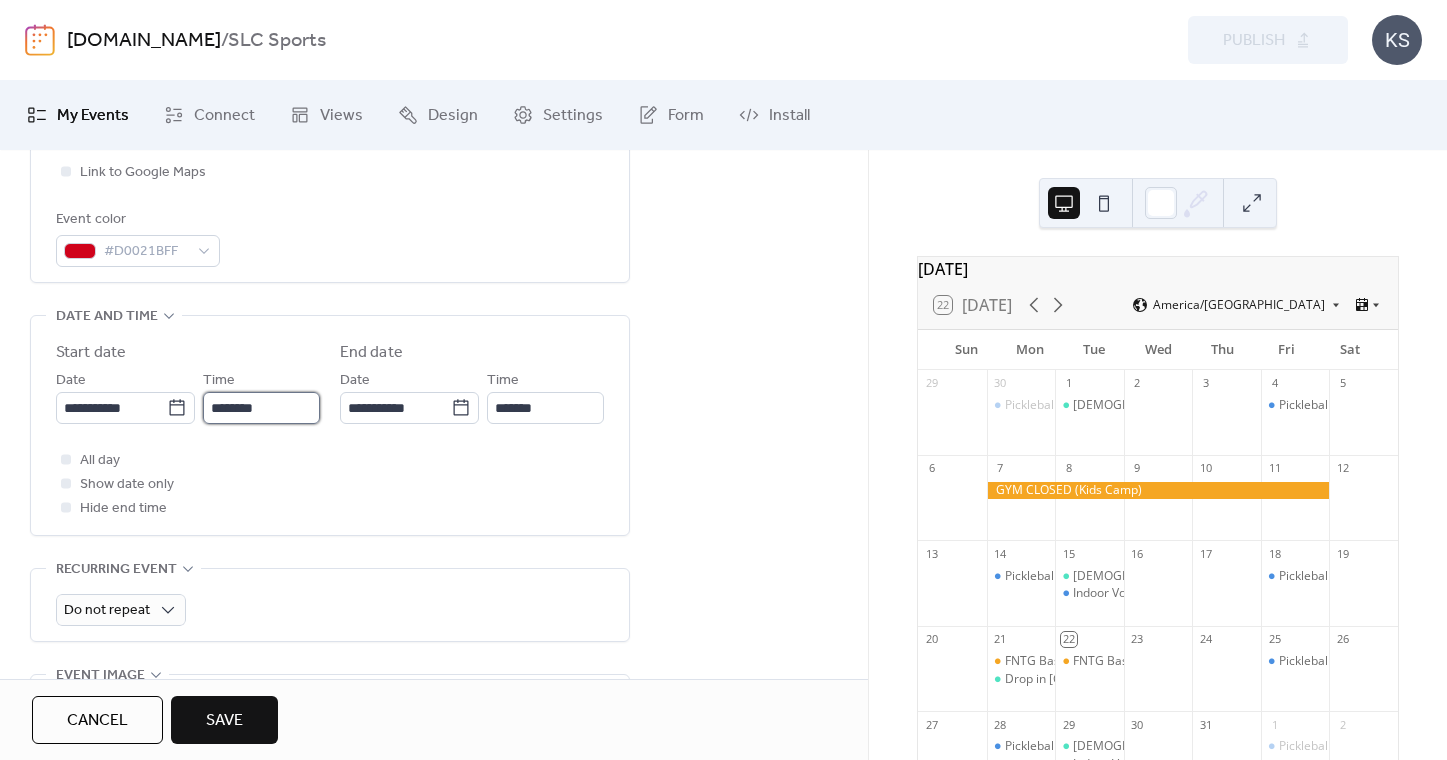click on "********" at bounding box center [261, 408] 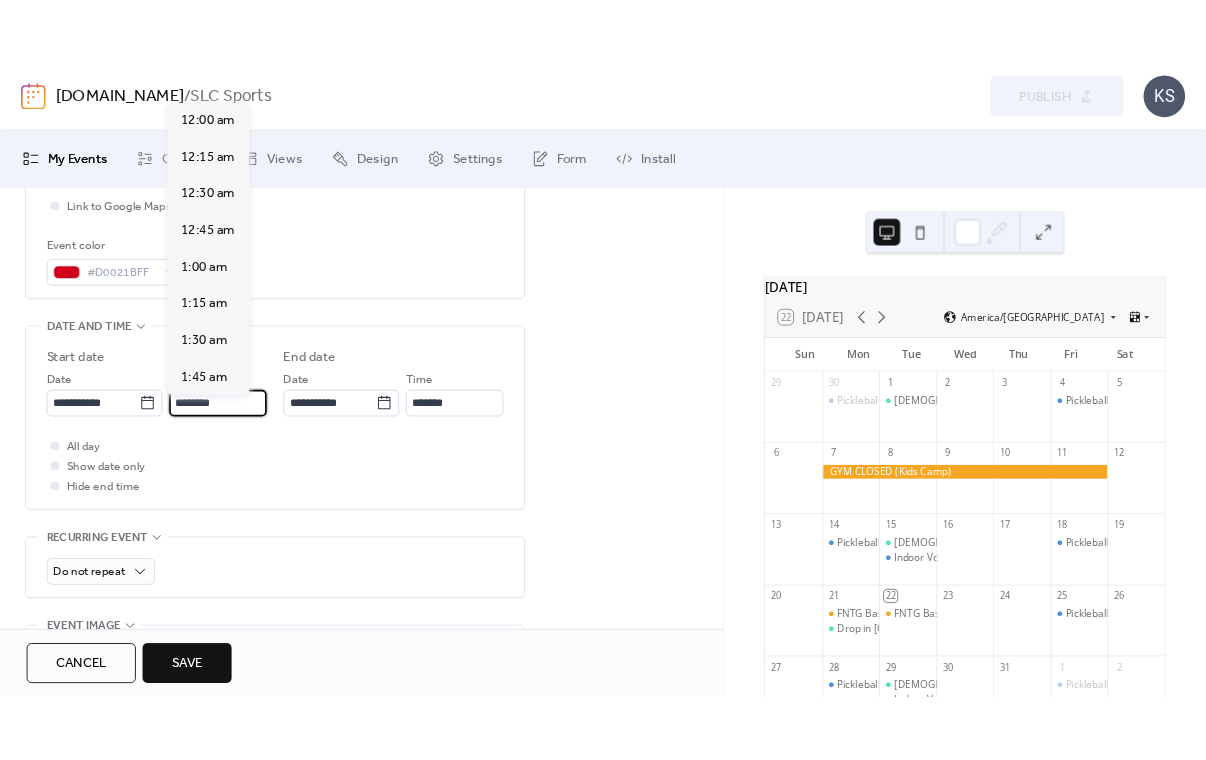 scroll, scrollTop: 0, scrollLeft: 0, axis: both 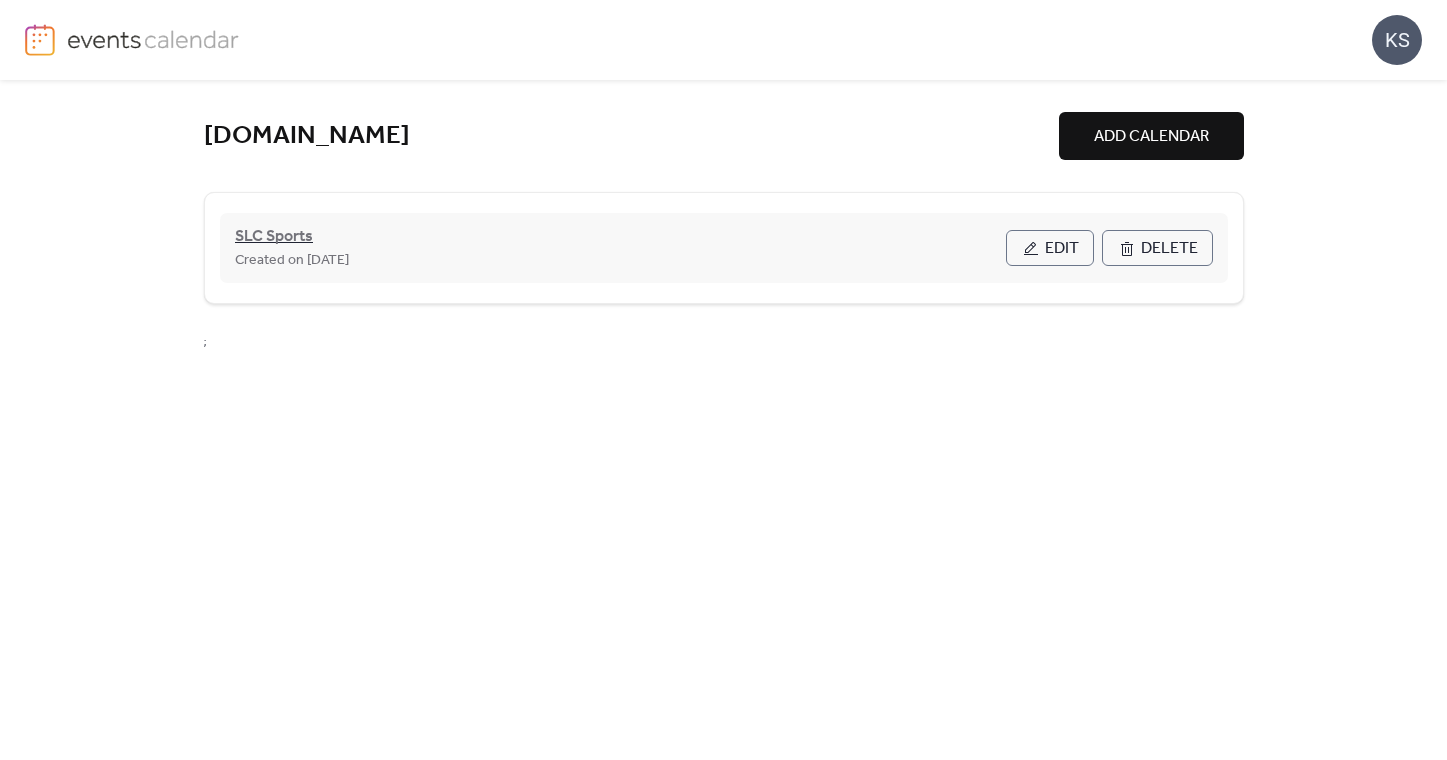 click on "SLC Sports" at bounding box center (274, 237) 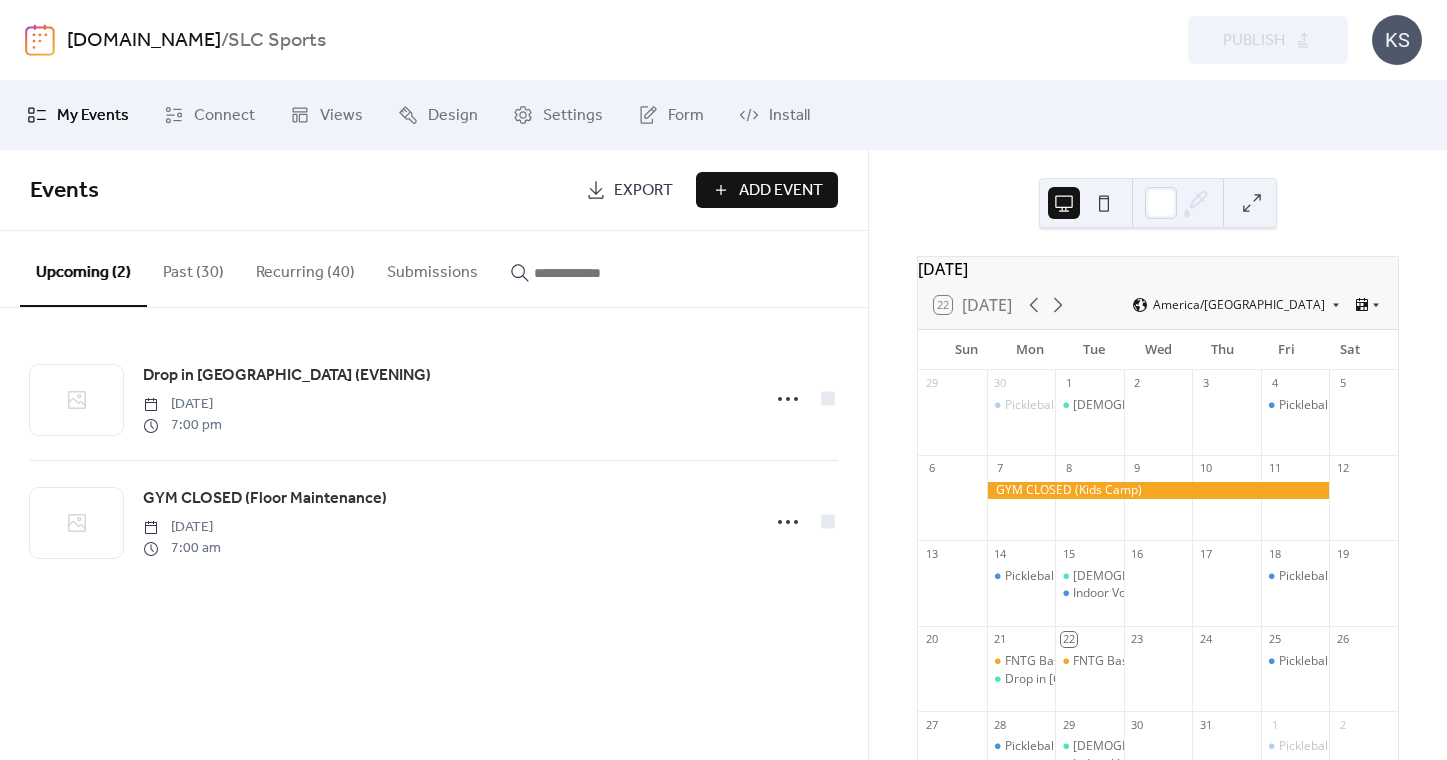 click on "Recurring (40)" at bounding box center [305, 268] 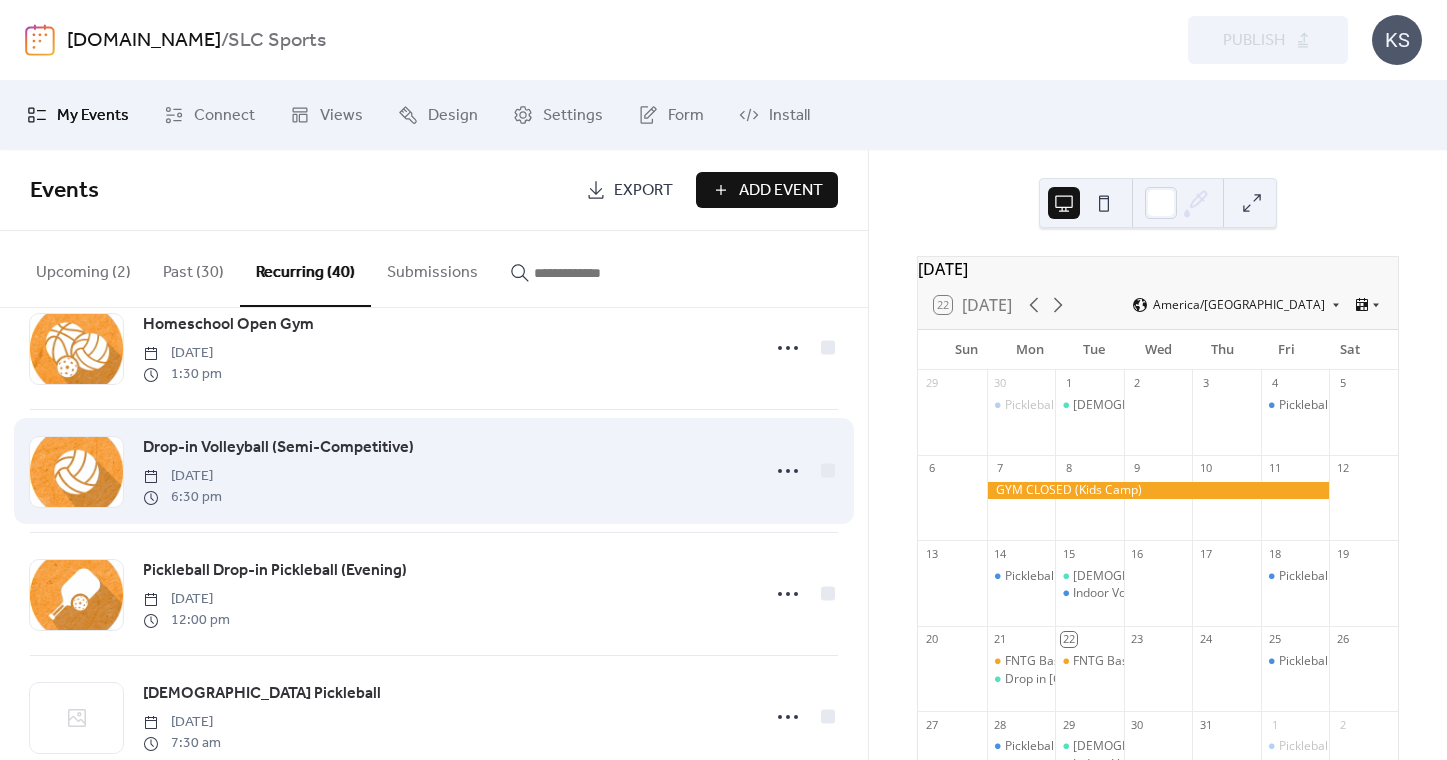 scroll, scrollTop: 2896, scrollLeft: 0, axis: vertical 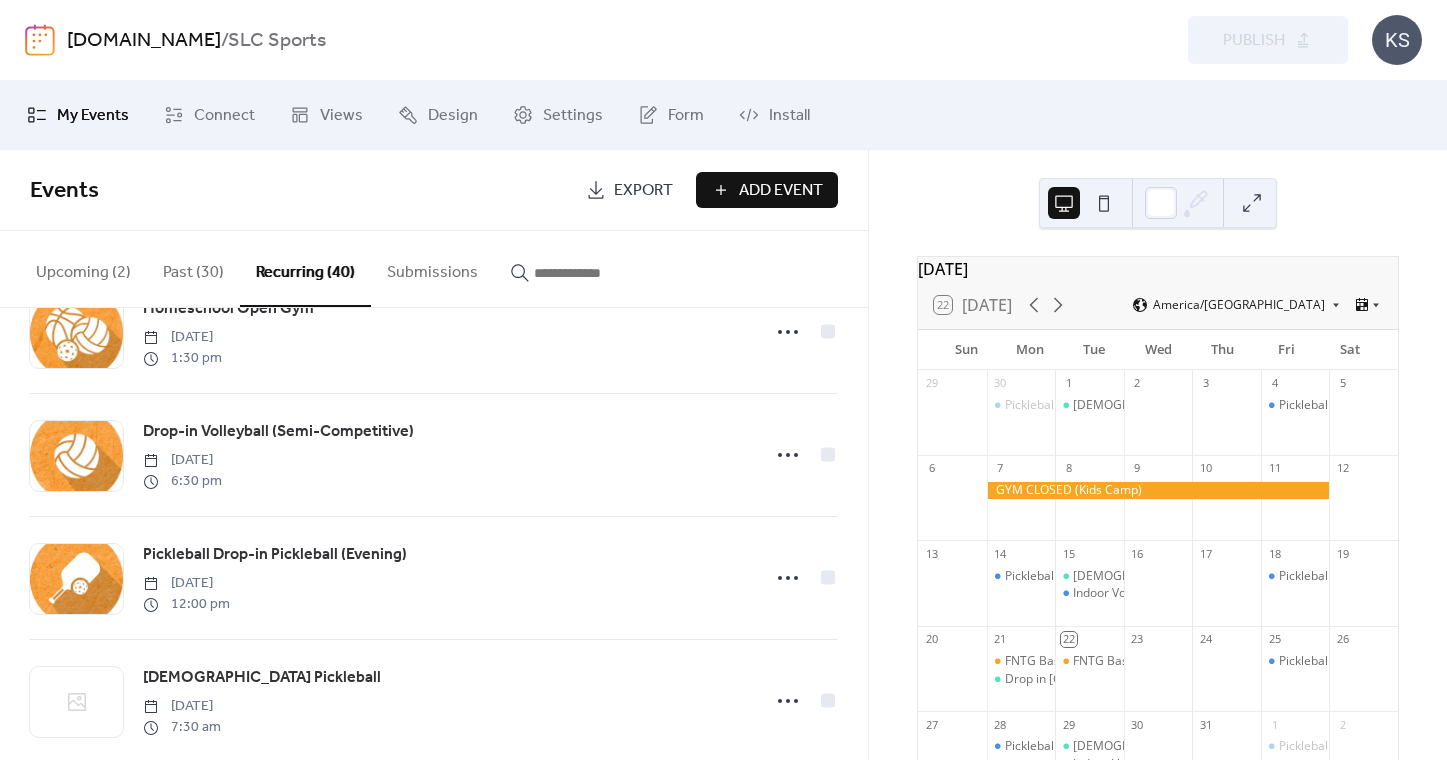 click on "Add Event" at bounding box center [767, 190] 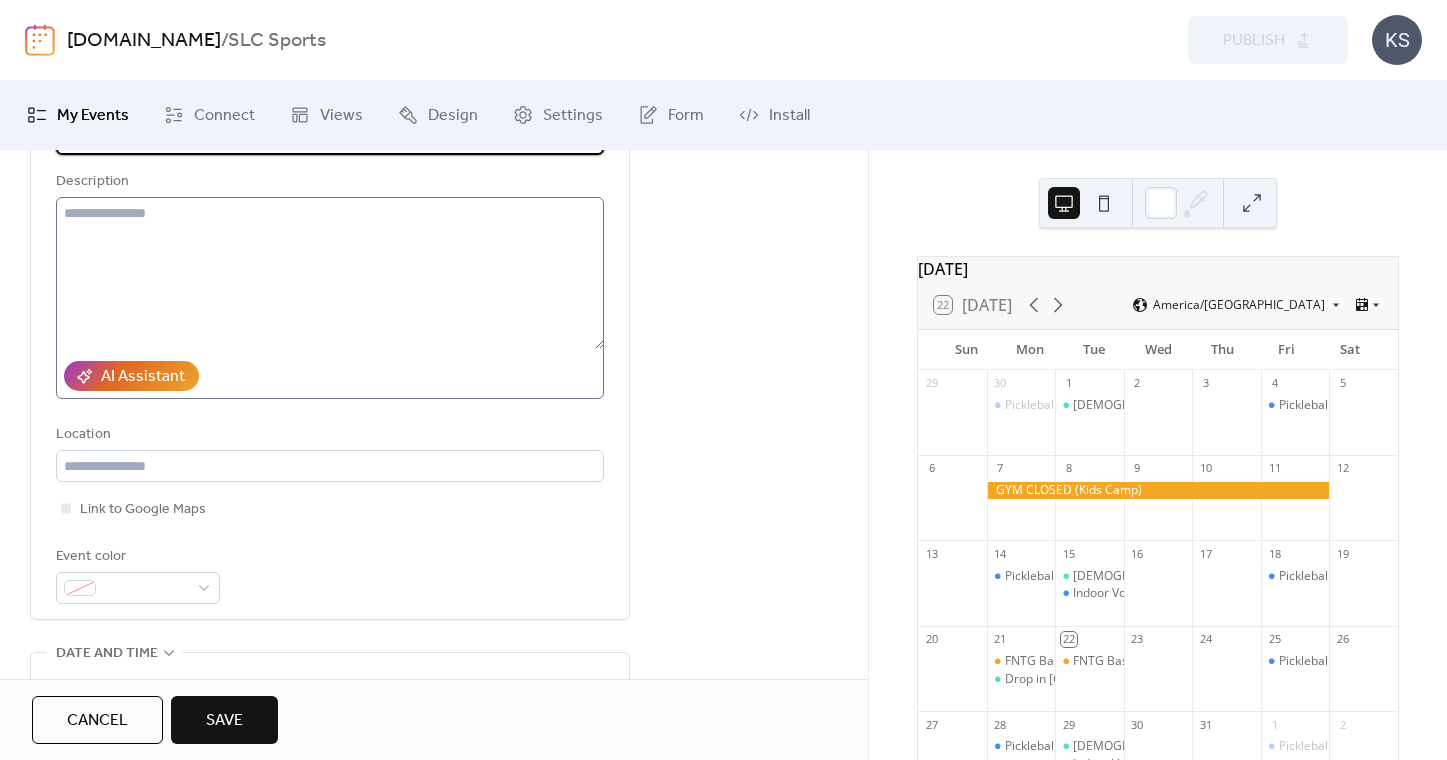 scroll, scrollTop: 288, scrollLeft: 0, axis: vertical 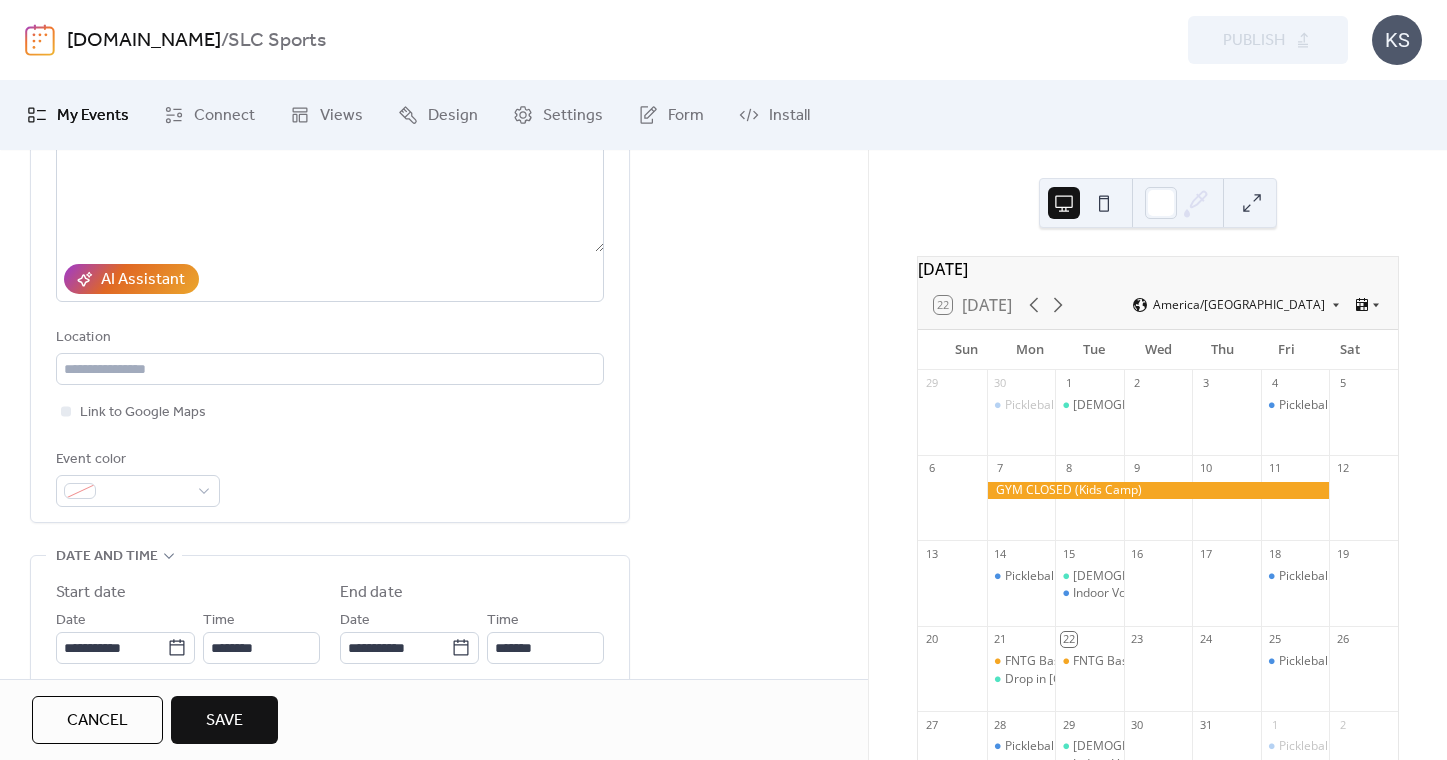 type on "**********" 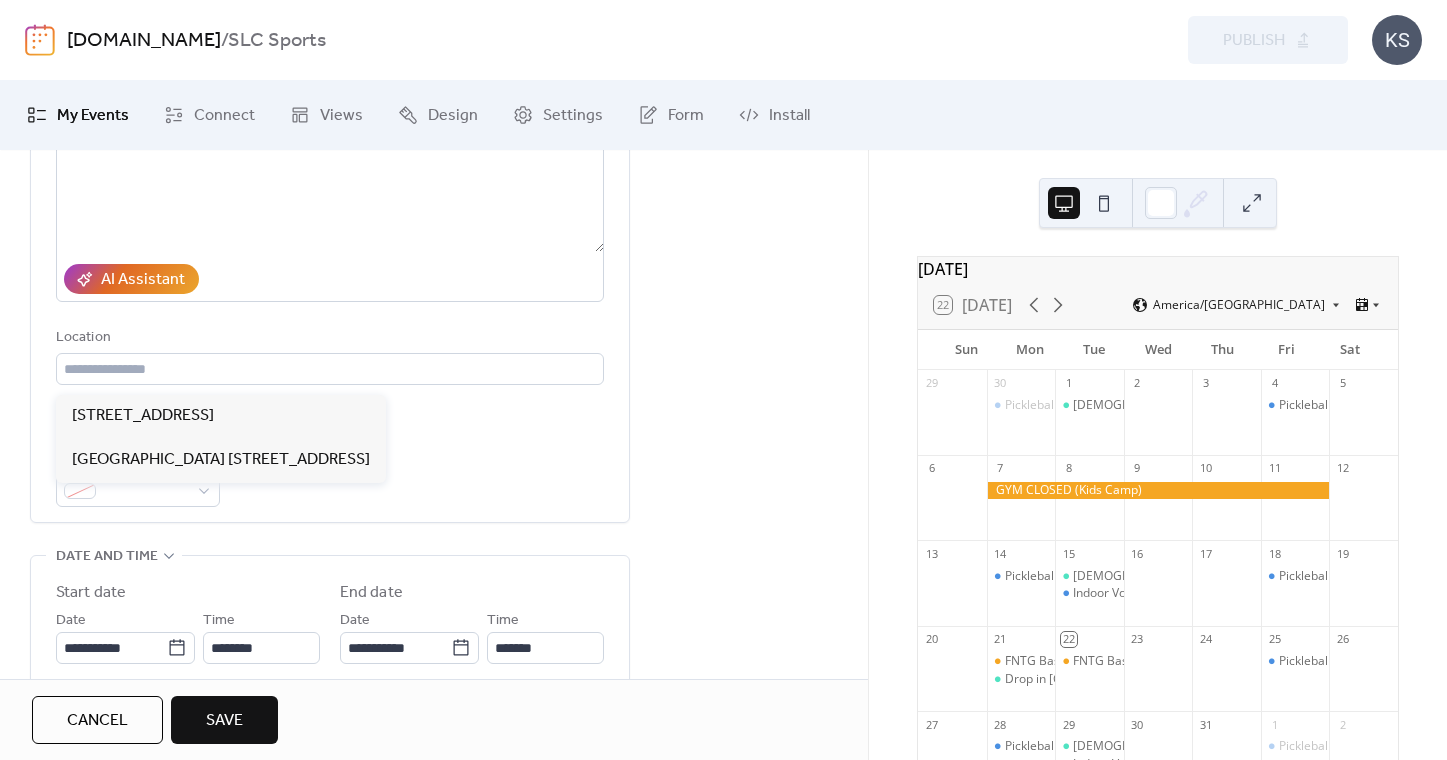 click on "Location" at bounding box center (328, 338) 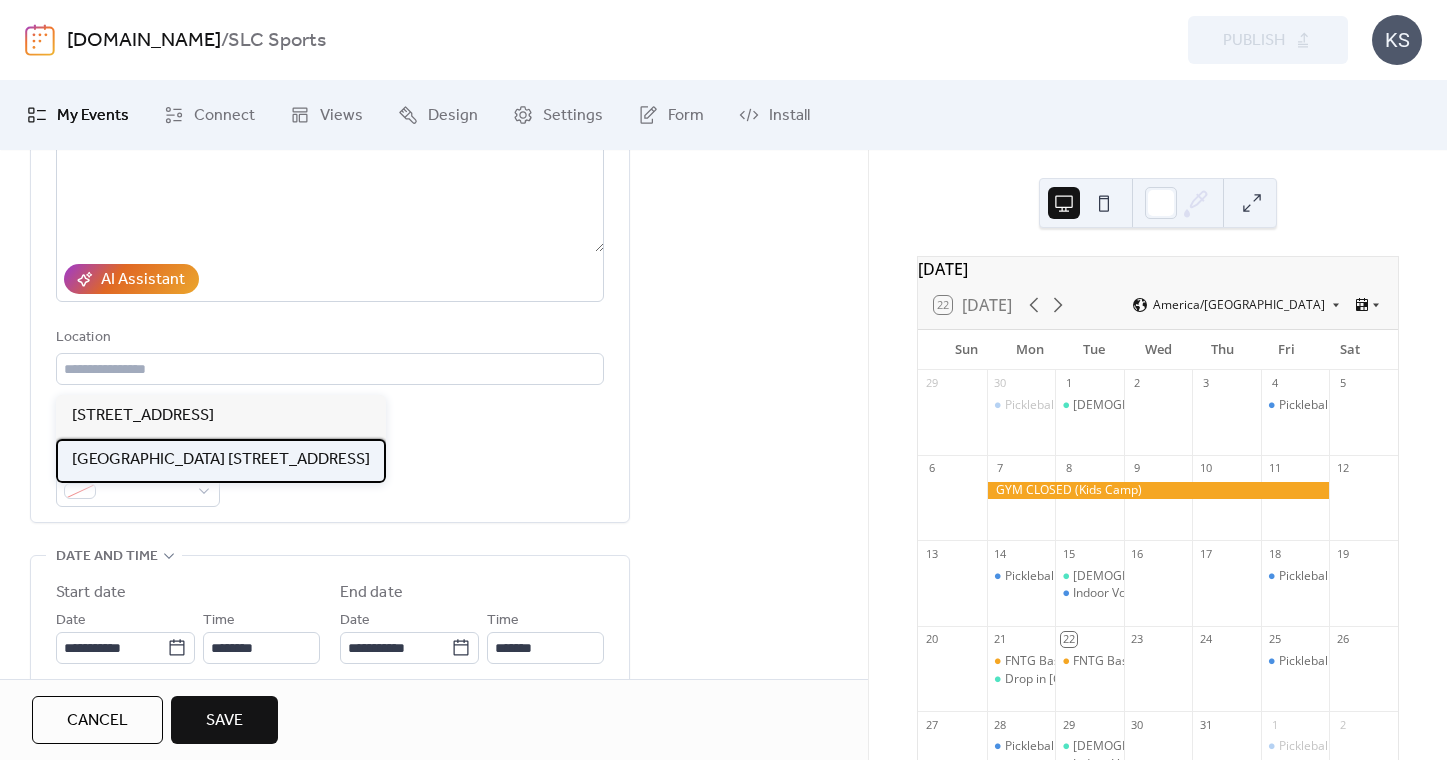 click on "[GEOGRAPHIC_DATA] [STREET_ADDRESS]" at bounding box center [221, 460] 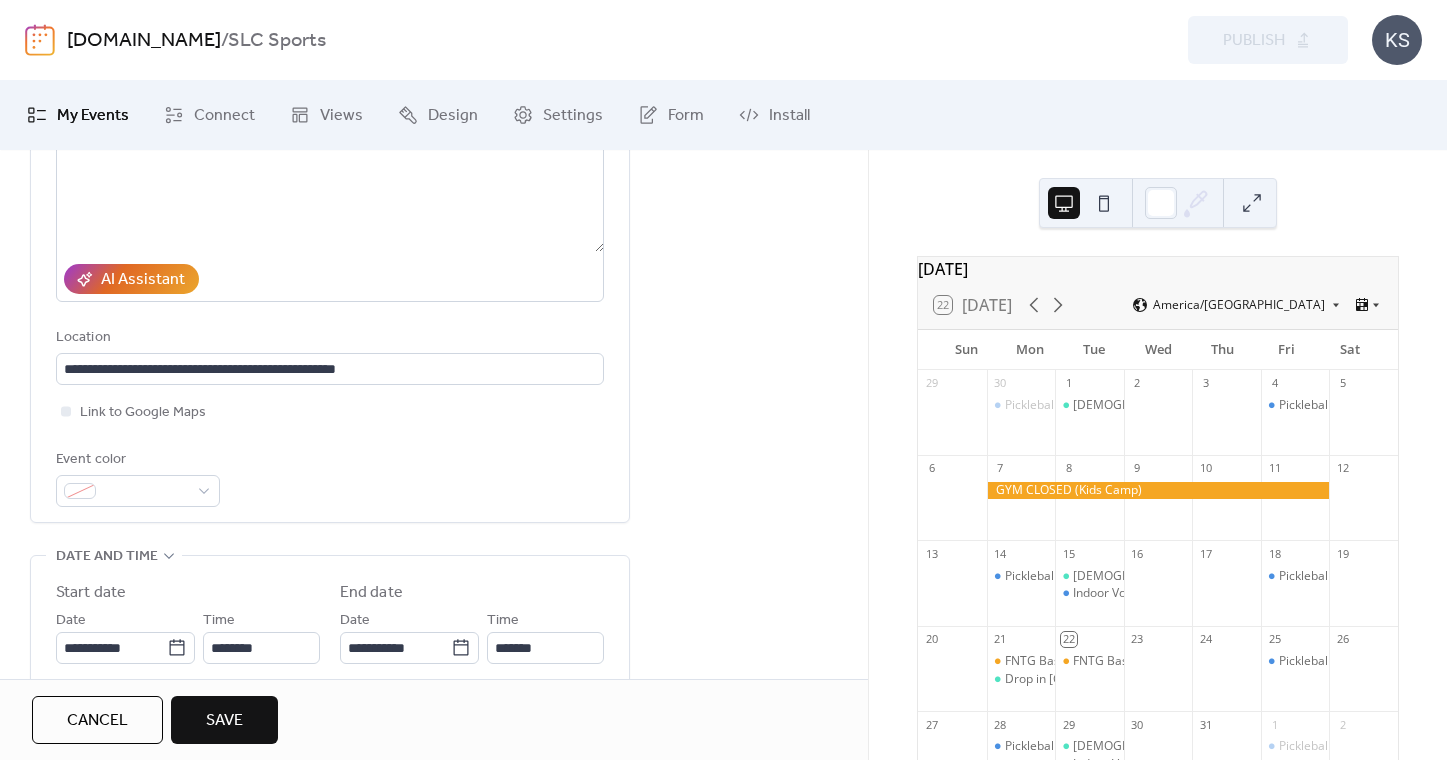 click on "Event color" at bounding box center (136, 460) 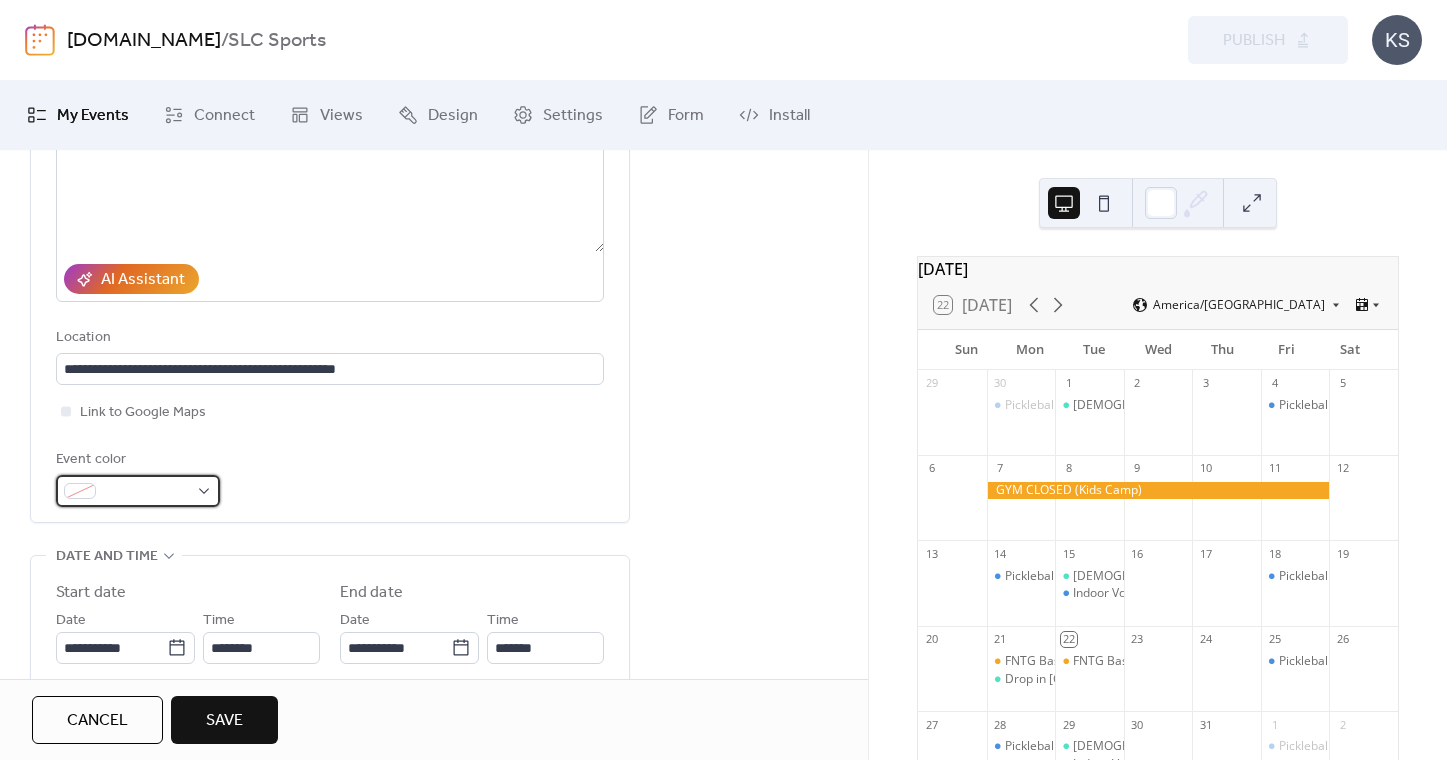 click at bounding box center [80, 491] 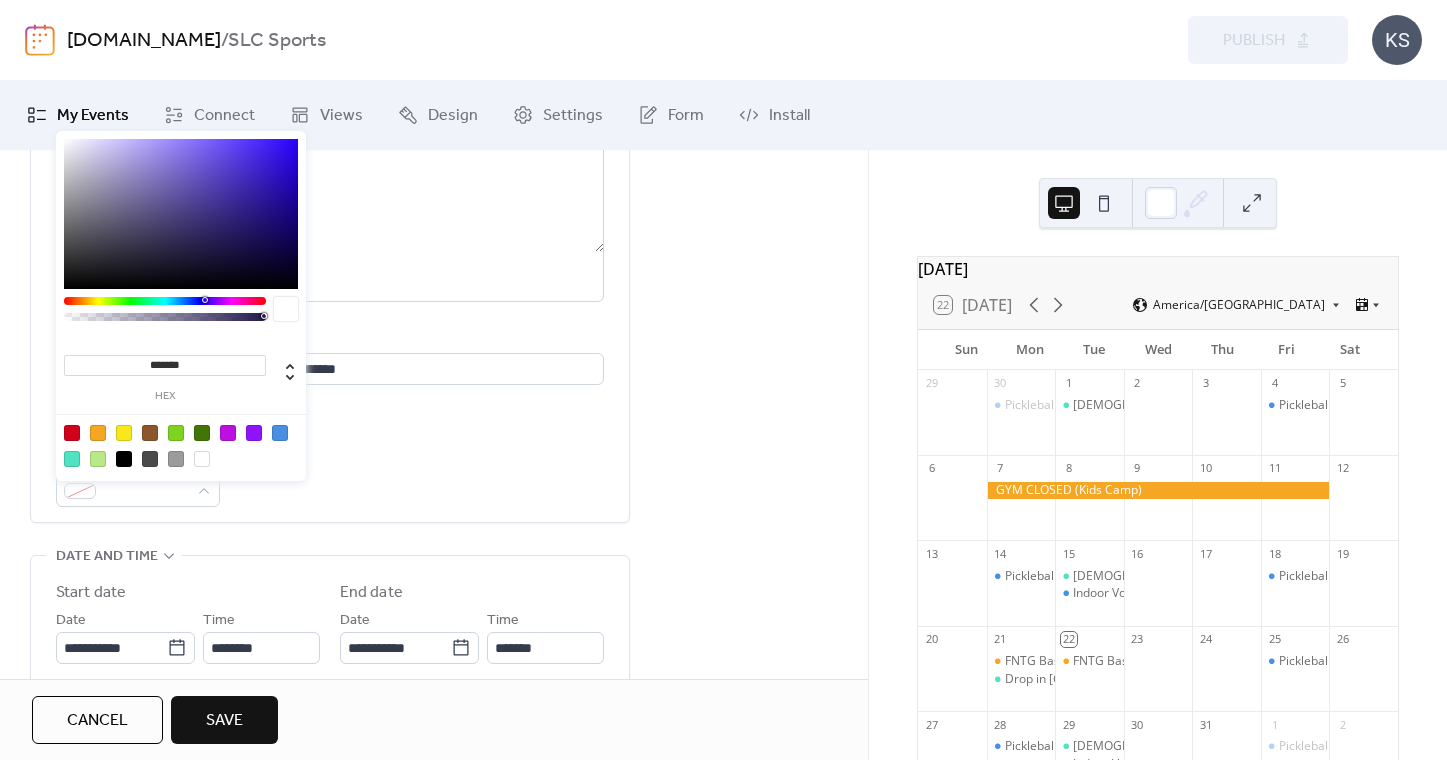 click at bounding box center [181, 445] 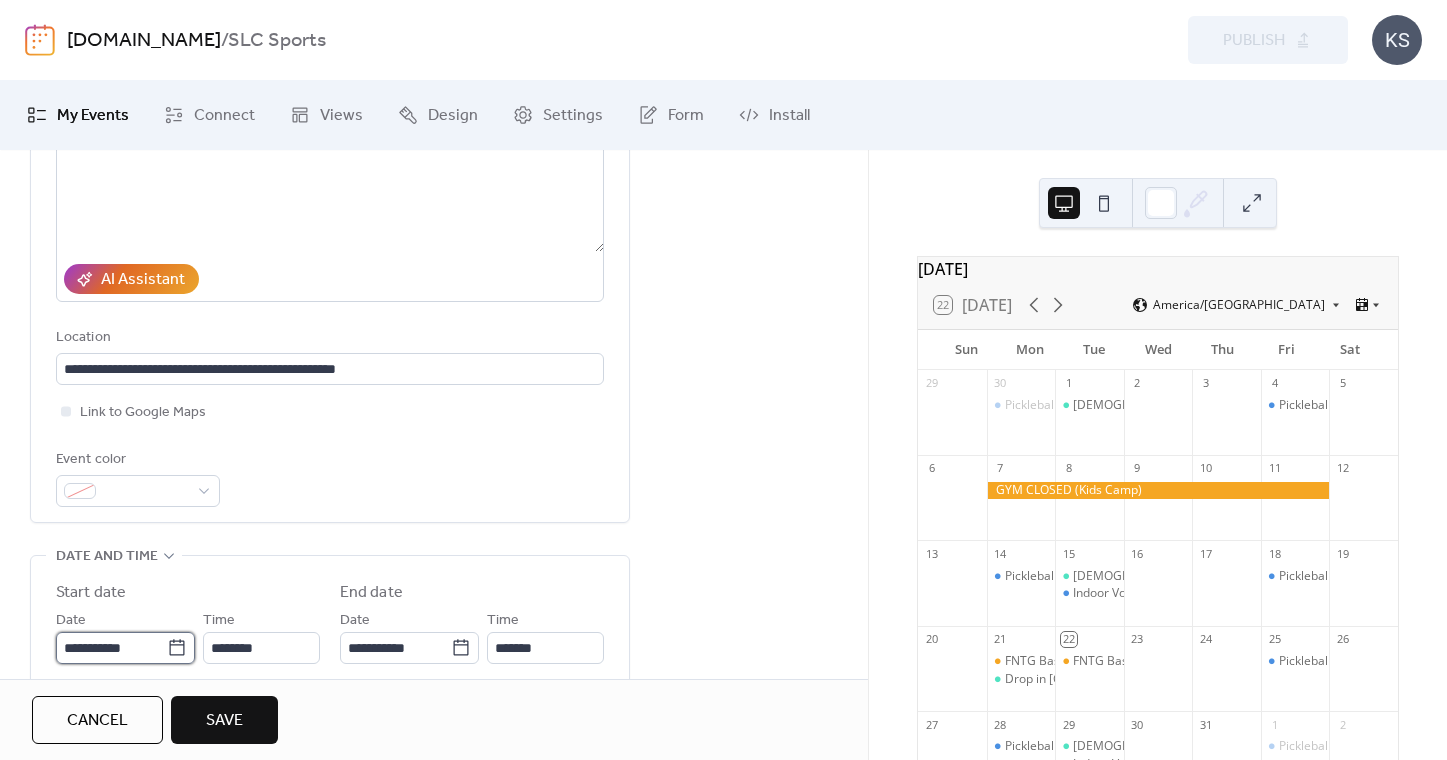 click on "**********" at bounding box center [111, 648] 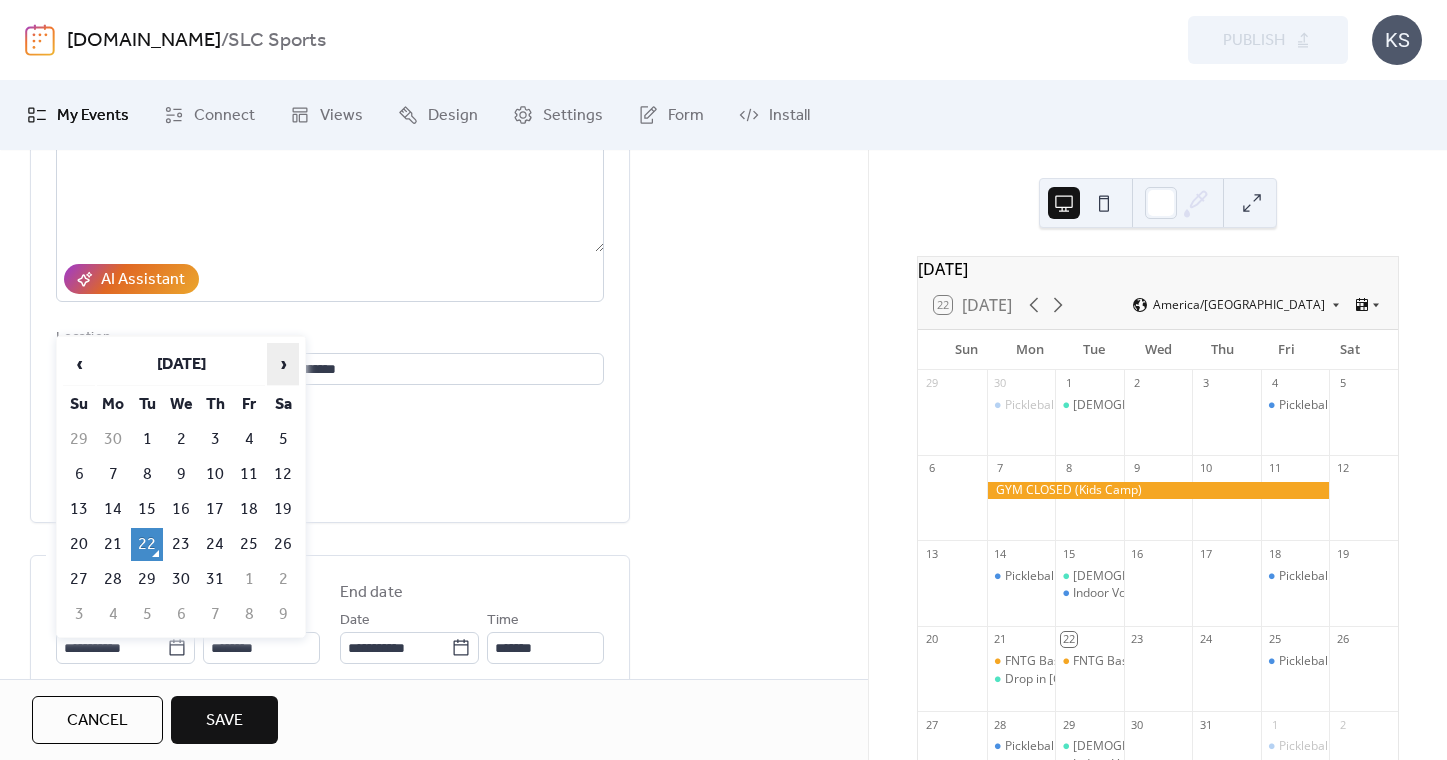 click on "›" at bounding box center (283, 364) 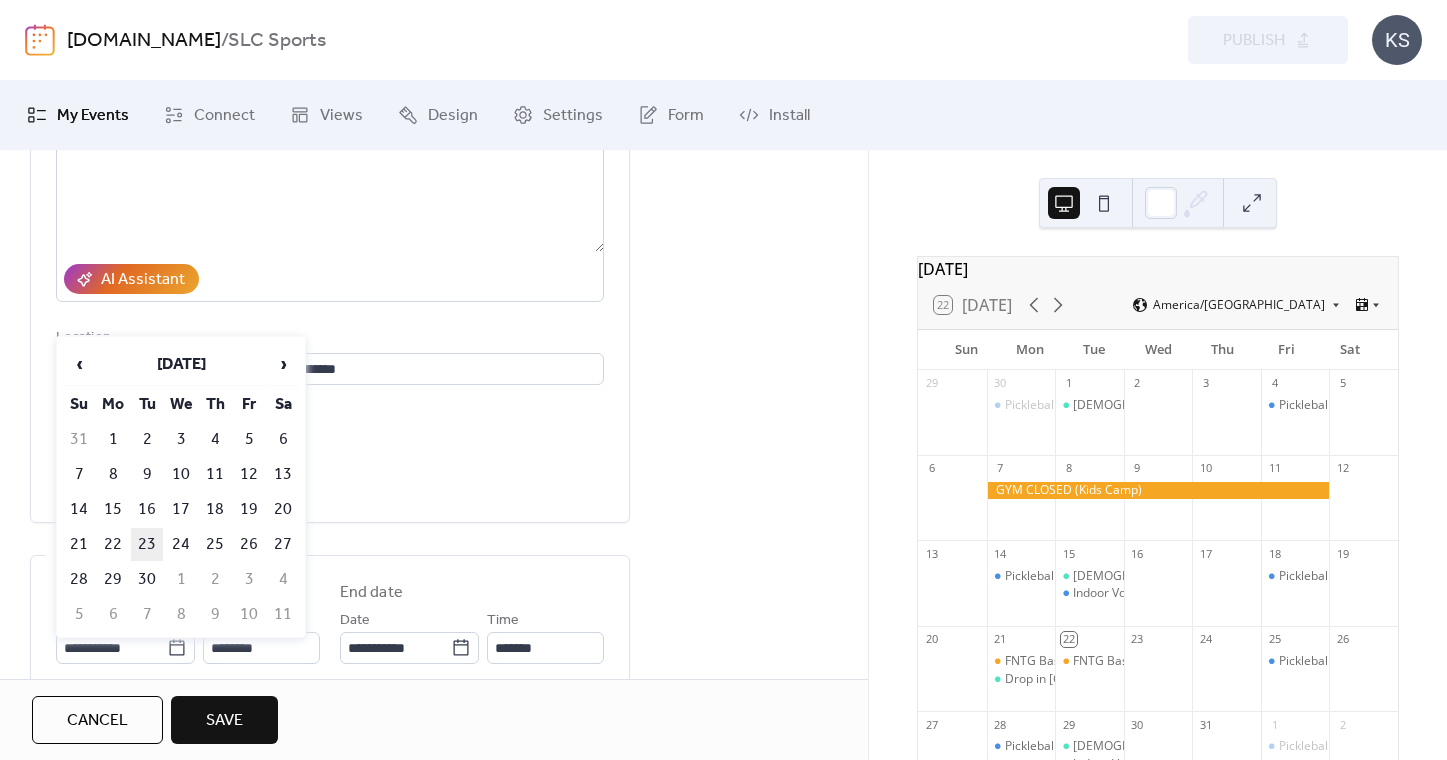 click on "23" at bounding box center (147, 544) 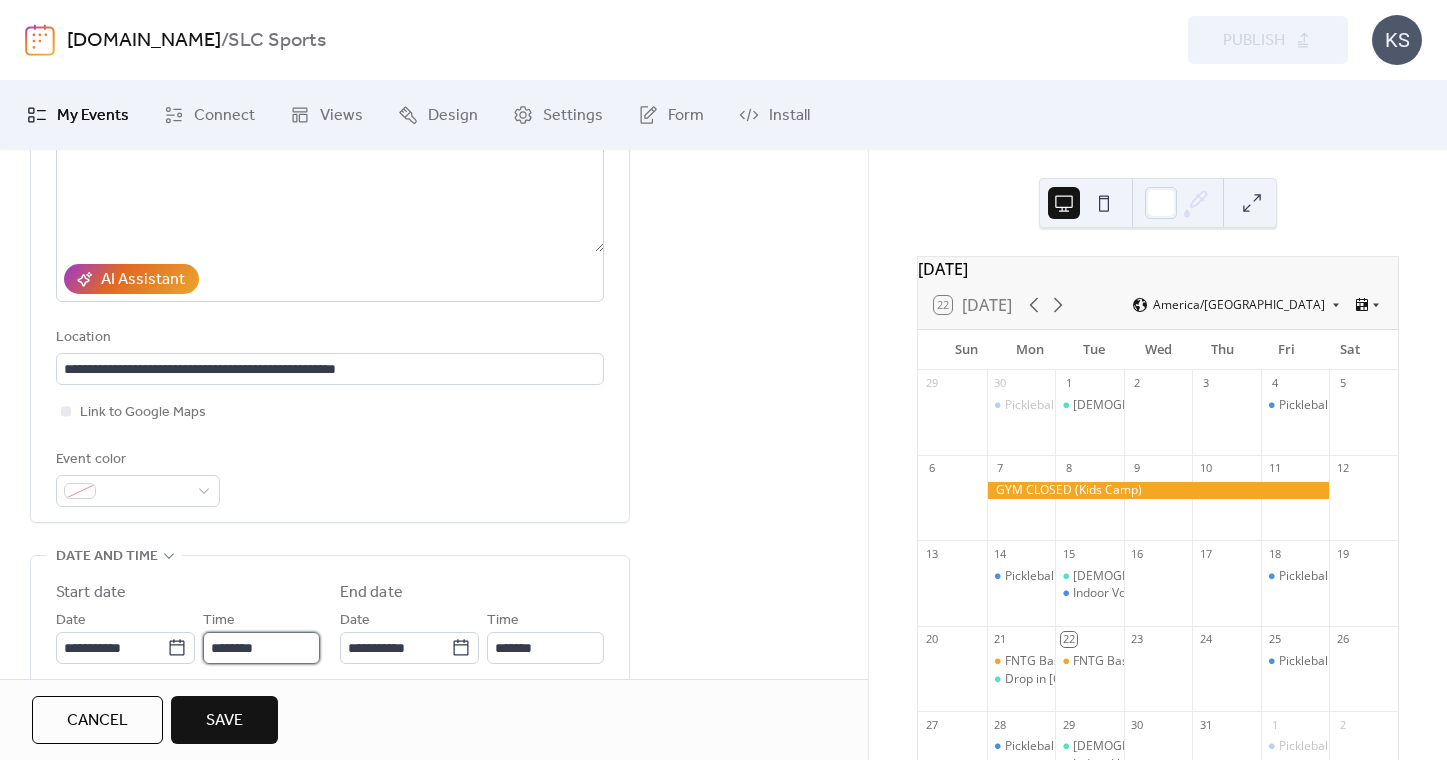 click on "********" at bounding box center (261, 648) 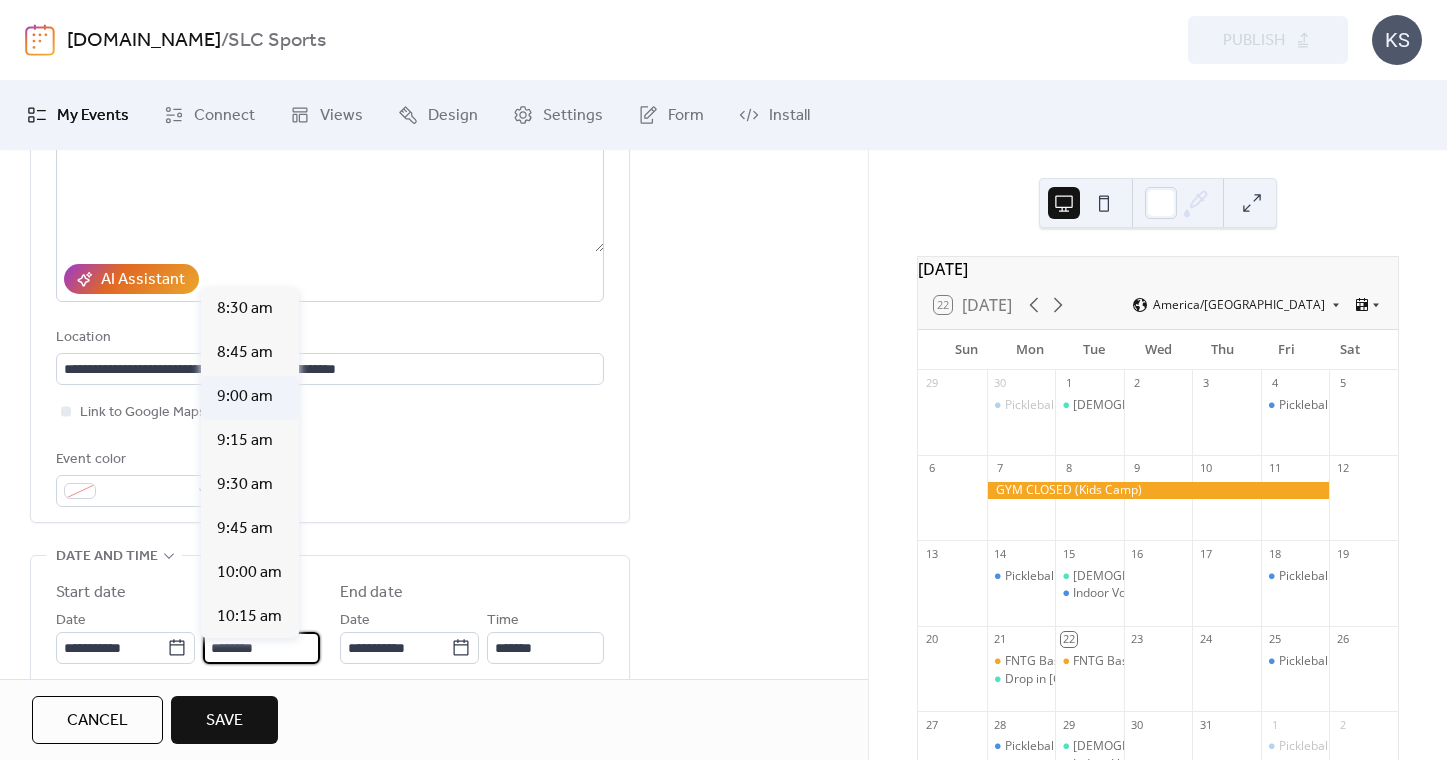 scroll, scrollTop: 1499, scrollLeft: 0, axis: vertical 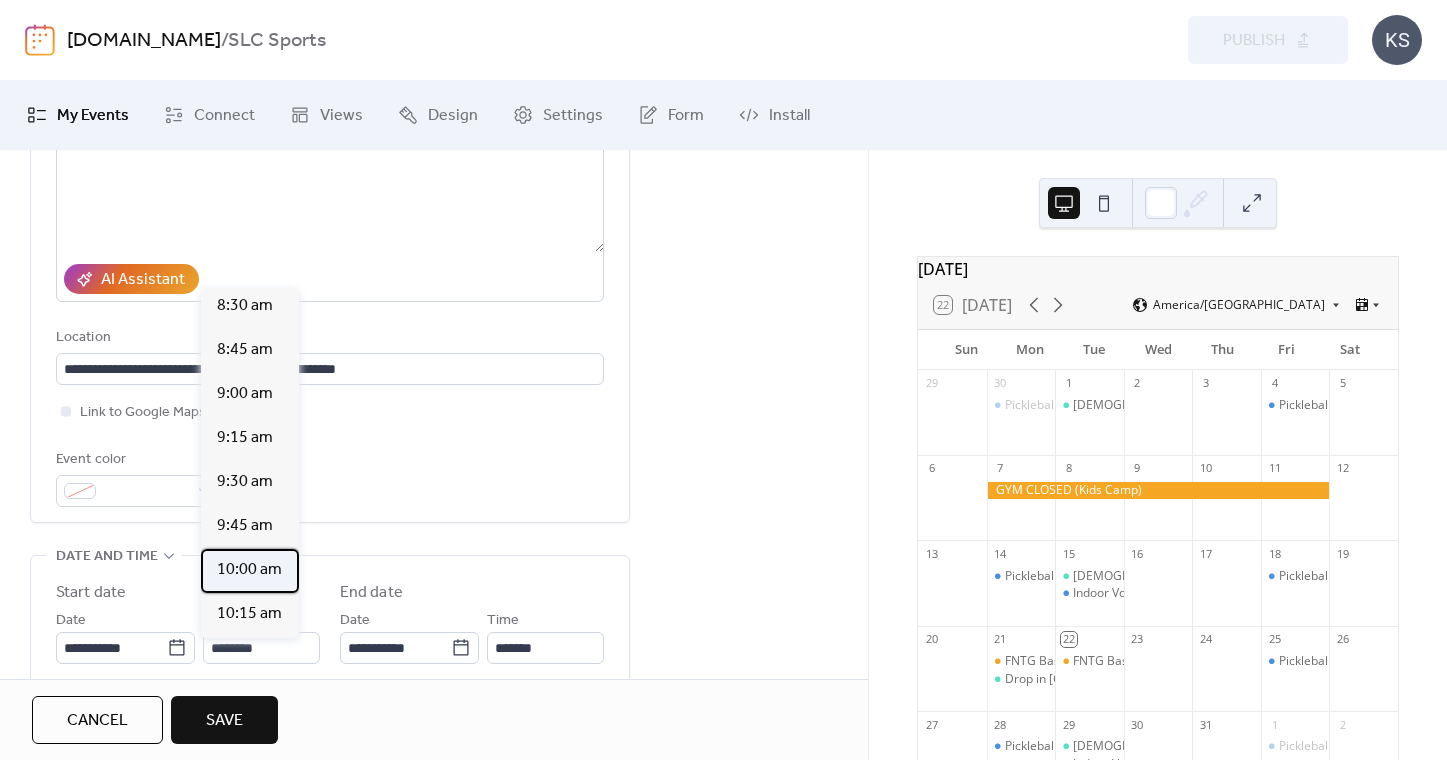 click on "10:00 am" at bounding box center [249, 570] 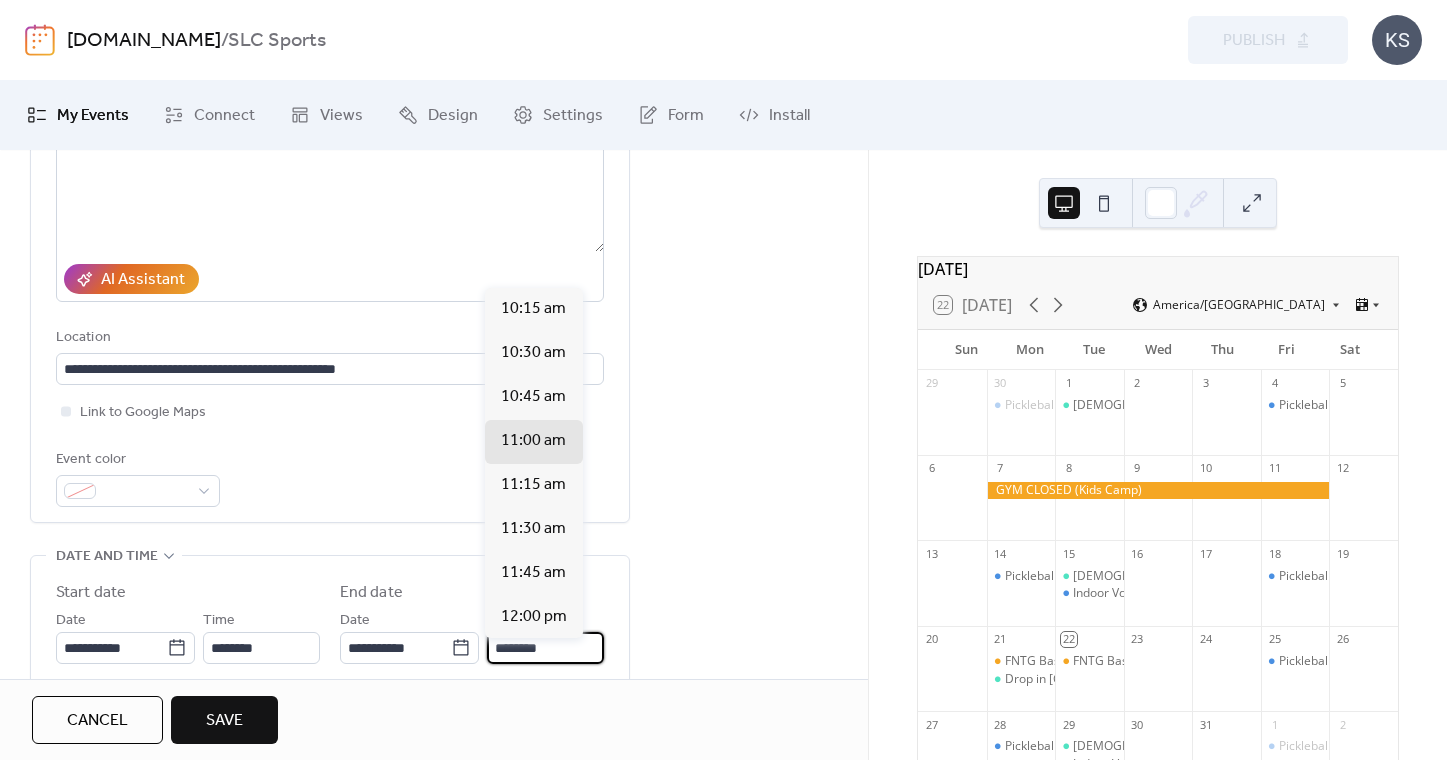 click on "********" at bounding box center (545, 648) 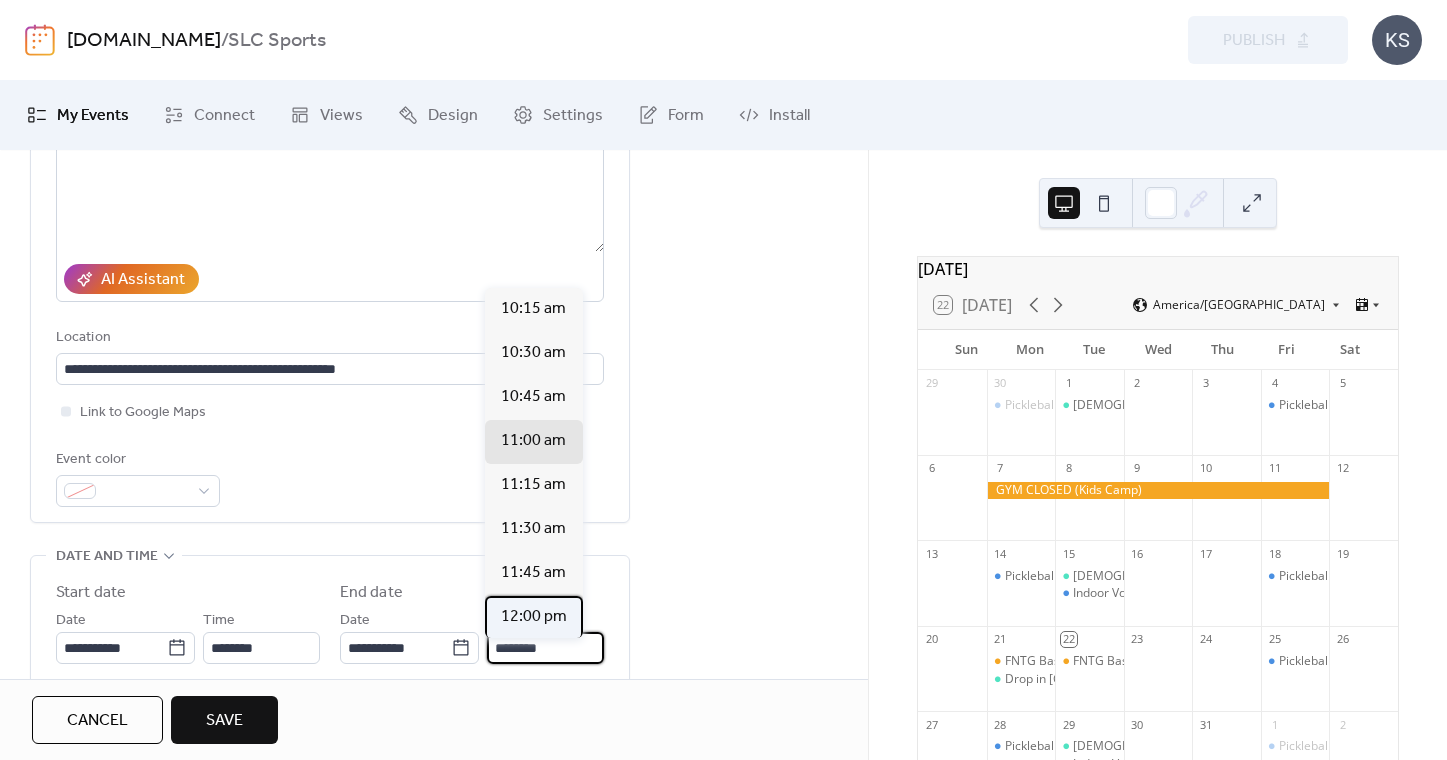 click on "12:00 pm" at bounding box center (534, 617) 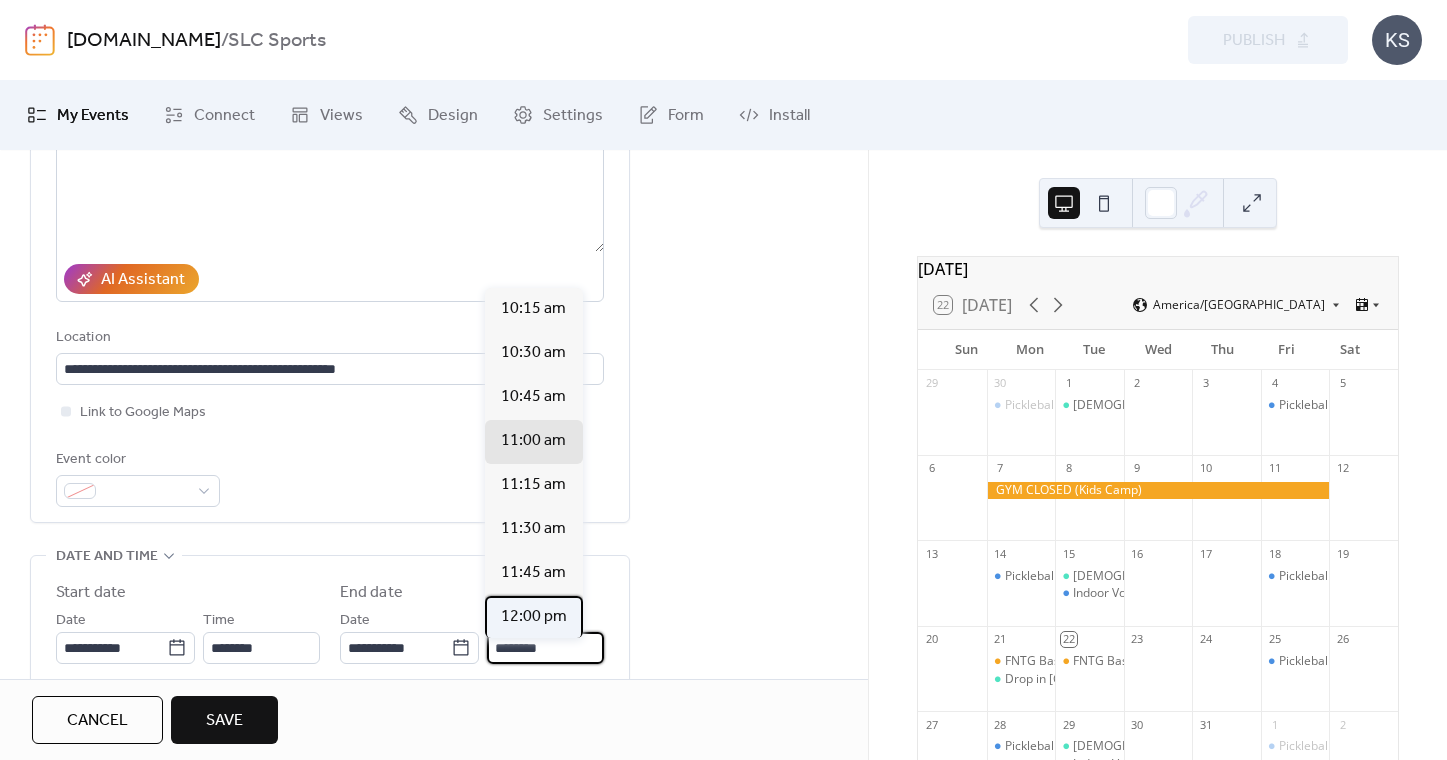 type on "********" 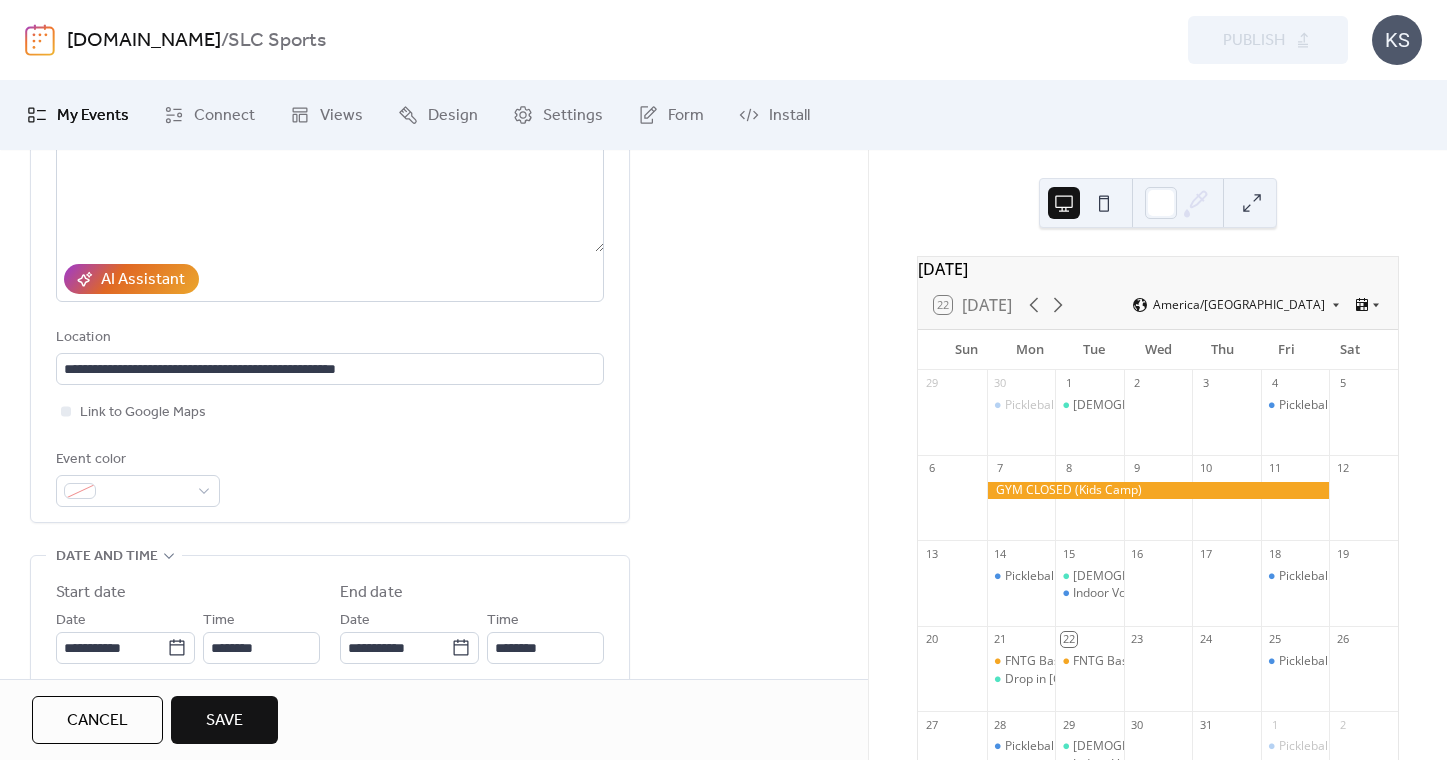 click on "**********" at bounding box center [434, 614] 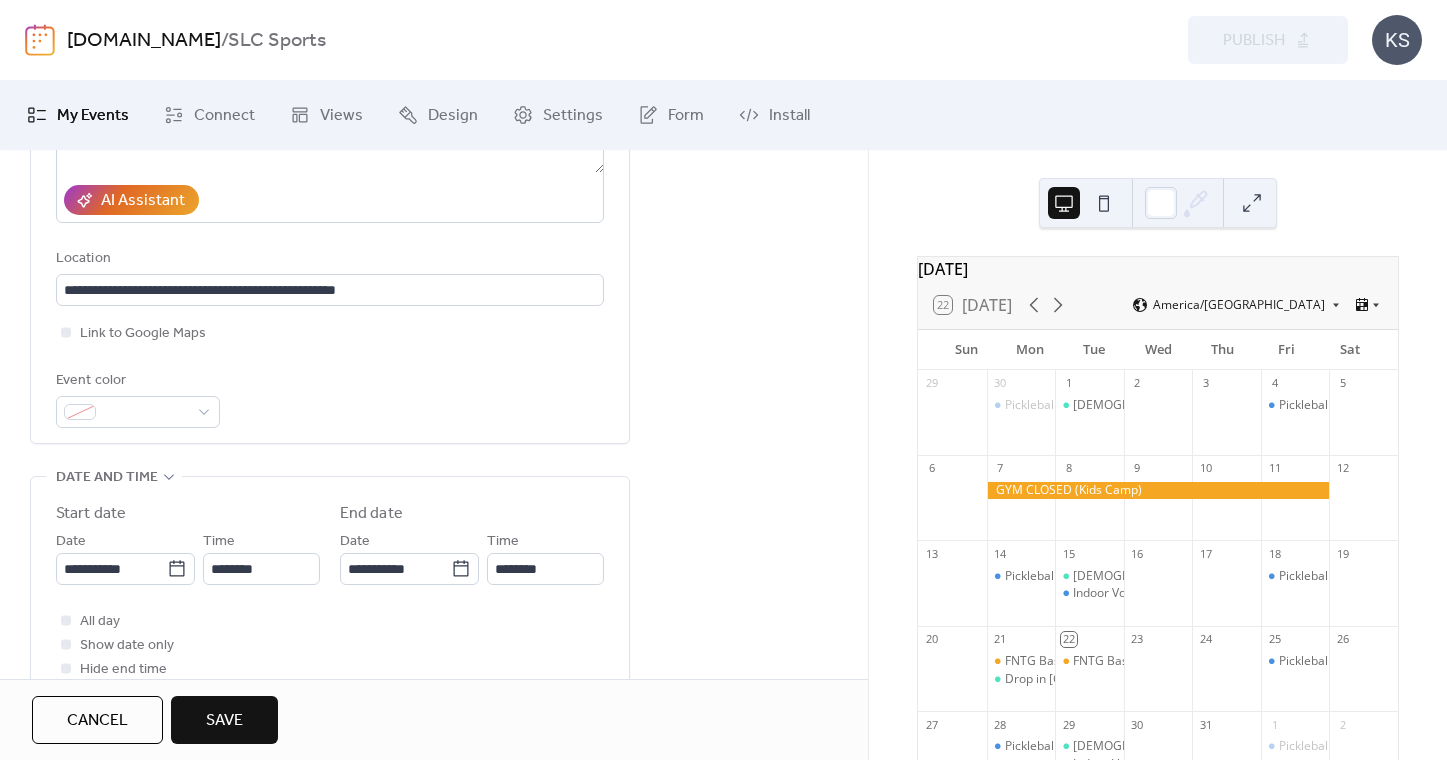scroll, scrollTop: 426, scrollLeft: 0, axis: vertical 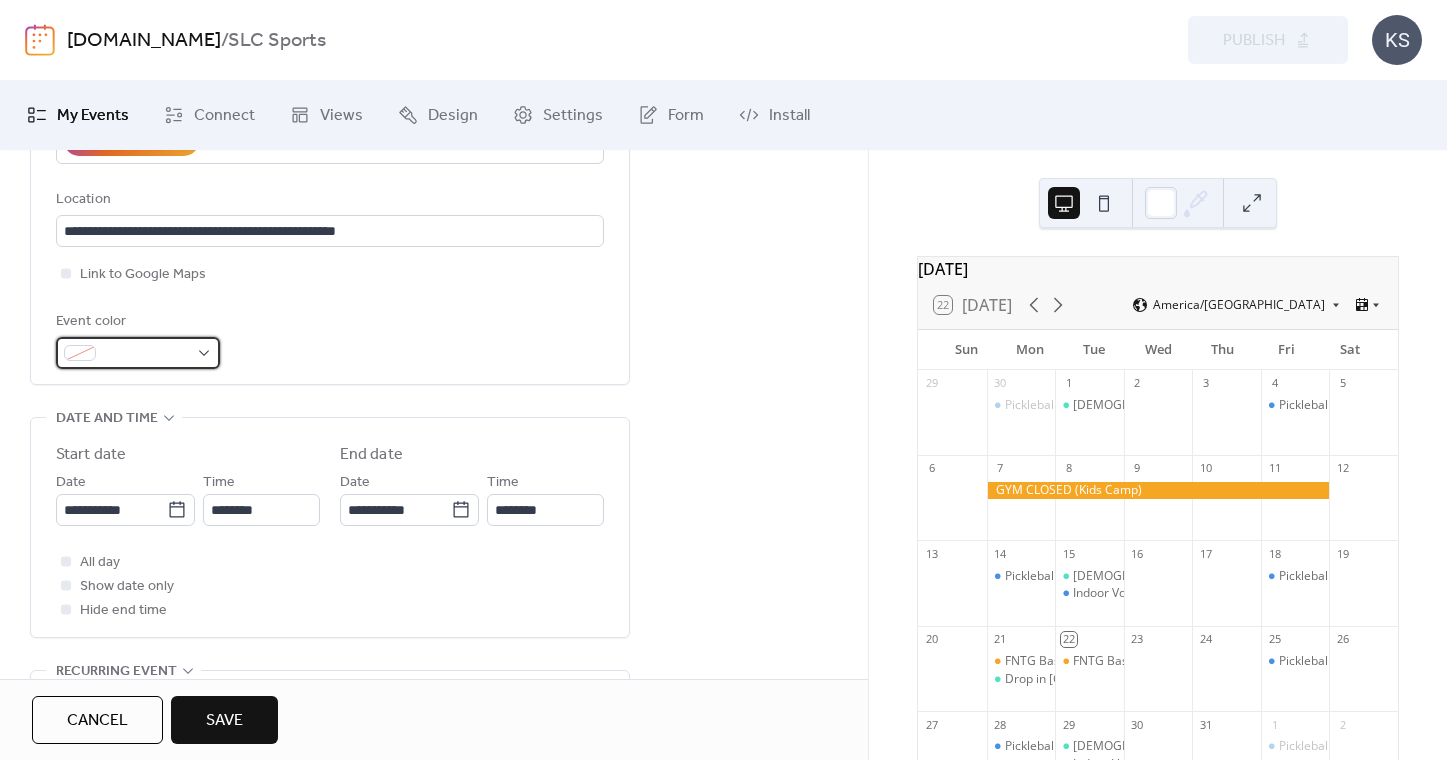 click at bounding box center [138, 353] 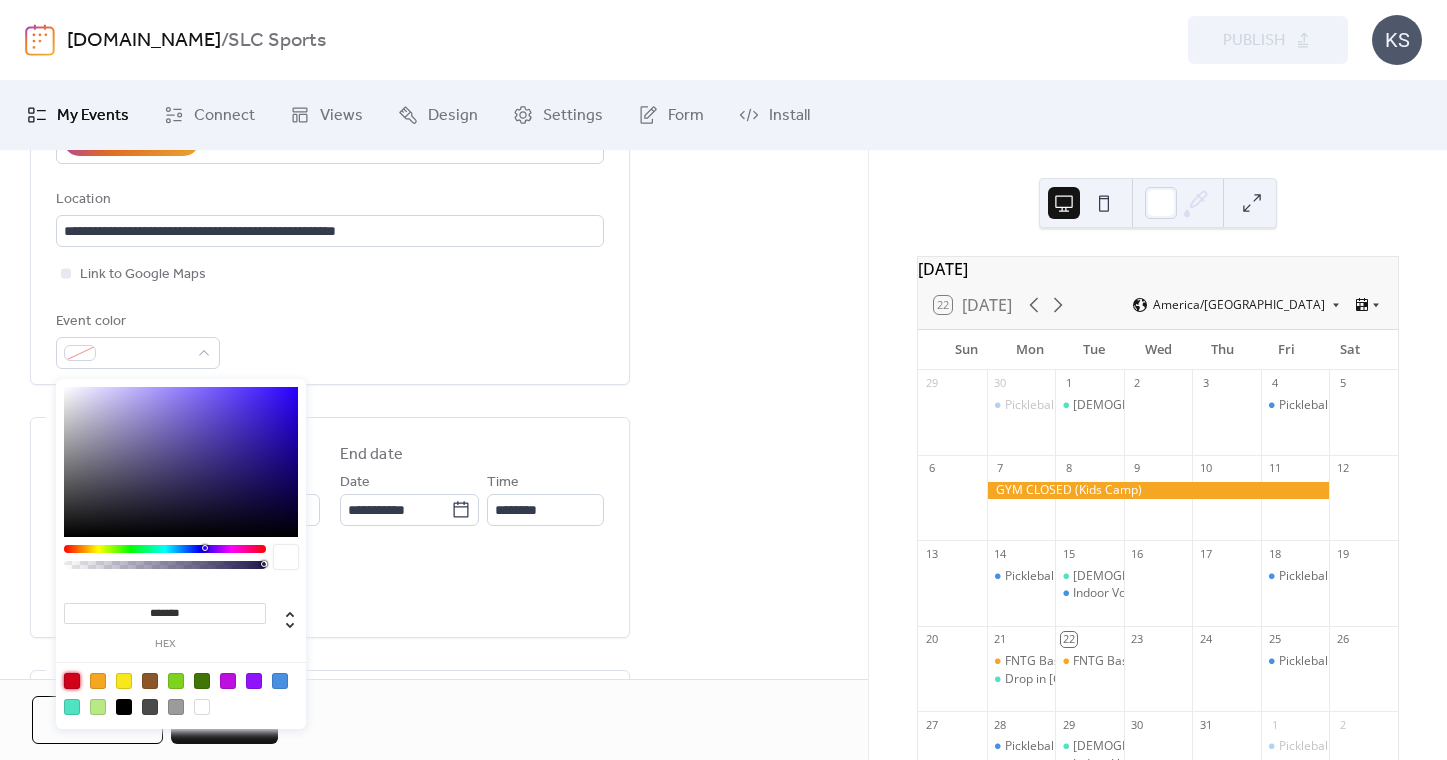 click at bounding box center [72, 681] 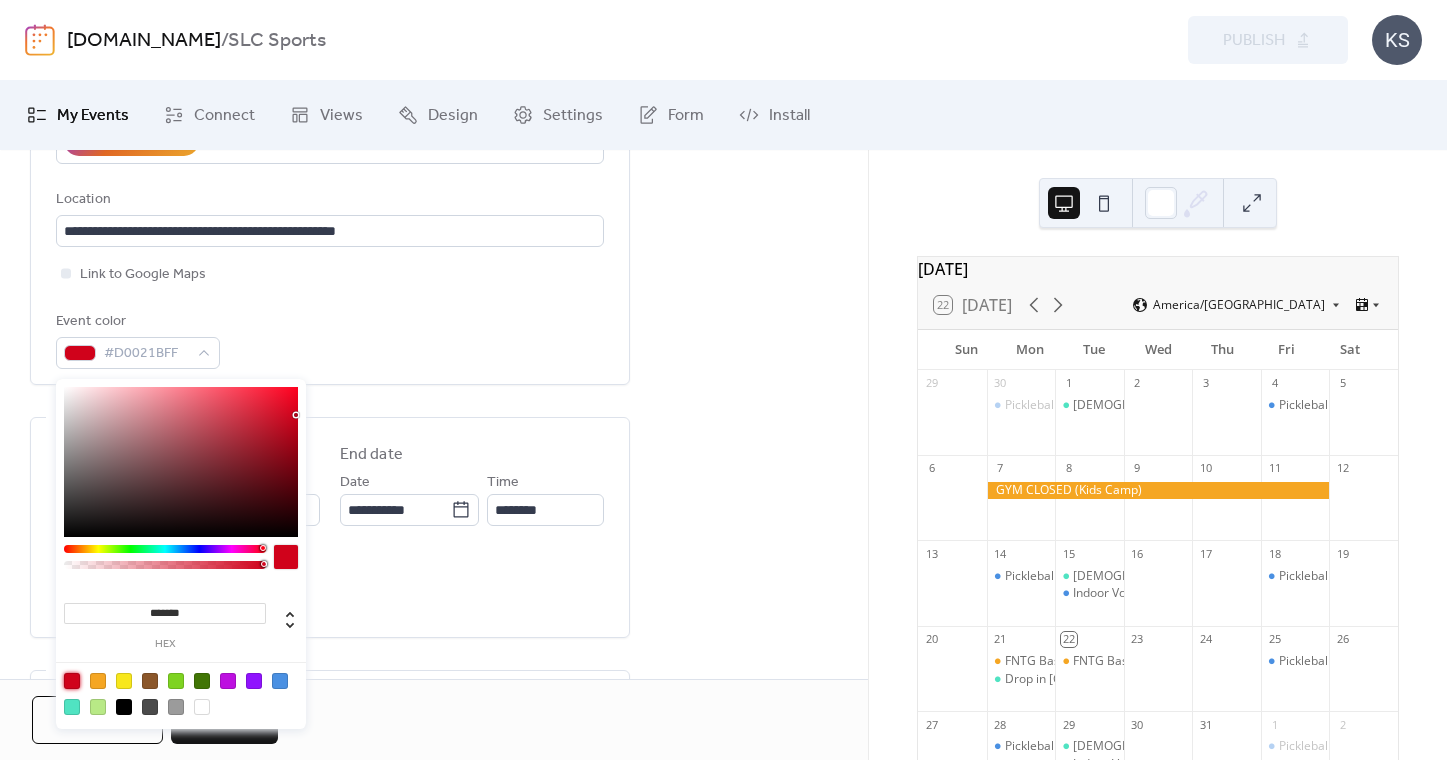 click on "**********" at bounding box center [434, 476] 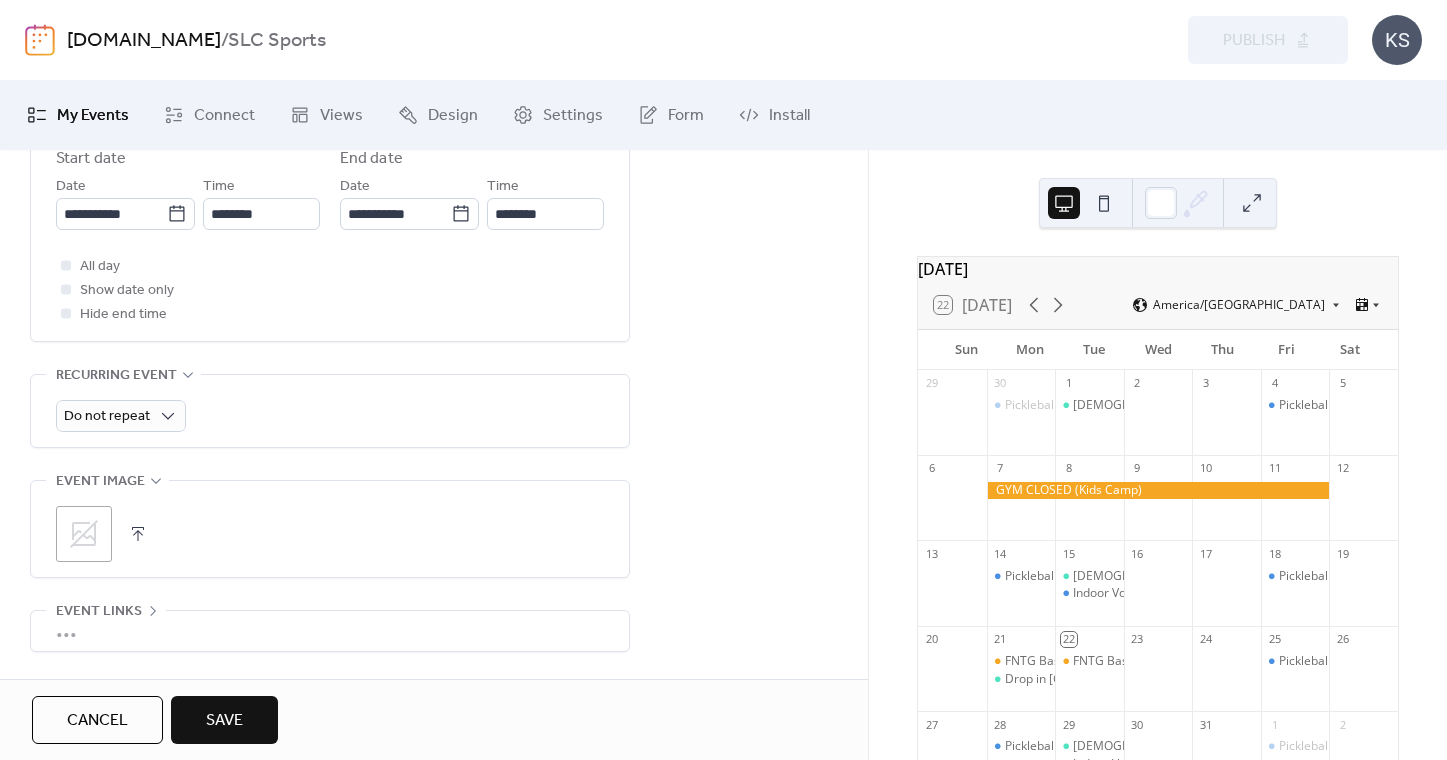 scroll, scrollTop: 755, scrollLeft: 0, axis: vertical 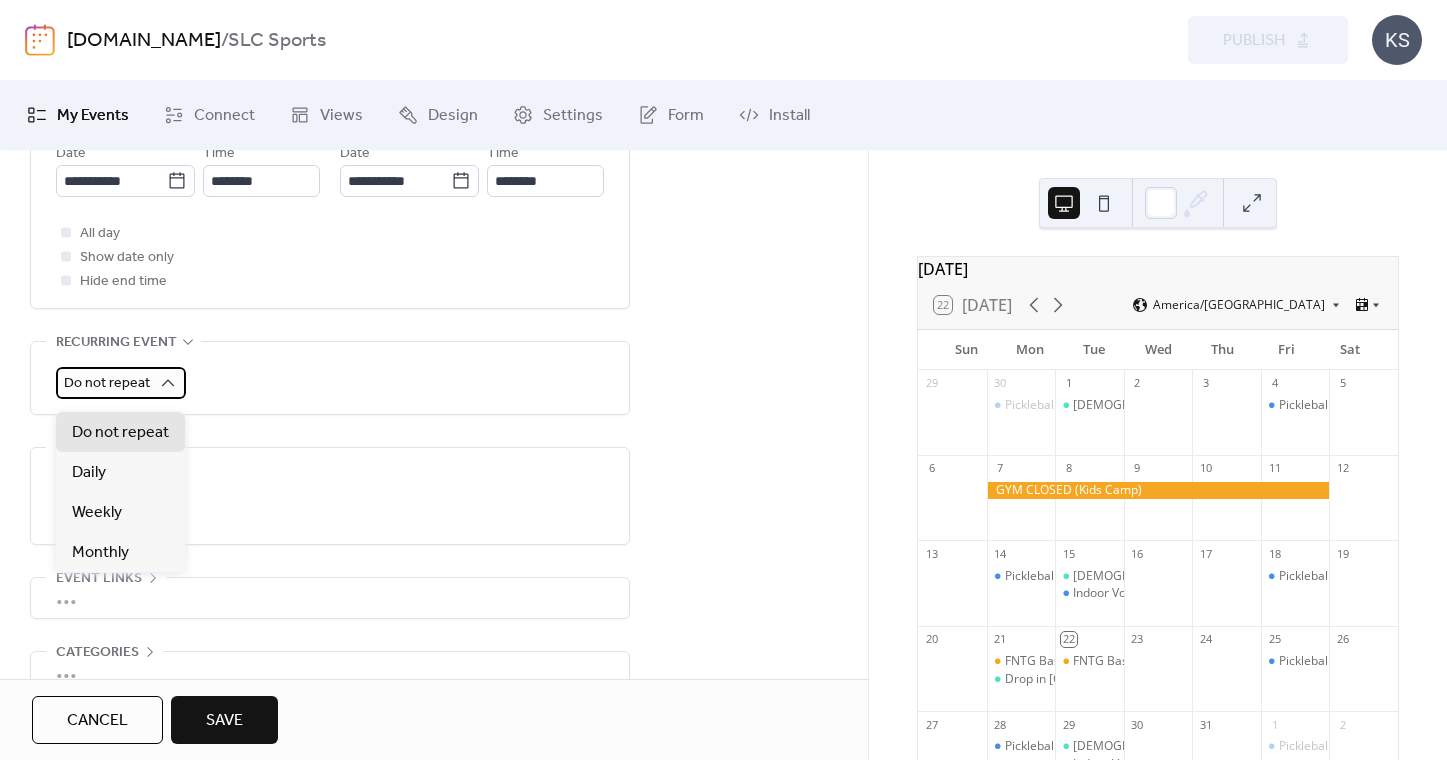 click on "Do not repeat" at bounding box center (107, 383) 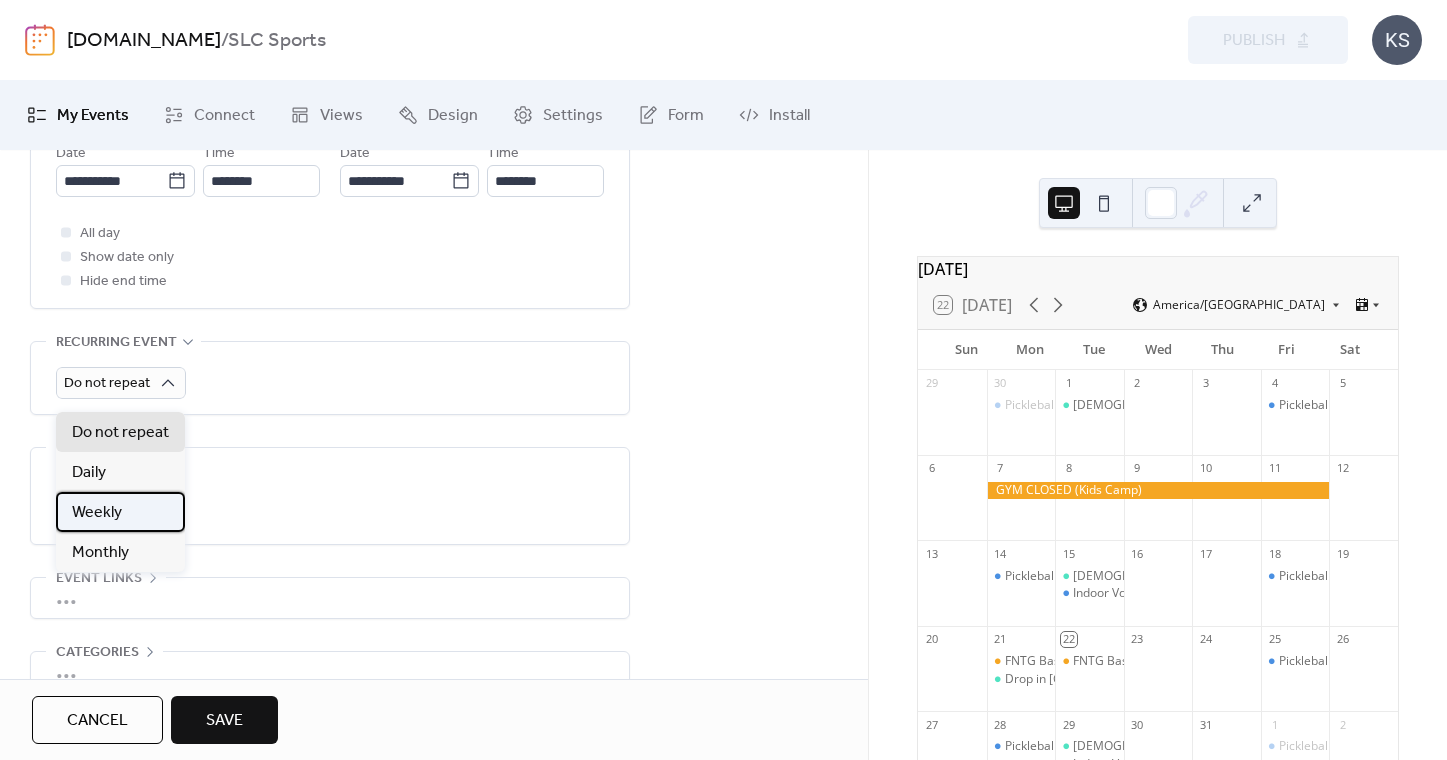 click on "Weekly" at bounding box center [97, 513] 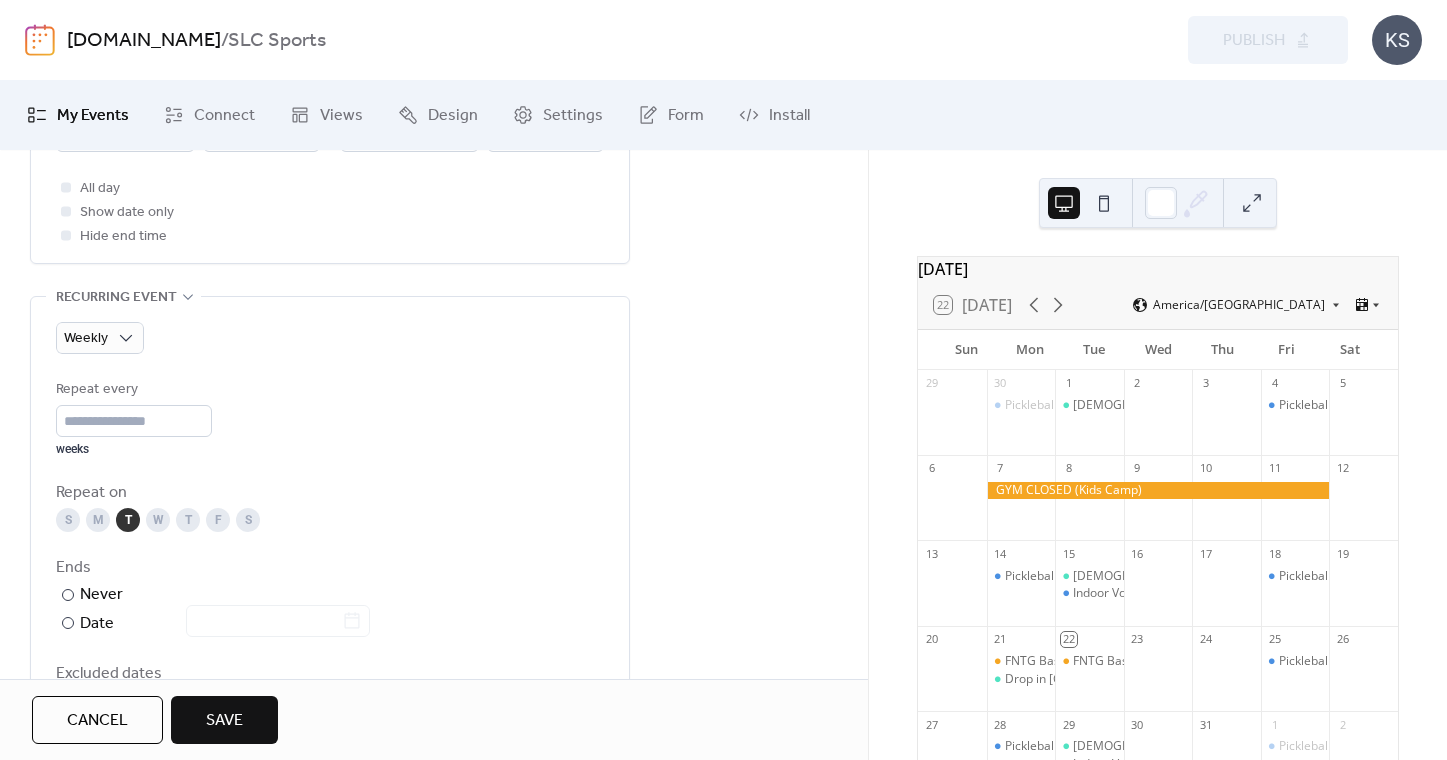 scroll, scrollTop: 812, scrollLeft: 0, axis: vertical 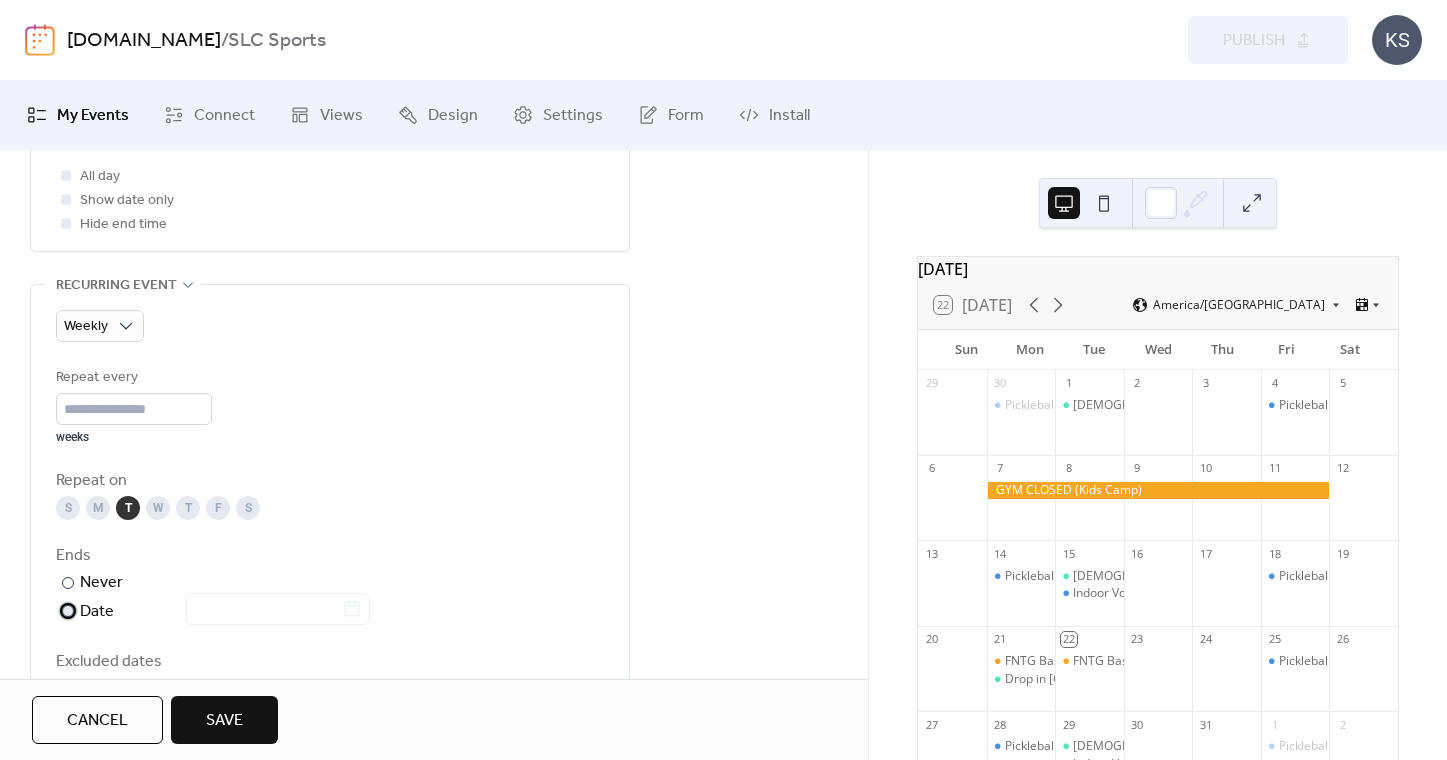 click at bounding box center (266, 610) 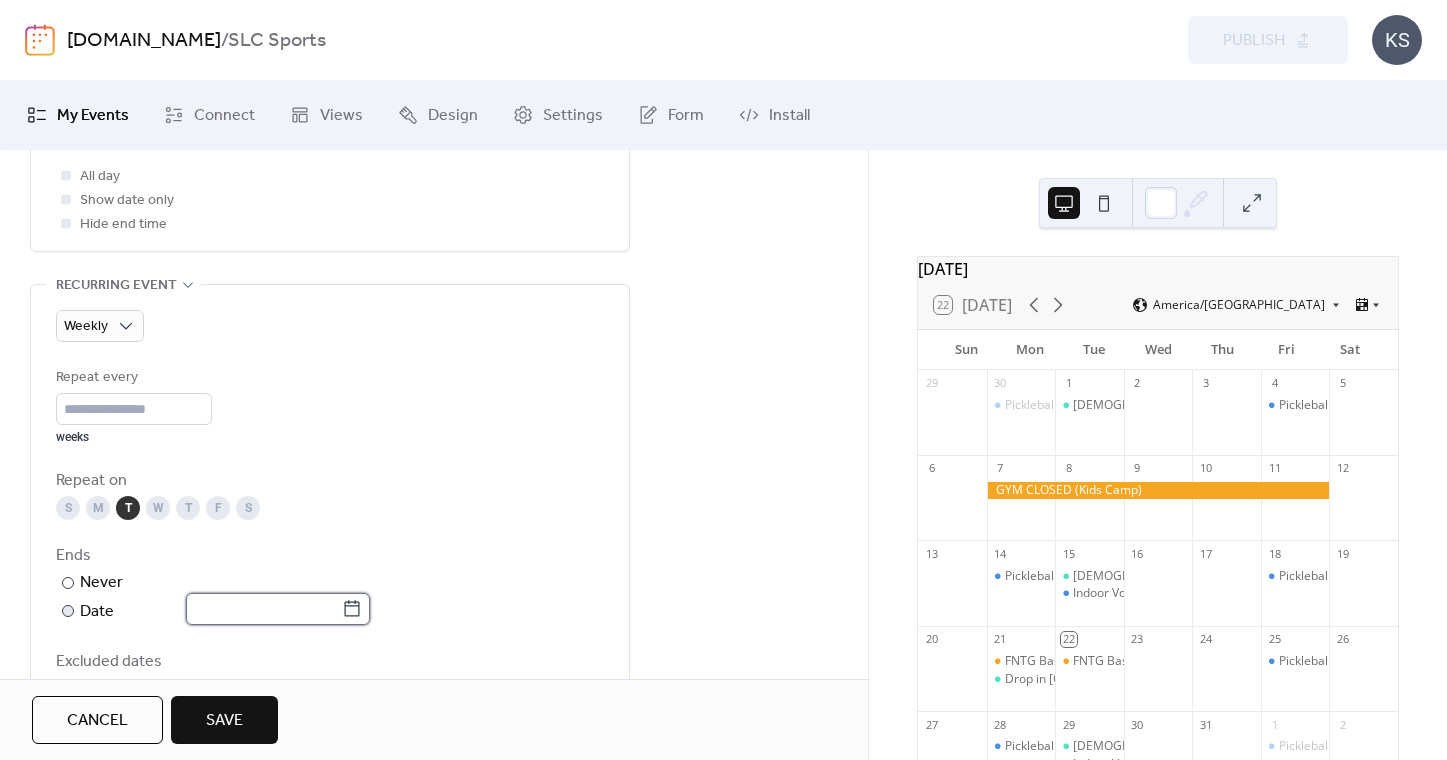 click at bounding box center [264, 609] 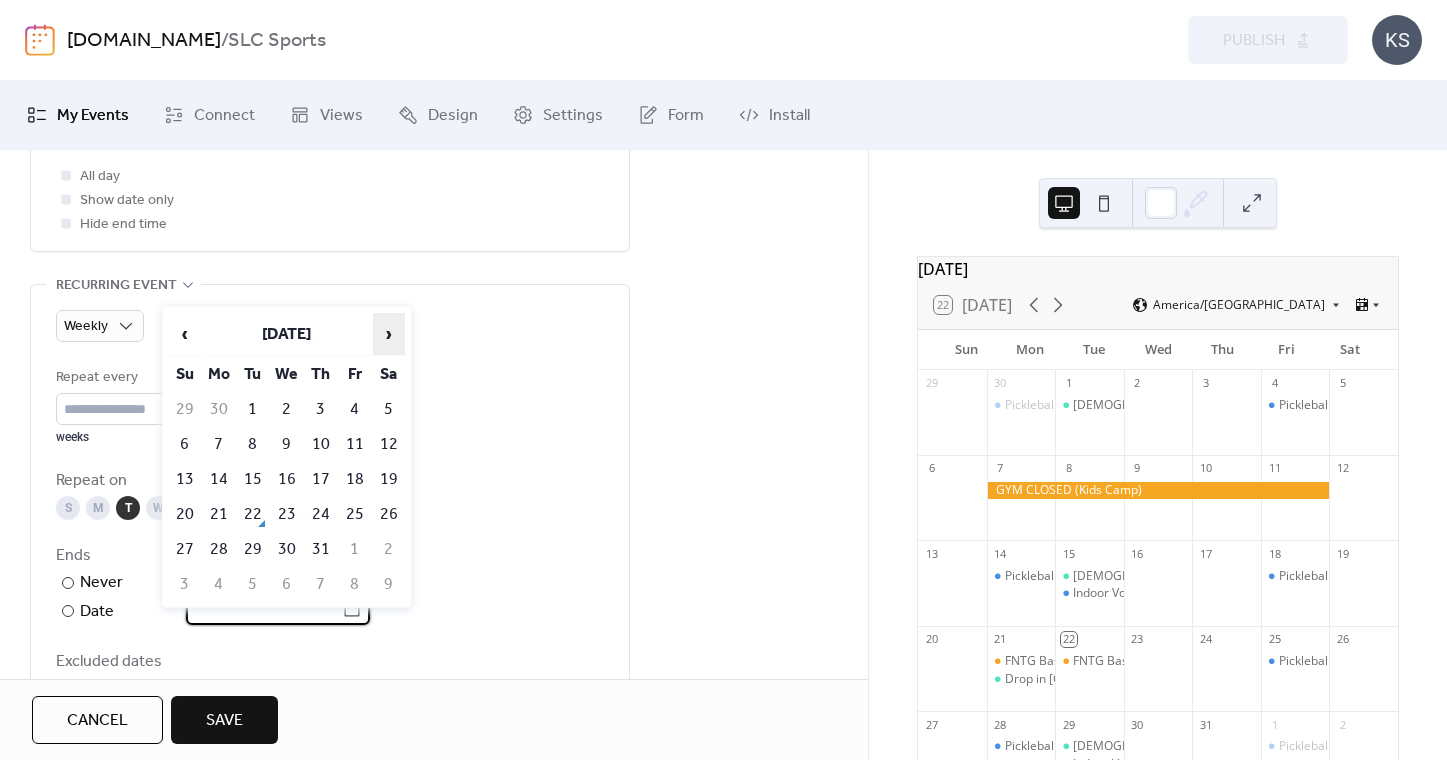 click on "›" at bounding box center [389, 334] 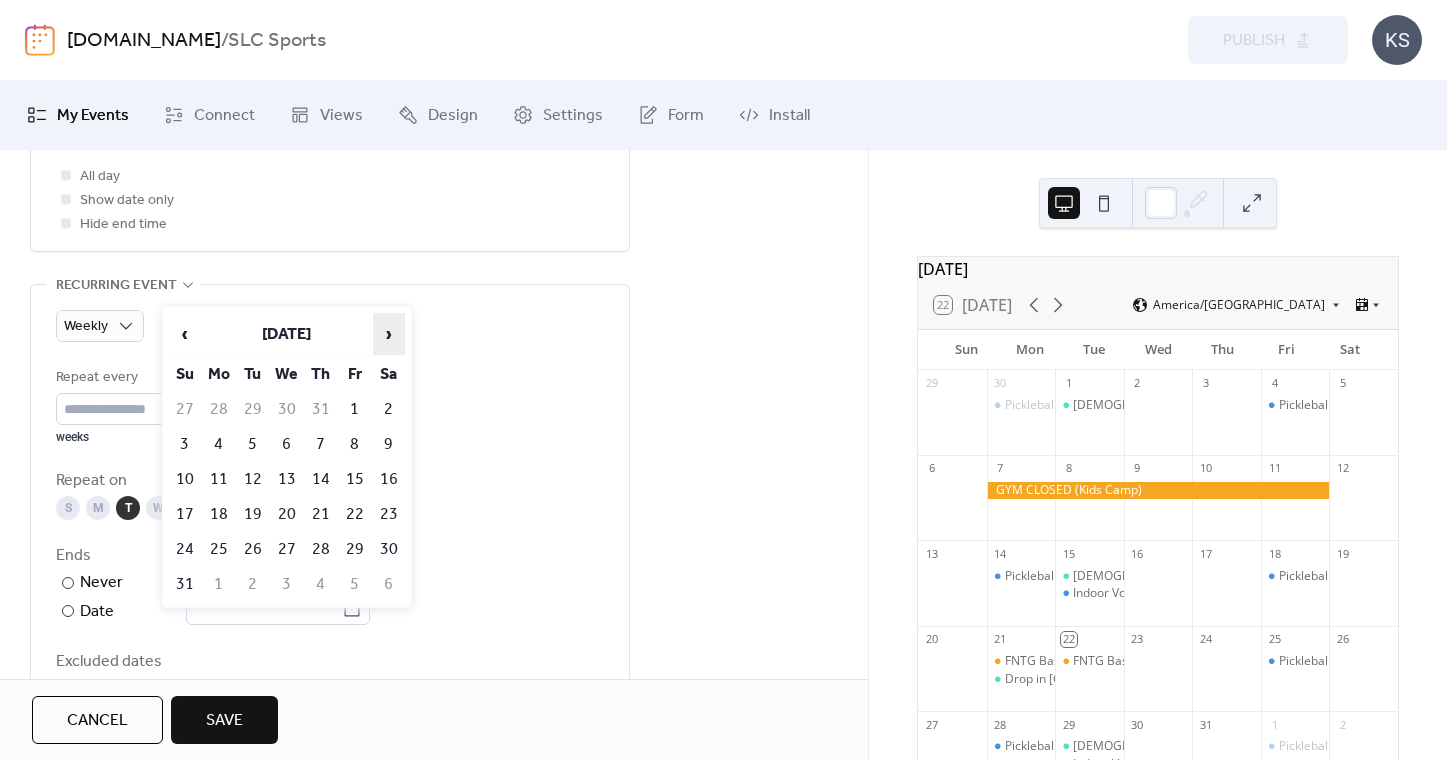 click on "›" at bounding box center [389, 334] 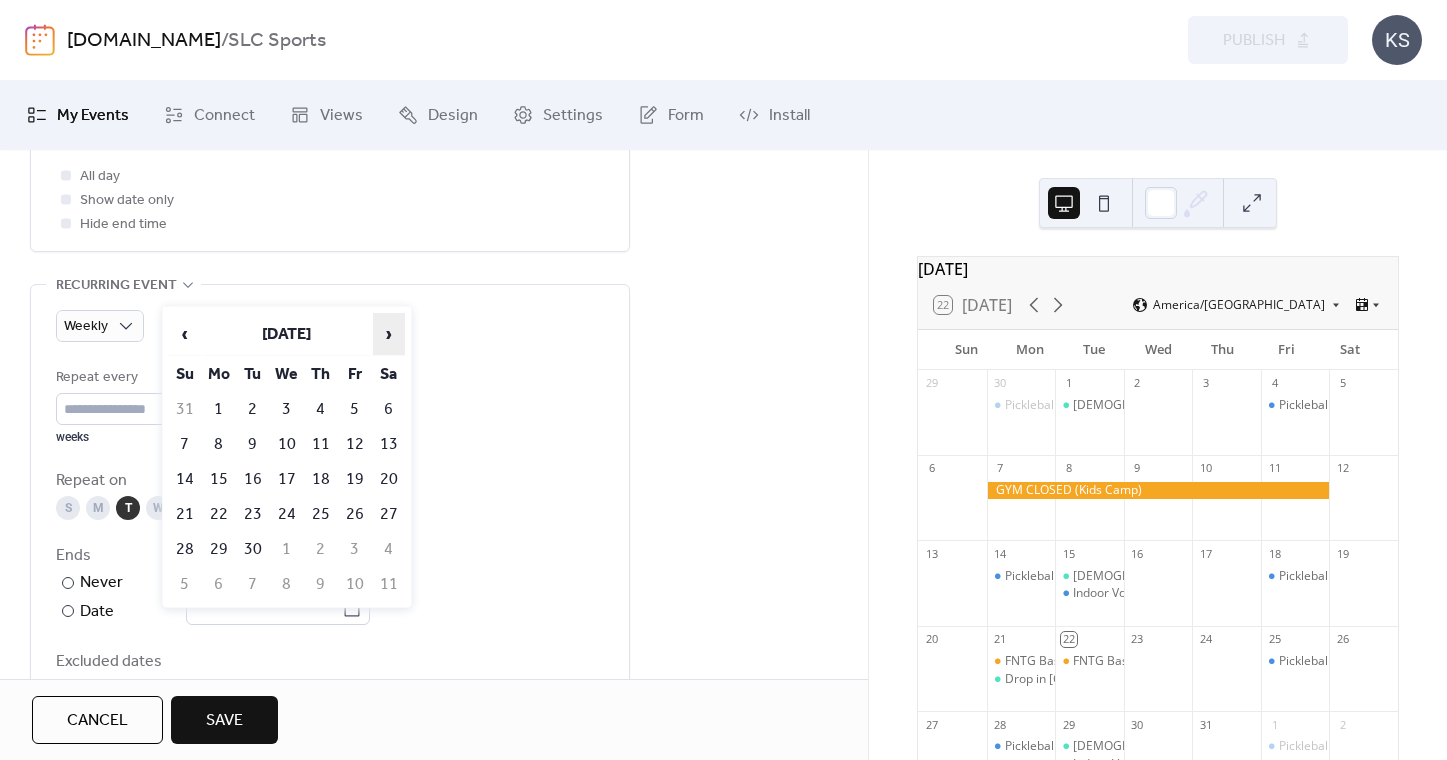 click on "›" at bounding box center [389, 334] 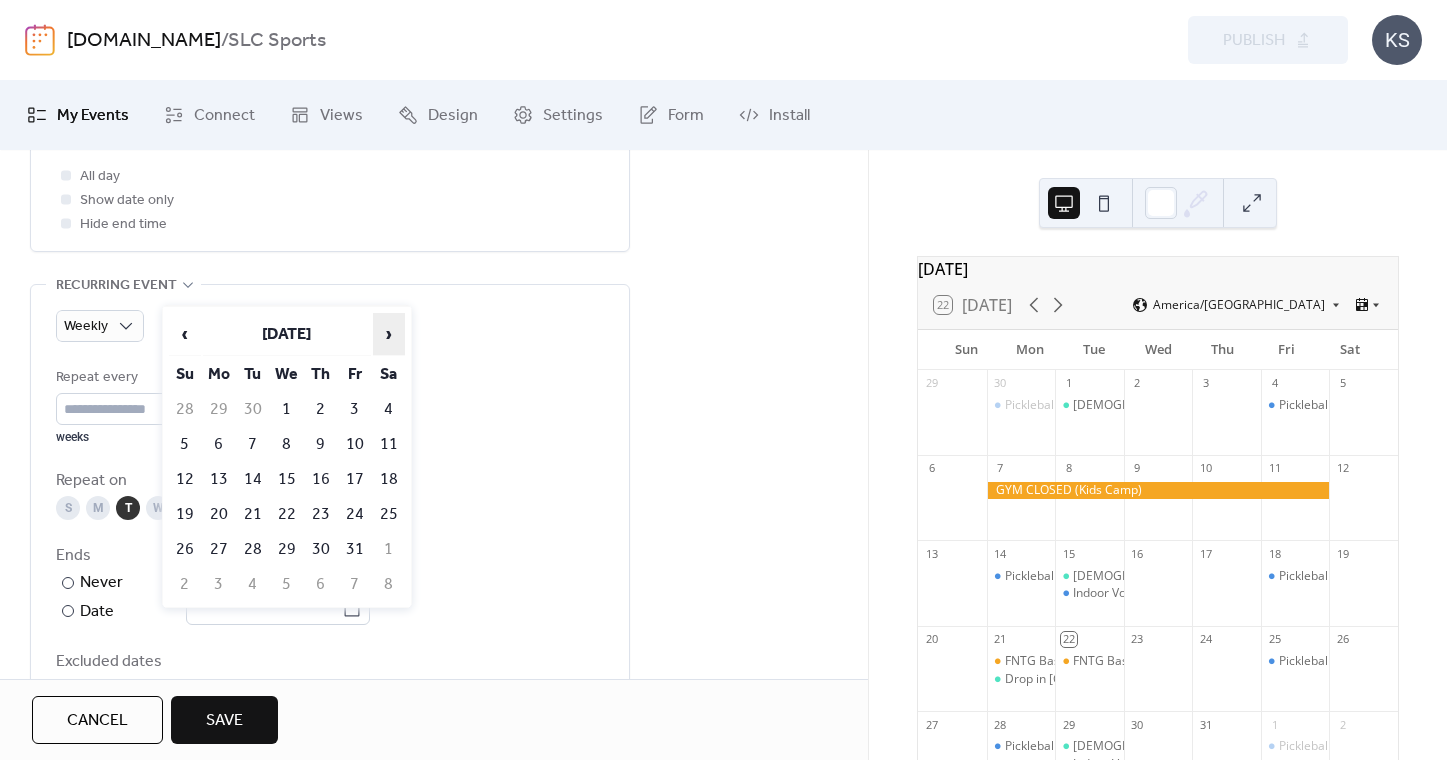 click on "›" at bounding box center (389, 334) 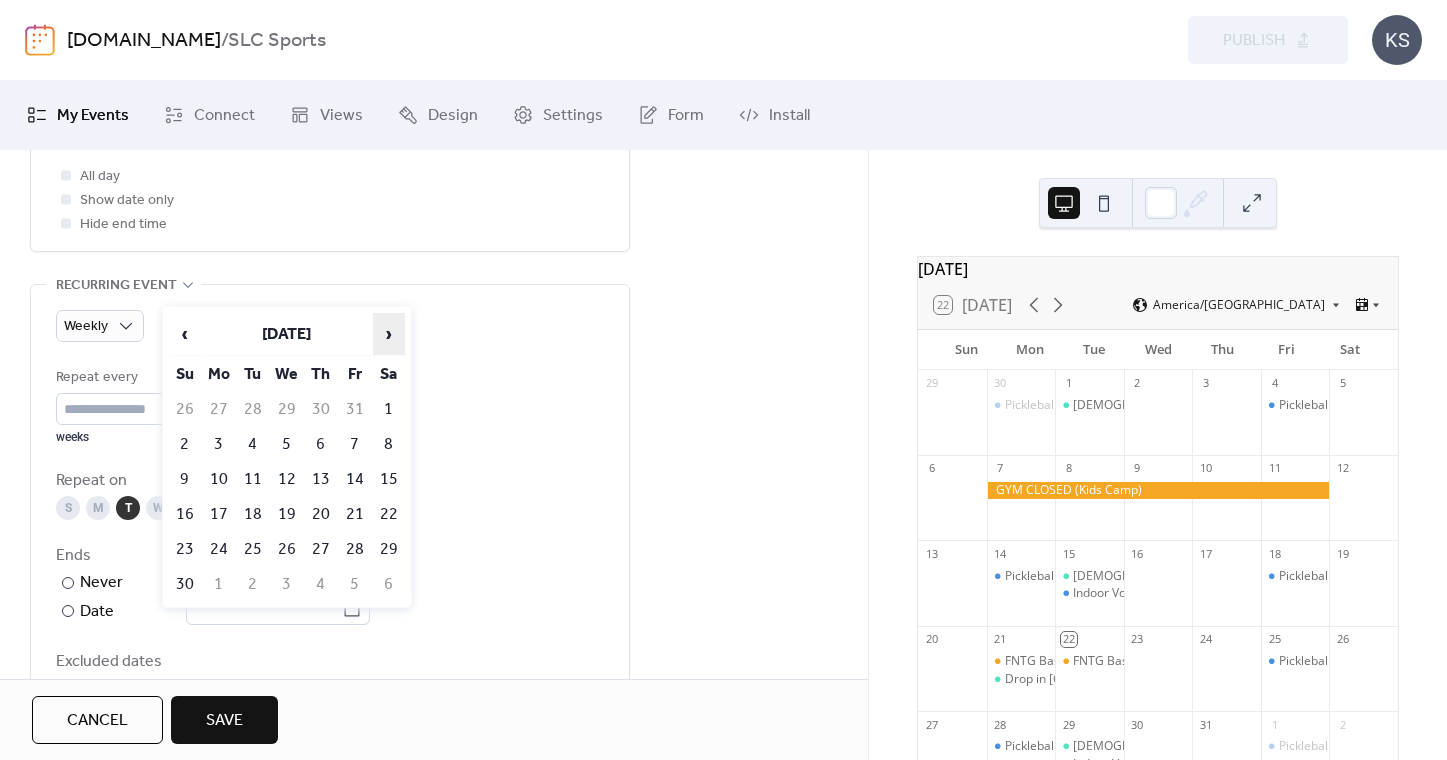 click on "›" at bounding box center (389, 334) 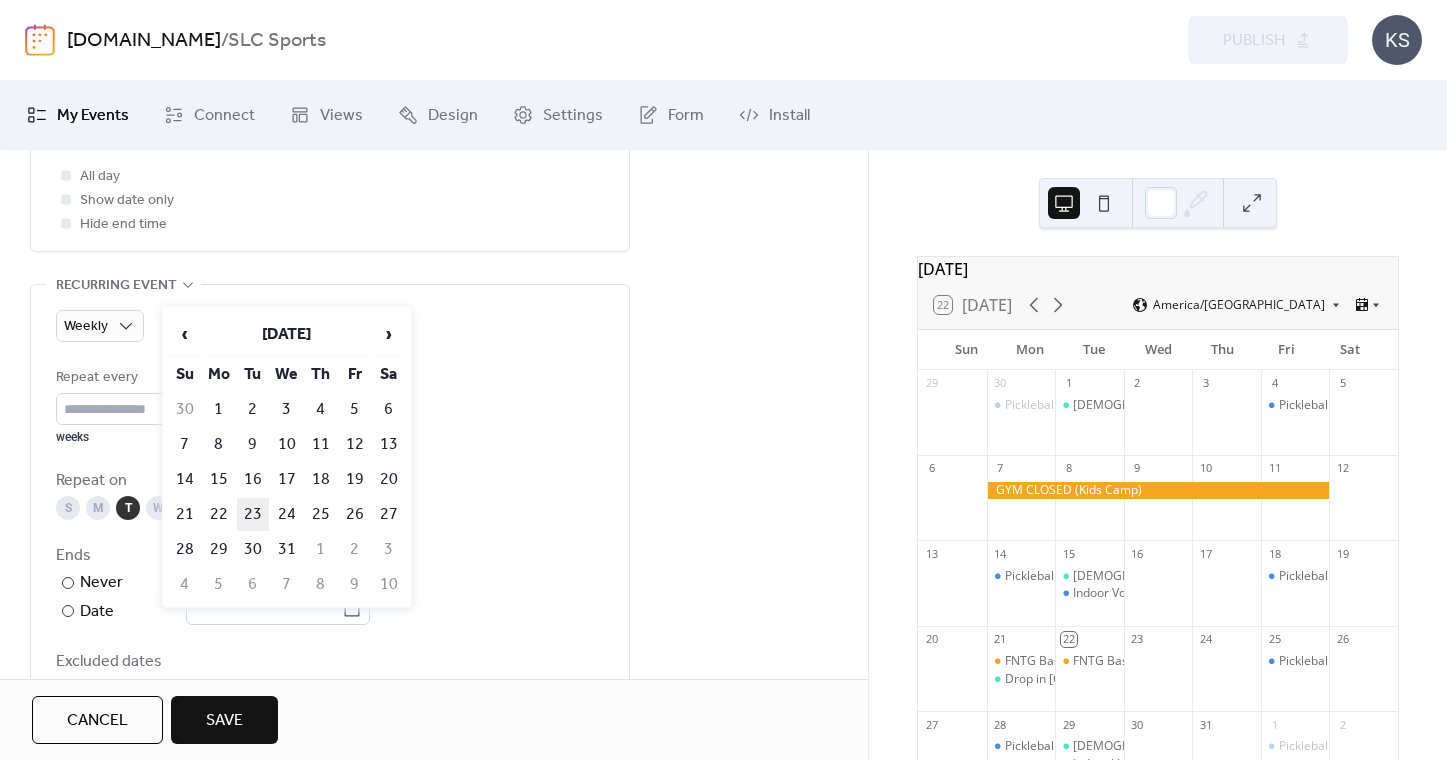 click on "23" at bounding box center (253, 514) 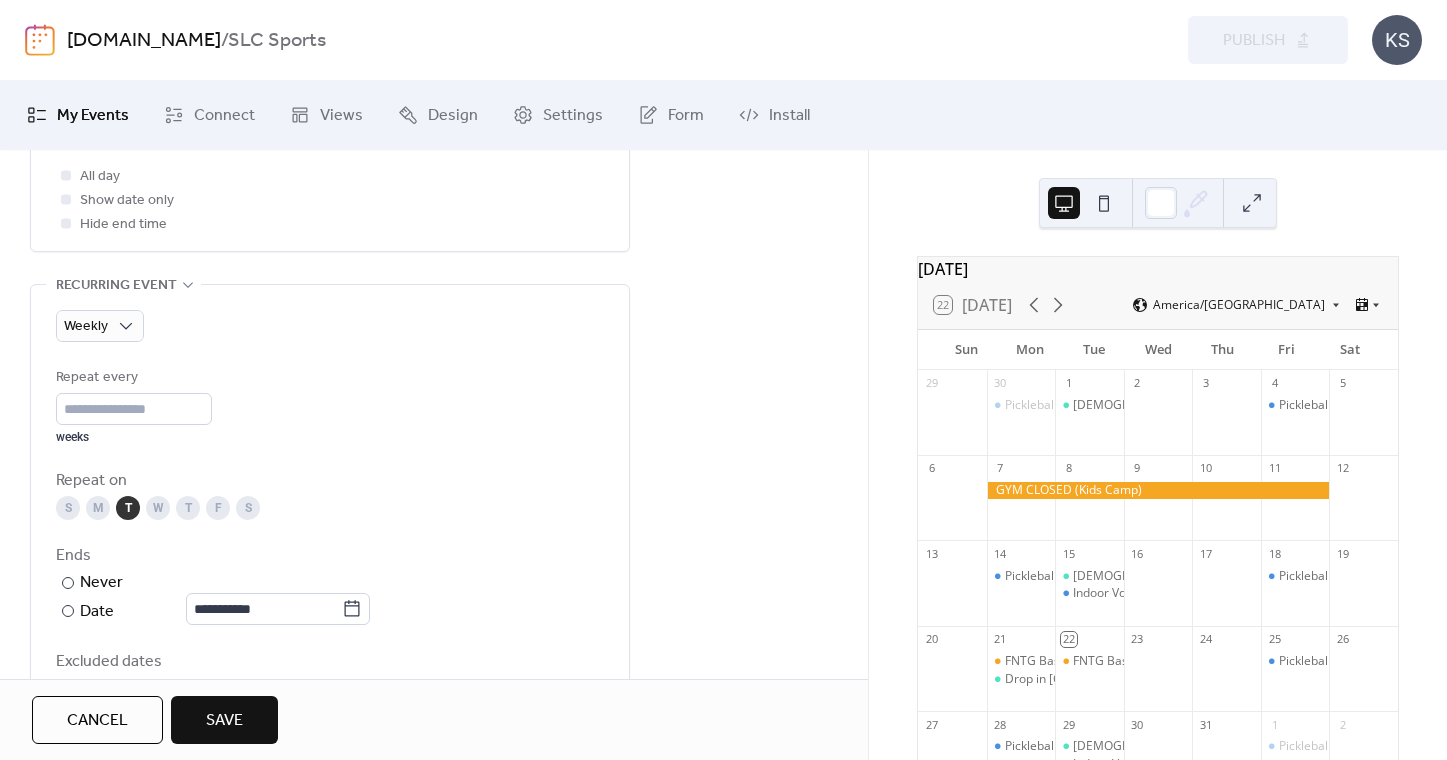 click on "S M T W T F S" at bounding box center (330, 508) 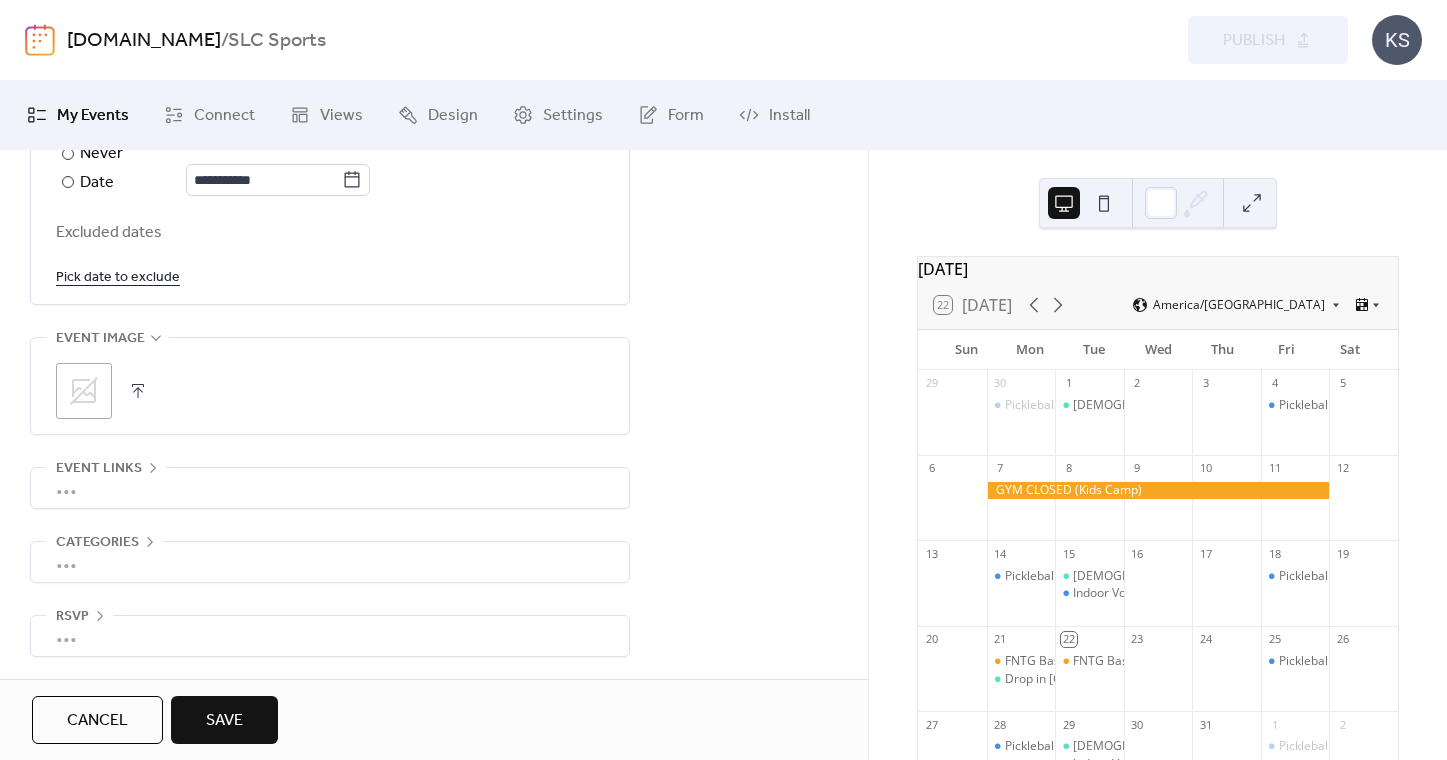 scroll, scrollTop: 1256, scrollLeft: 0, axis: vertical 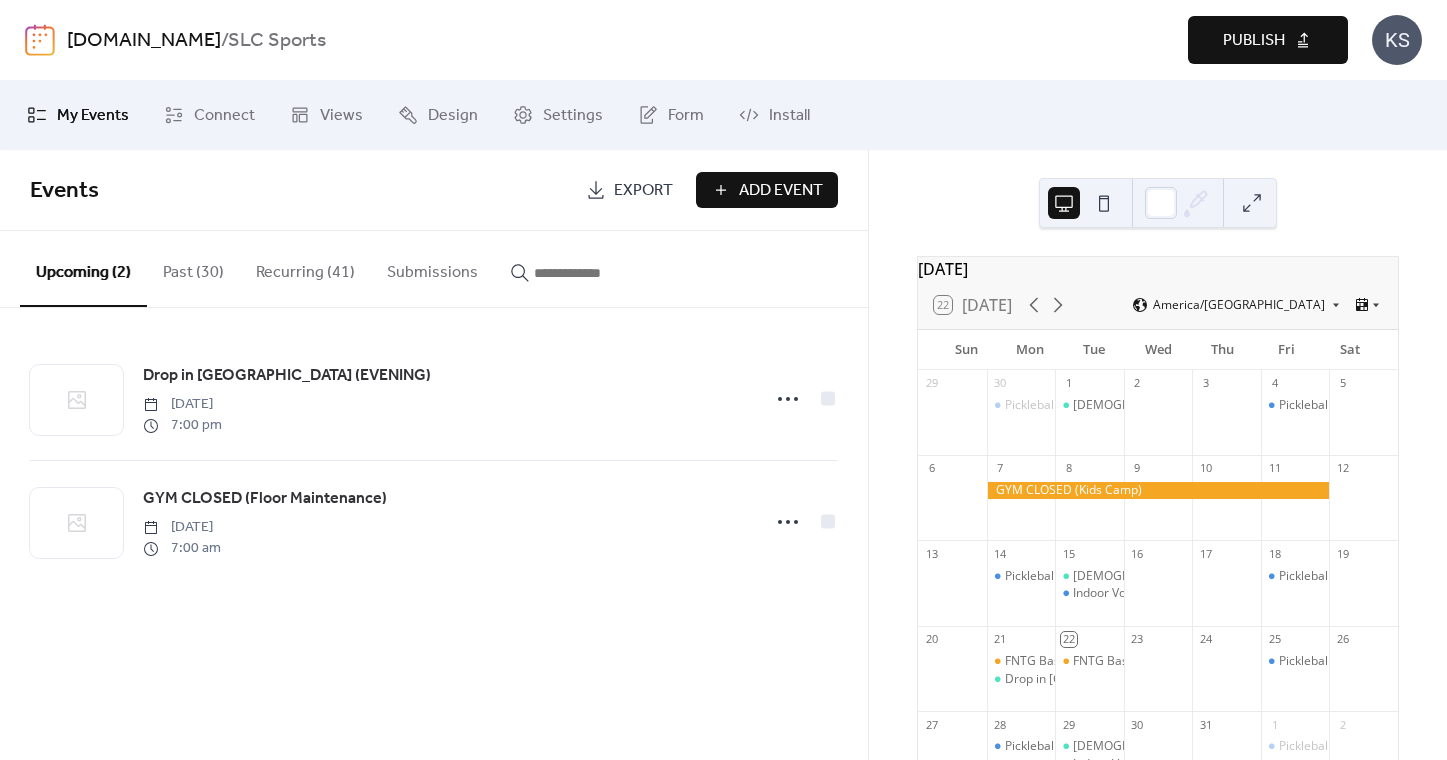 click on "[DOMAIN_NAME]  /  SLC Sports Preview Publish   KS" at bounding box center [723, 40] 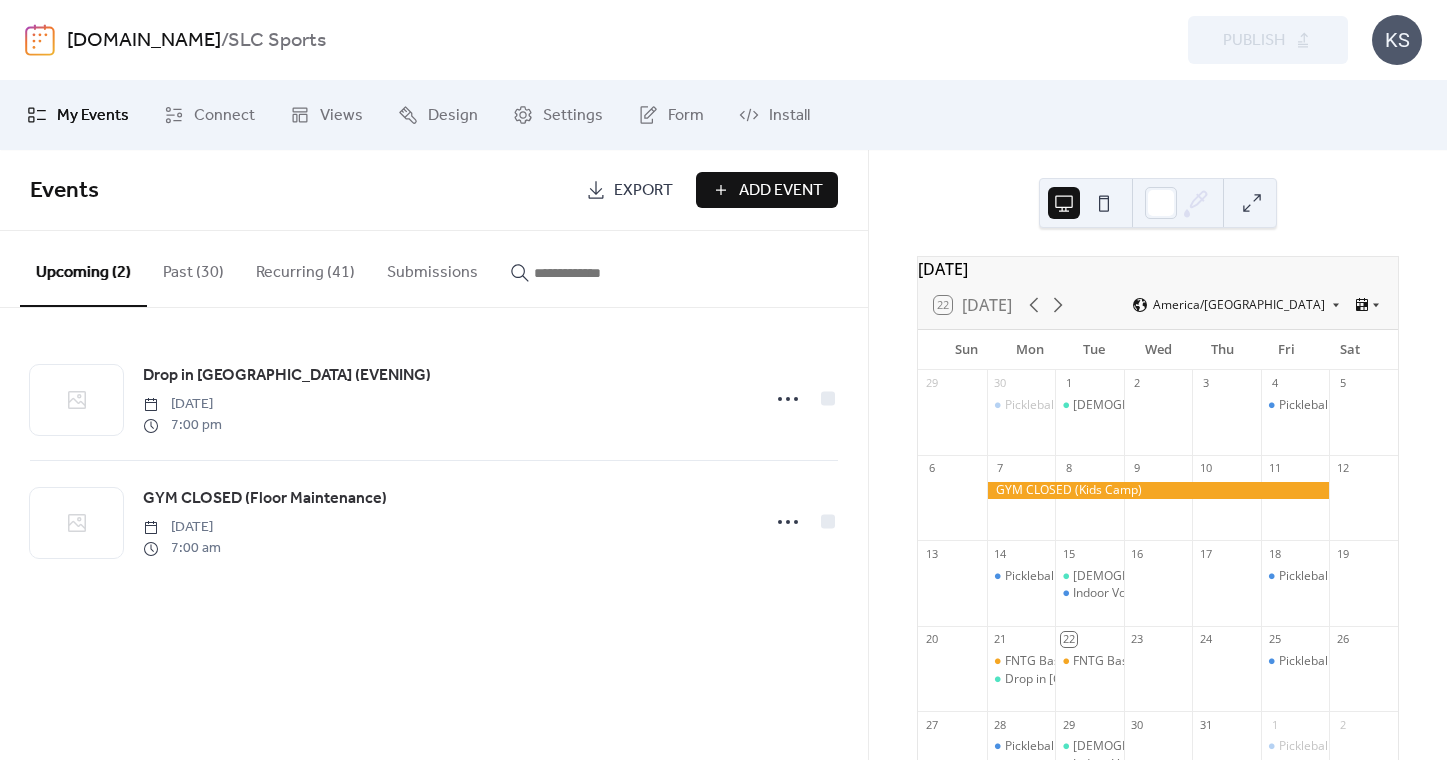 click on "Add Event" at bounding box center (767, 190) 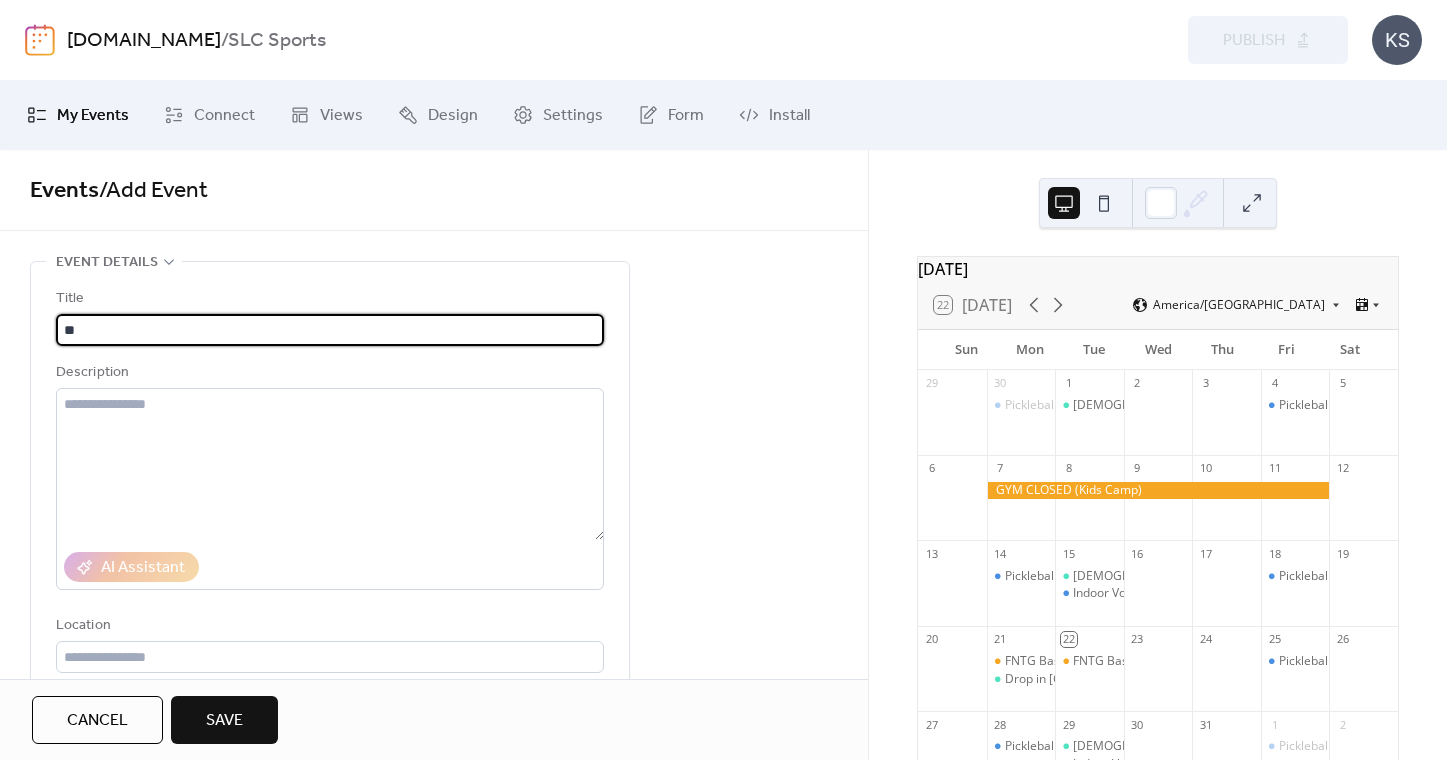 type on "*" 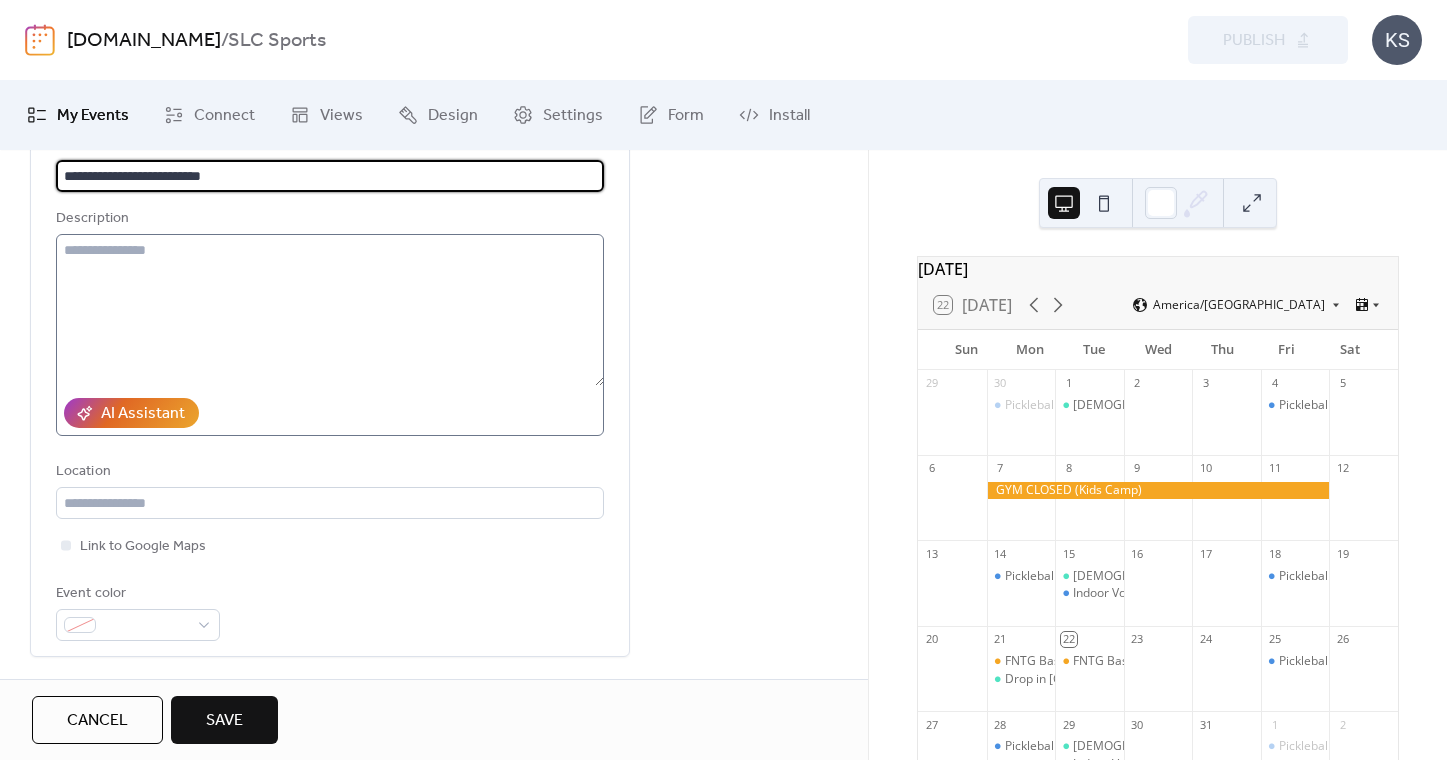 scroll, scrollTop: 158, scrollLeft: 0, axis: vertical 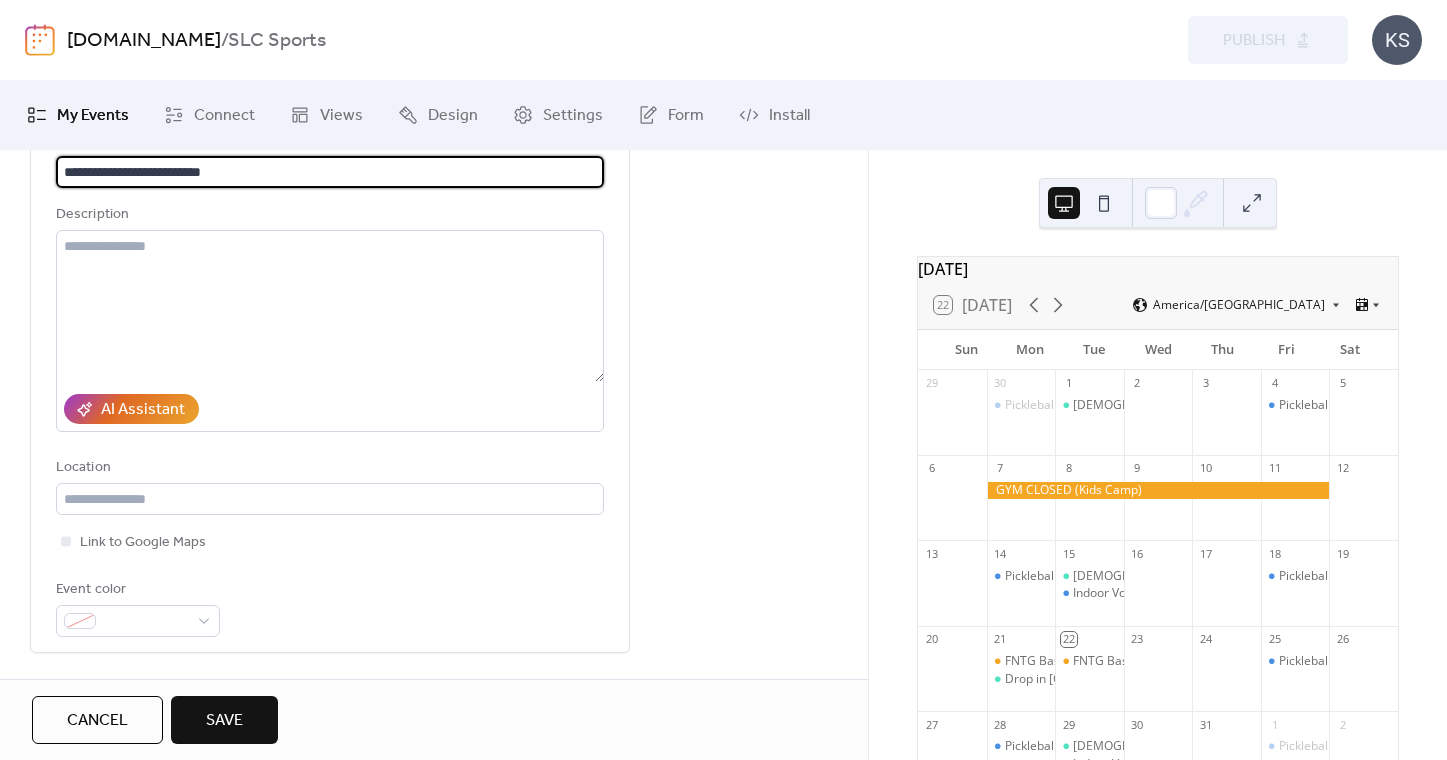 type on "**********" 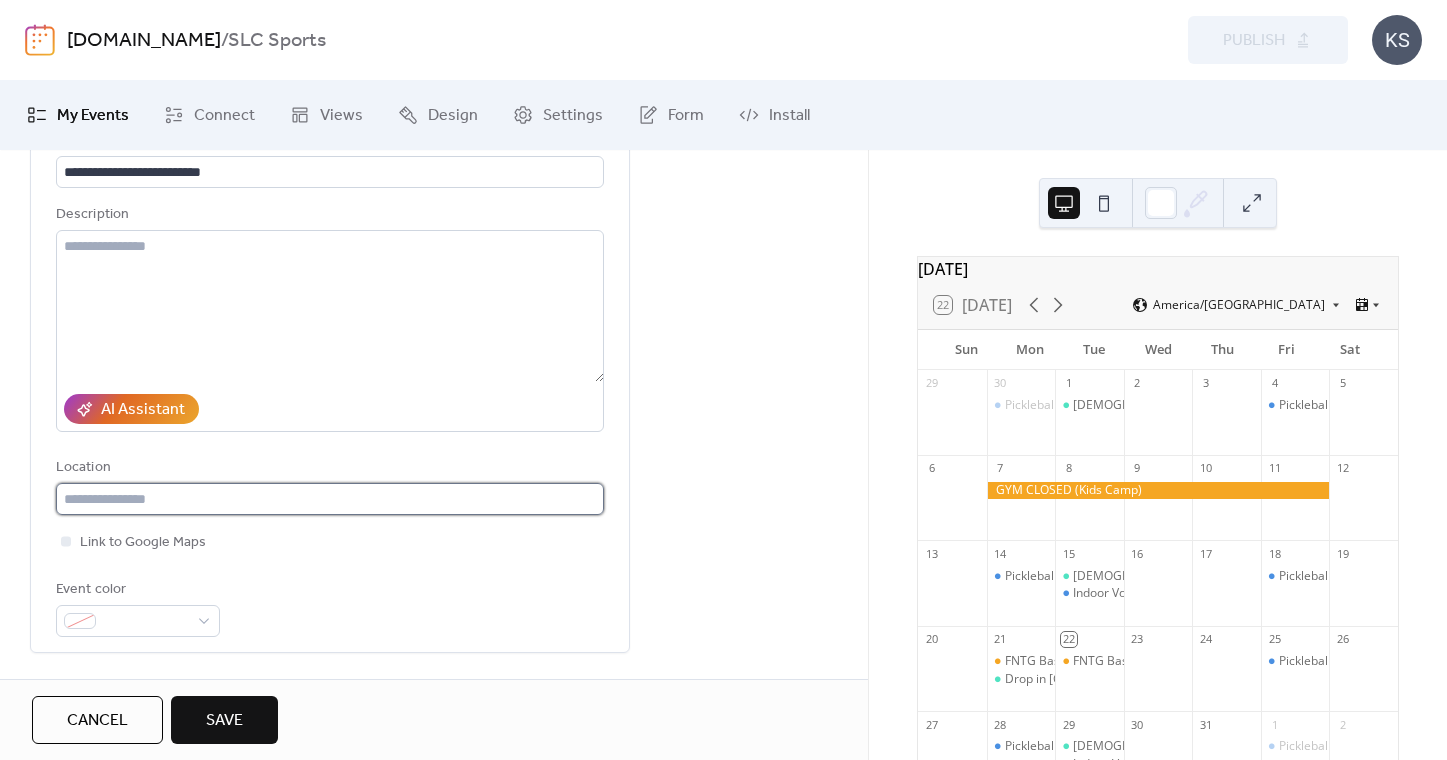 click at bounding box center [330, 499] 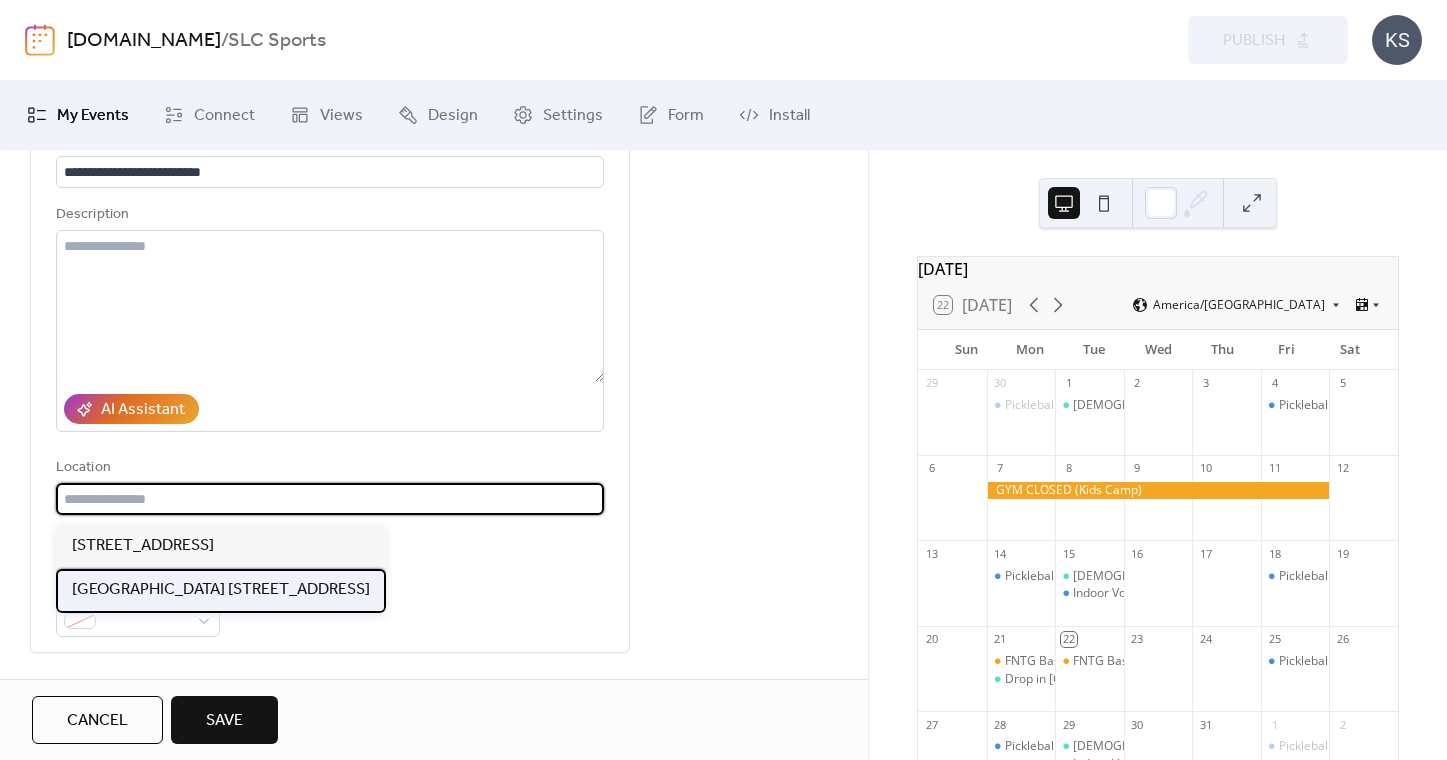 click on "[GEOGRAPHIC_DATA] [STREET_ADDRESS]" at bounding box center [221, 590] 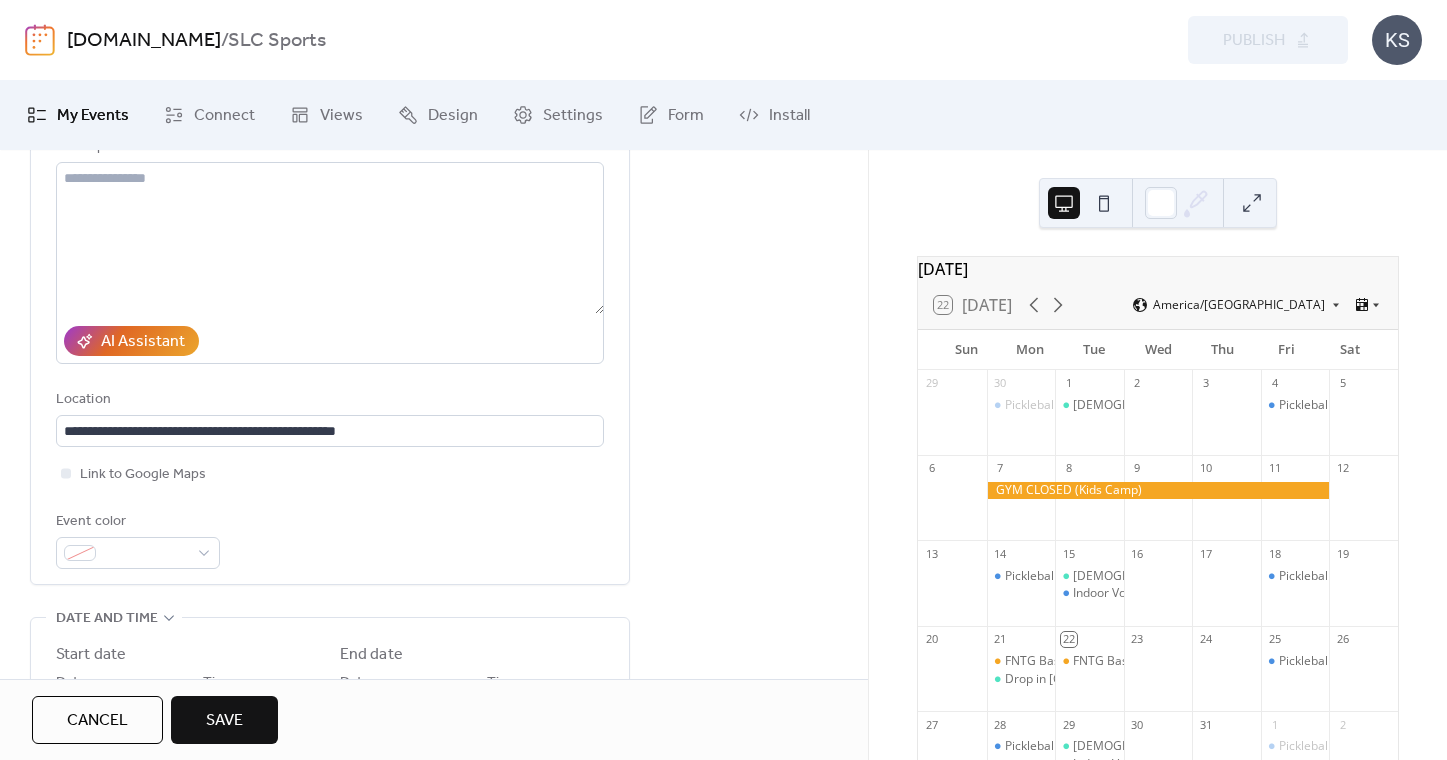 scroll, scrollTop: 241, scrollLeft: 0, axis: vertical 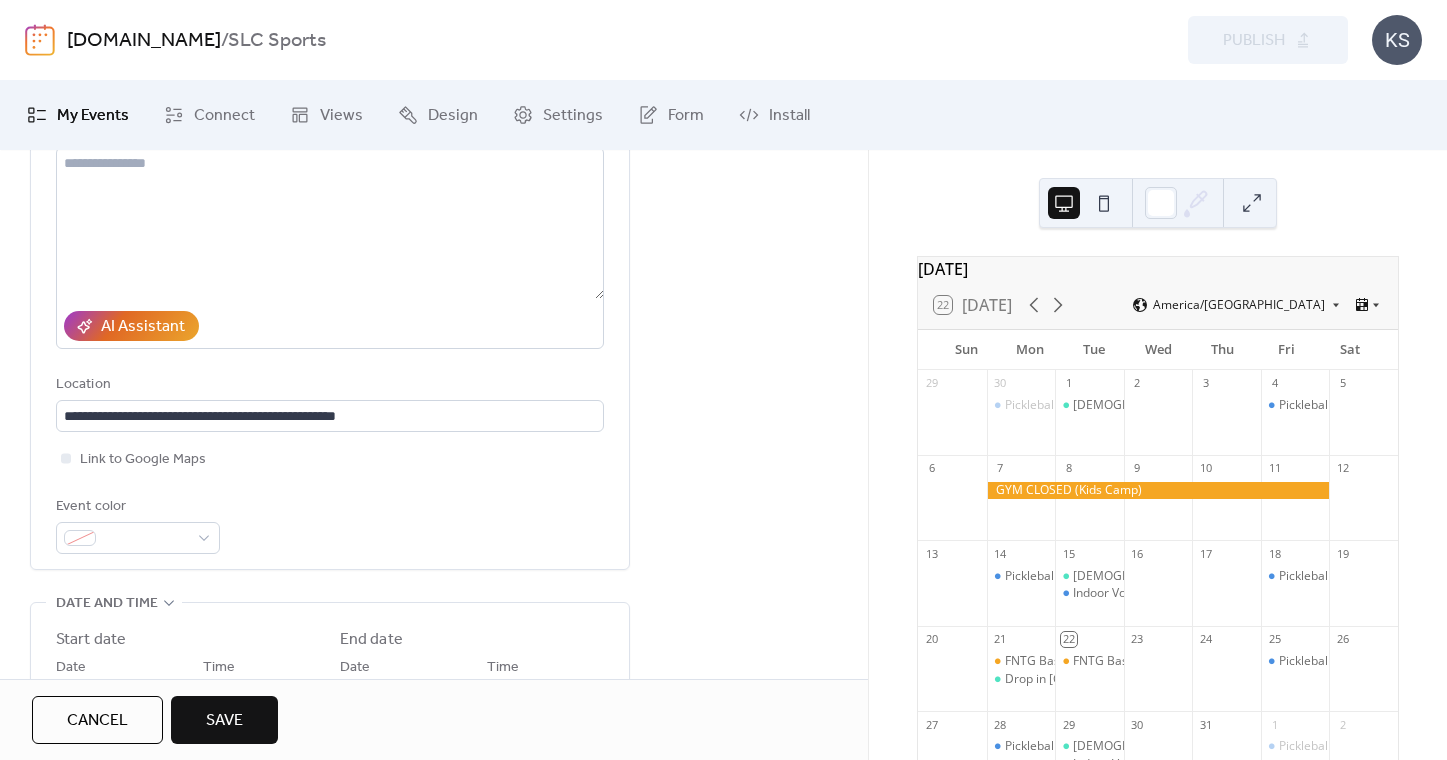 click on "**********" at bounding box center [330, 295] 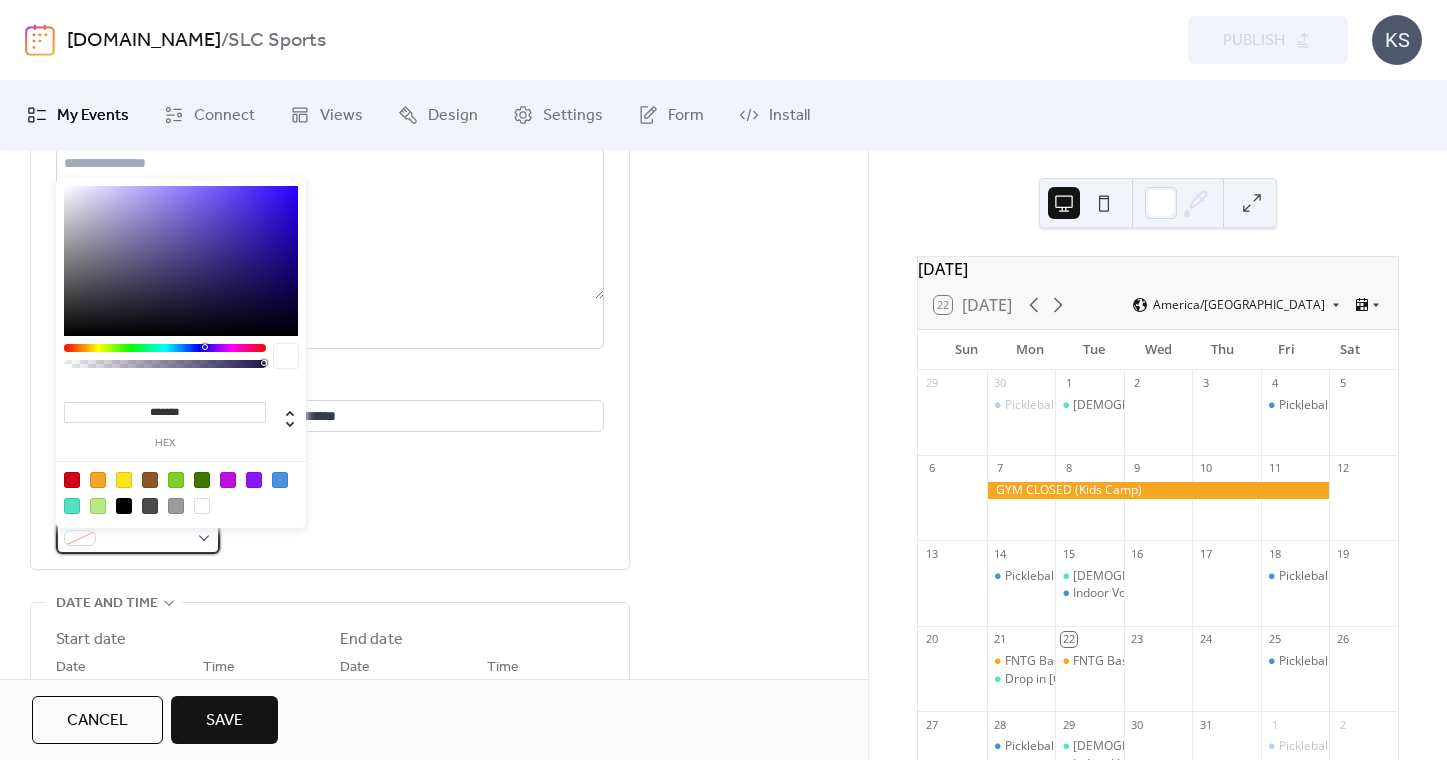 click at bounding box center (146, 539) 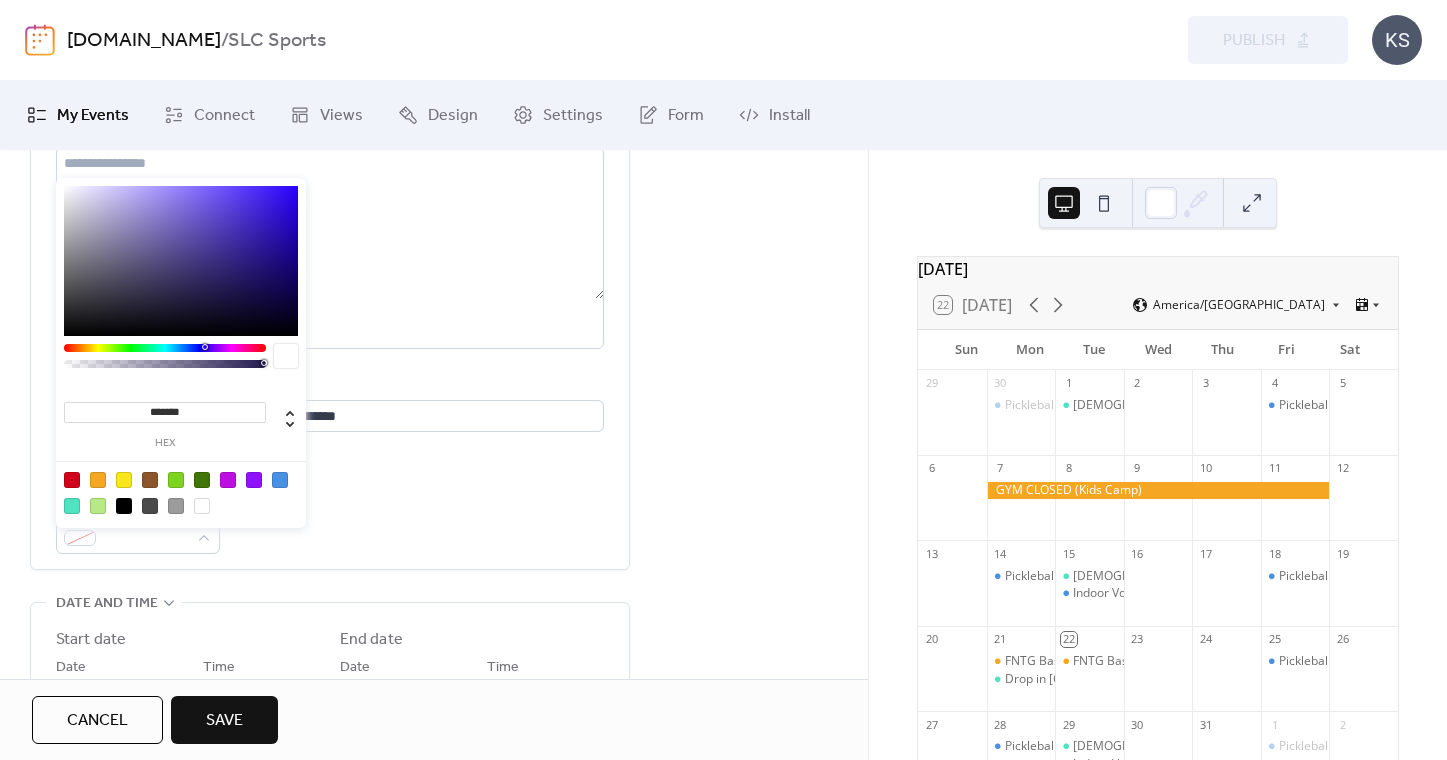 click at bounding box center [280, 480] 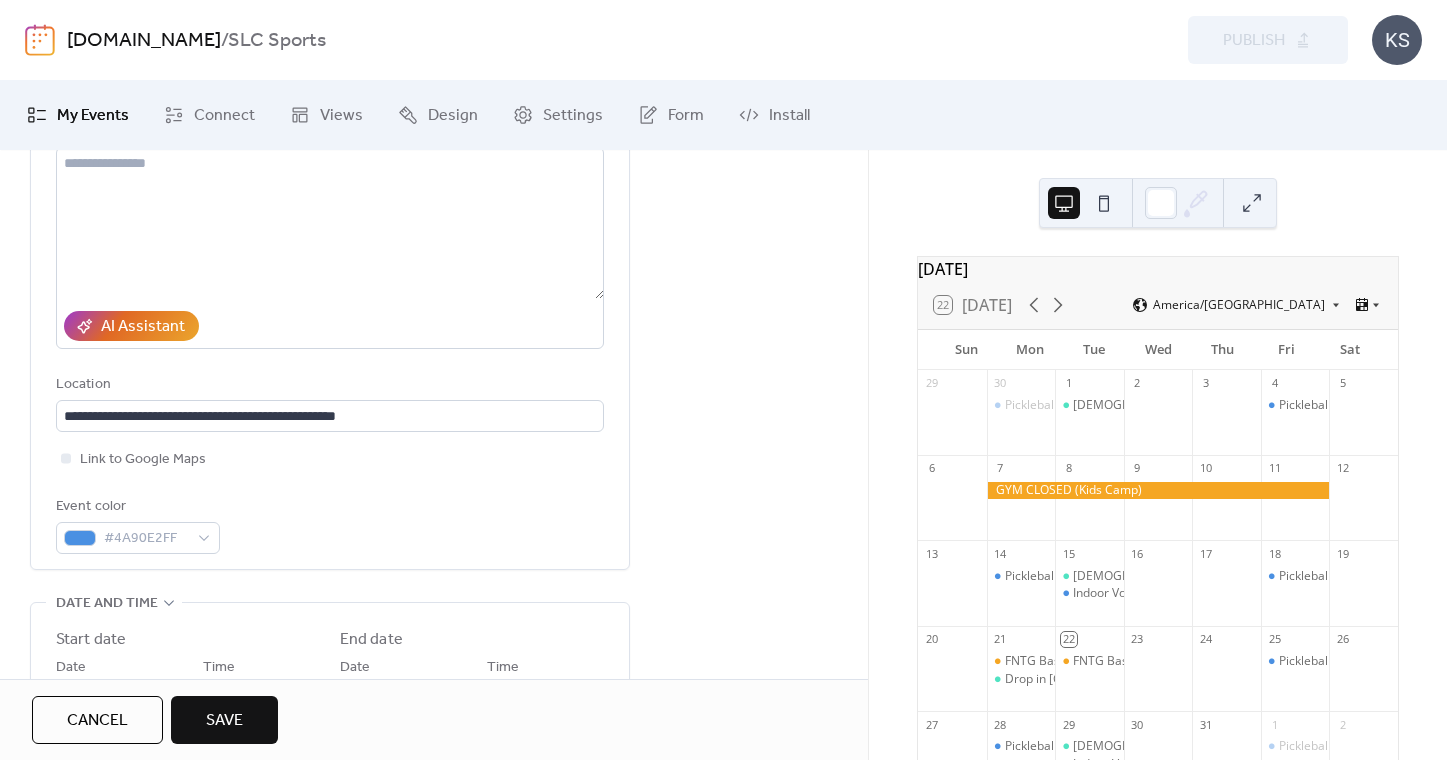 click on "Event color #4A90E2FF" at bounding box center (330, 524) 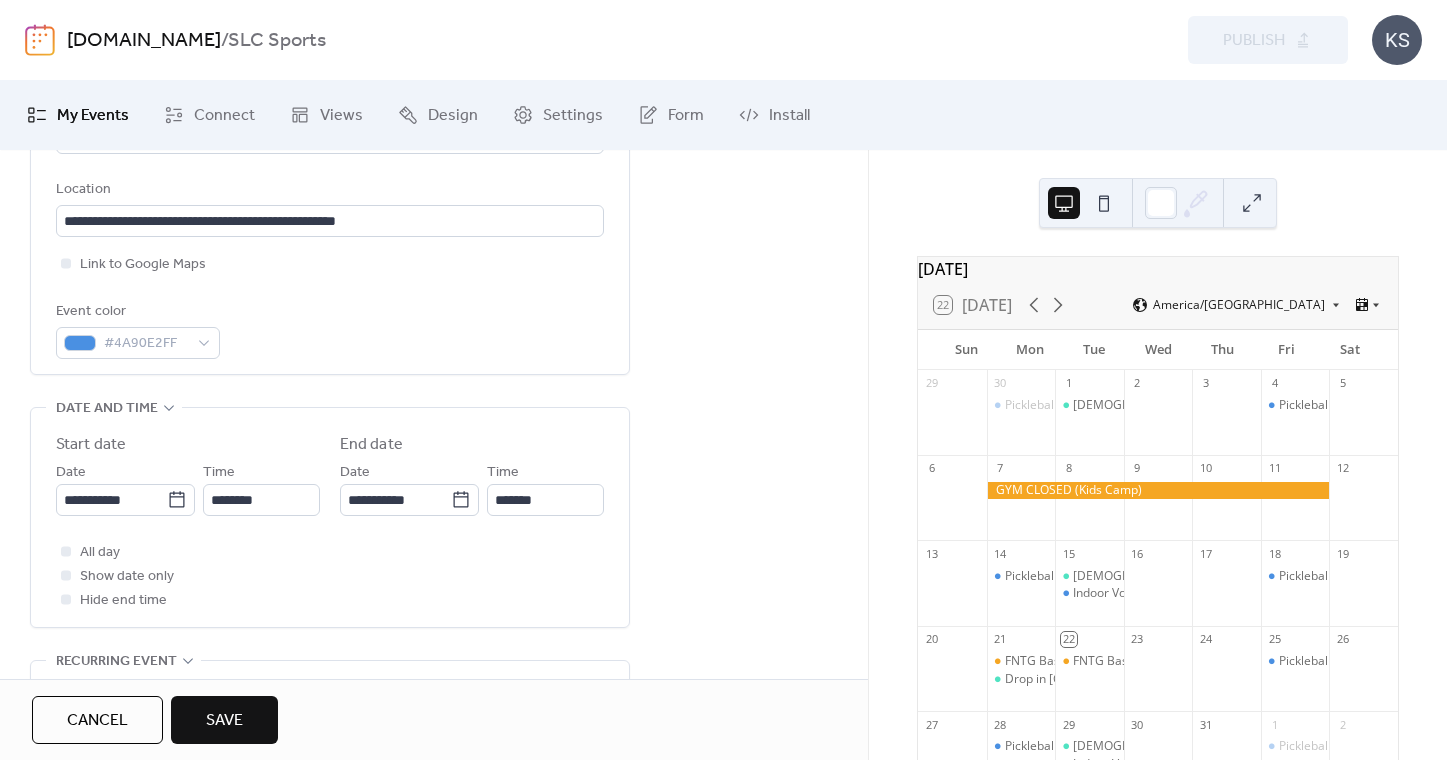 scroll, scrollTop: 437, scrollLeft: 0, axis: vertical 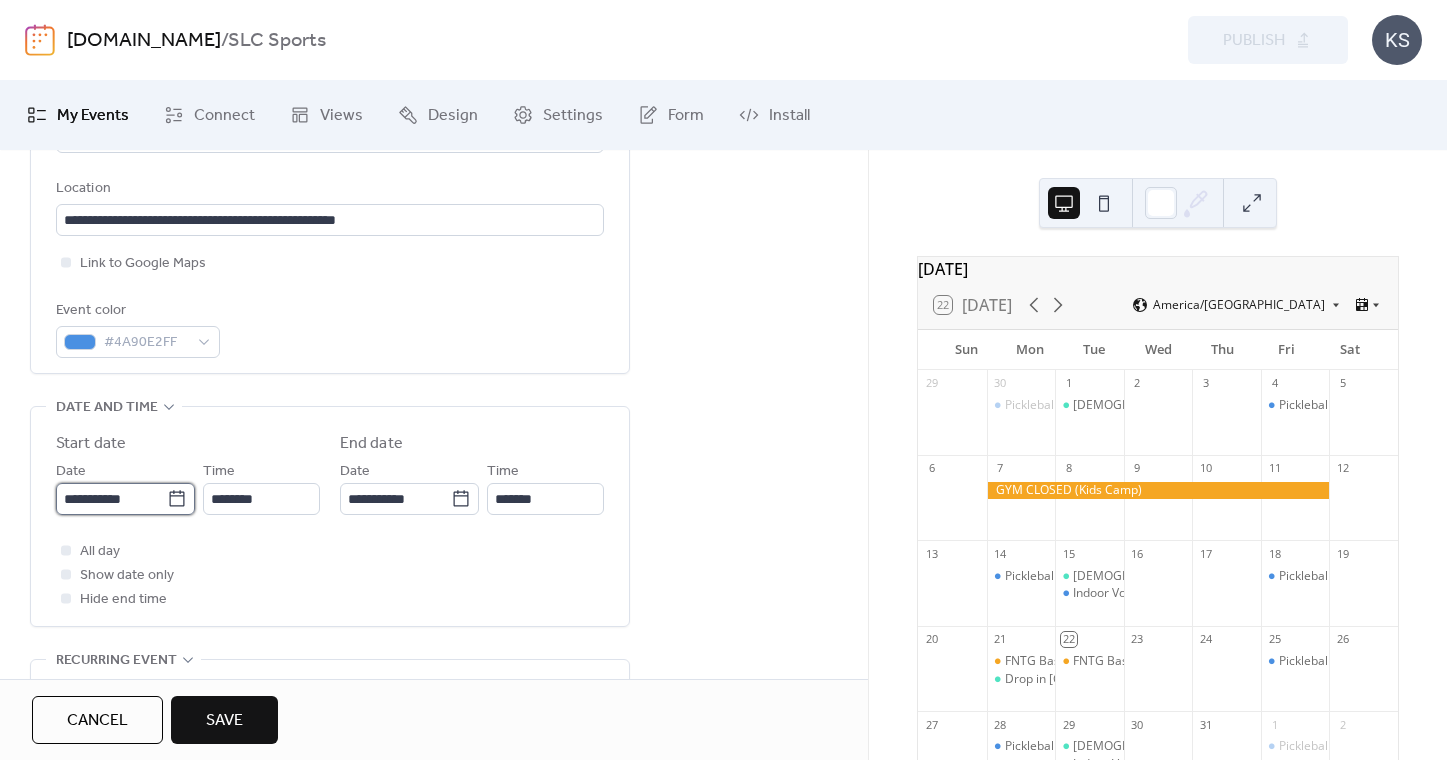 click on "**********" at bounding box center [111, 499] 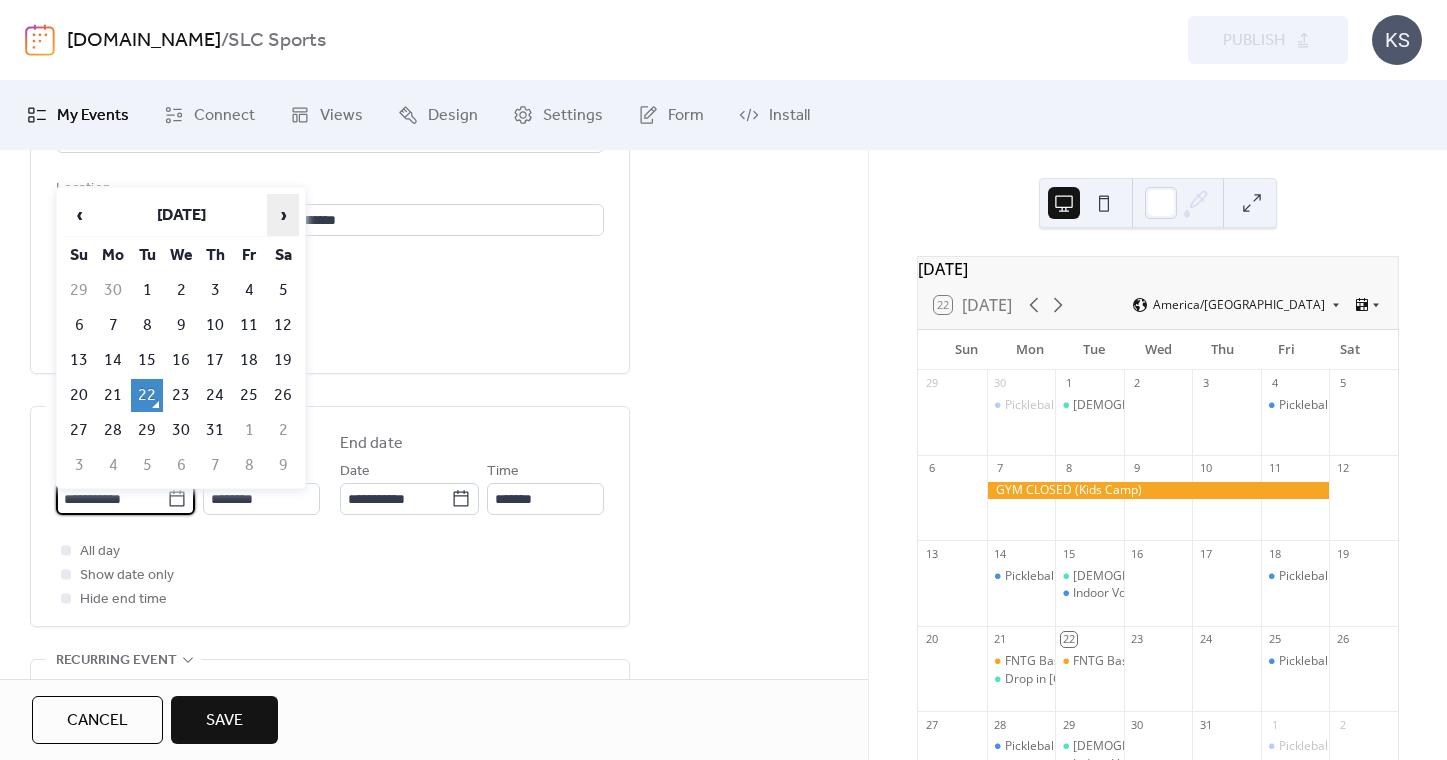 click on "›" at bounding box center (283, 215) 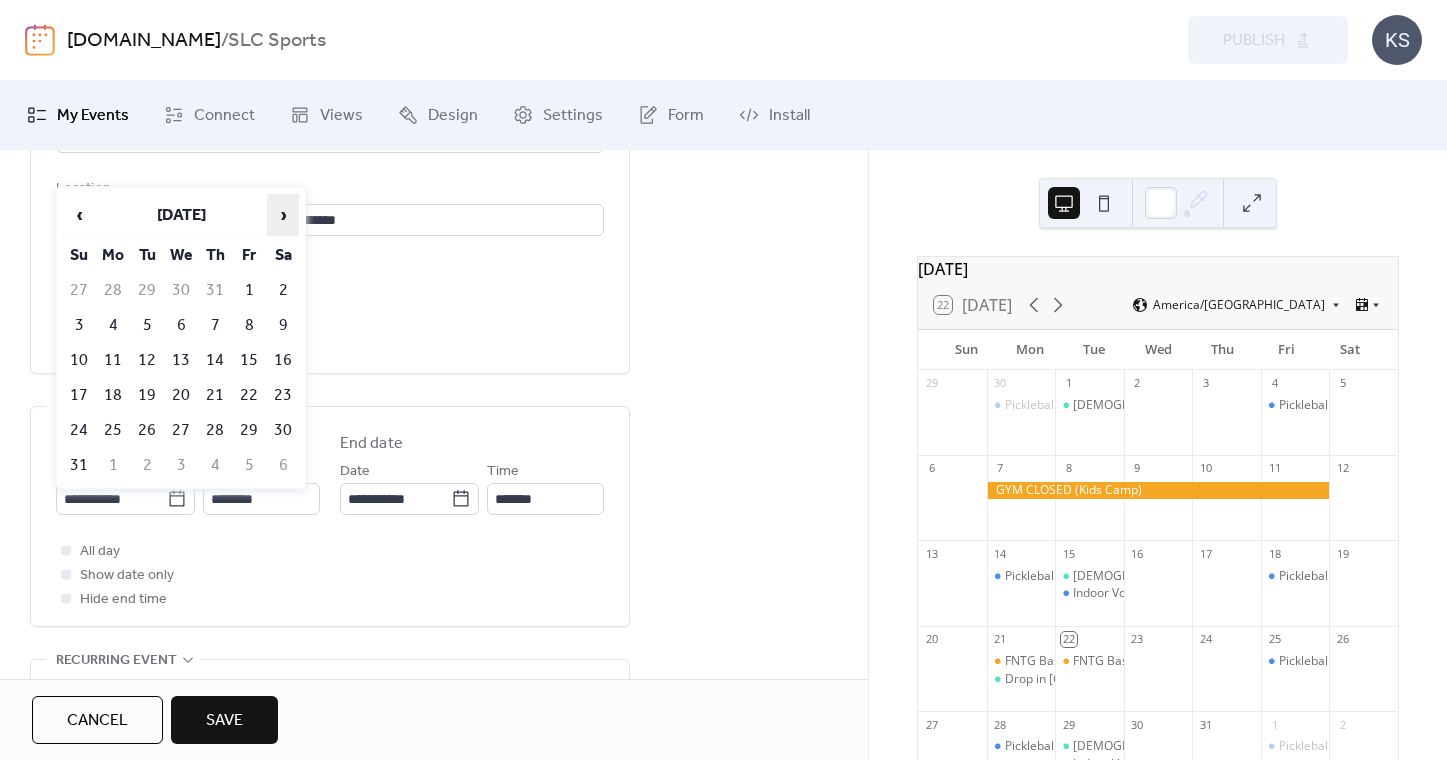 click on "›" at bounding box center [283, 215] 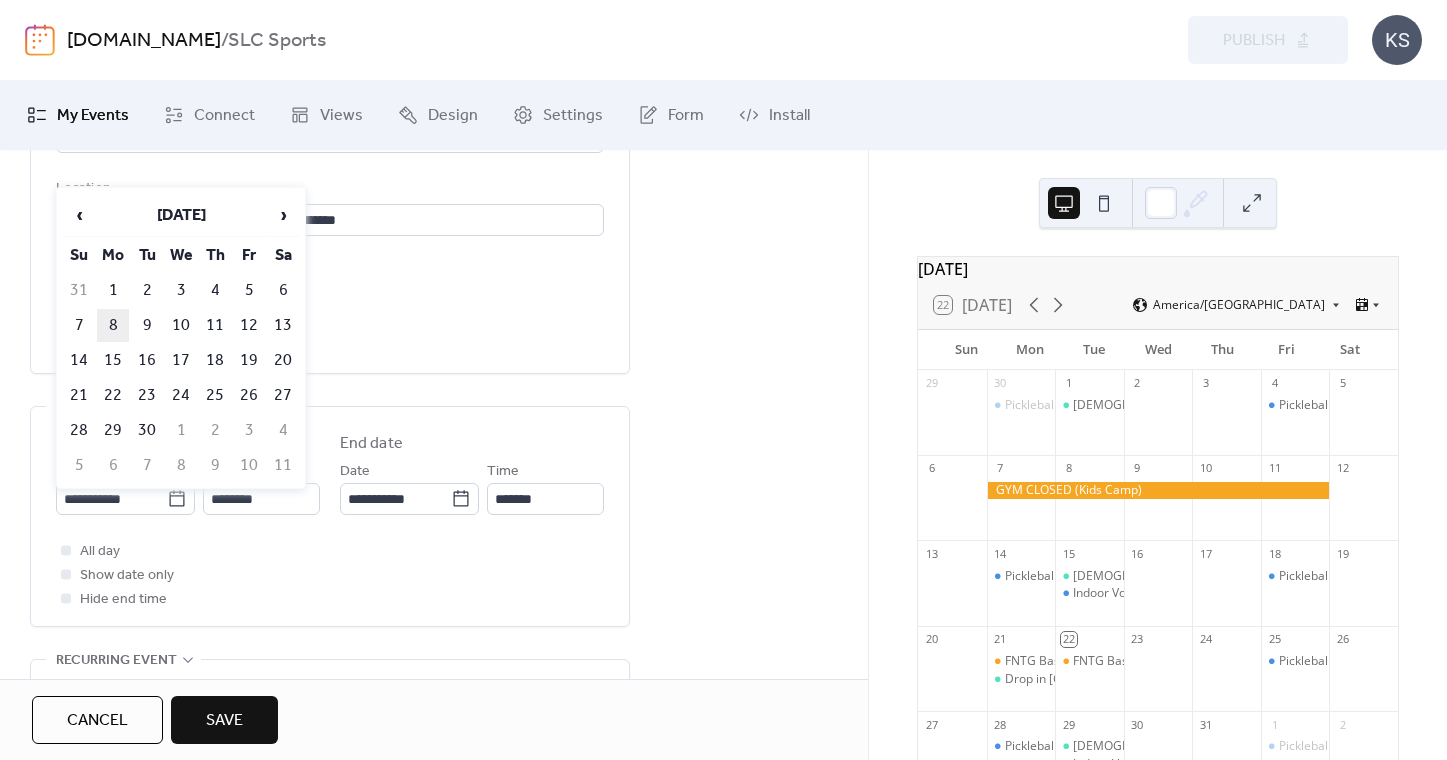 click on "8" at bounding box center (113, 325) 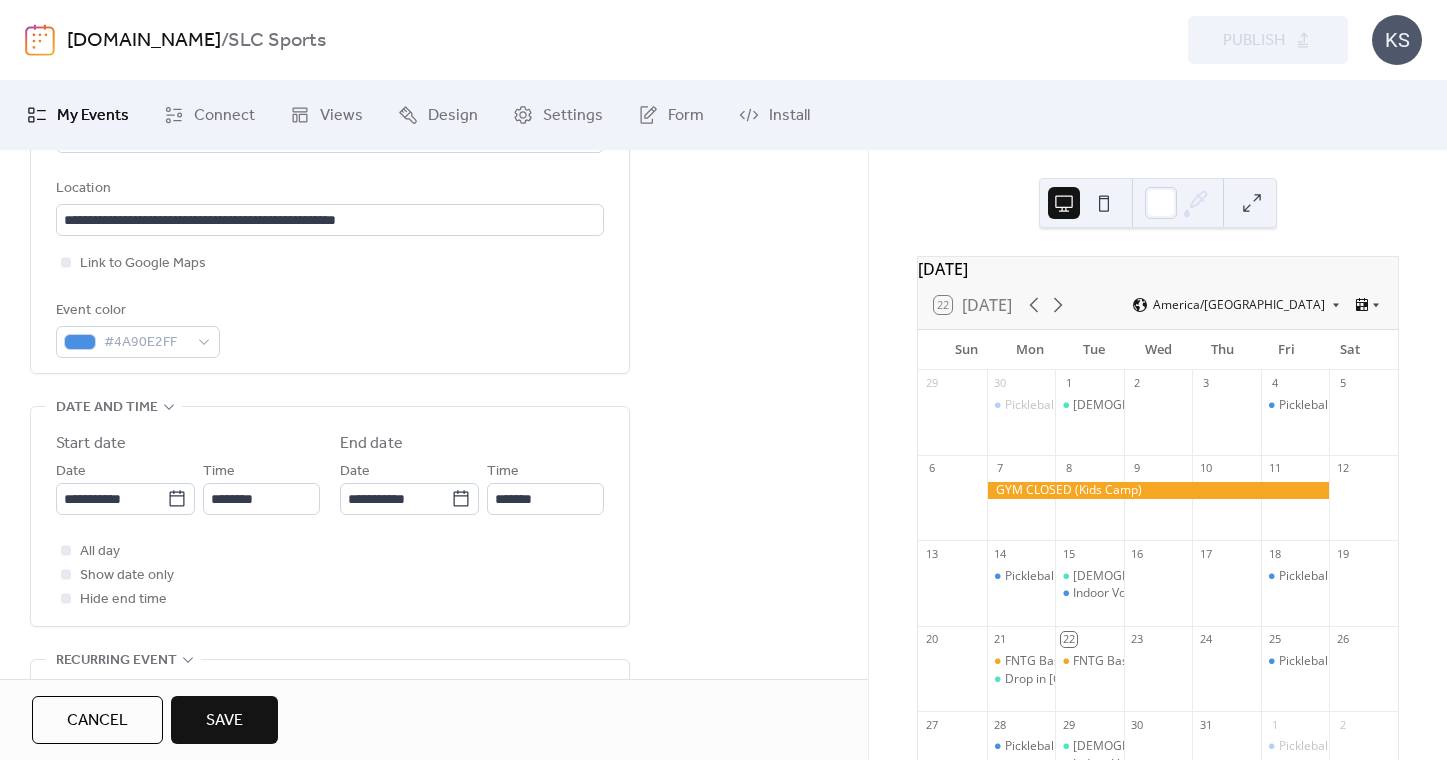type on "**********" 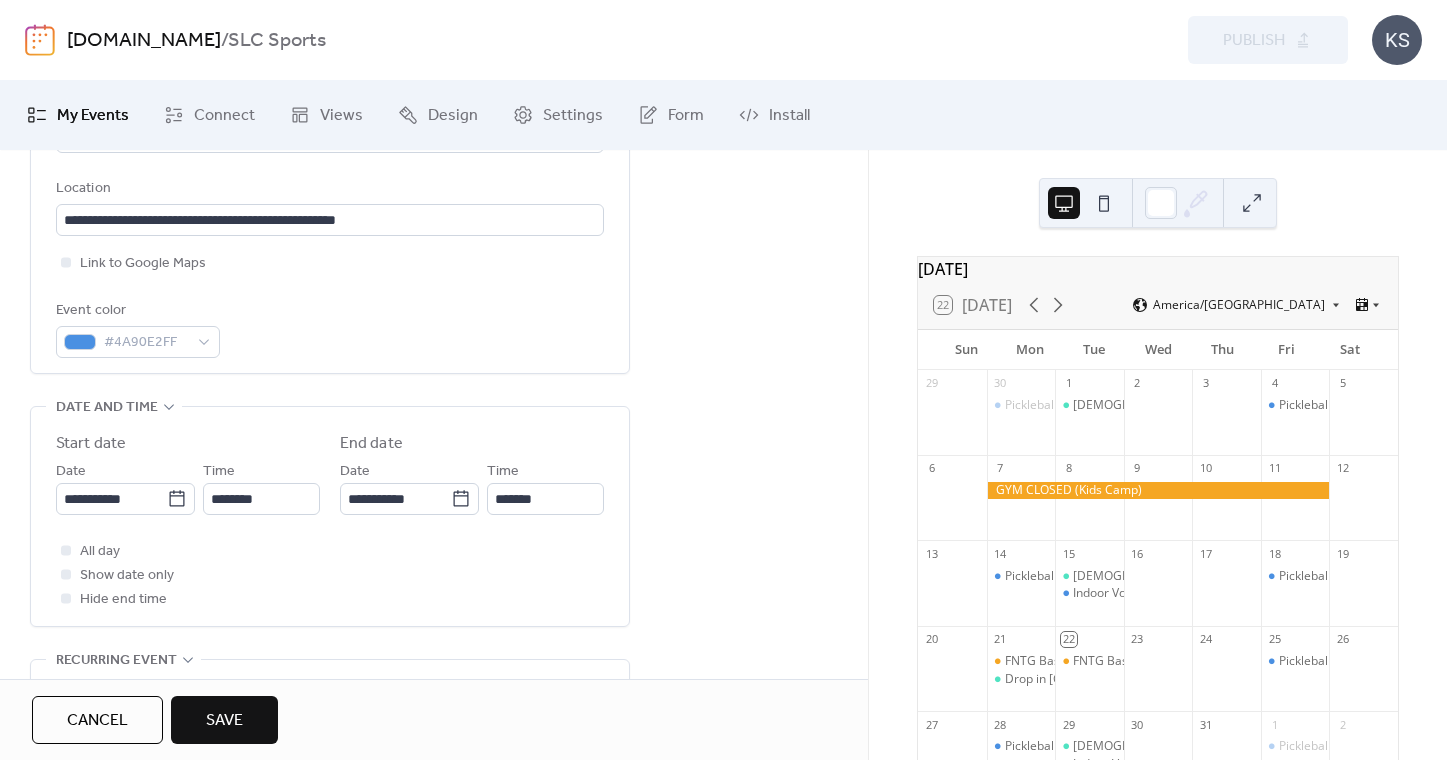 type on "**********" 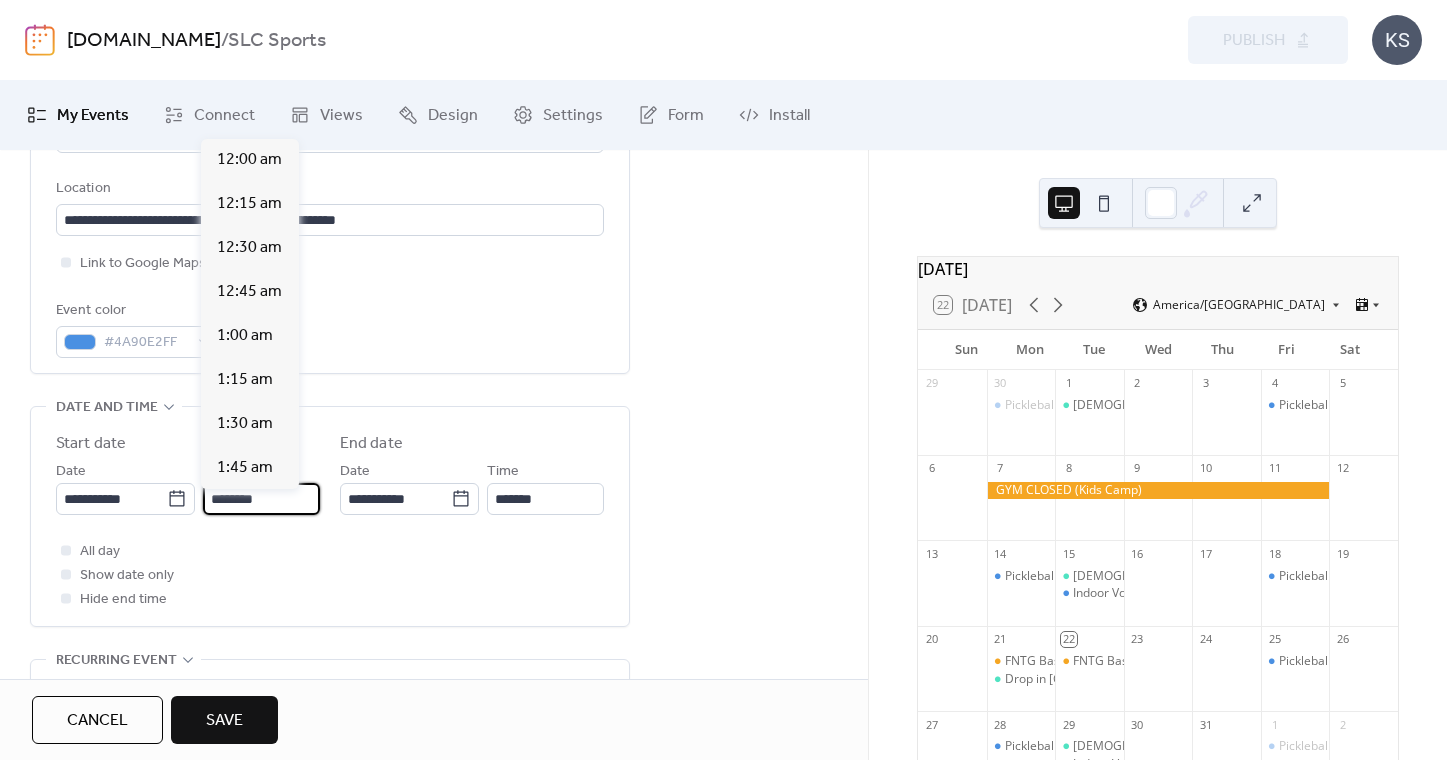 click on "********" at bounding box center (261, 499) 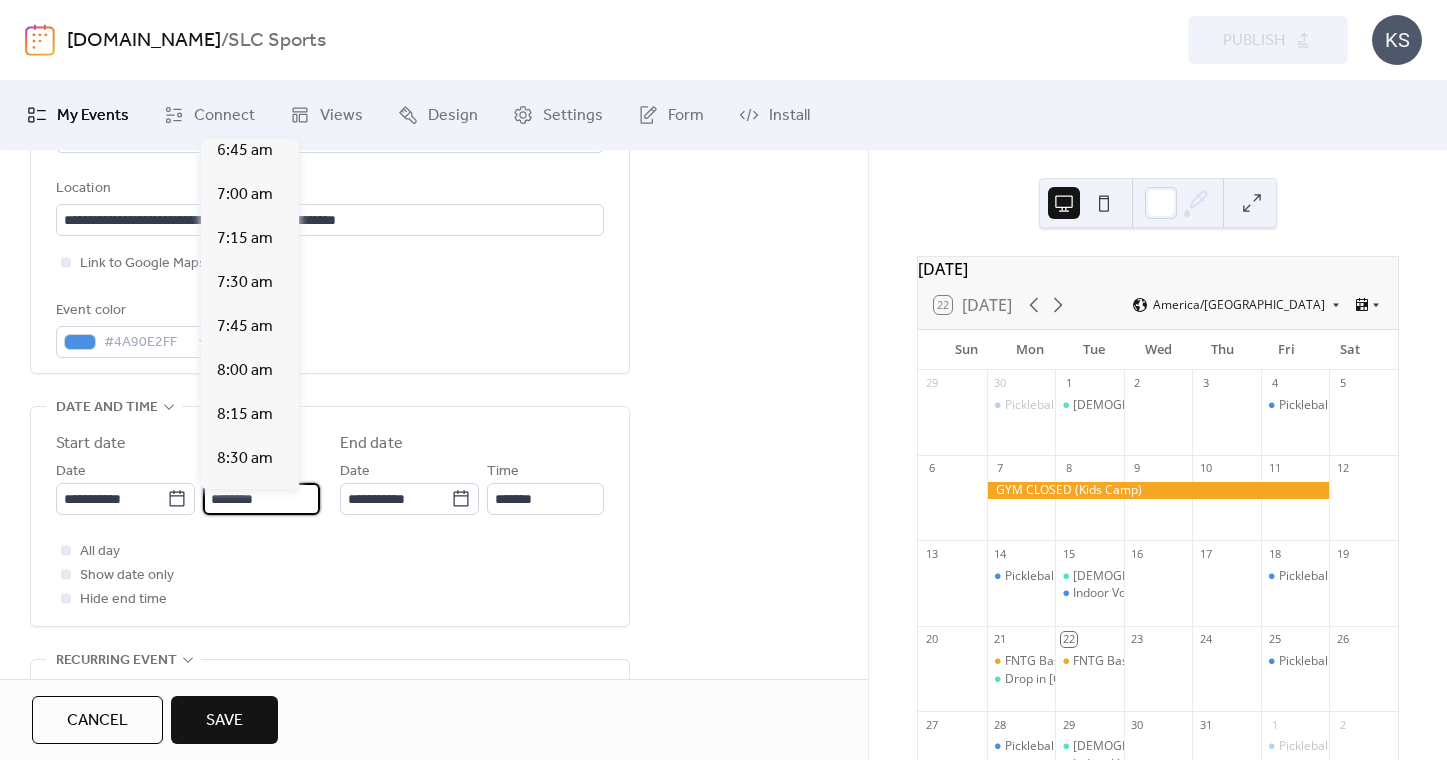 scroll, scrollTop: 1188, scrollLeft: 0, axis: vertical 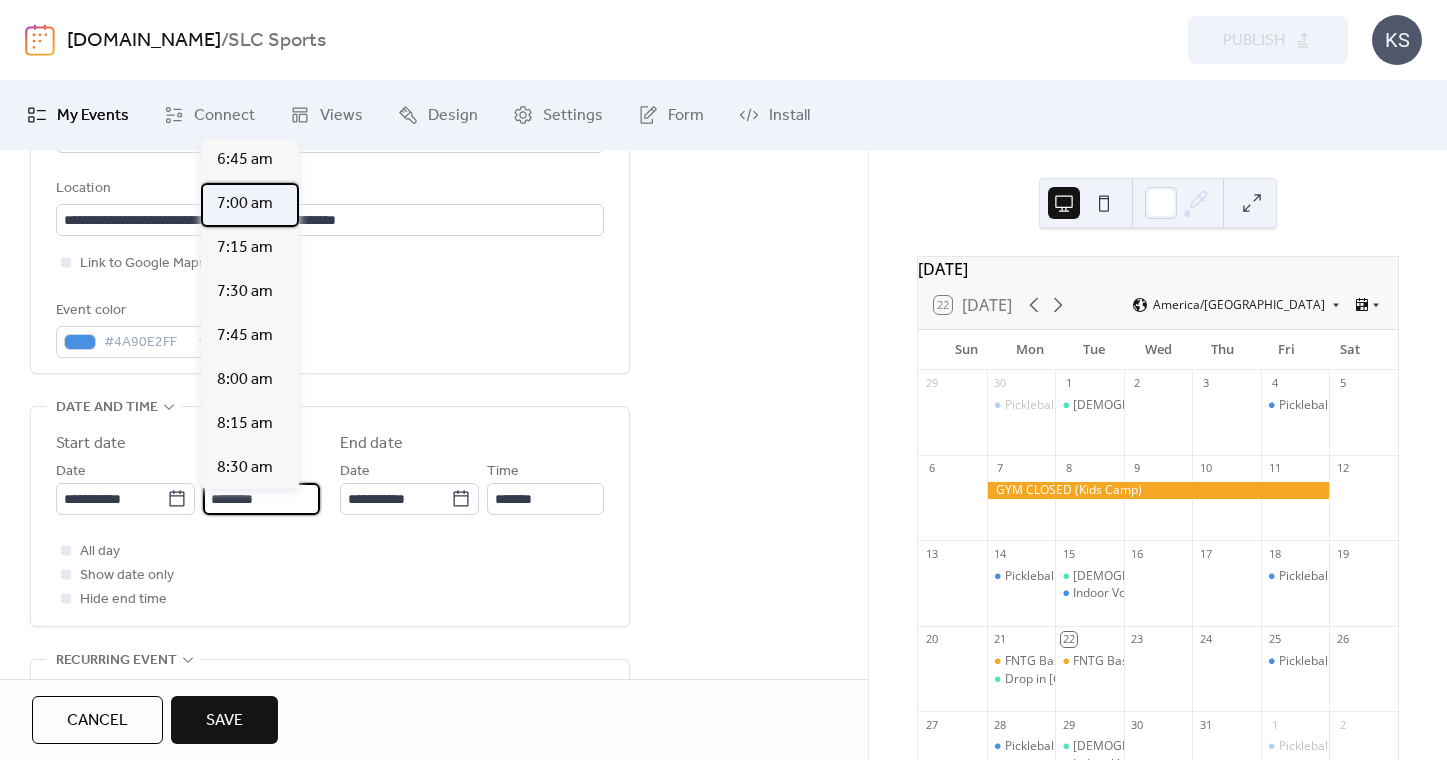click on "7:00 am" at bounding box center (245, 204) 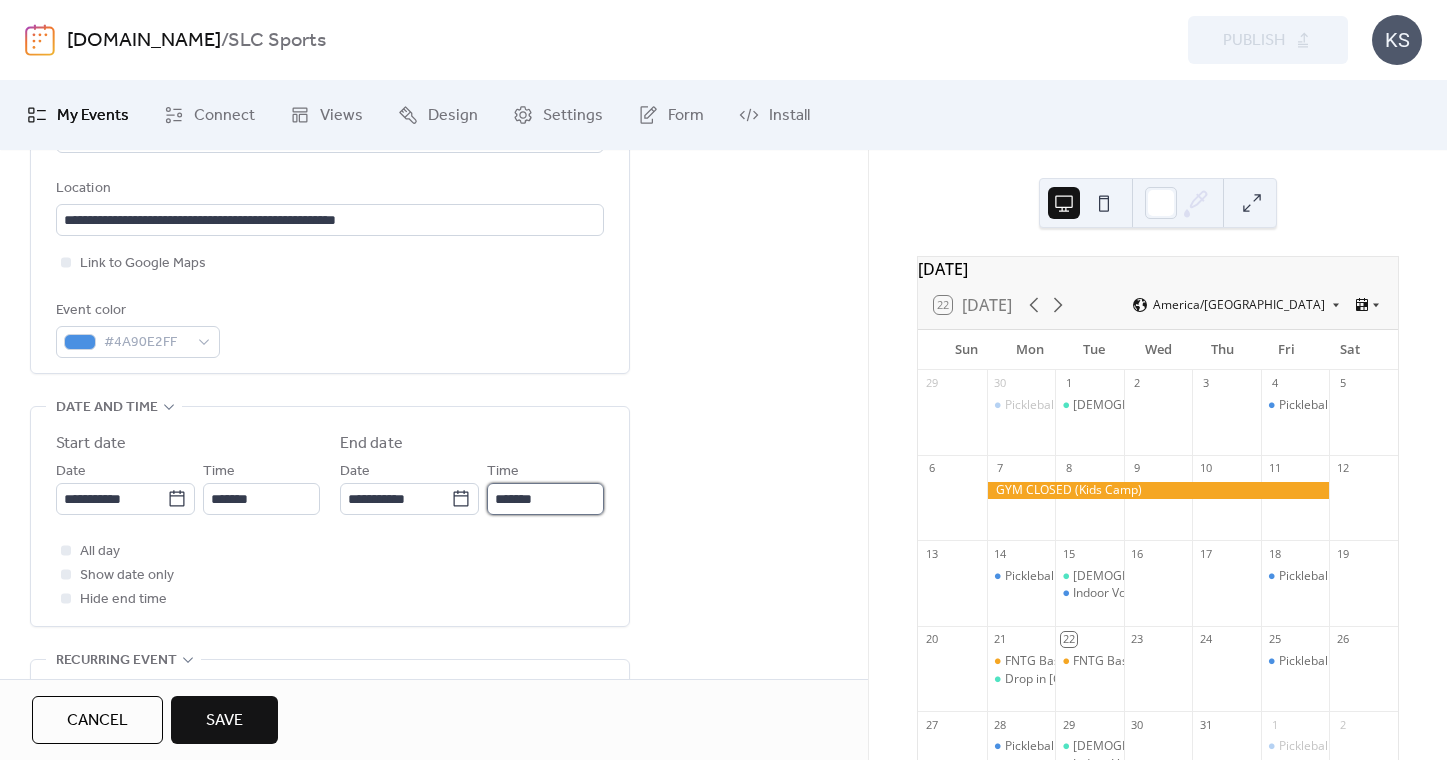 click on "*******" at bounding box center [545, 499] 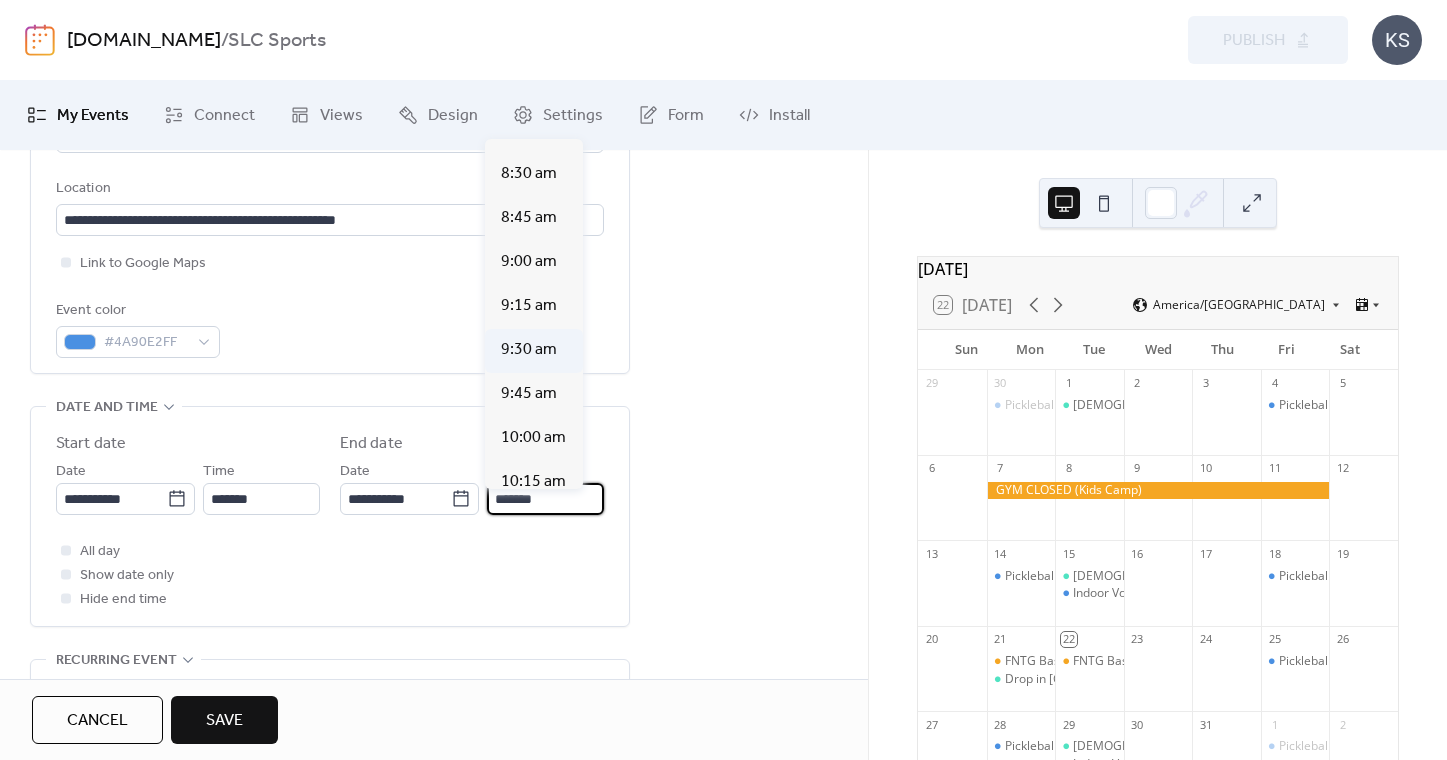 scroll, scrollTop: 214, scrollLeft: 0, axis: vertical 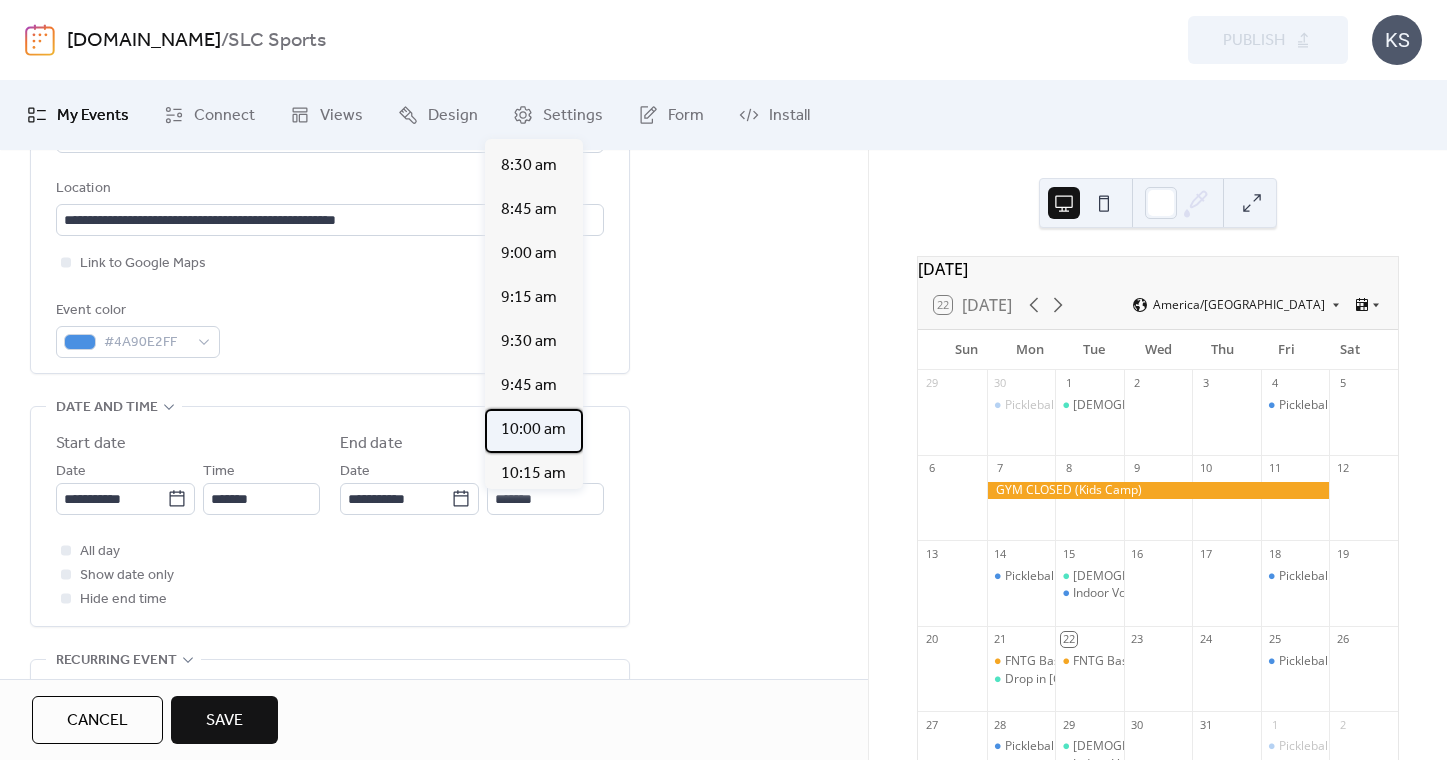 click on "10:00 am" at bounding box center [533, 430] 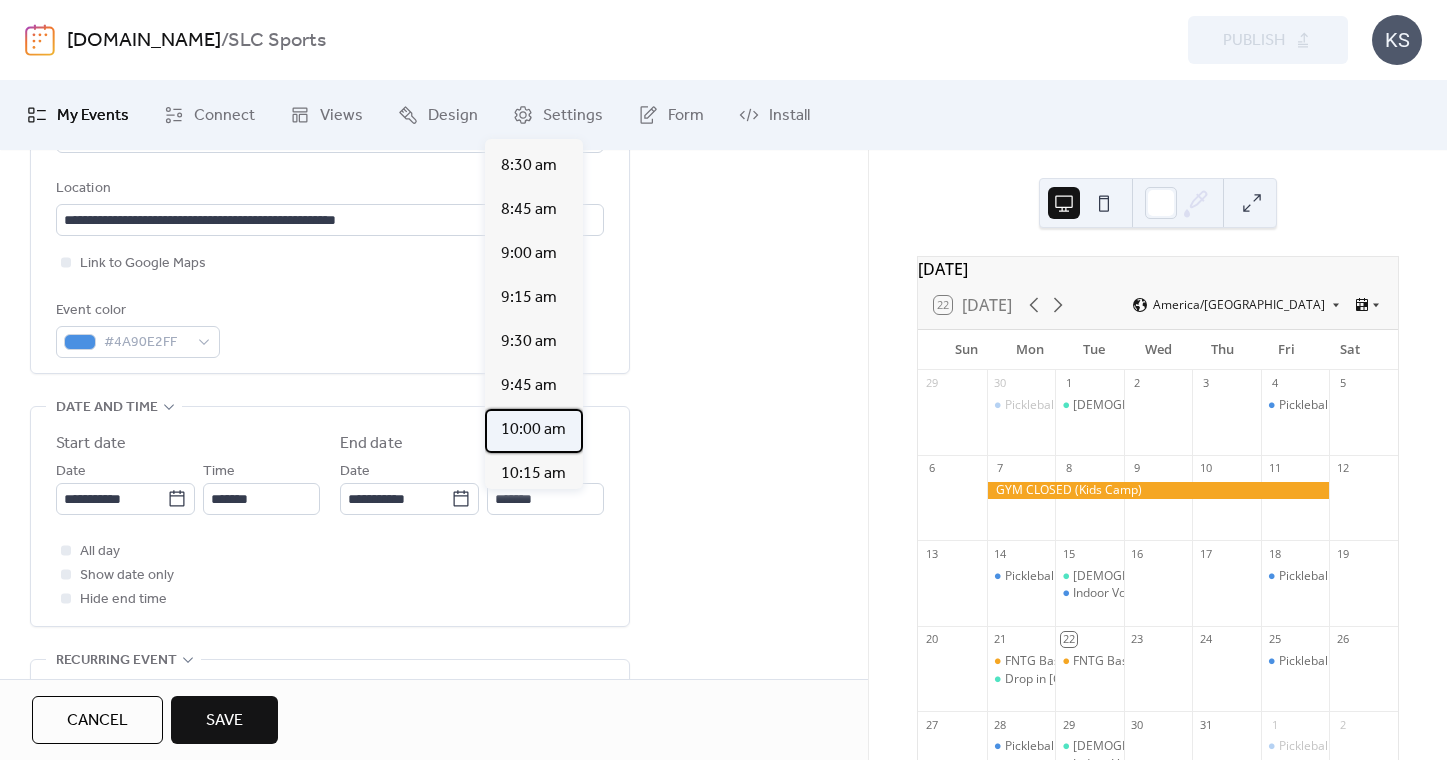 type on "********" 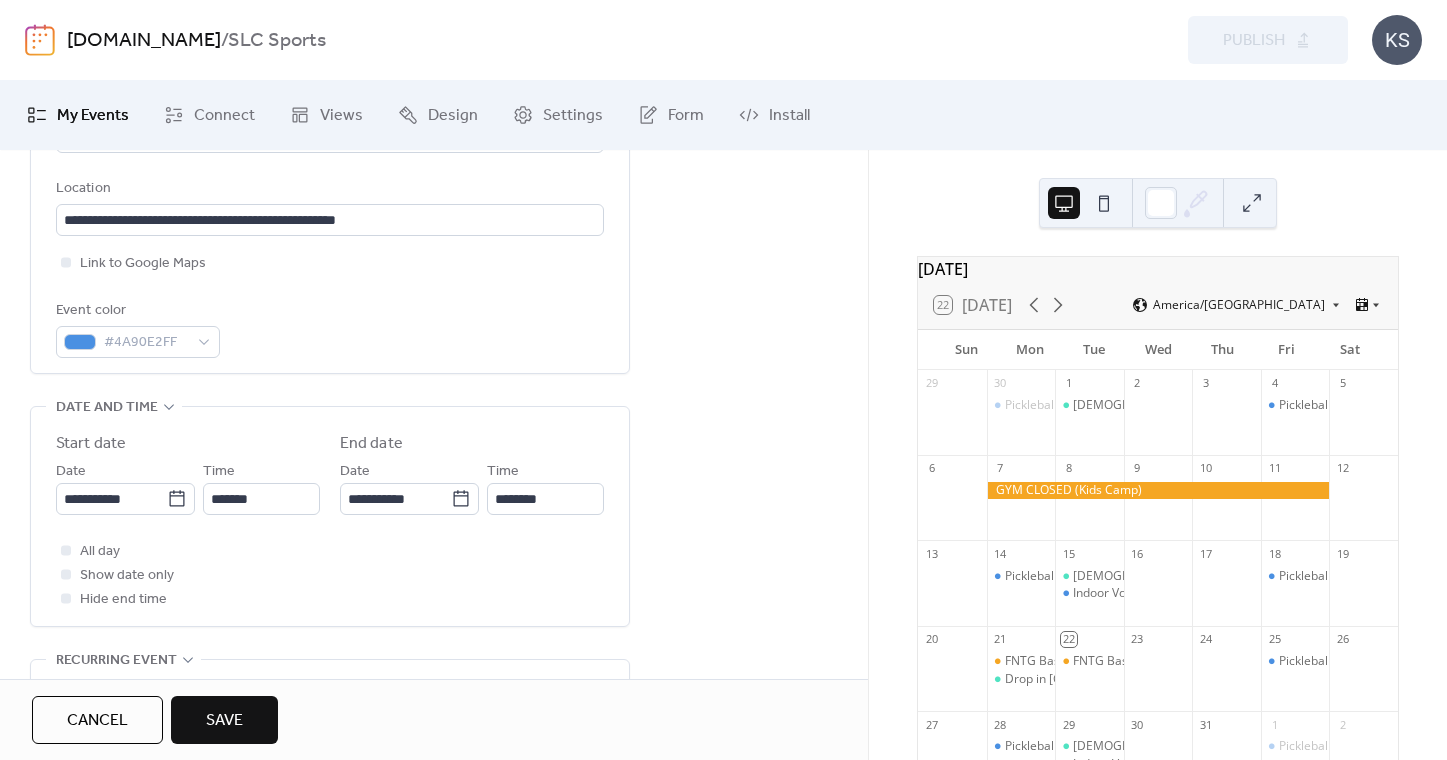 click on "**********" at bounding box center (434, 465) 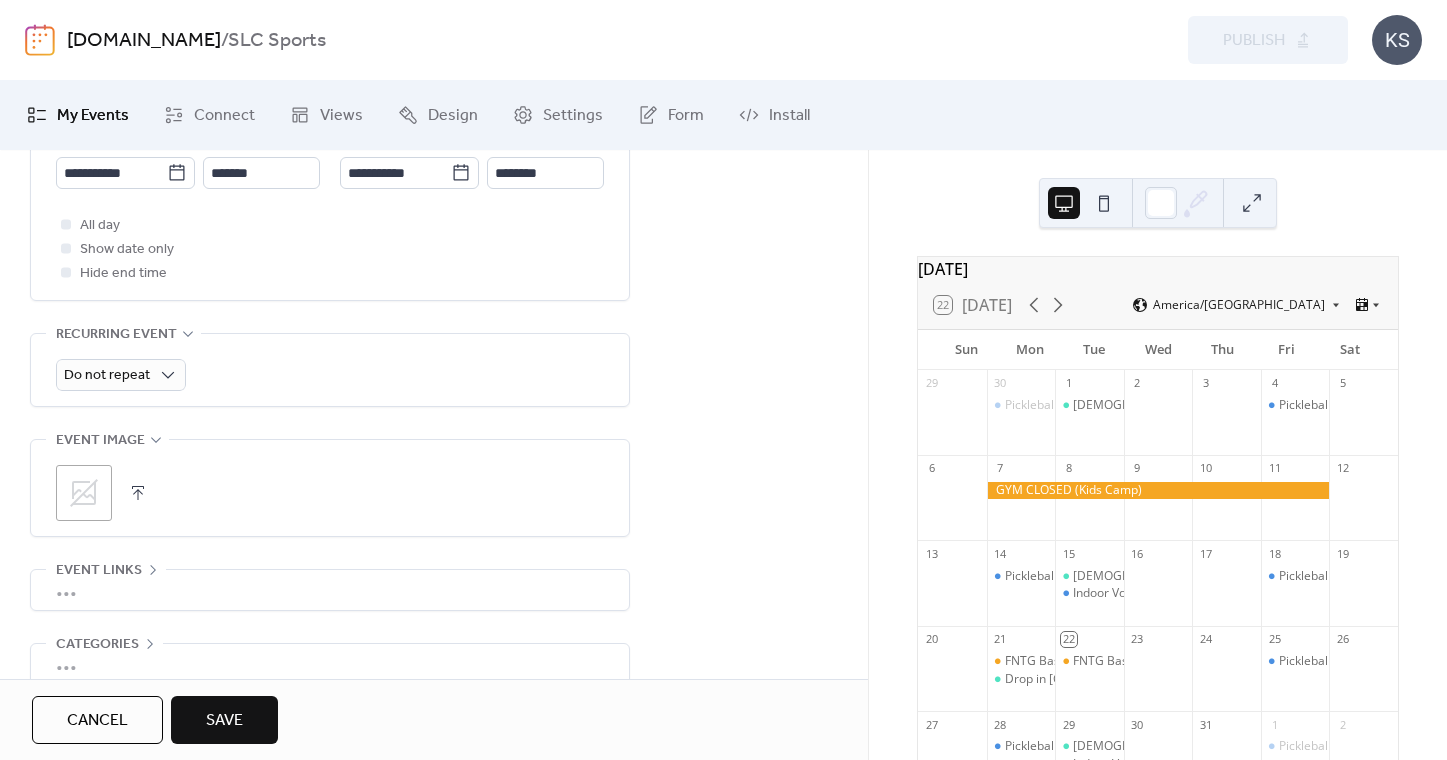 scroll, scrollTop: 801, scrollLeft: 0, axis: vertical 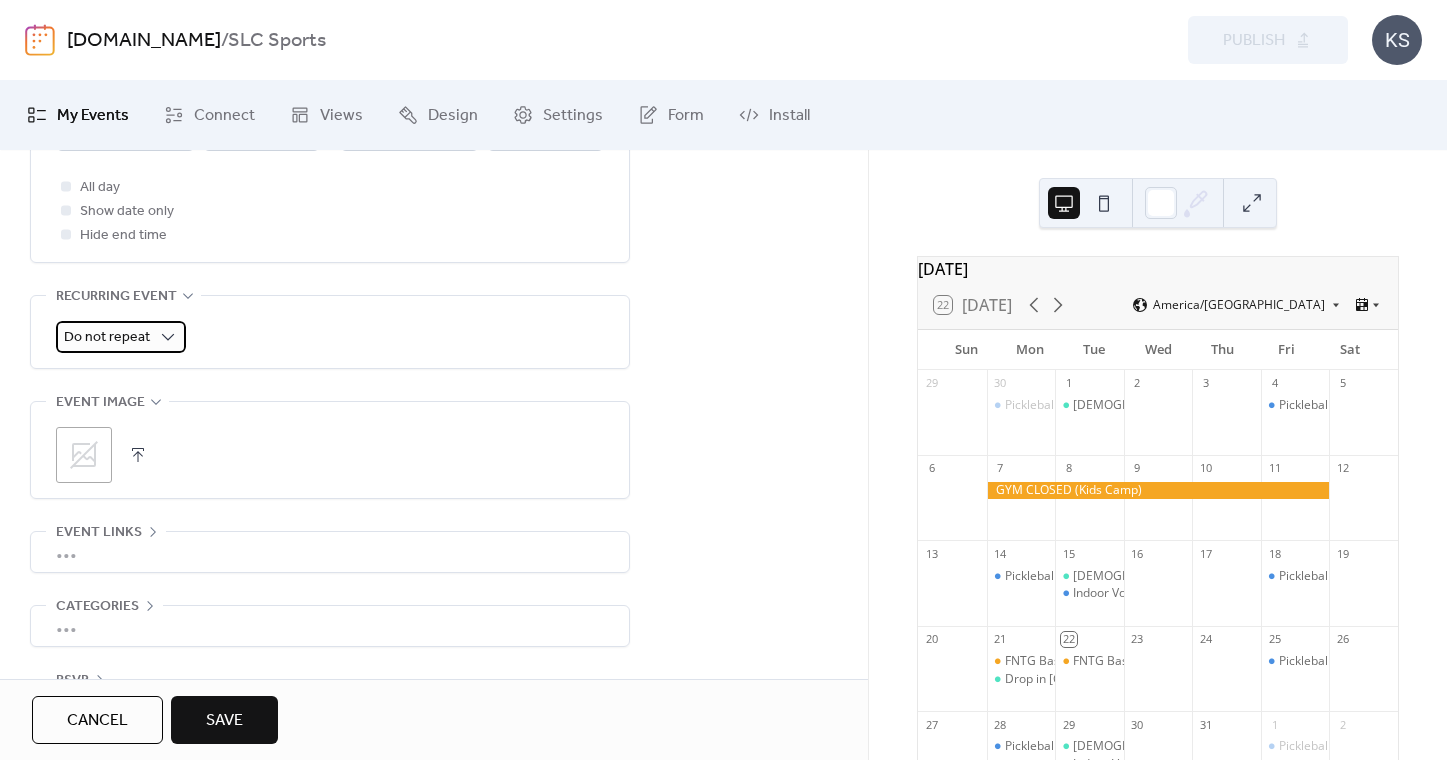 click on "Do not repeat" at bounding box center (107, 337) 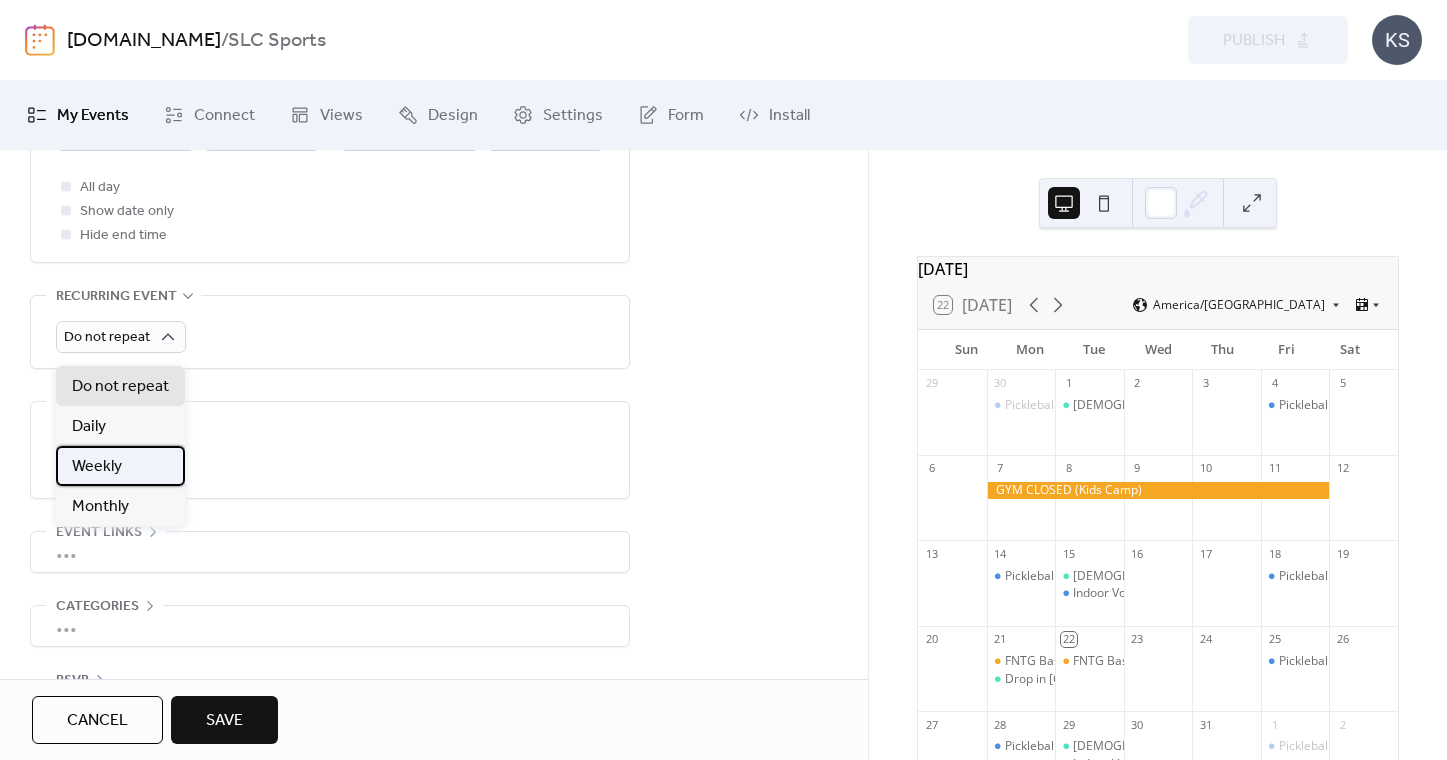 click on "Weekly" at bounding box center (97, 467) 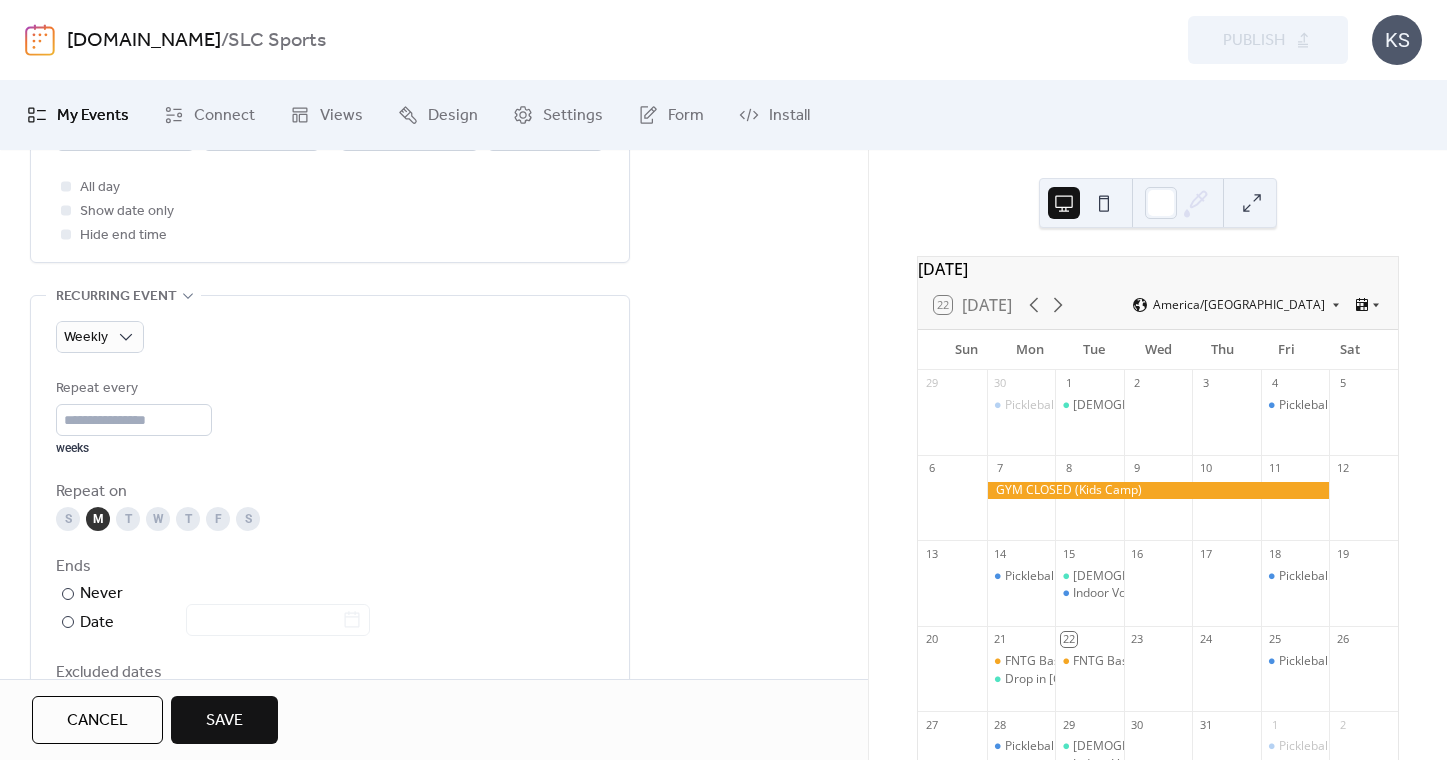 scroll, scrollTop: 816, scrollLeft: 0, axis: vertical 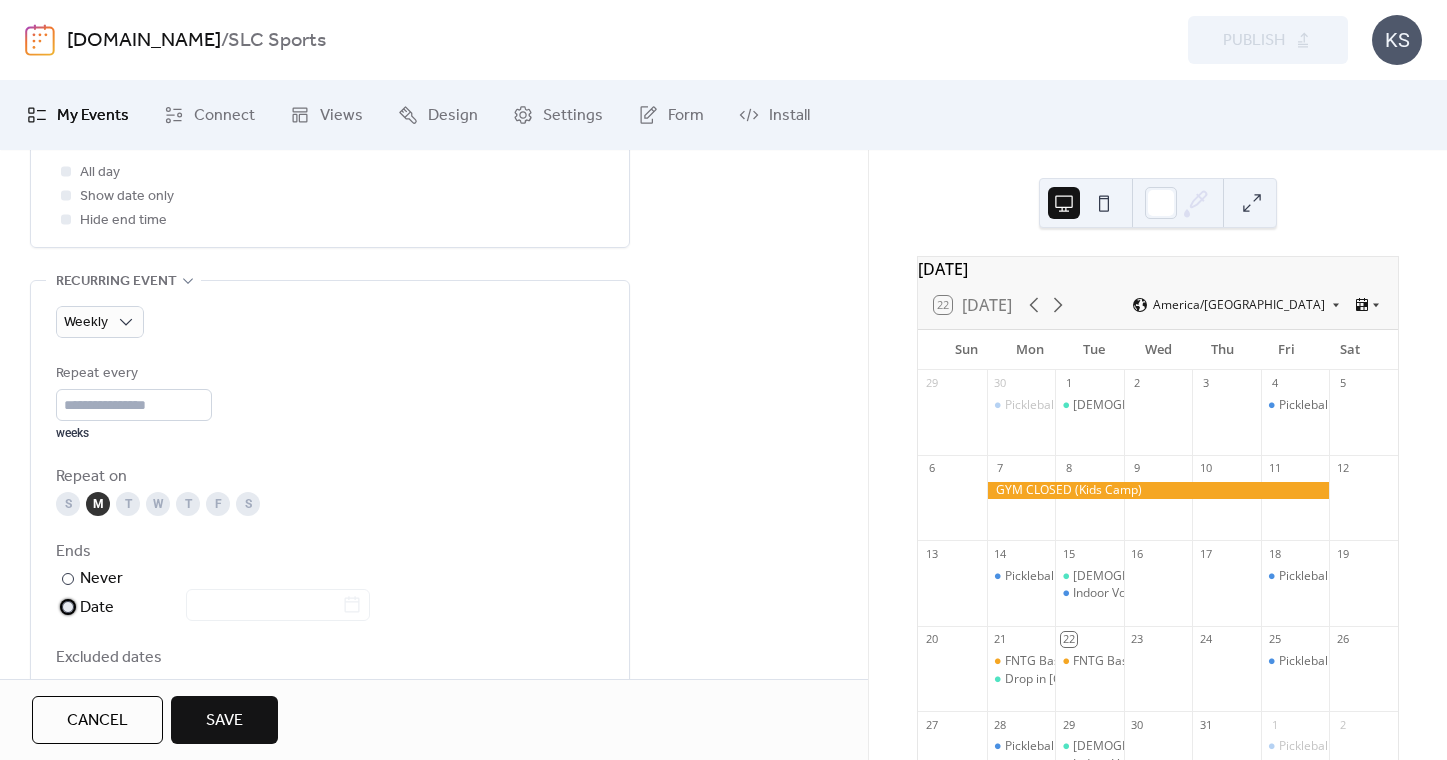 click at bounding box center [68, 607] 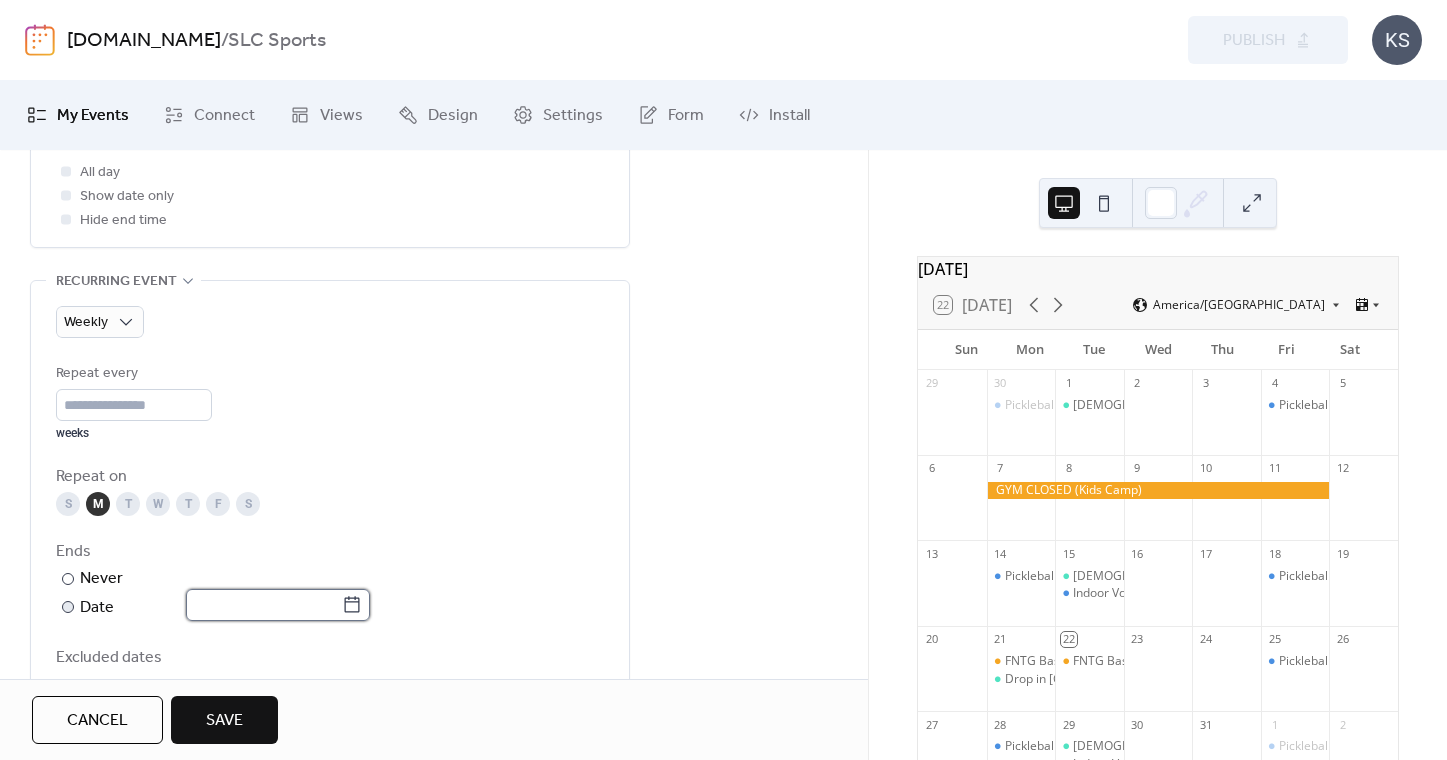 click at bounding box center (264, 605) 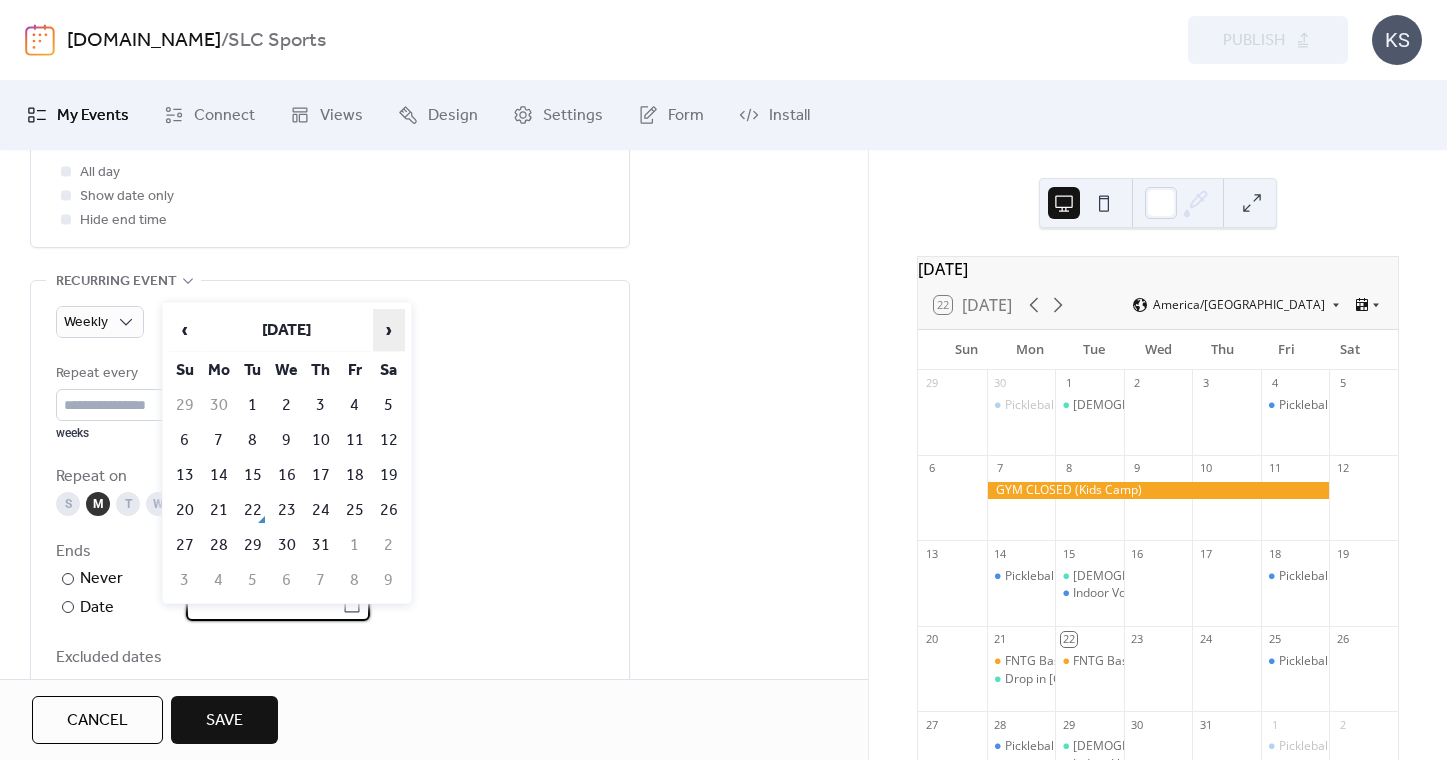 click on "›" at bounding box center [389, 330] 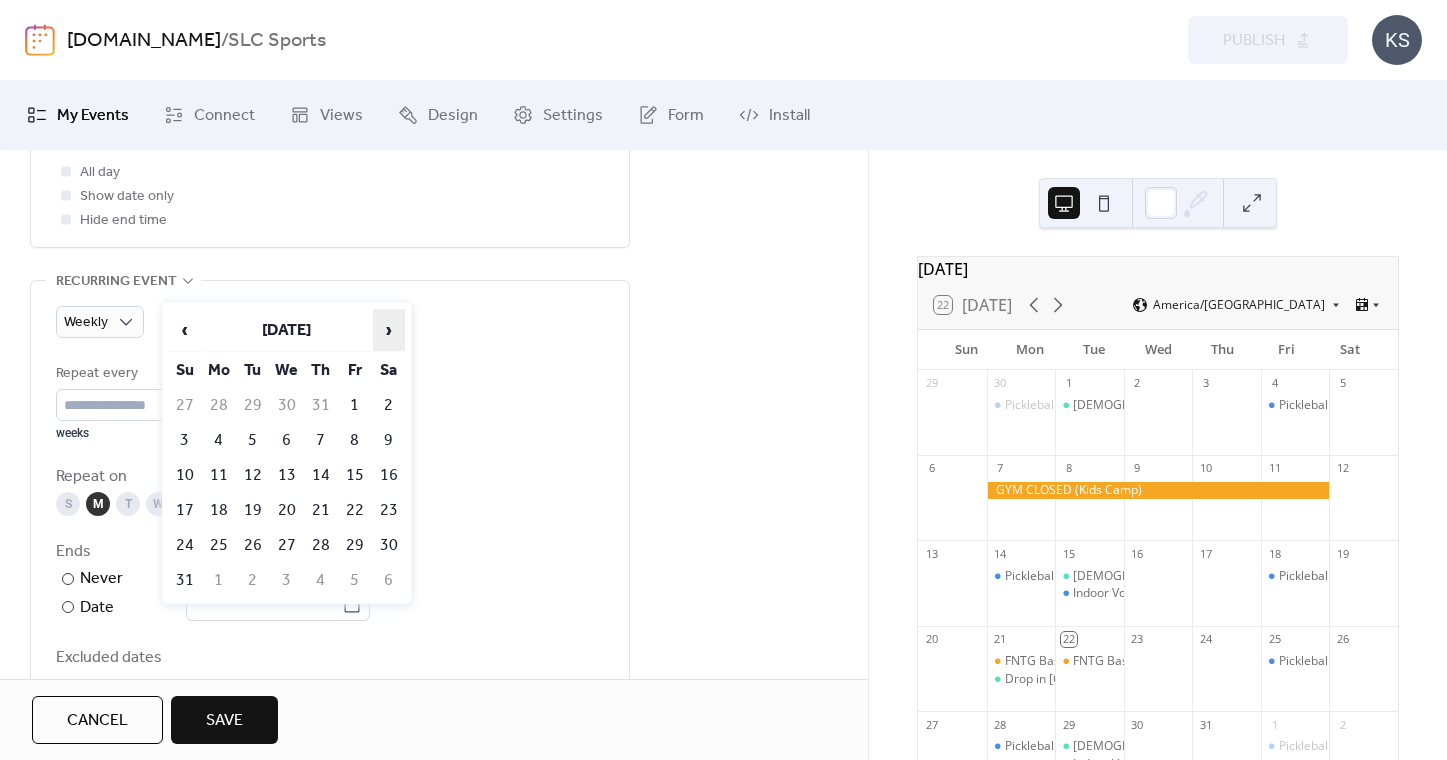 click on "›" at bounding box center (389, 330) 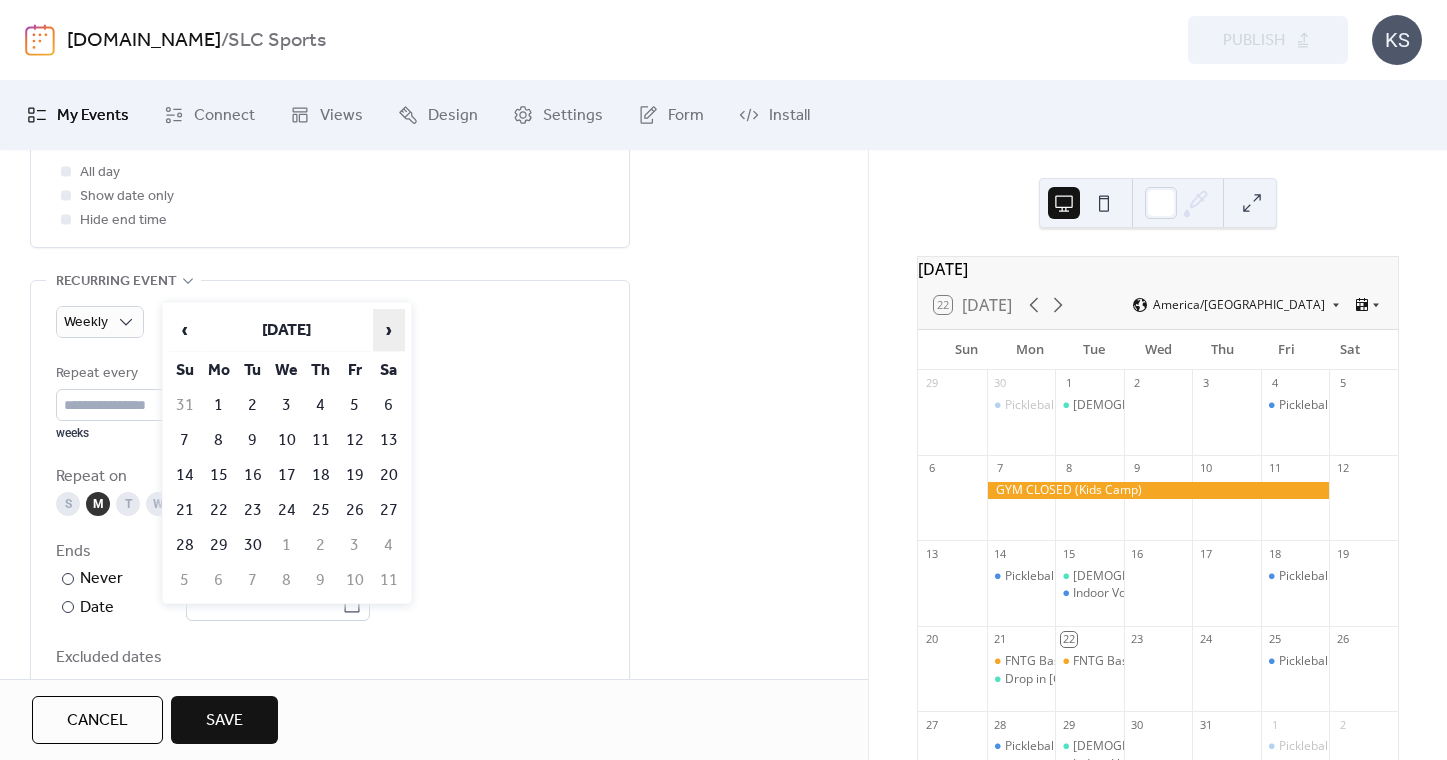 click on "›" at bounding box center (389, 330) 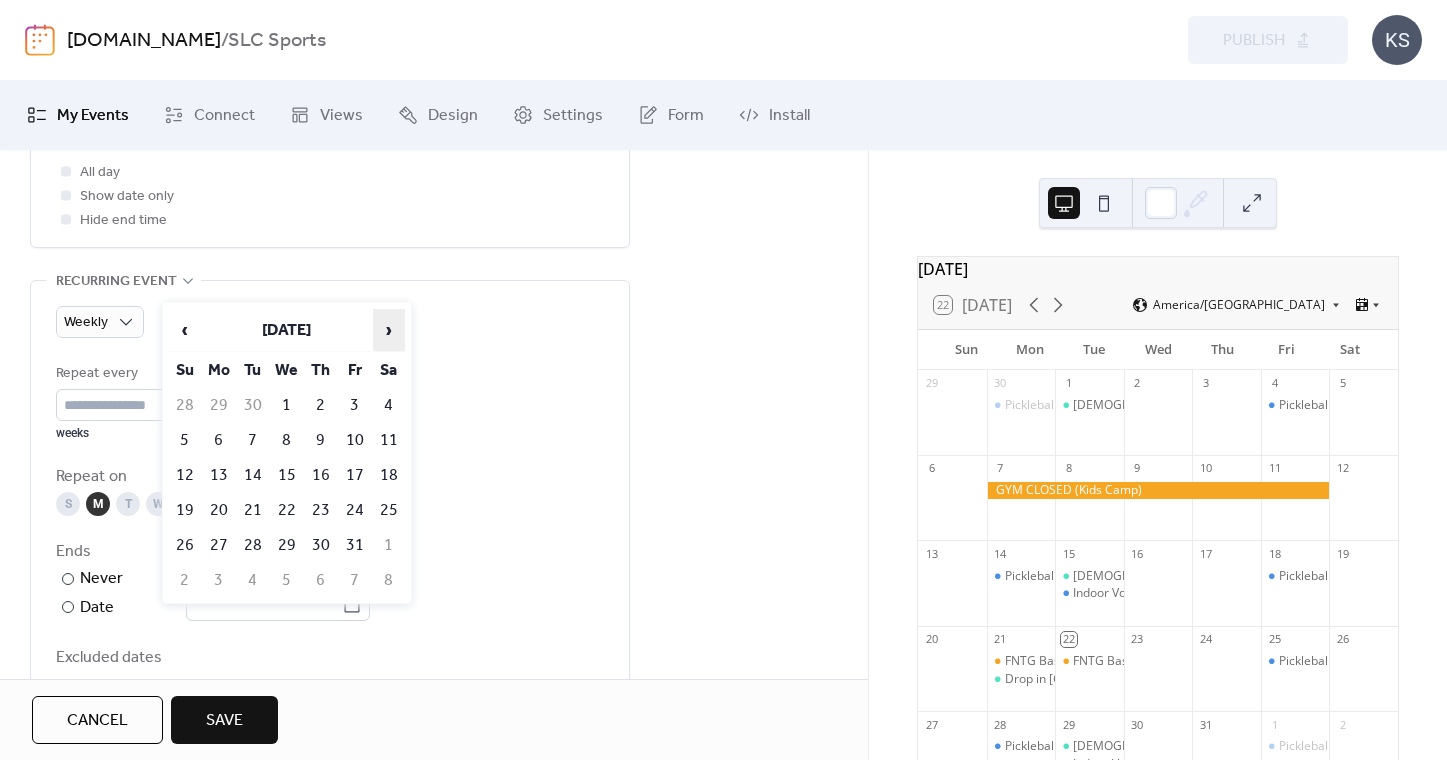 click on "›" at bounding box center [389, 330] 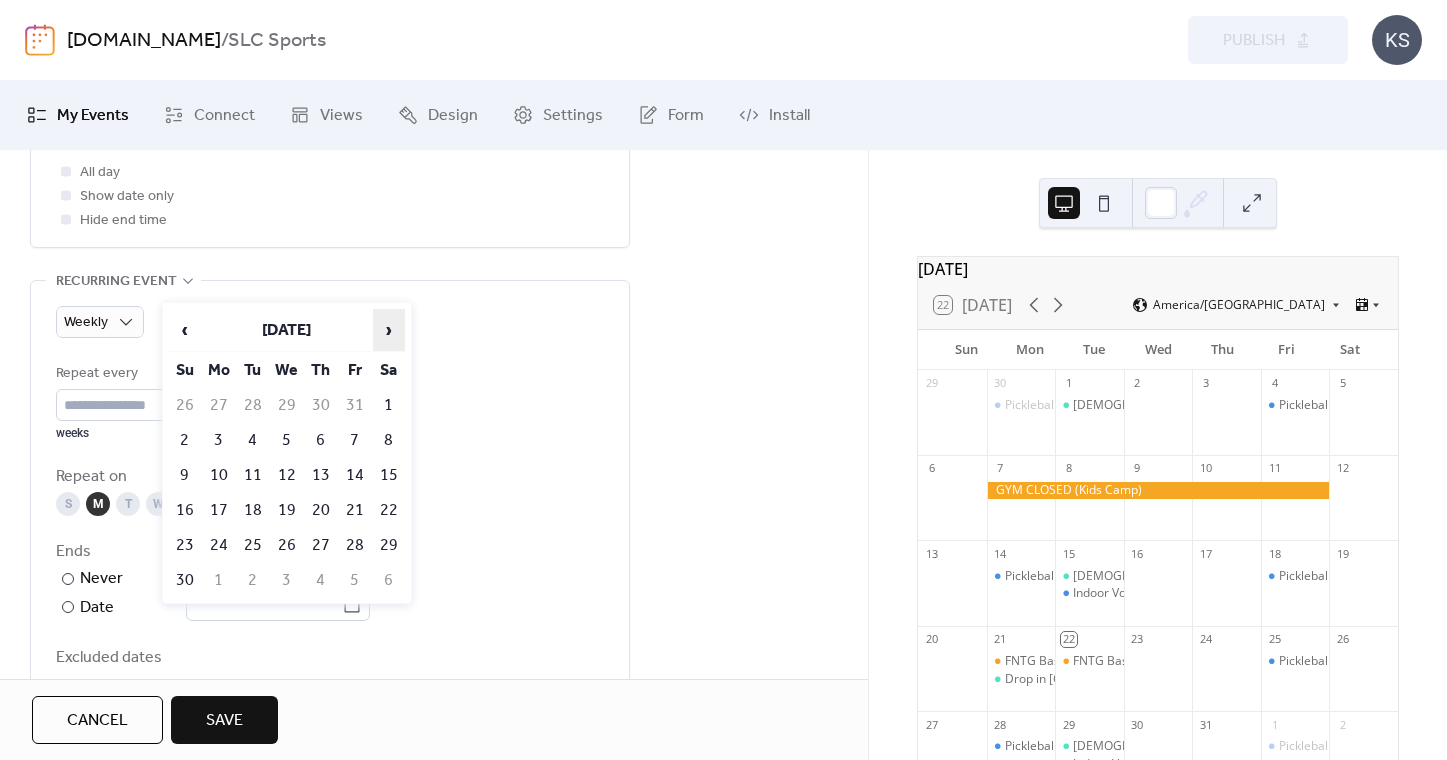 click on "›" at bounding box center [389, 330] 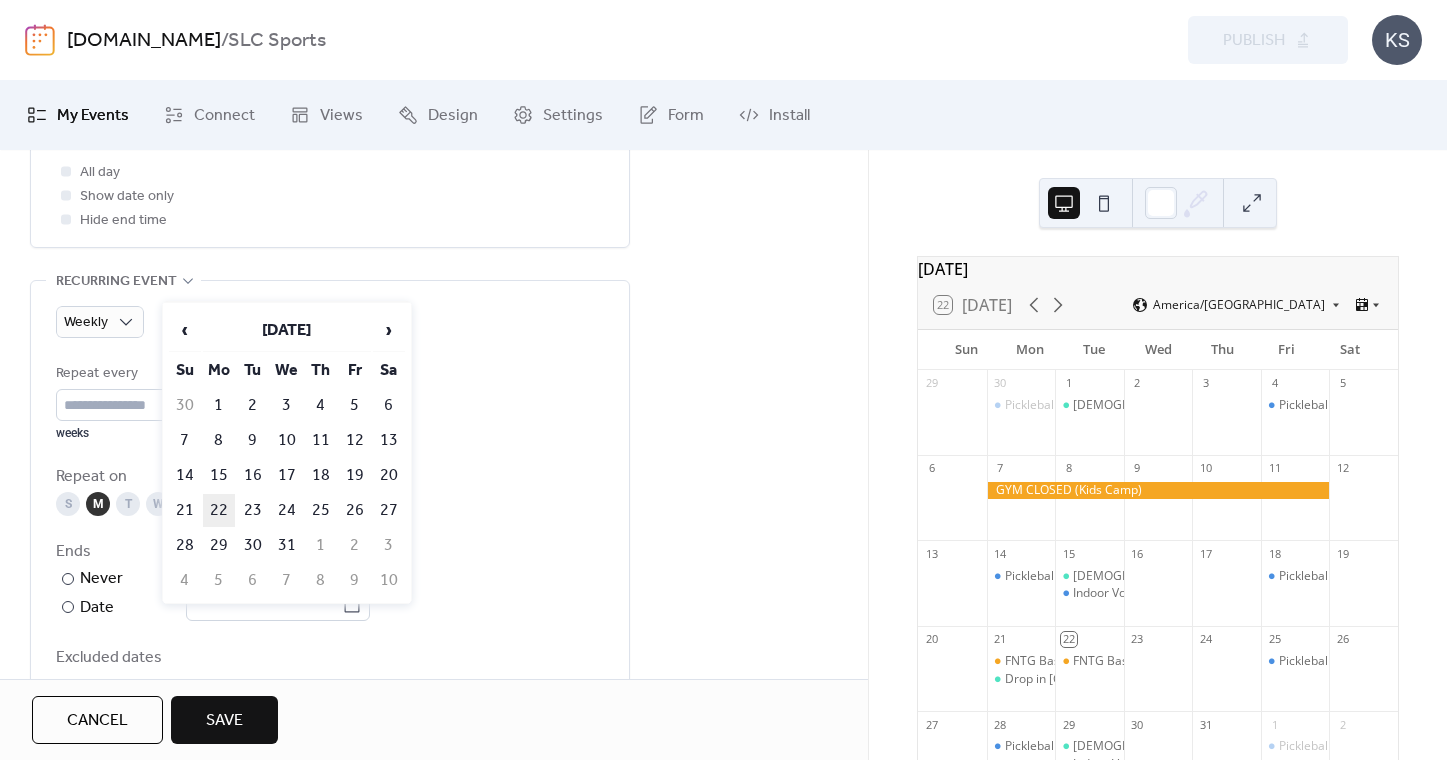 click on "22" at bounding box center [219, 510] 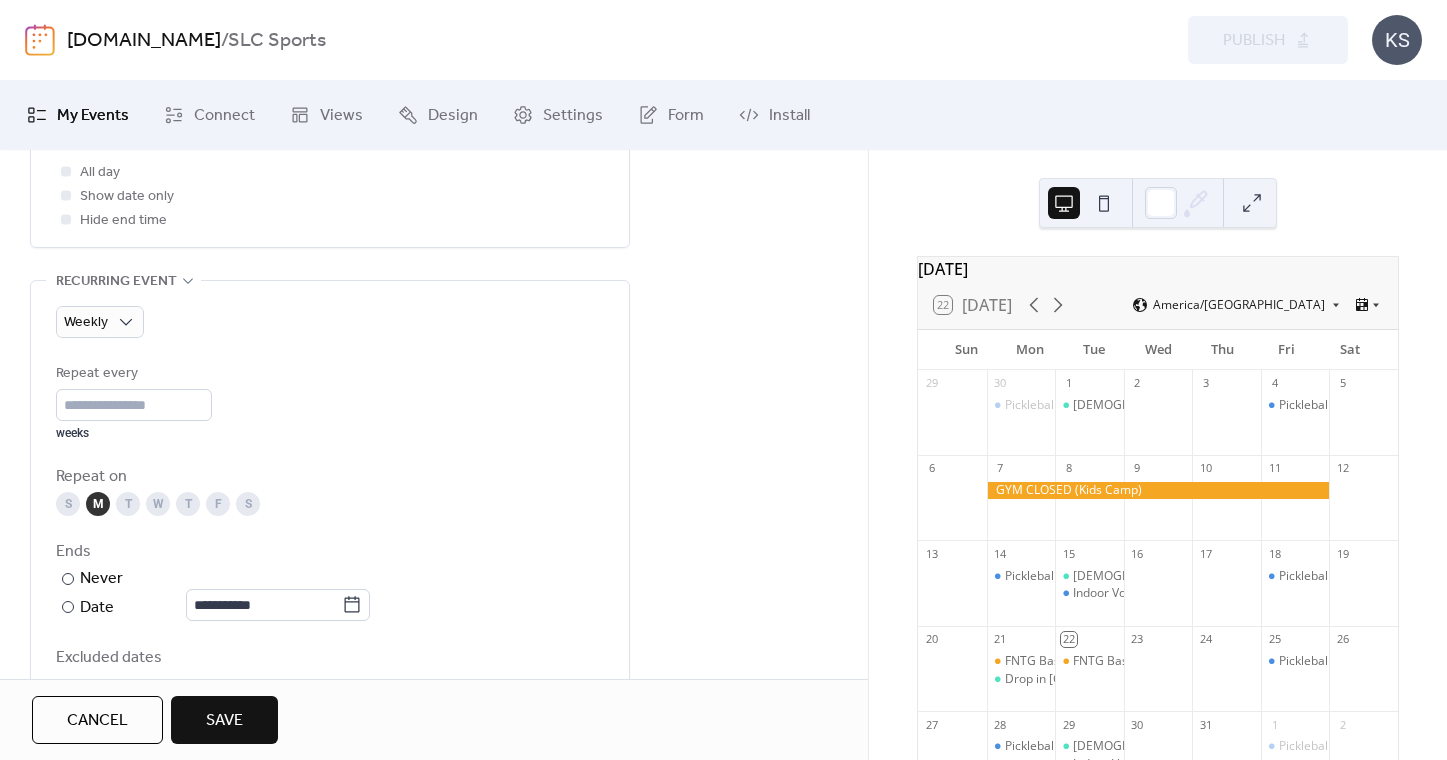 type on "**********" 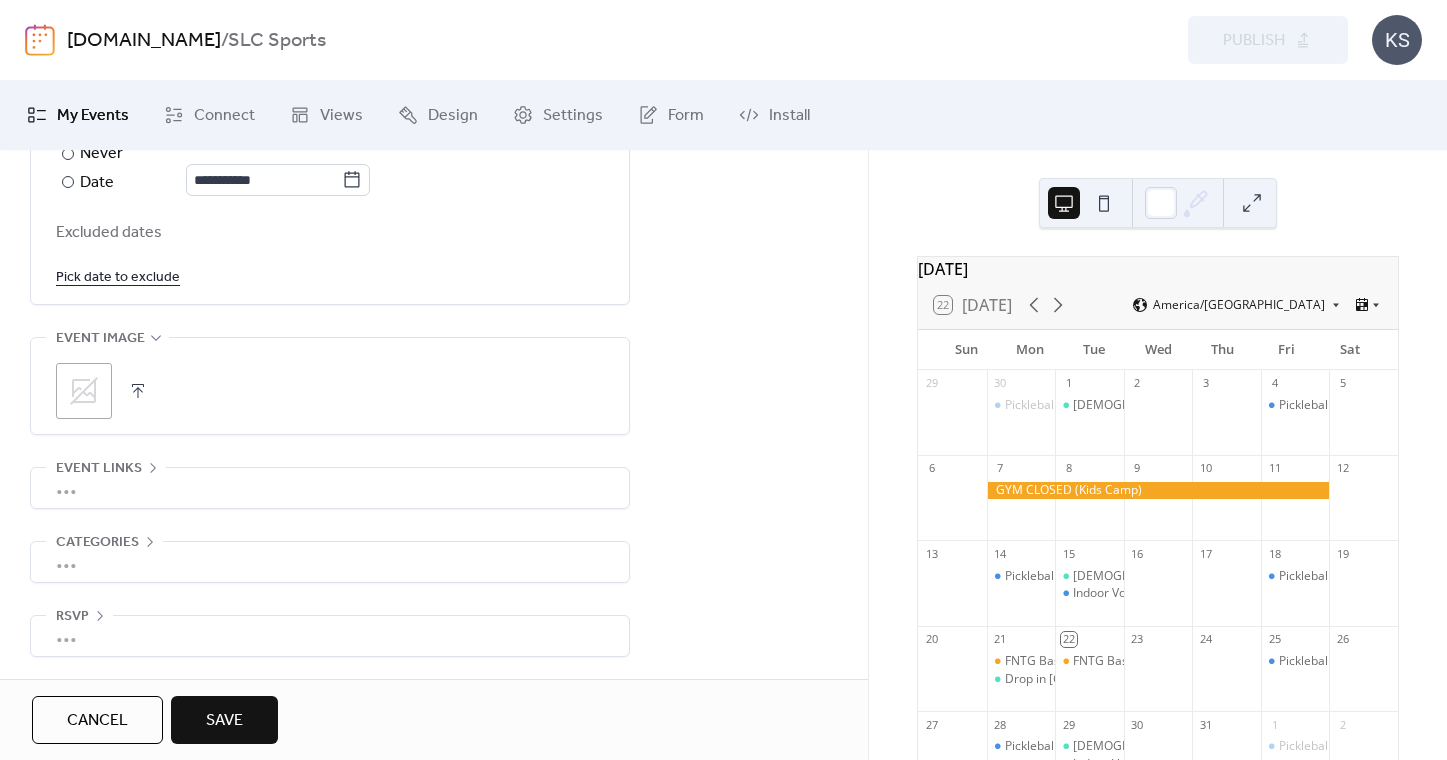 scroll, scrollTop: 1256, scrollLeft: 0, axis: vertical 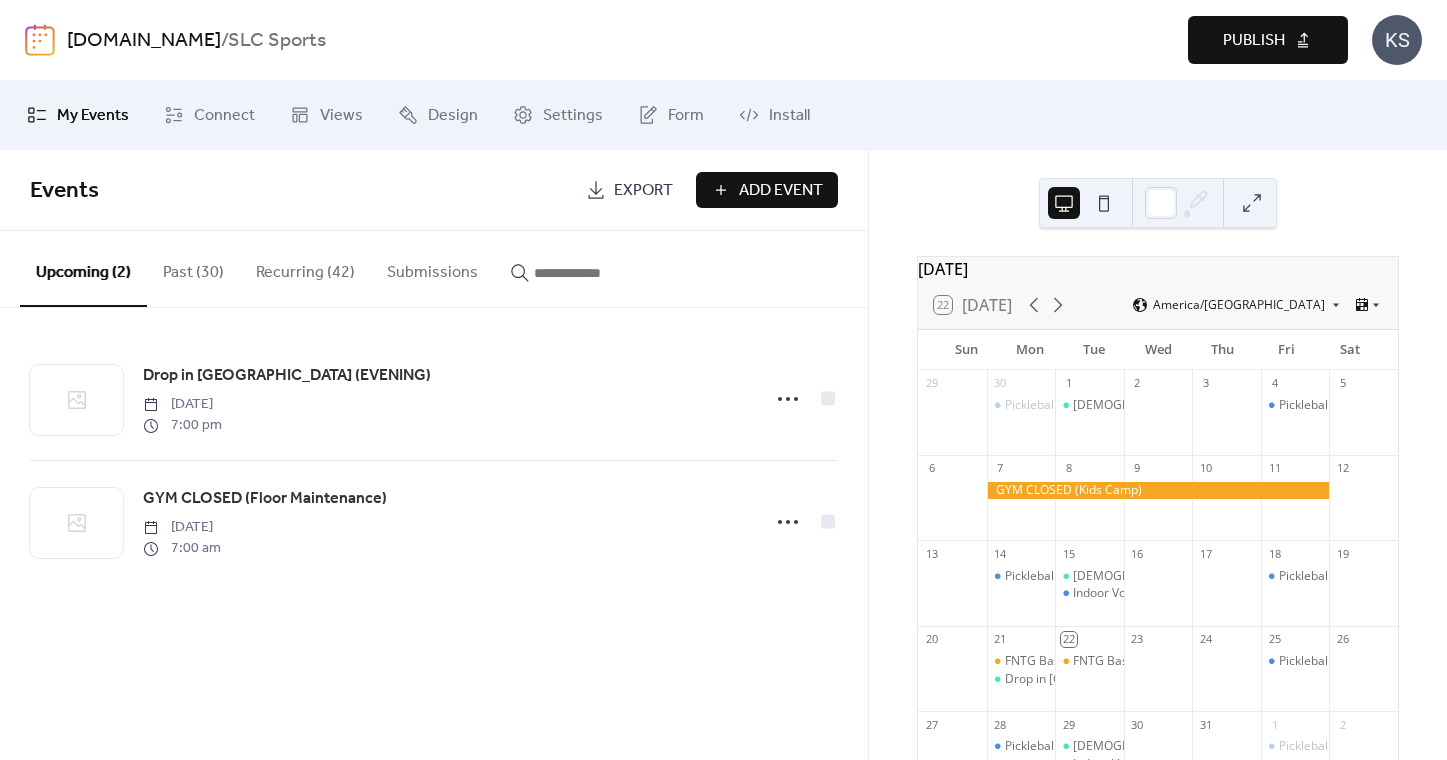 click on "Publish" at bounding box center [1254, 41] 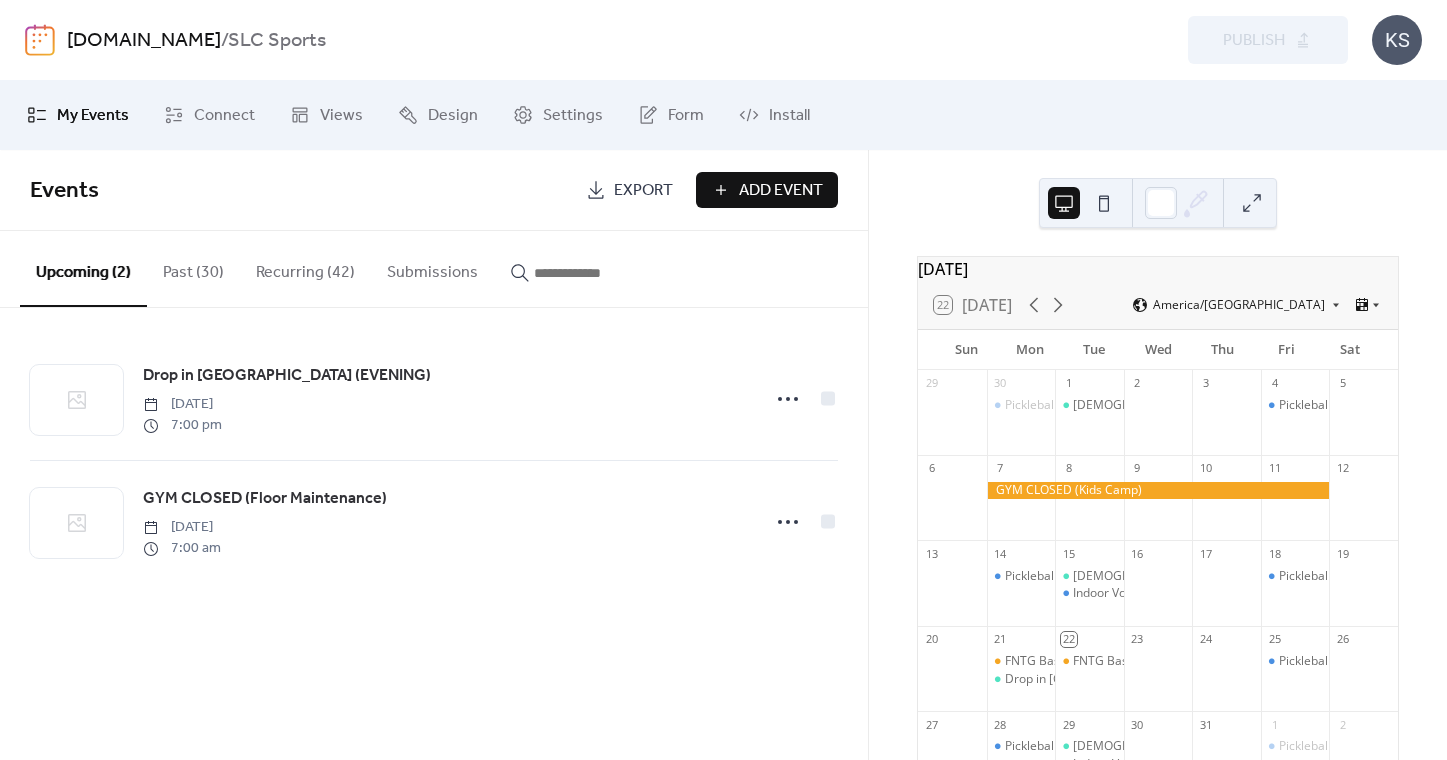 click on "Add Event" at bounding box center (781, 191) 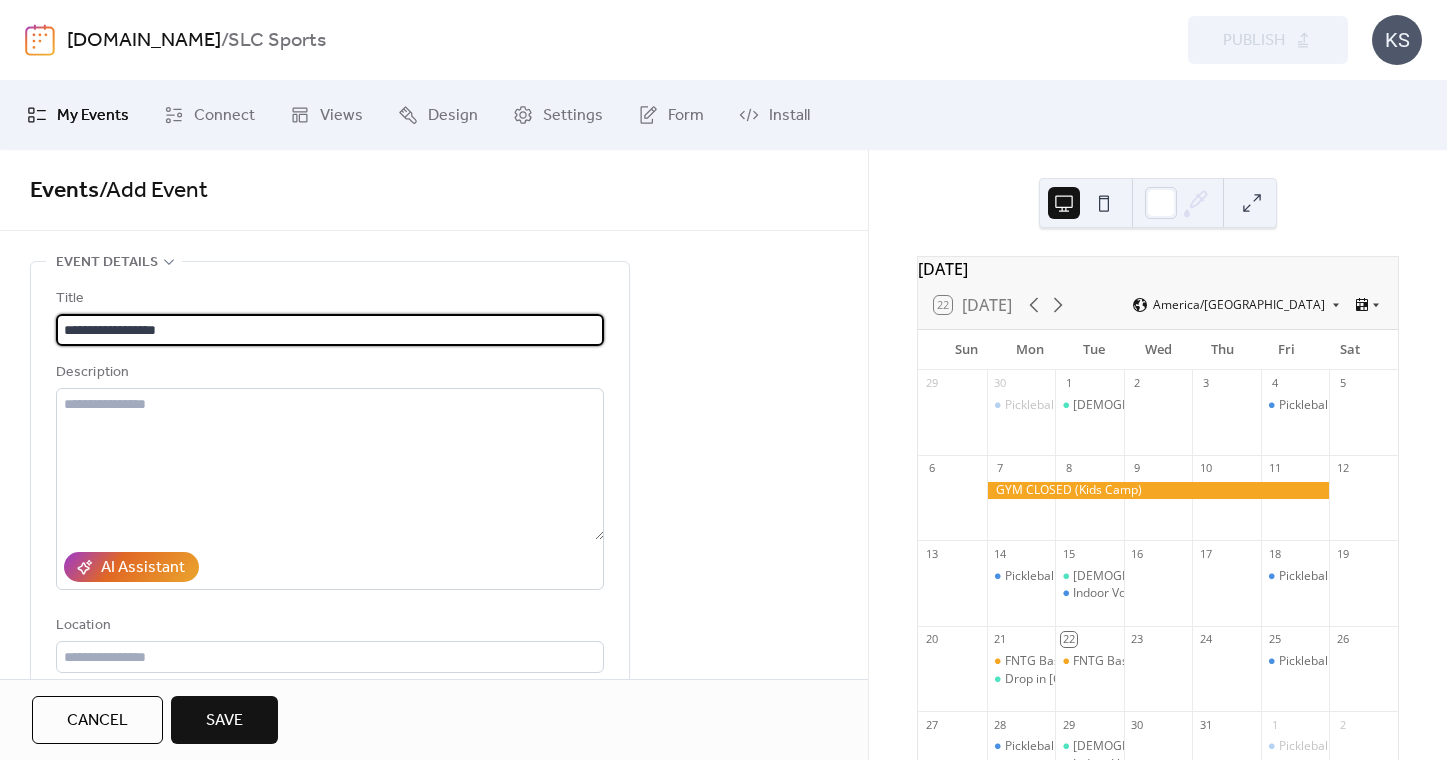 type on "**********" 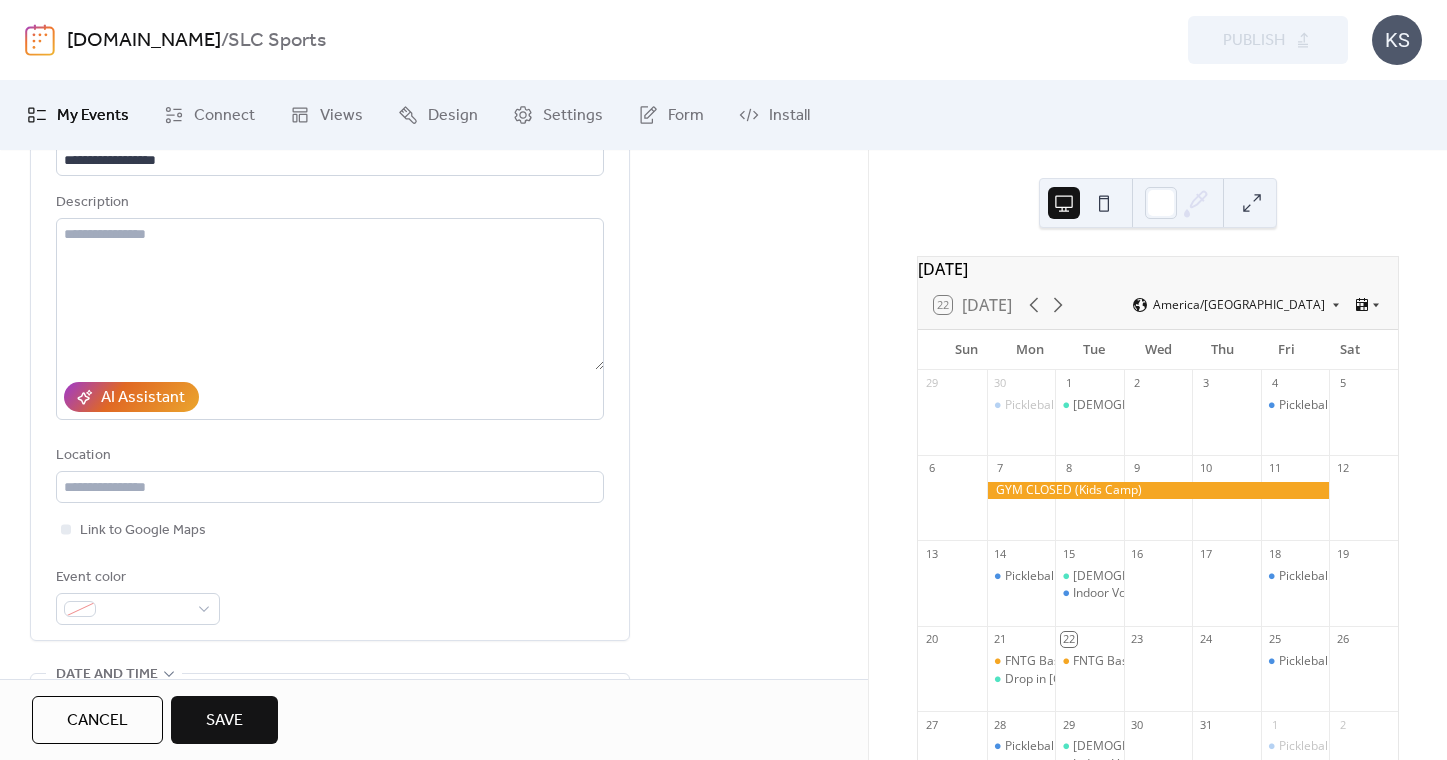 scroll, scrollTop: 174, scrollLeft: 0, axis: vertical 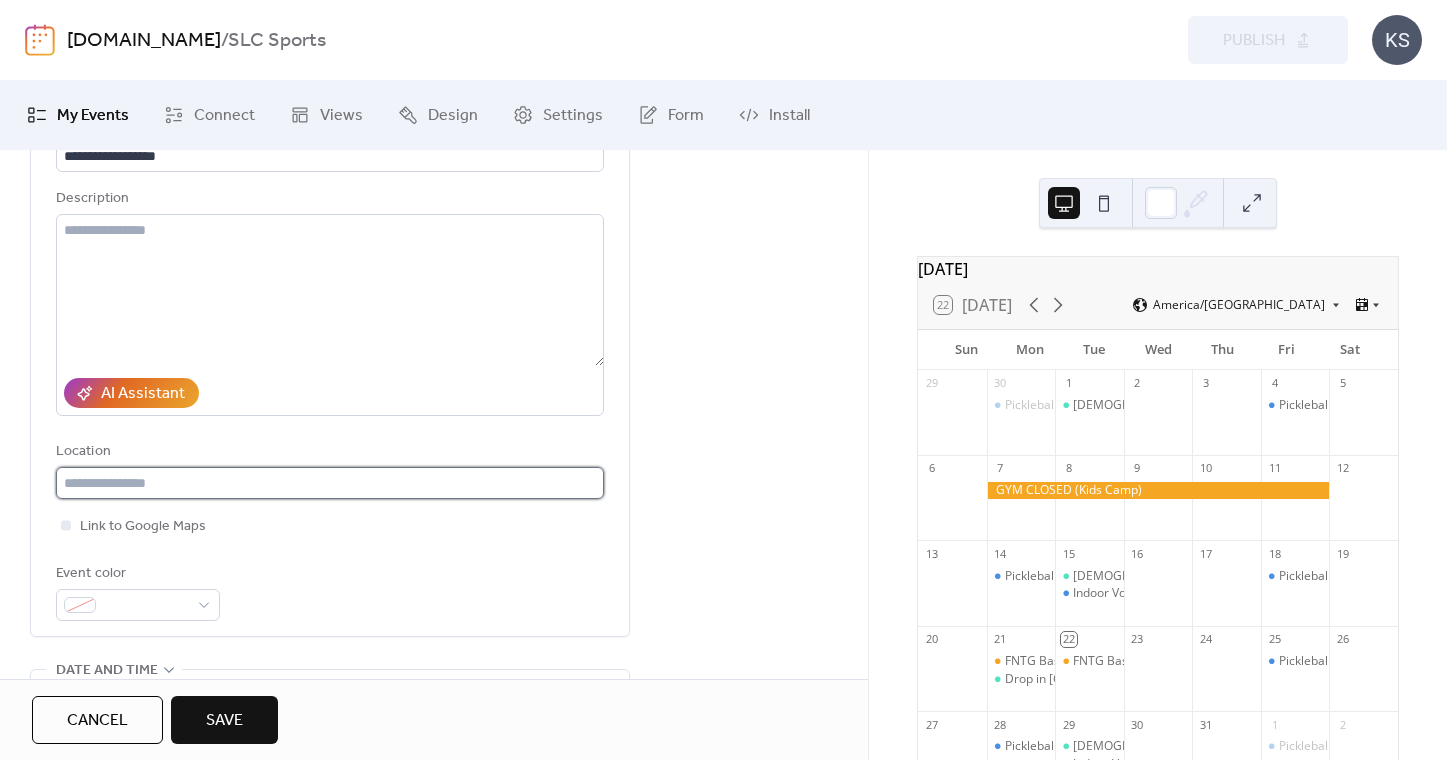 click at bounding box center (330, 483) 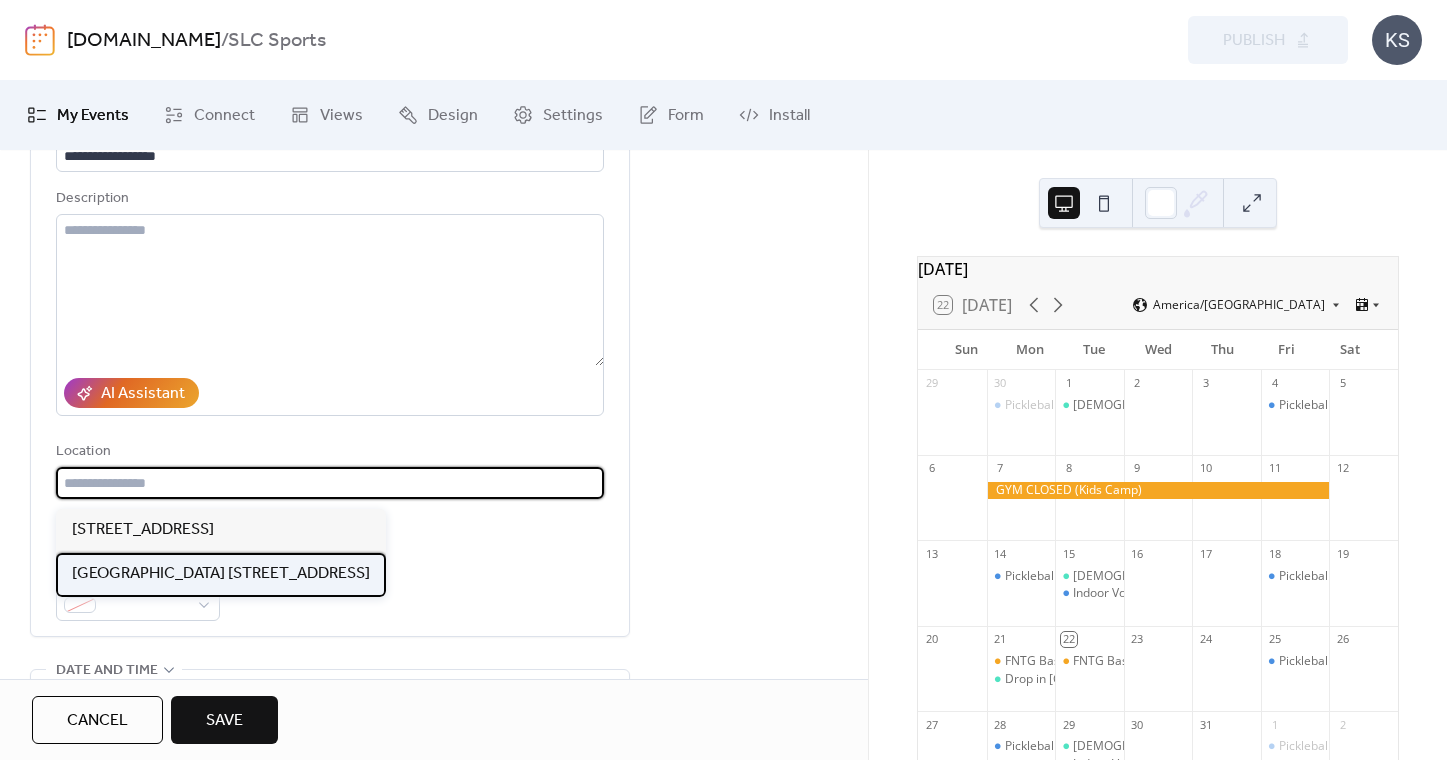 click on "[GEOGRAPHIC_DATA] [STREET_ADDRESS]" at bounding box center (221, 574) 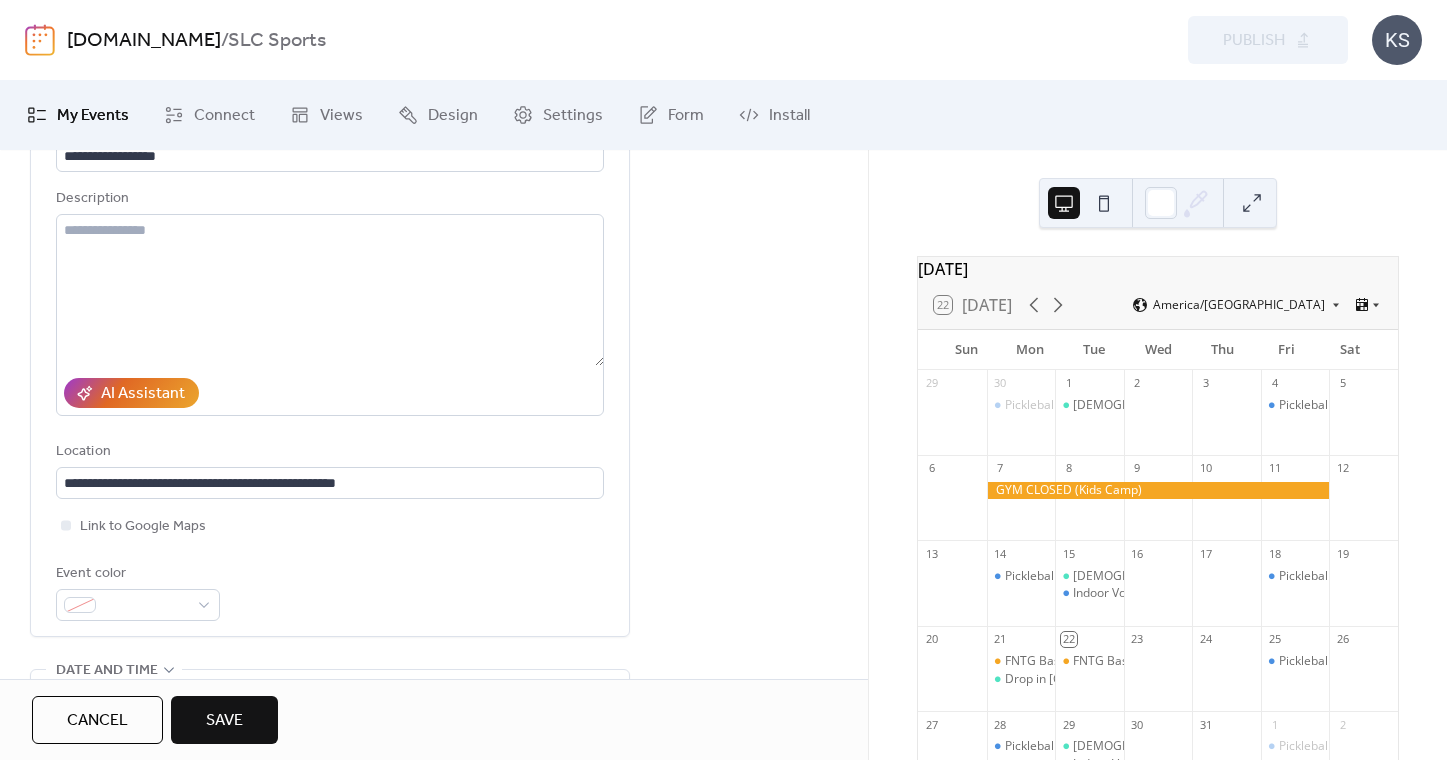 type on "**********" 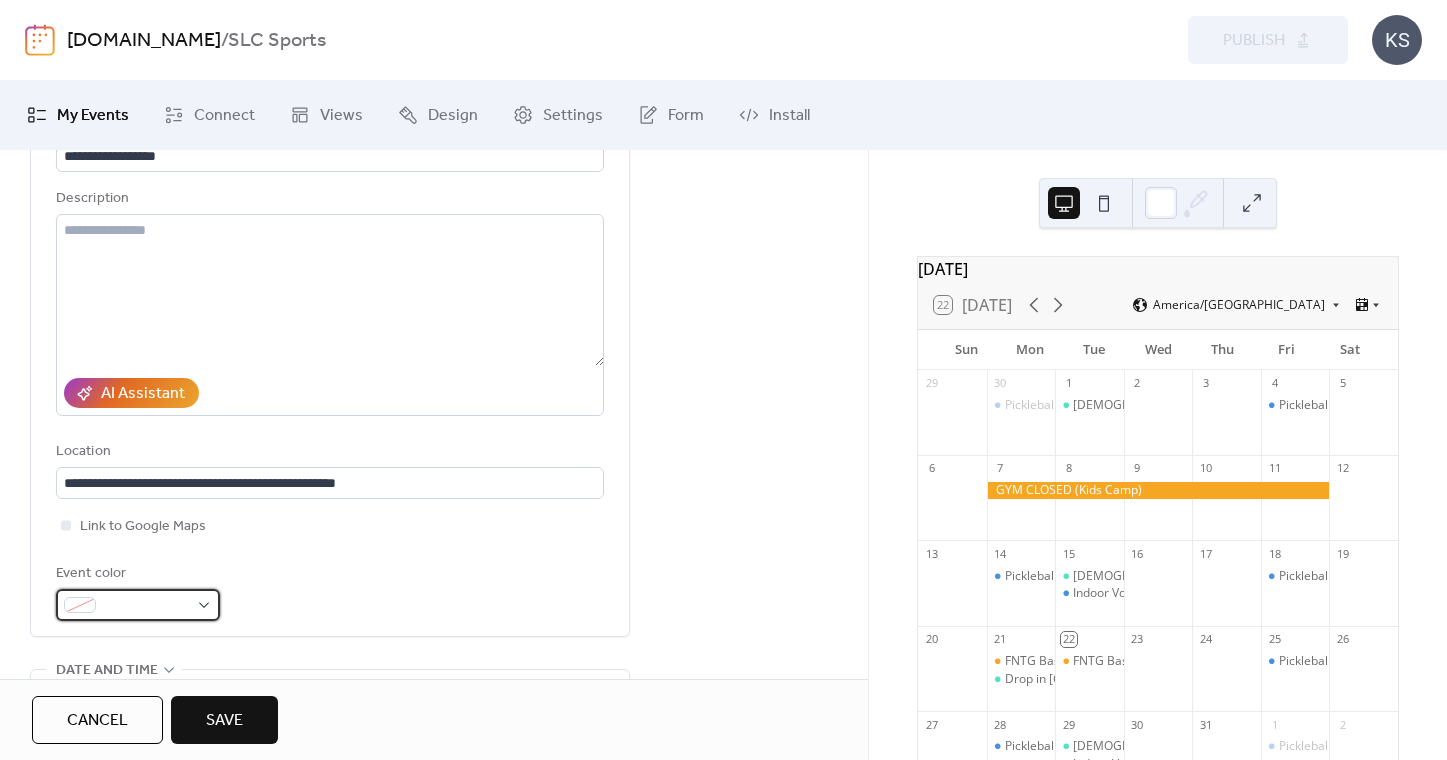 click at bounding box center (146, 606) 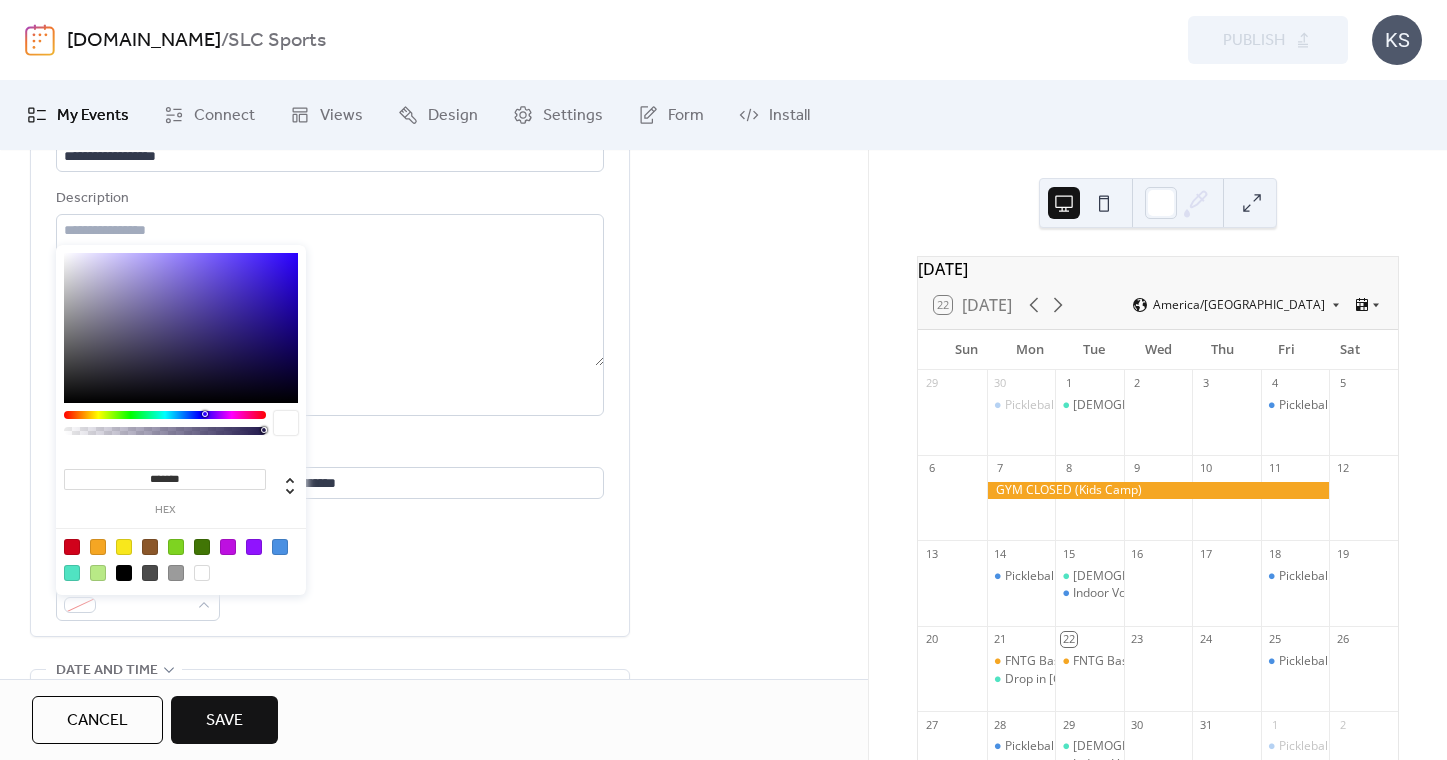 click at bounding box center [280, 547] 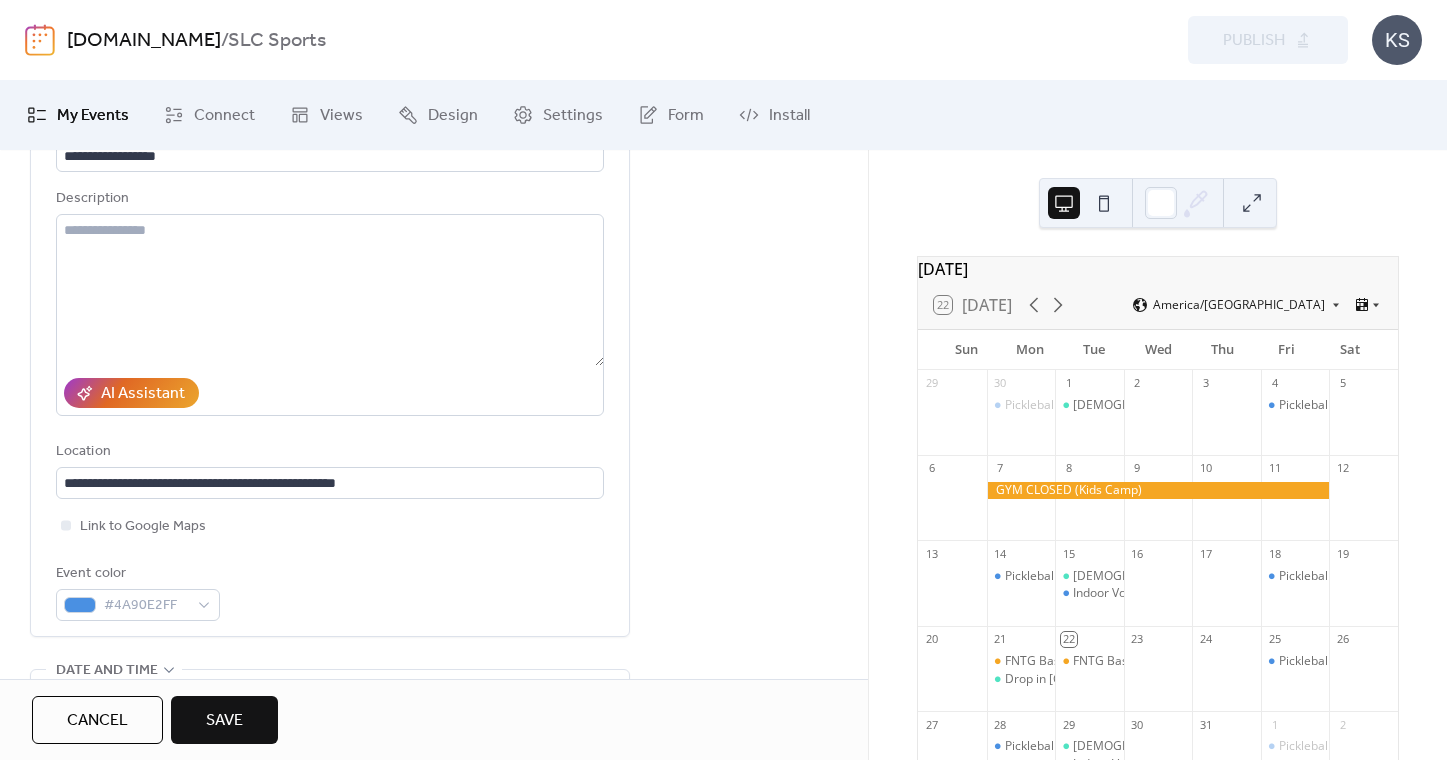 click on "**********" at bounding box center (330, 367) 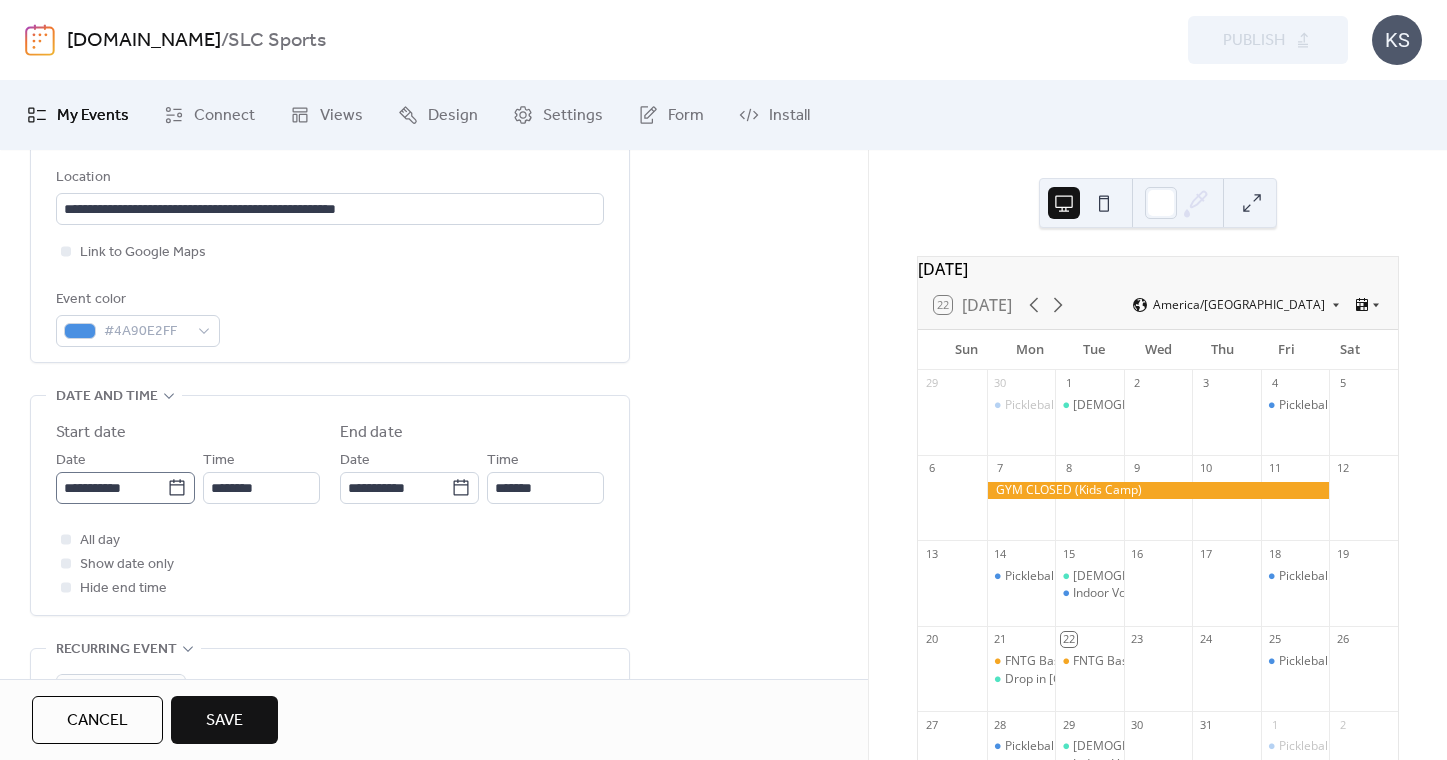 scroll, scrollTop: 453, scrollLeft: 0, axis: vertical 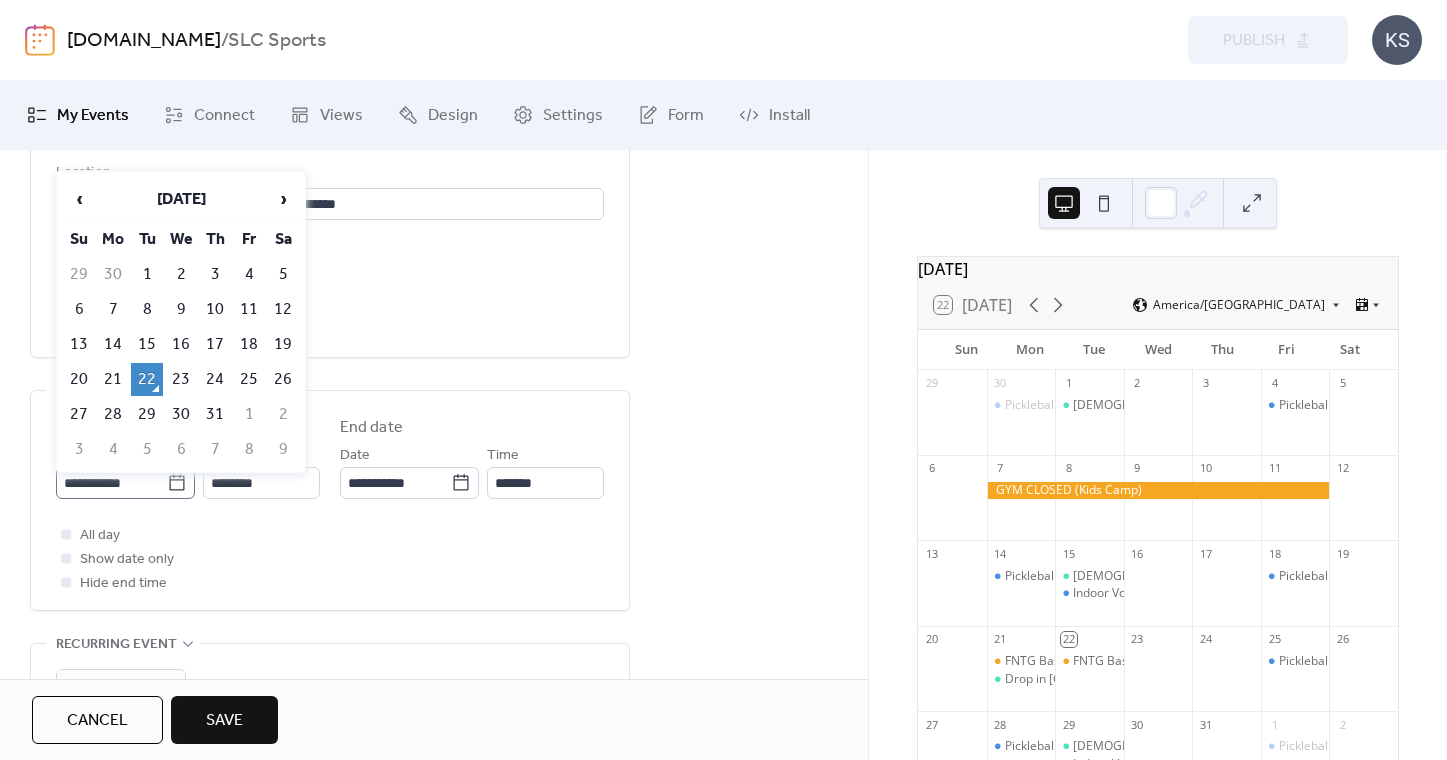 click 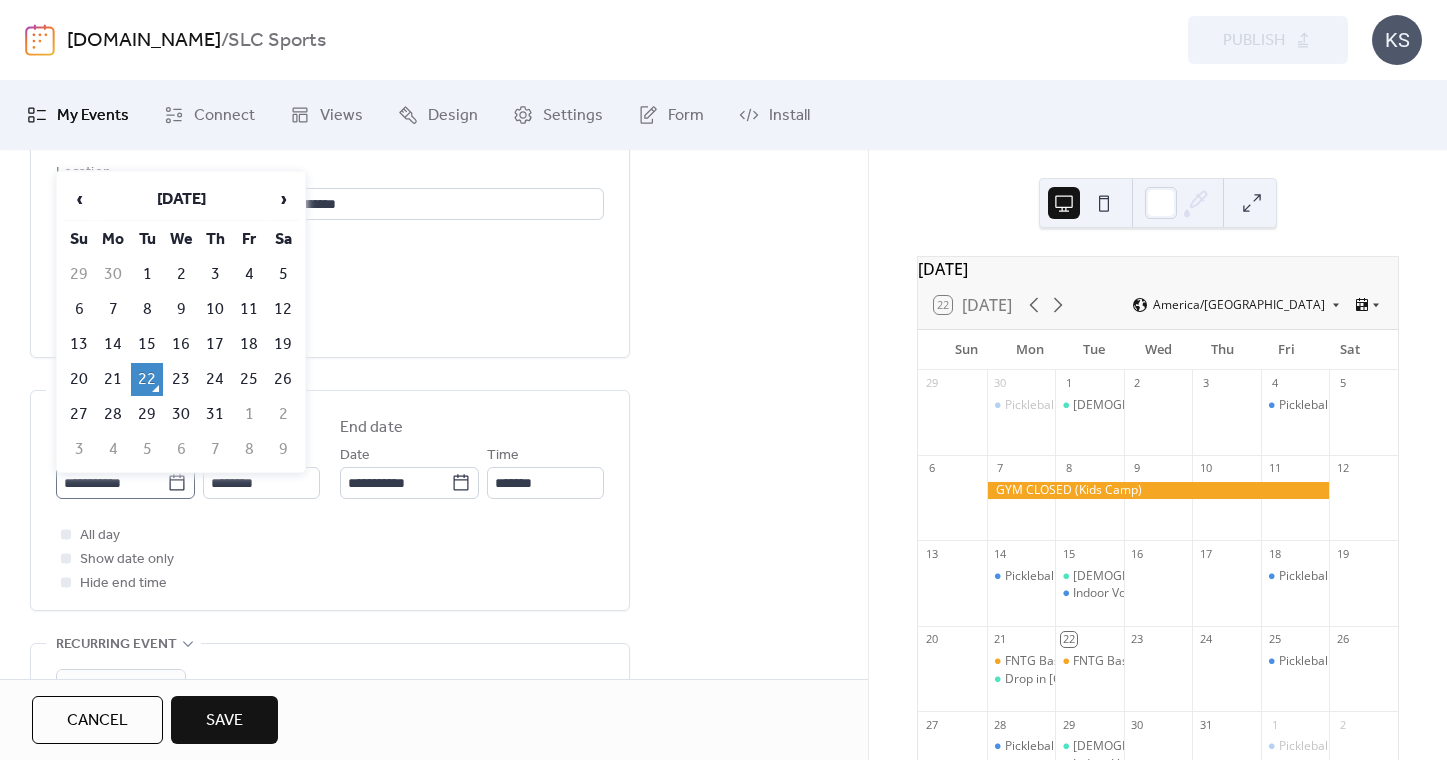click on "**********" at bounding box center (111, 483) 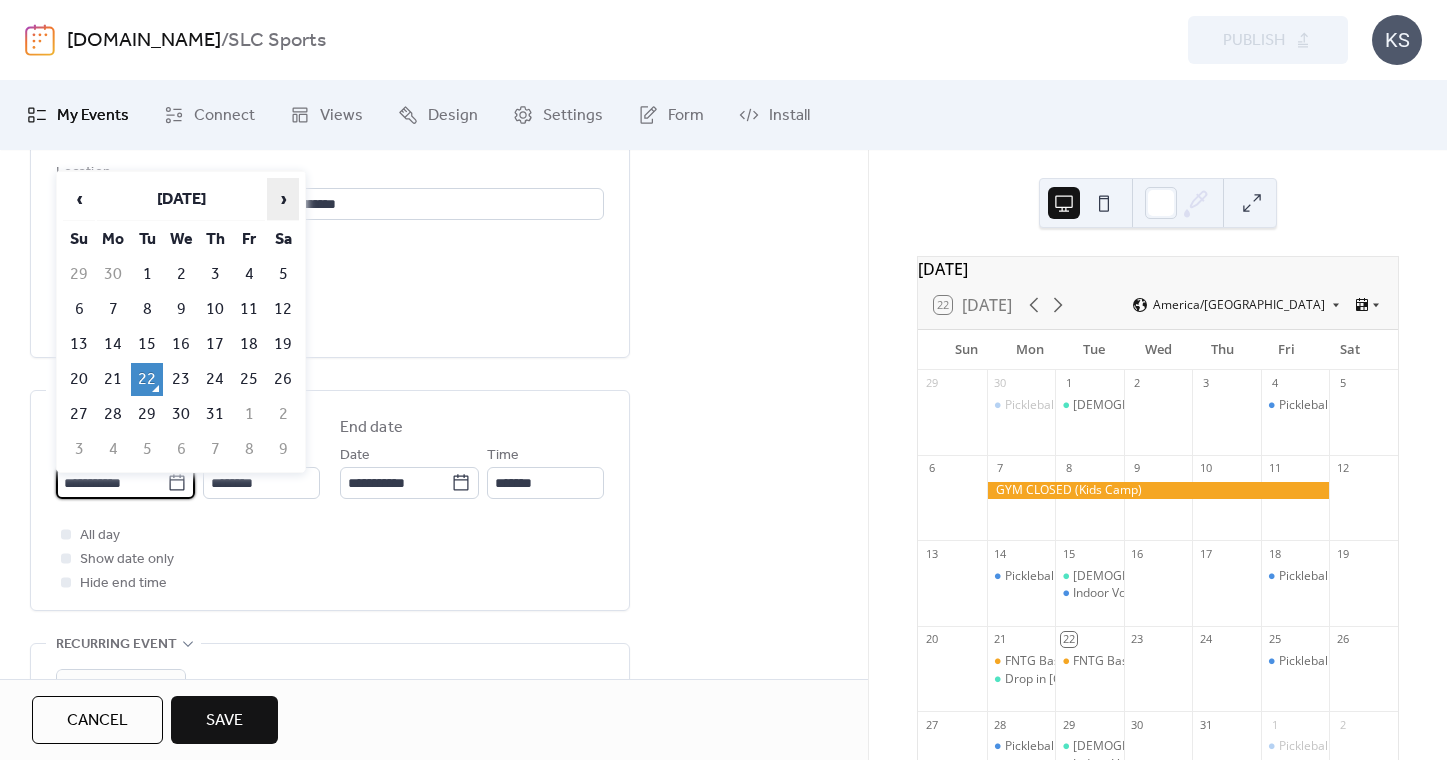 click on "›" at bounding box center [283, 199] 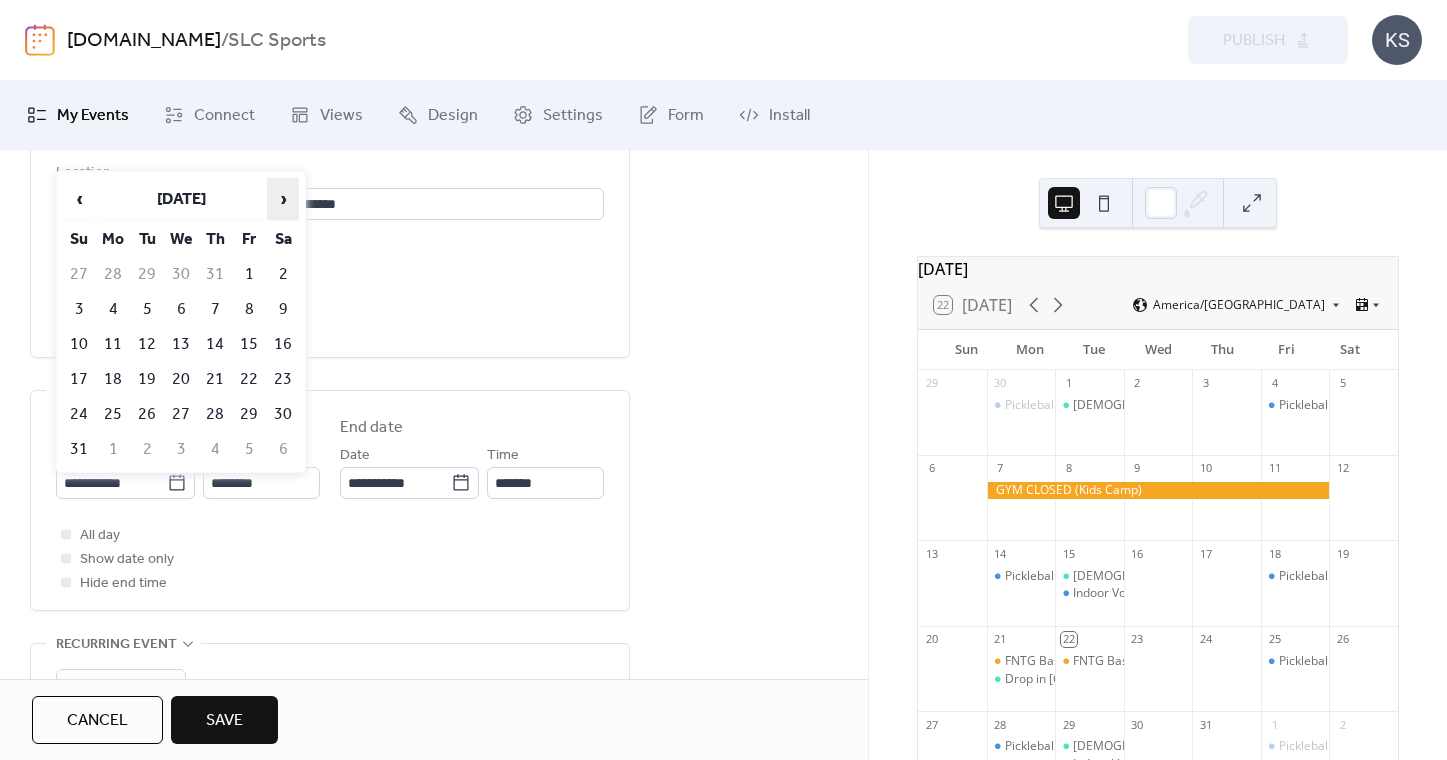 click on "›" at bounding box center [283, 199] 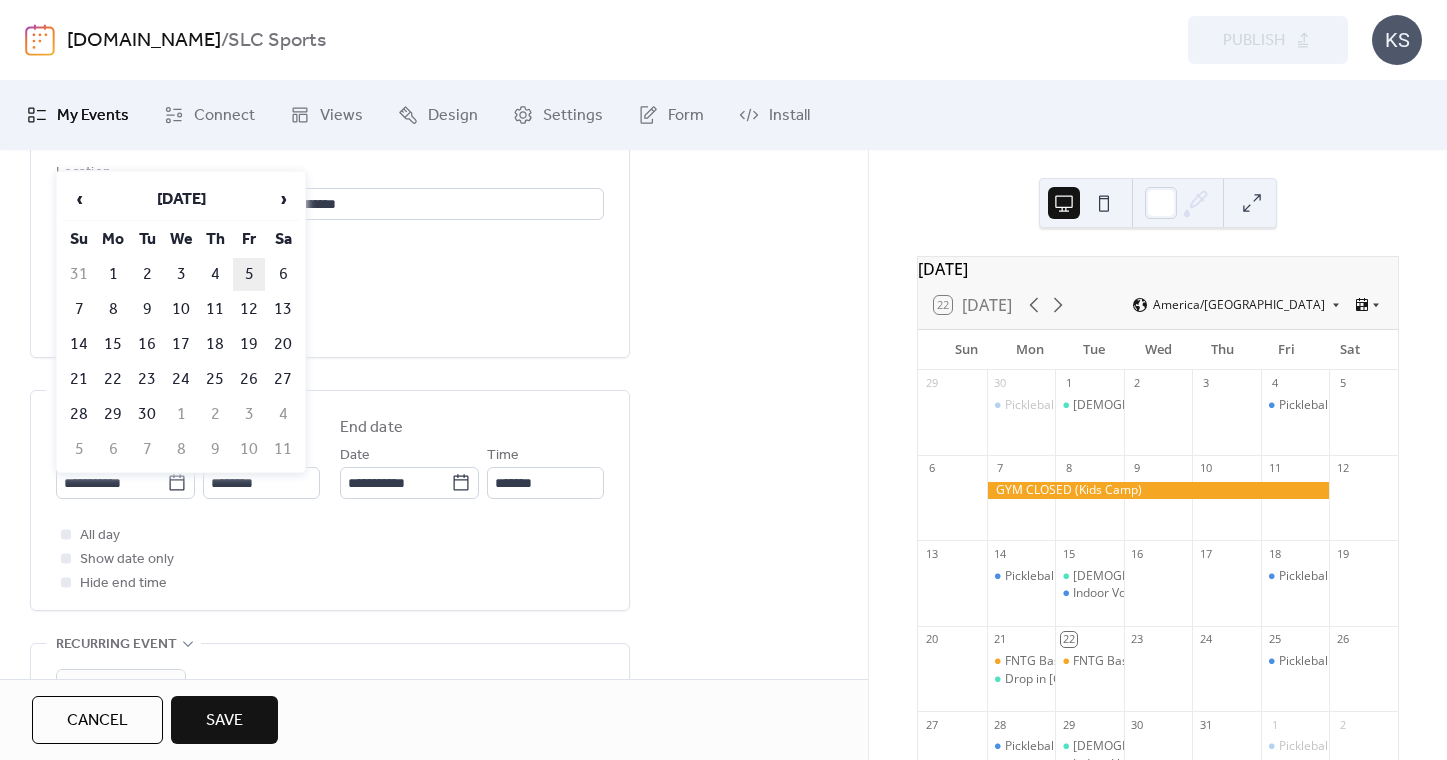 click on "5" at bounding box center (249, 274) 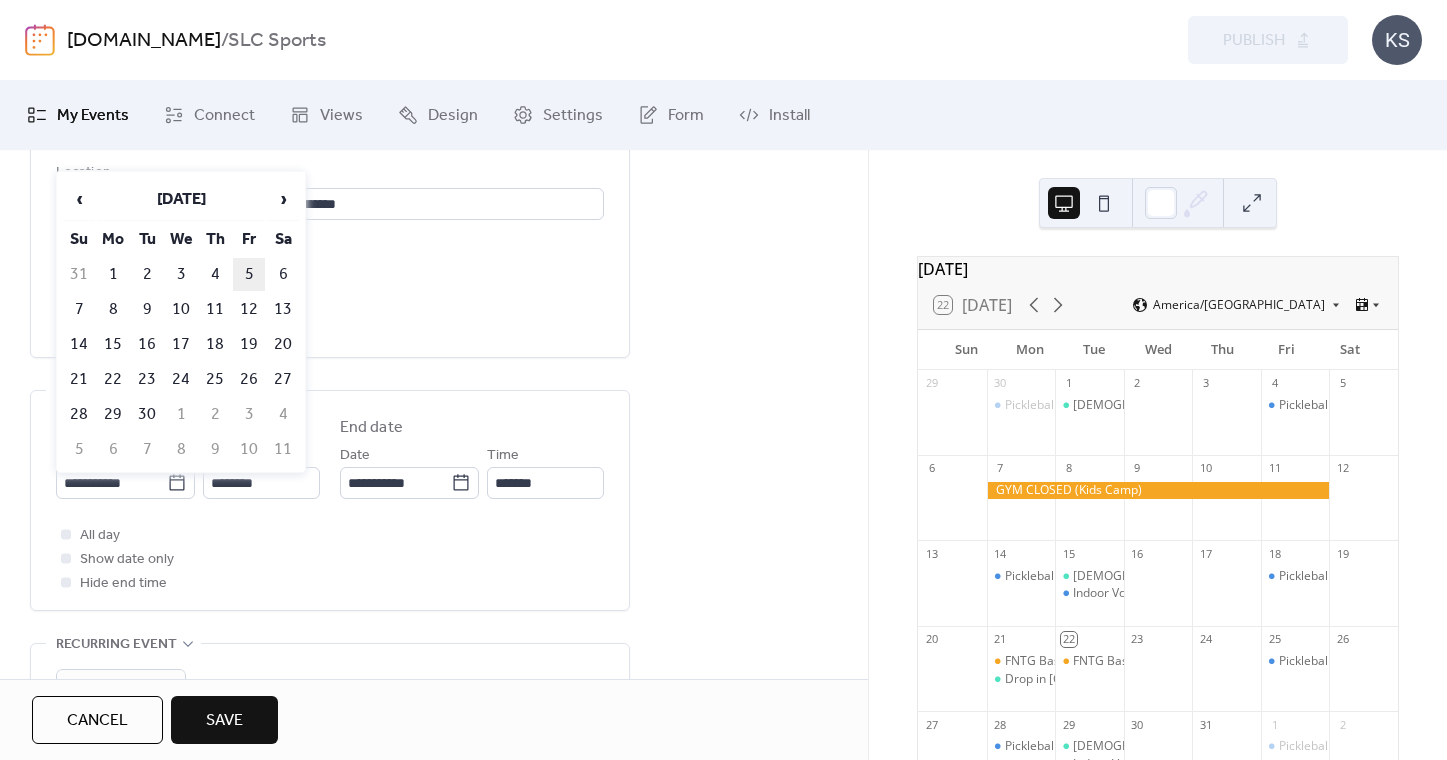 type on "**********" 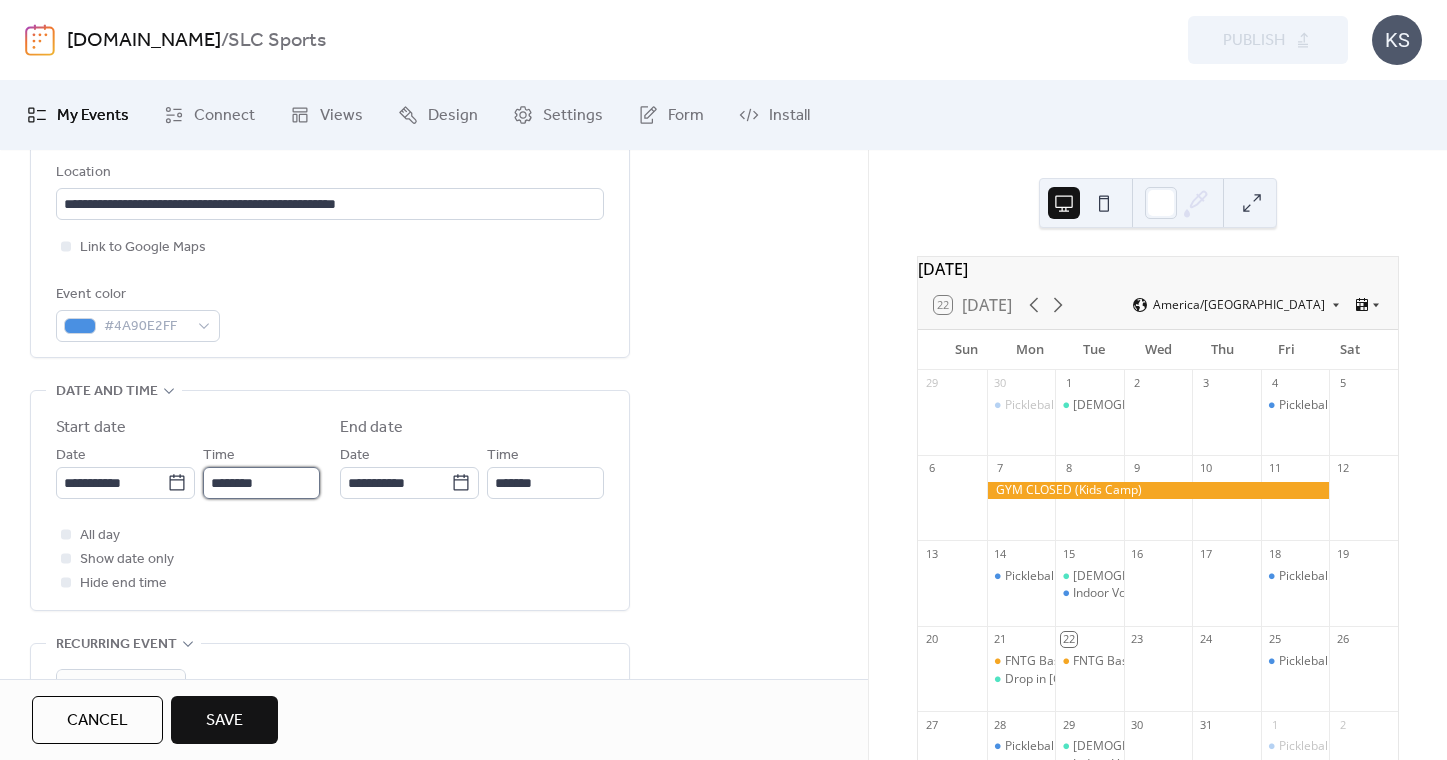 click on "********" at bounding box center (261, 483) 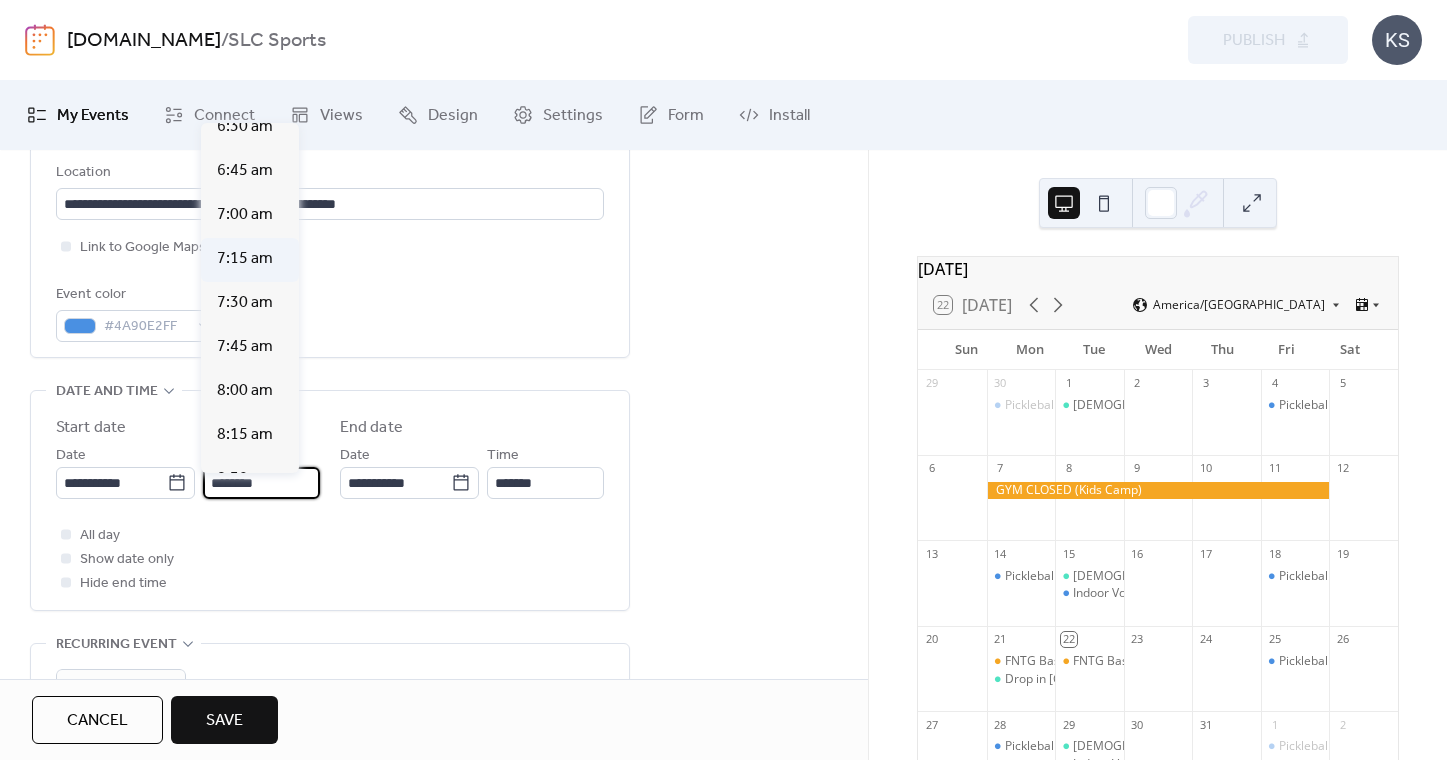 scroll, scrollTop: 1161, scrollLeft: 0, axis: vertical 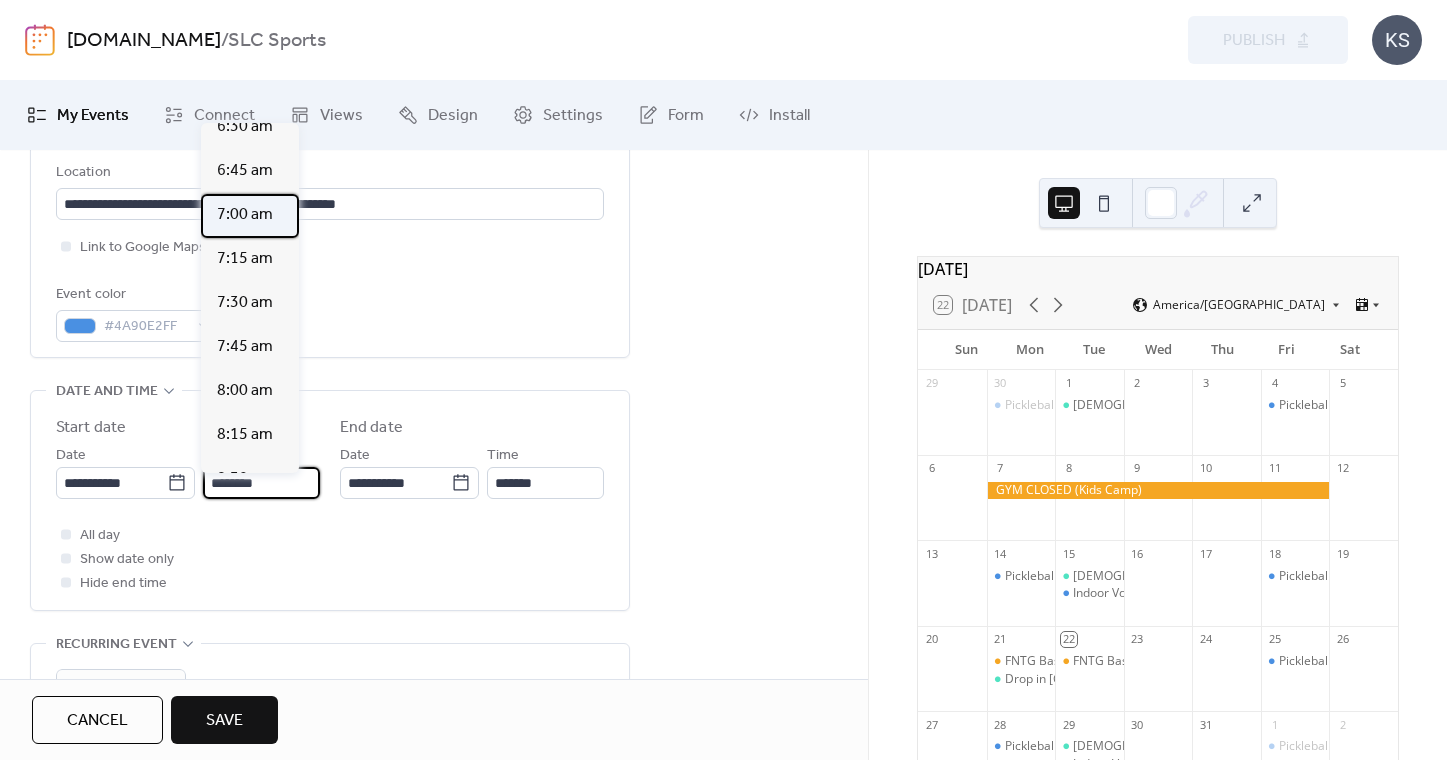 click on "7:00 am" at bounding box center [245, 215] 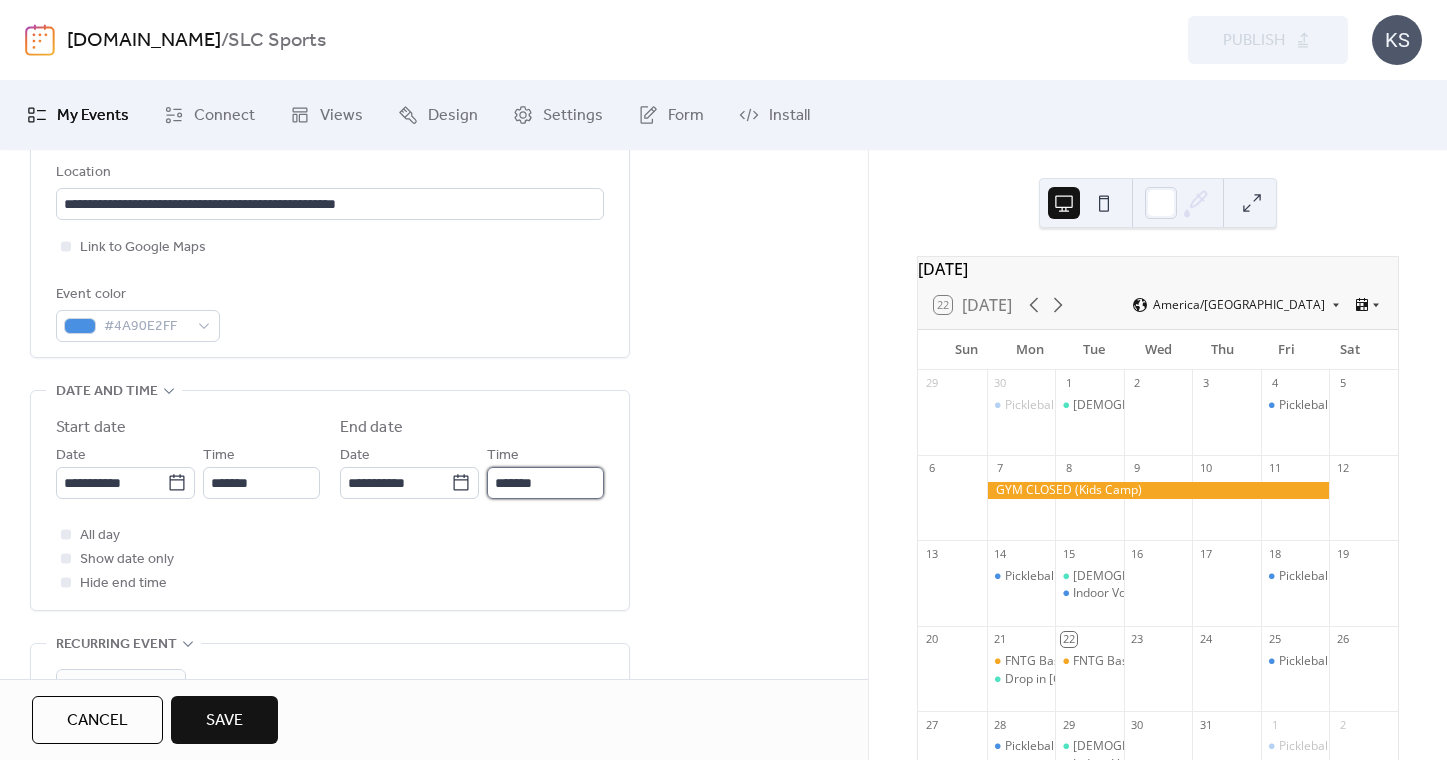 click on "*******" at bounding box center (545, 483) 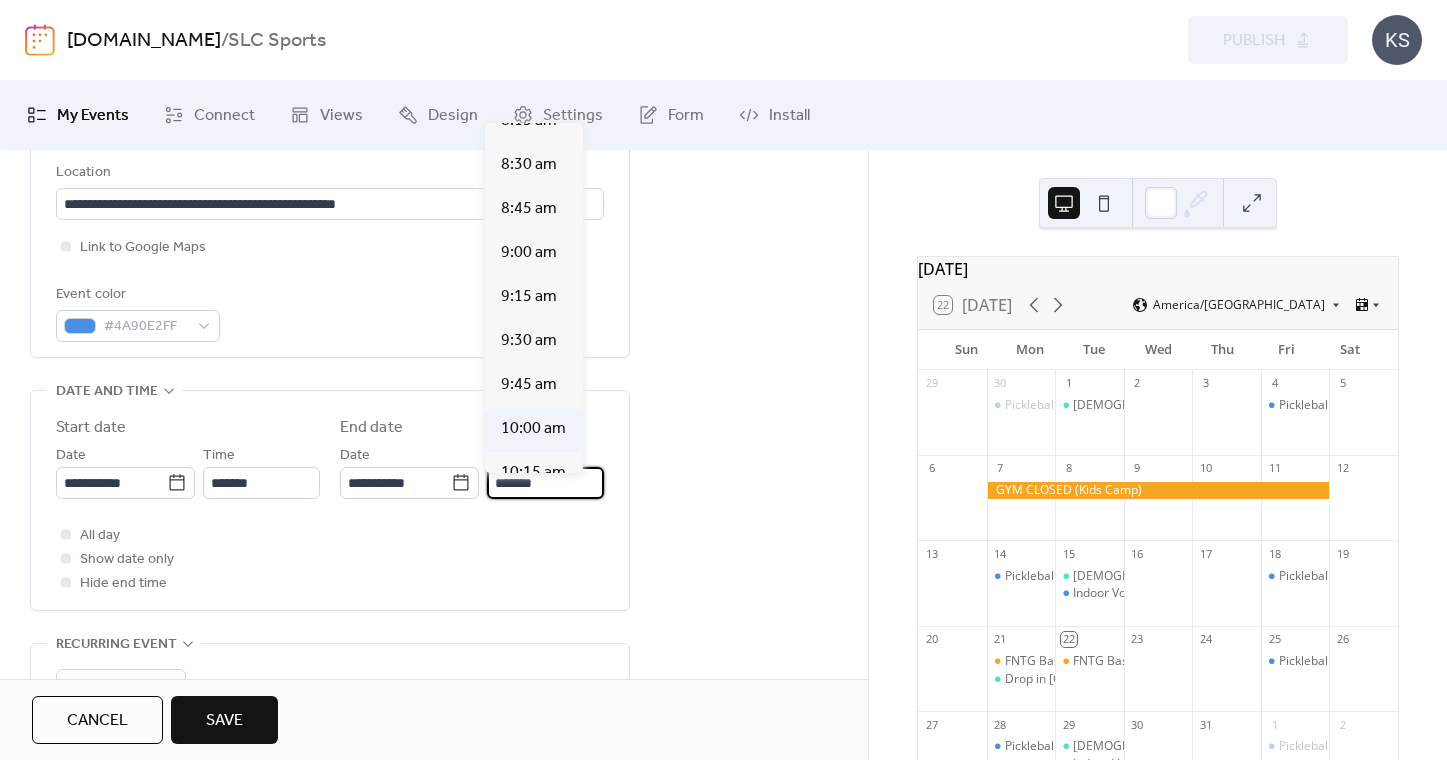 scroll, scrollTop: 200, scrollLeft: 0, axis: vertical 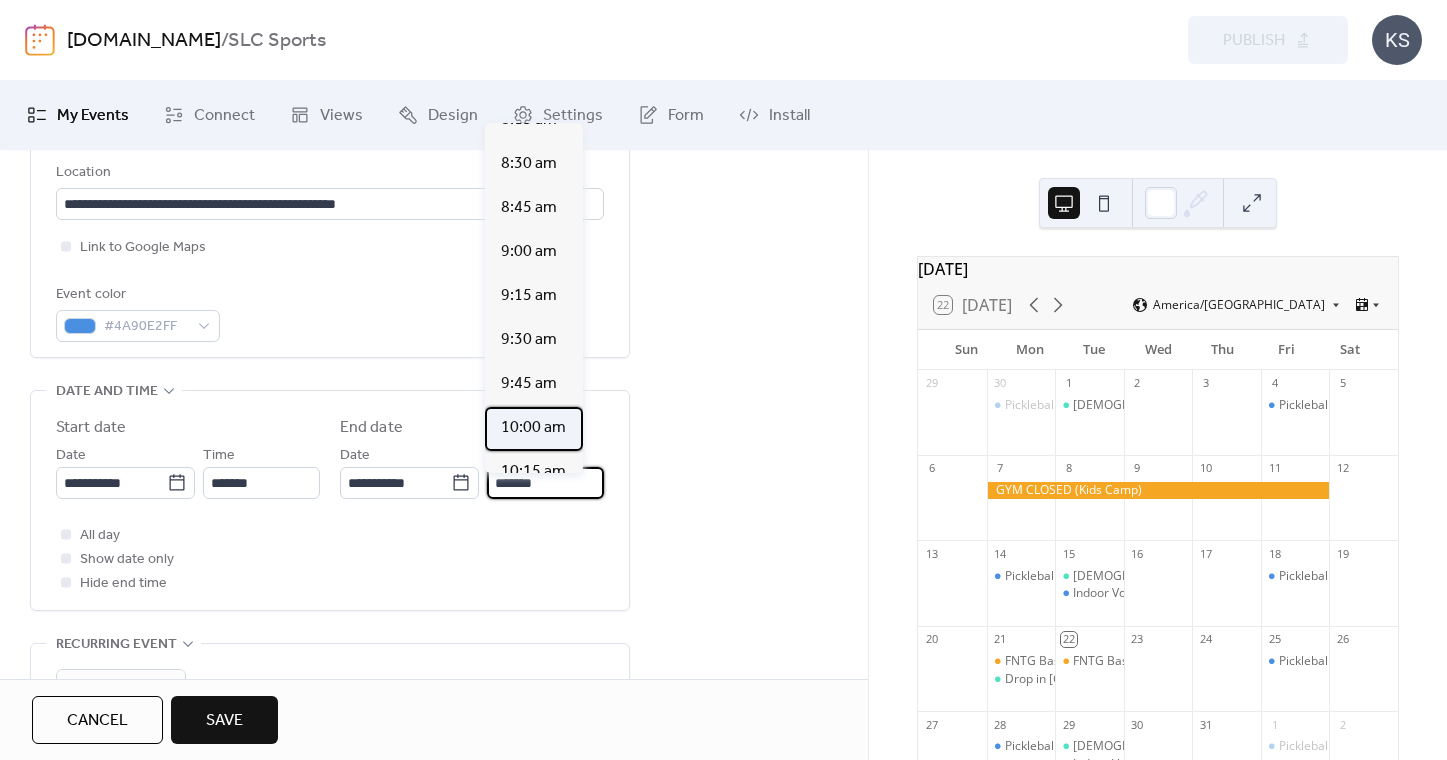 click on "10:00 am" at bounding box center (533, 428) 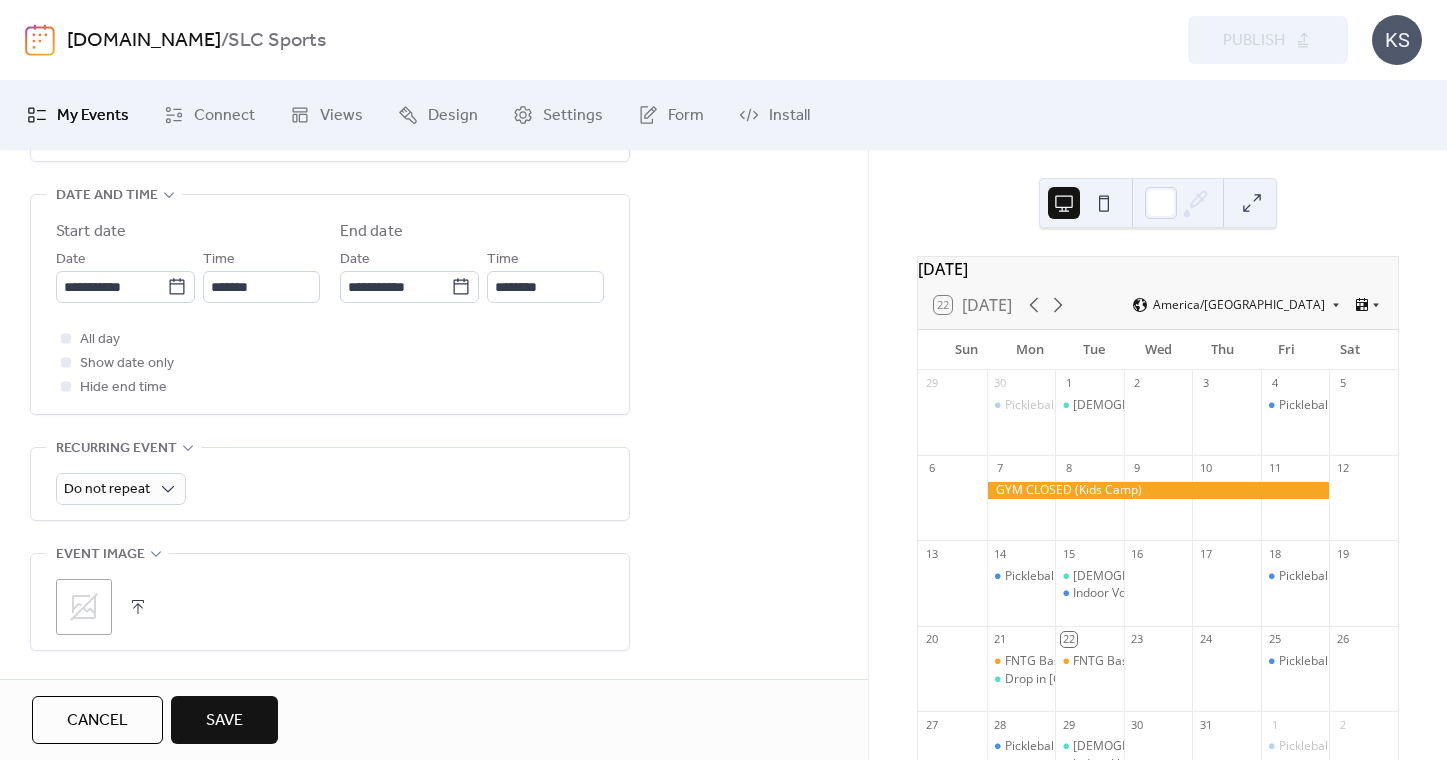 scroll, scrollTop: 649, scrollLeft: 0, axis: vertical 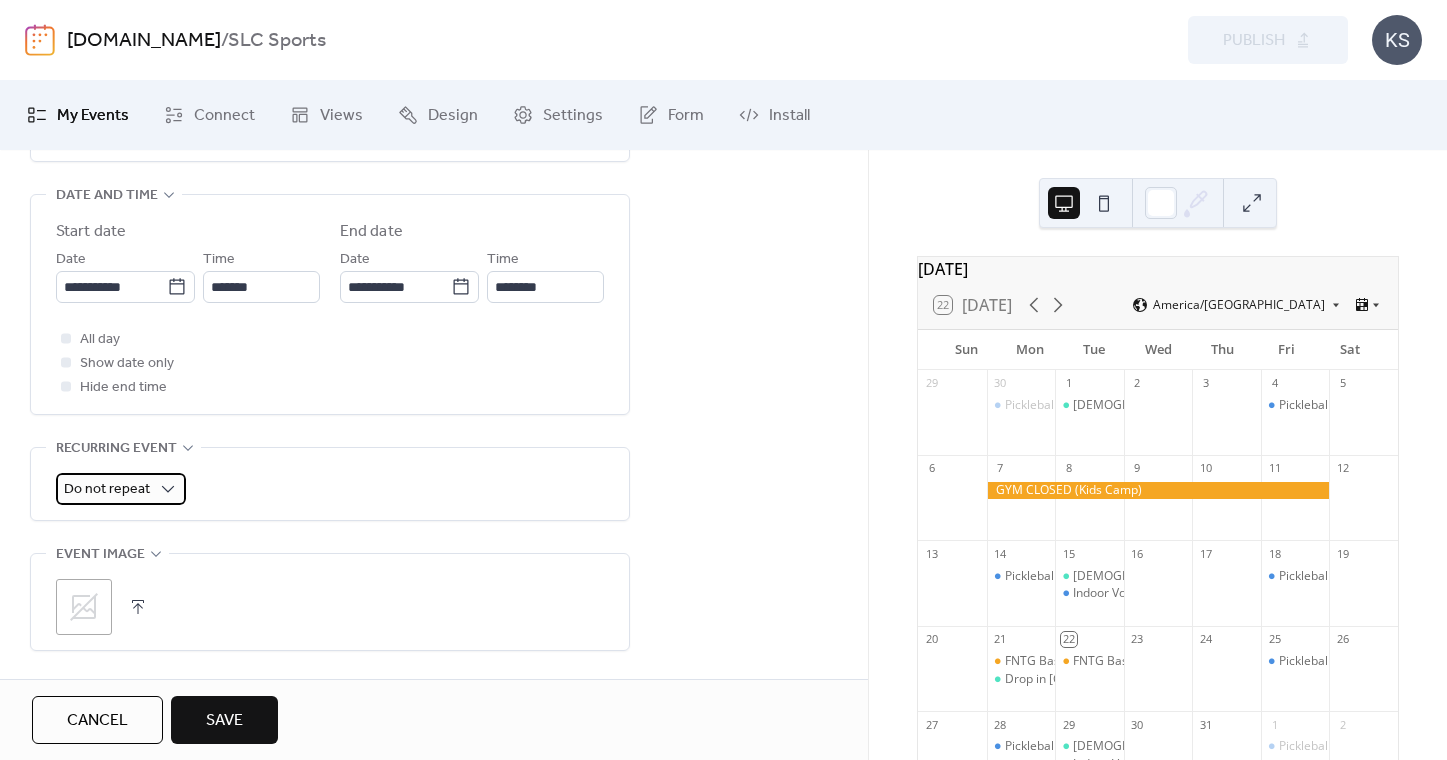 click on "Do not repeat" at bounding box center (107, 489) 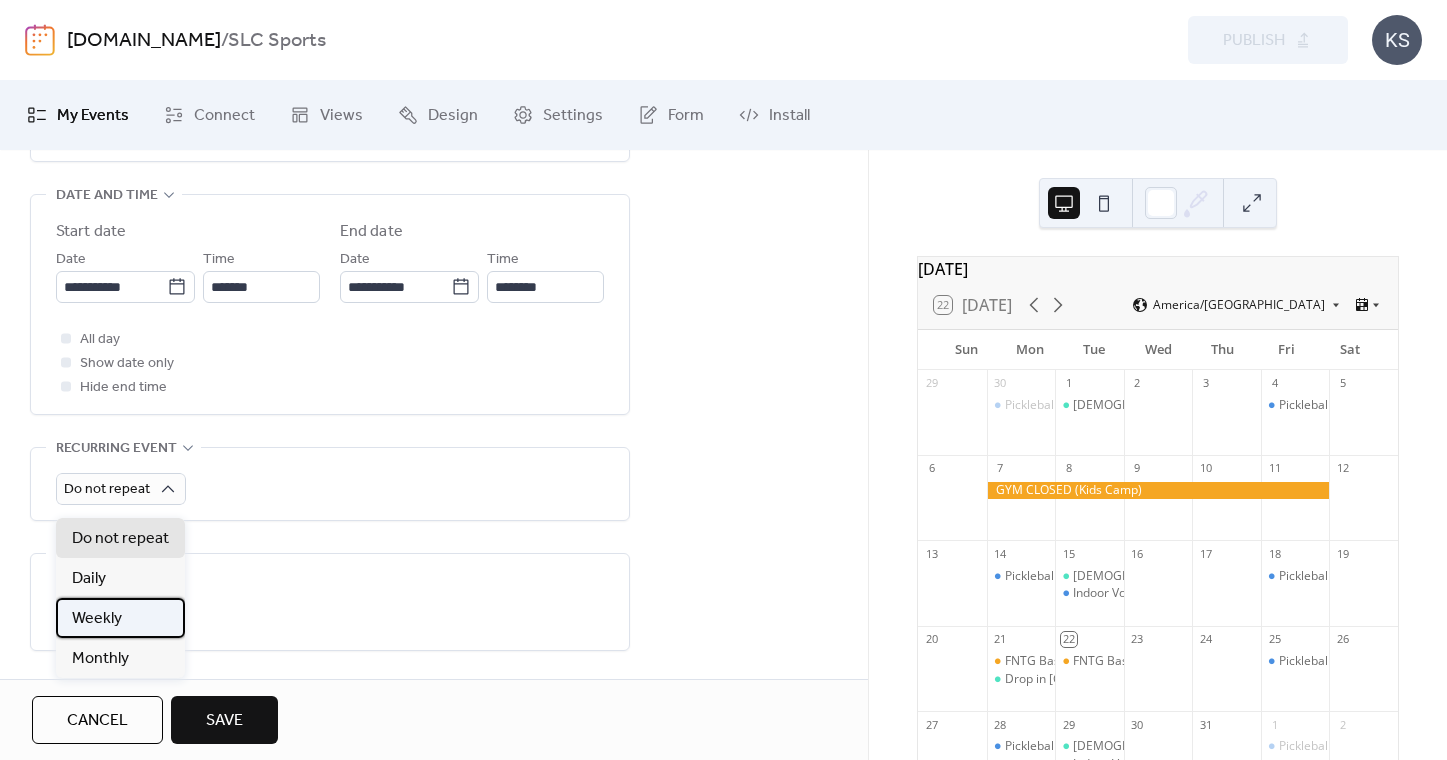click on "Weekly" at bounding box center (97, 619) 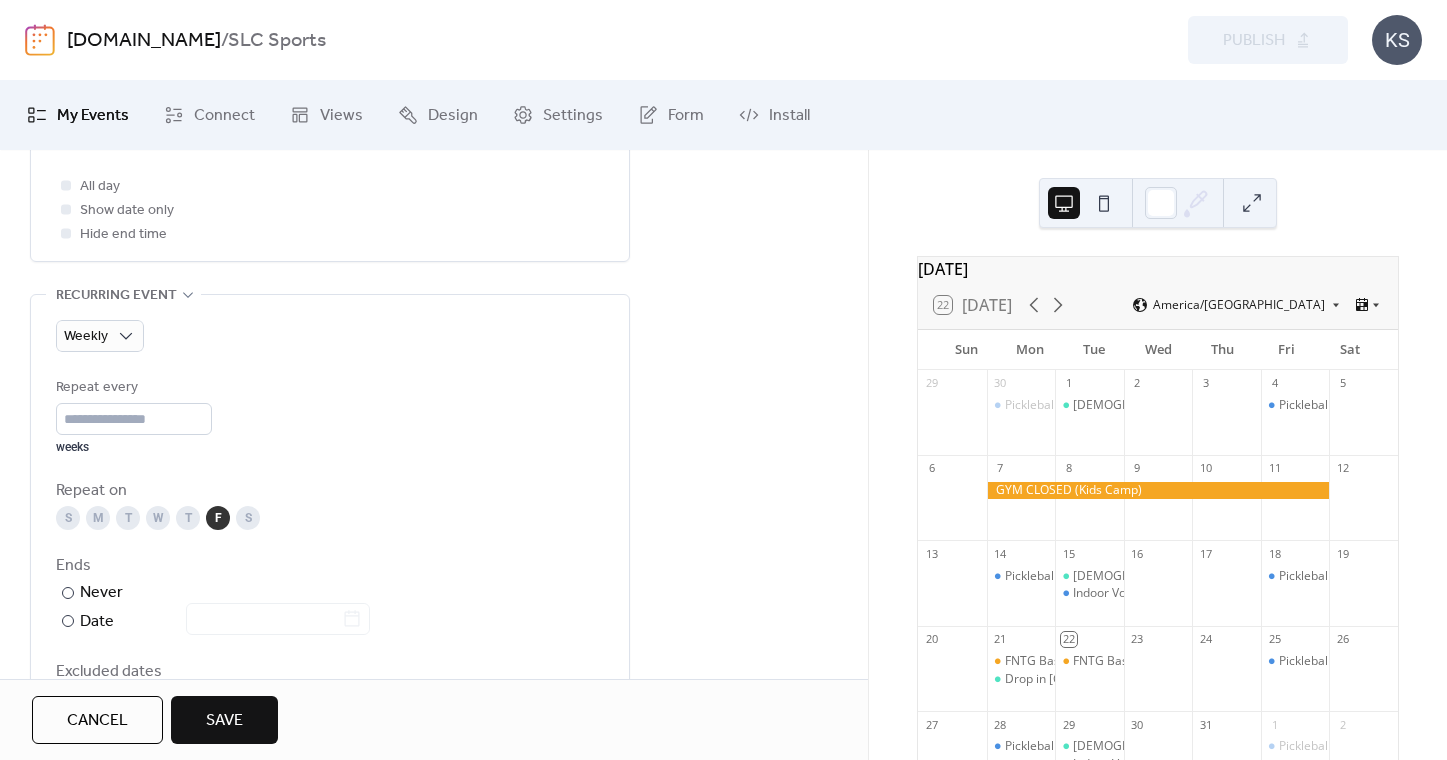 scroll, scrollTop: 844, scrollLeft: 0, axis: vertical 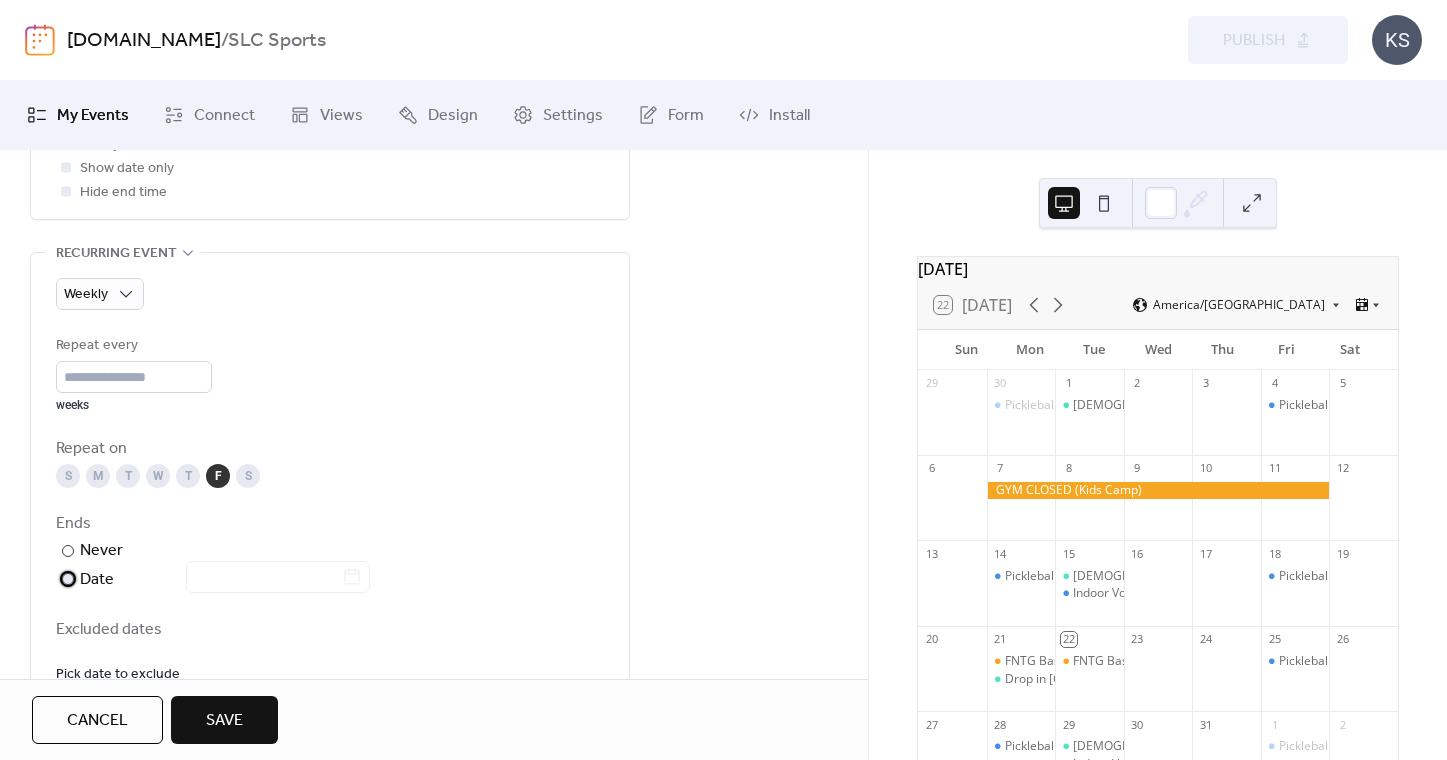 click on "Date" at bounding box center (225, 580) 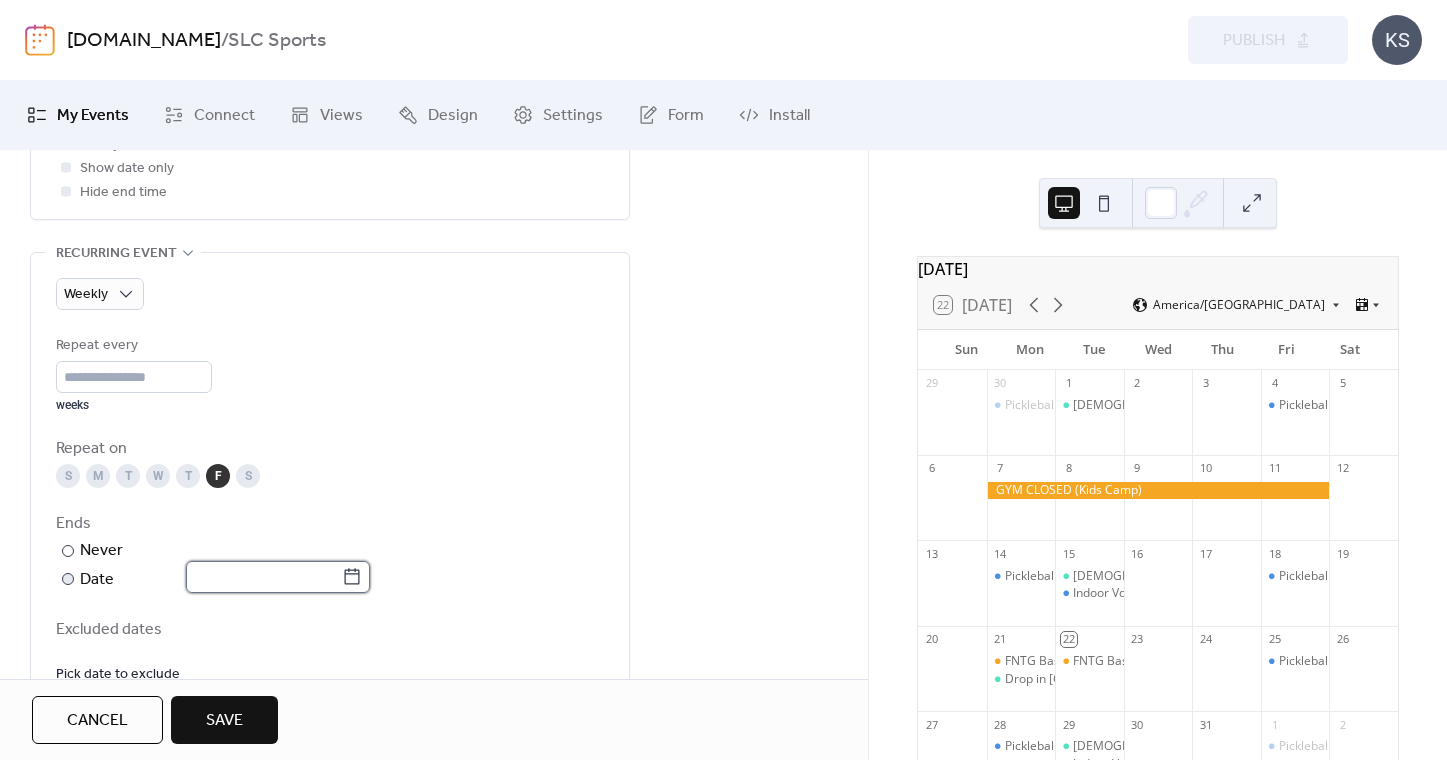 click at bounding box center [264, 577] 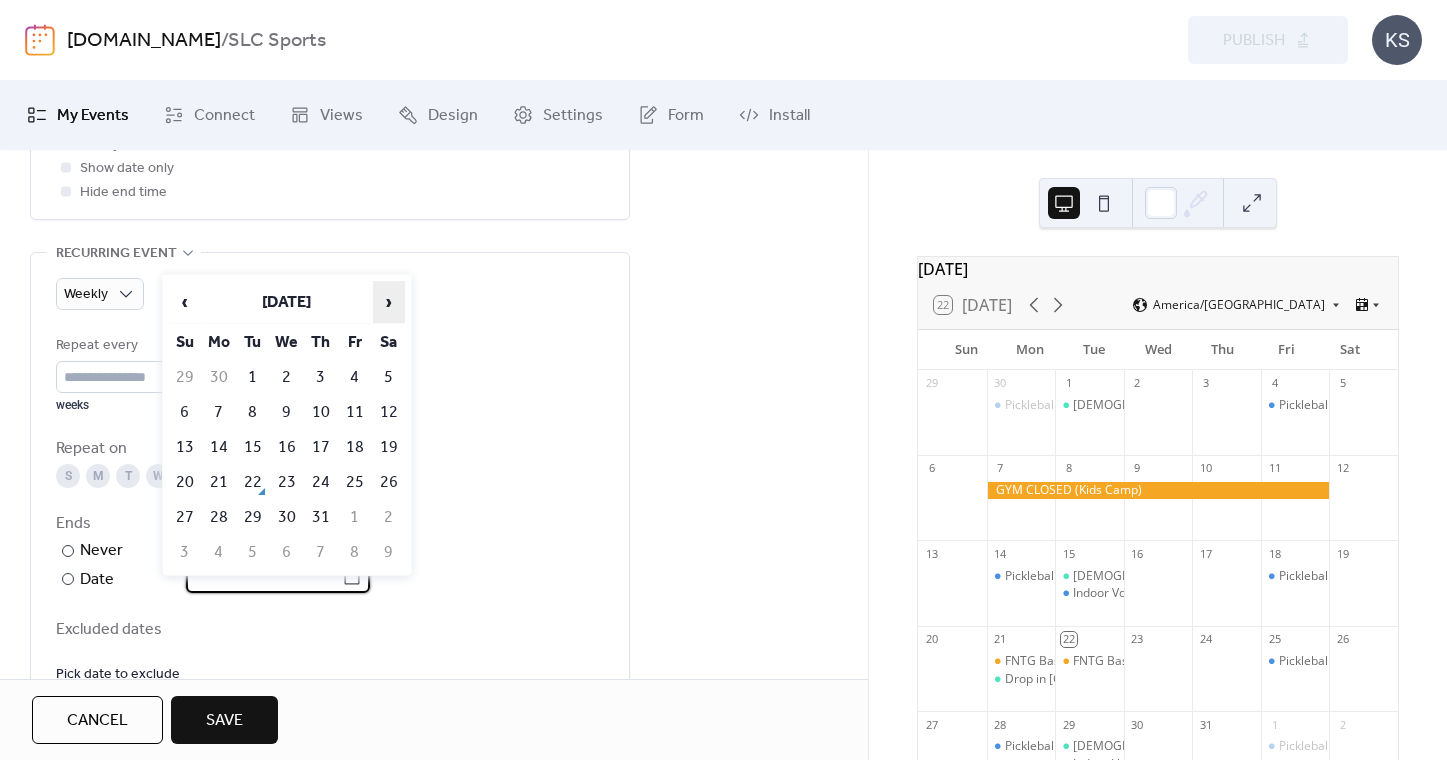 click on "›" at bounding box center (389, 302) 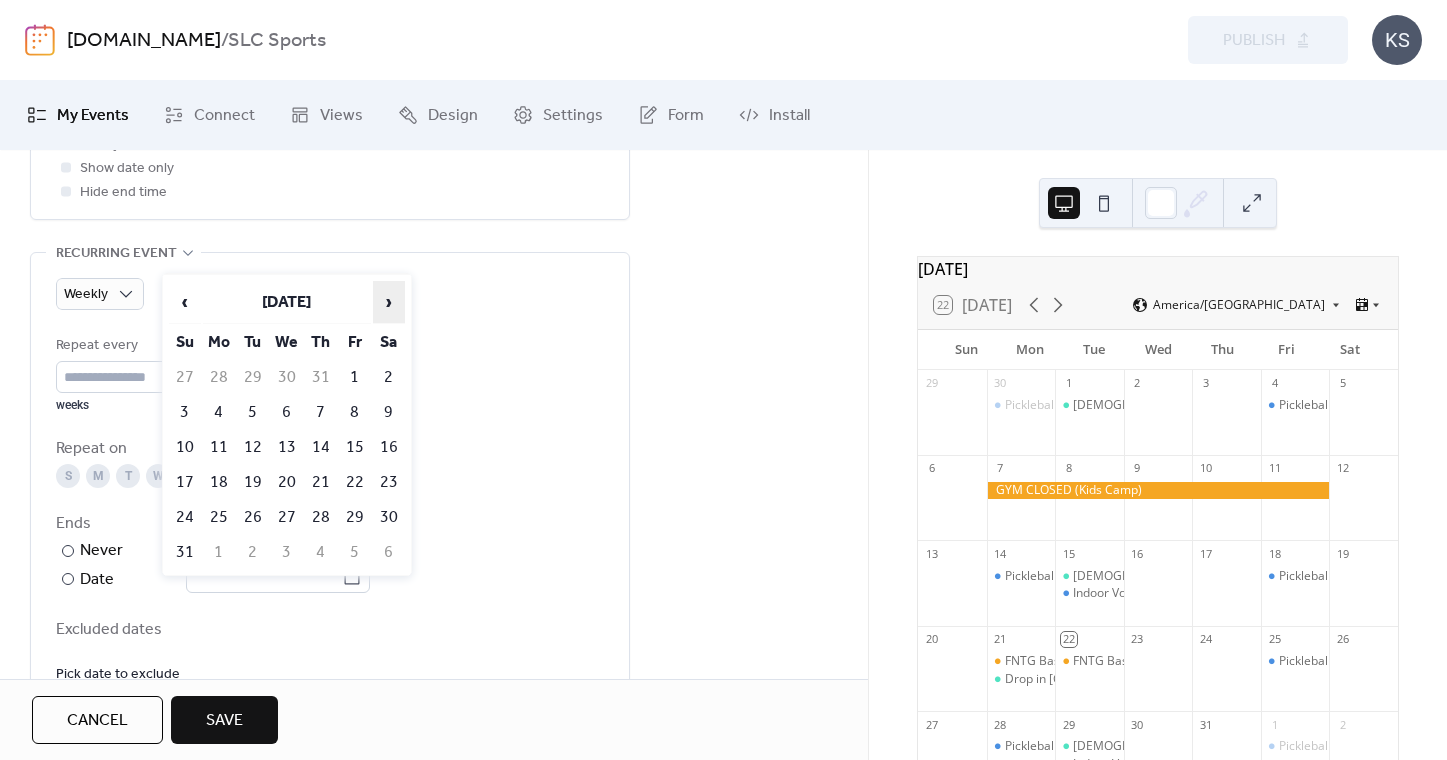 click on "›" at bounding box center (389, 302) 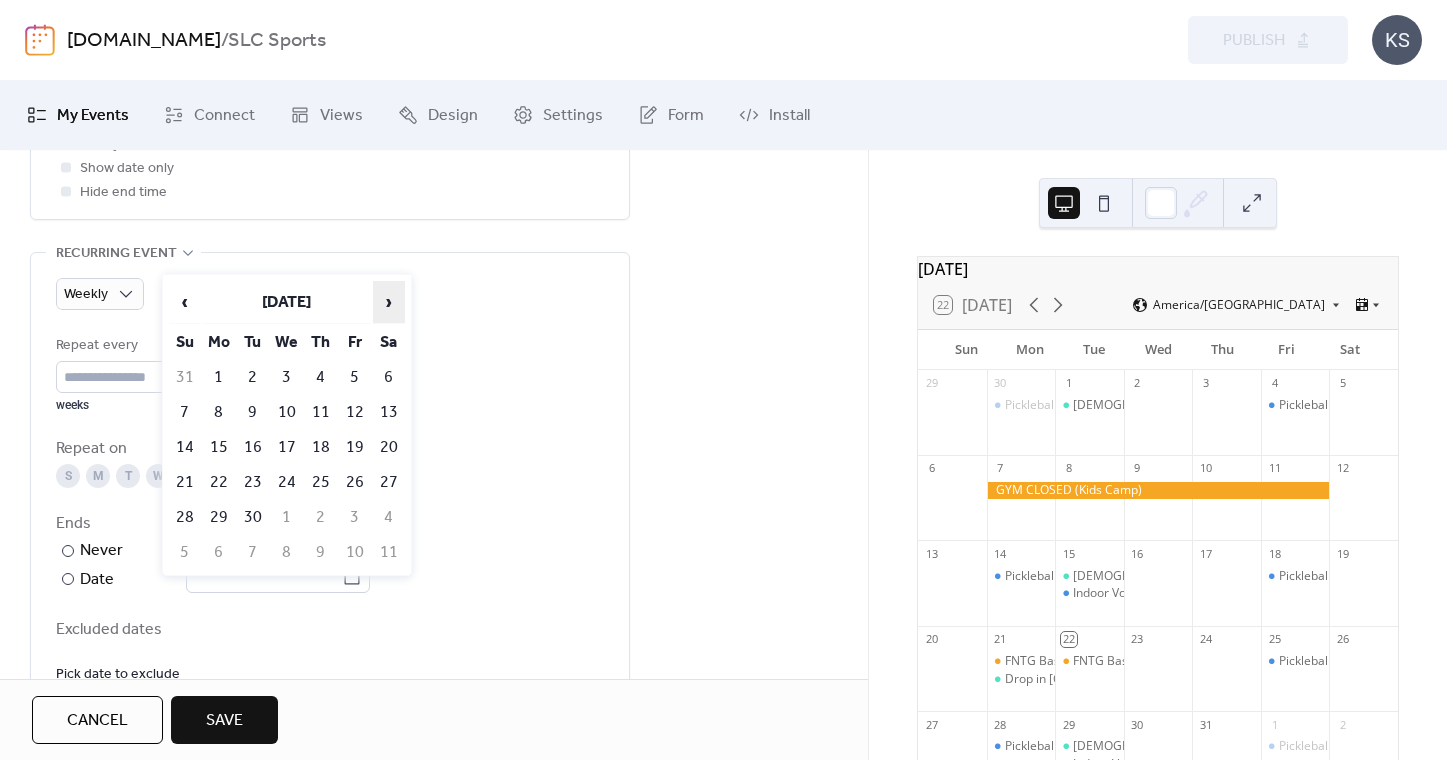 click on "›" at bounding box center (389, 302) 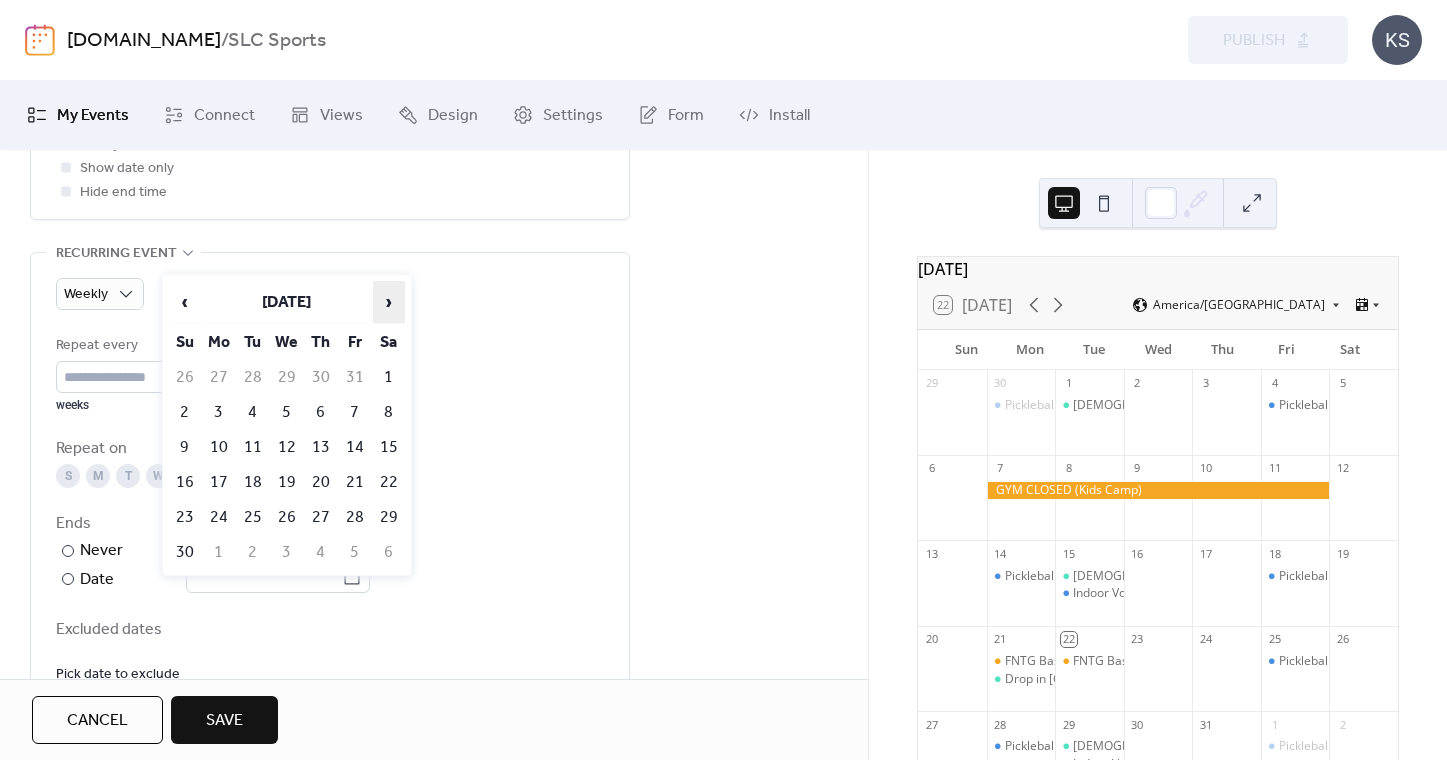 click on "›" at bounding box center [389, 302] 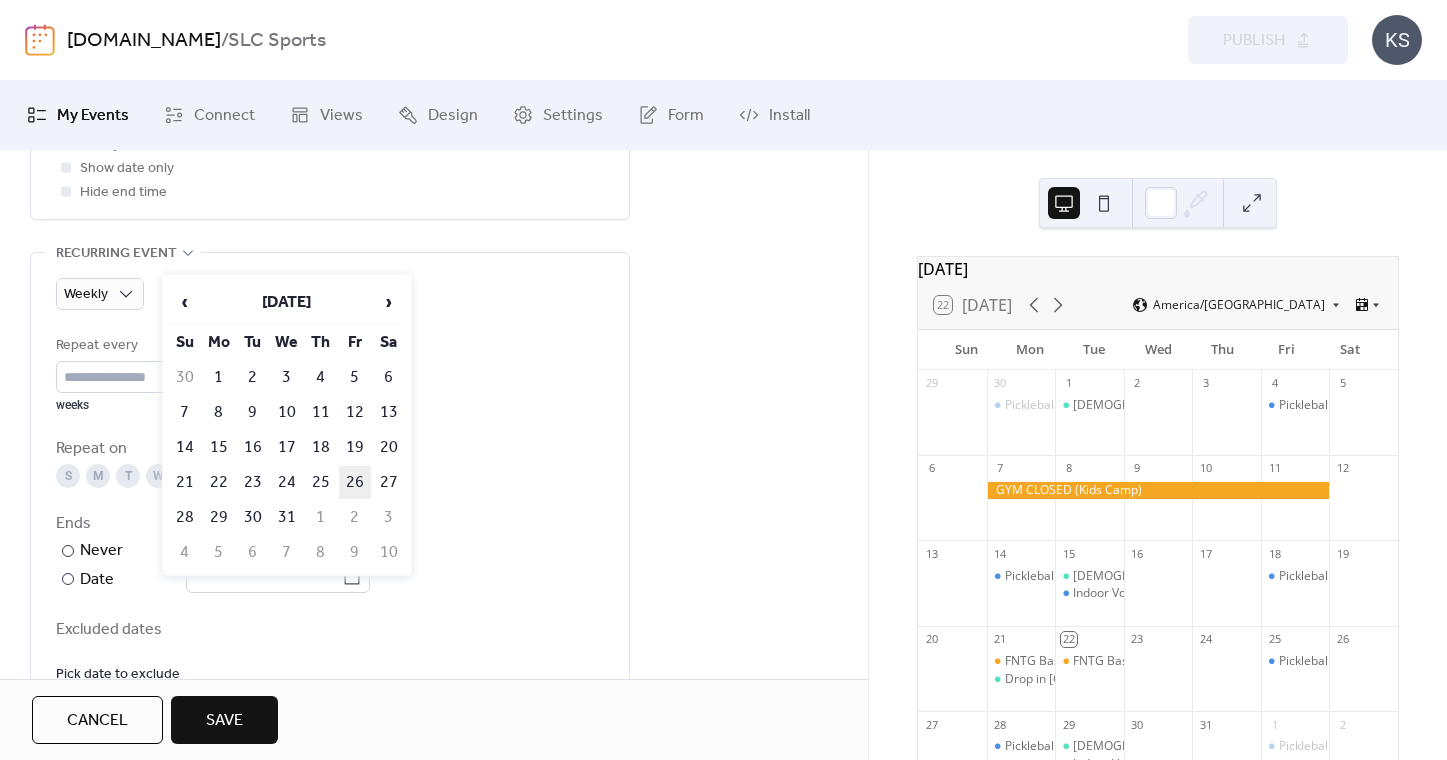 click on "26" at bounding box center [355, 482] 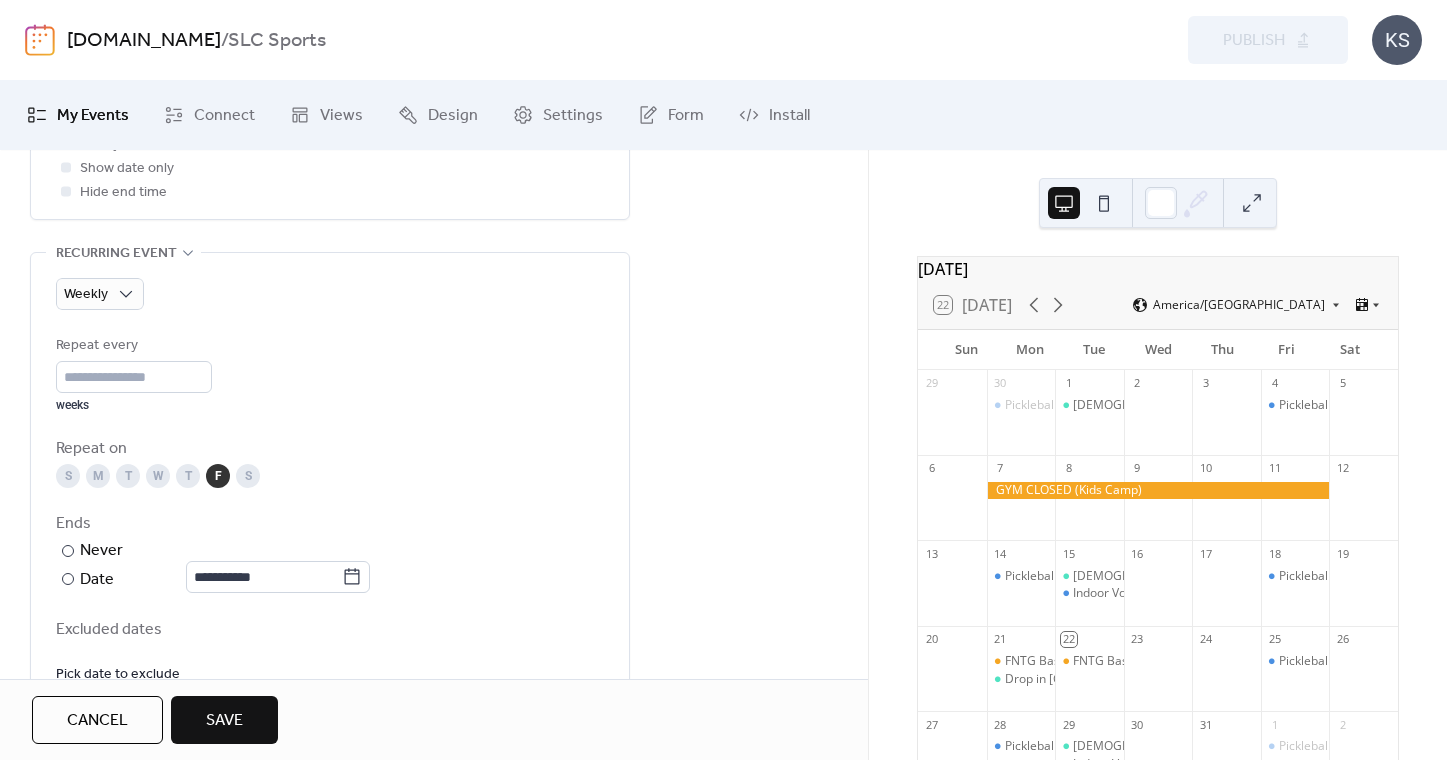 click on "Repeat on" at bounding box center [328, 449] 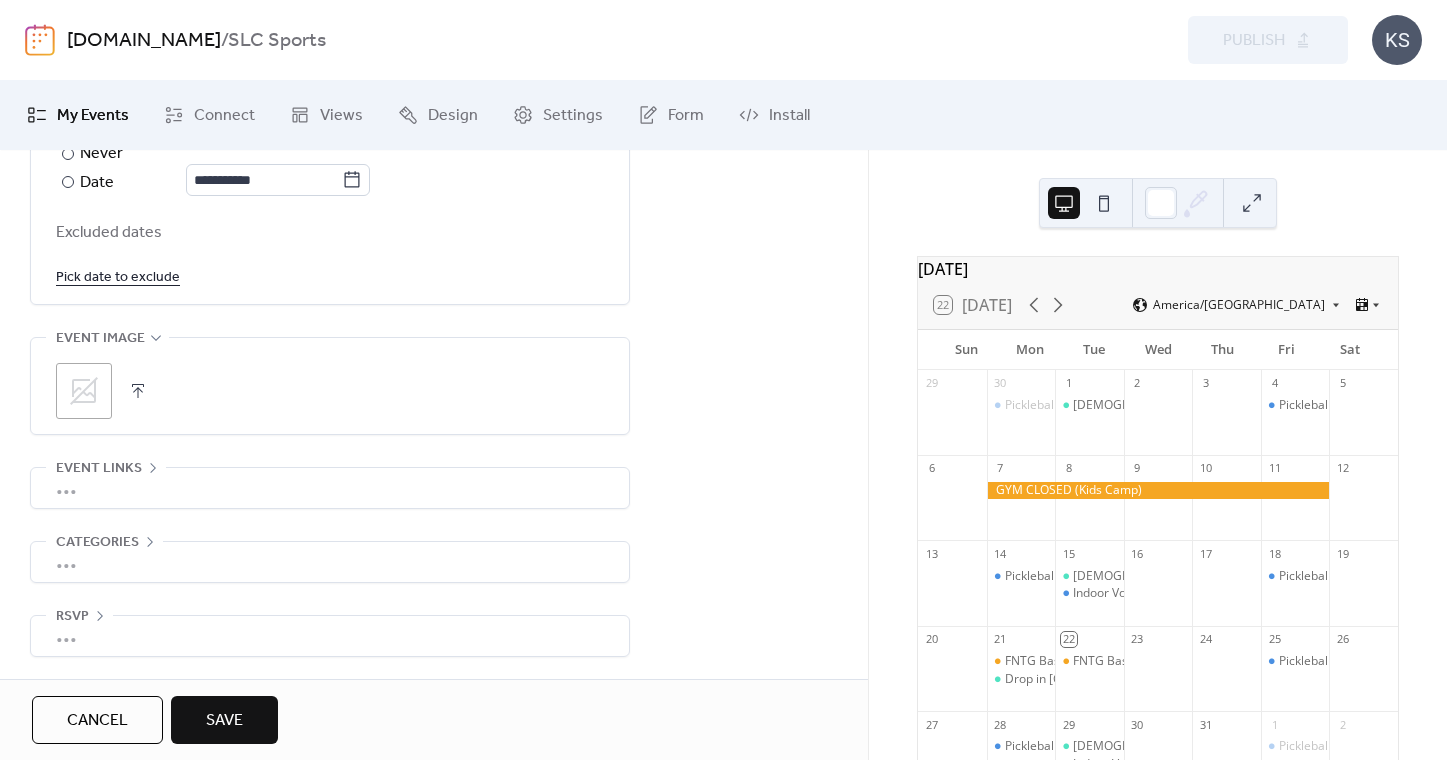 scroll, scrollTop: 1256, scrollLeft: 0, axis: vertical 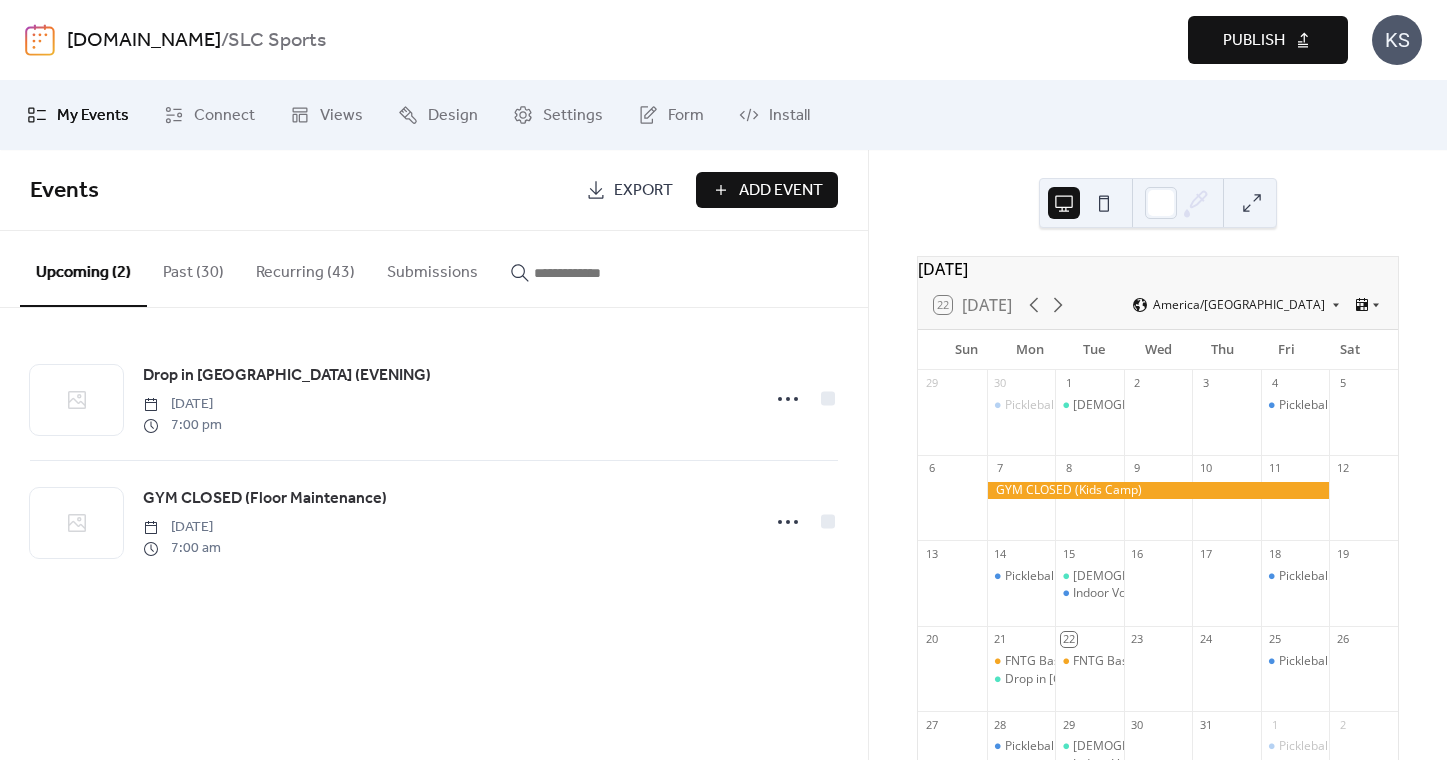 click on "Publish" at bounding box center [1254, 41] 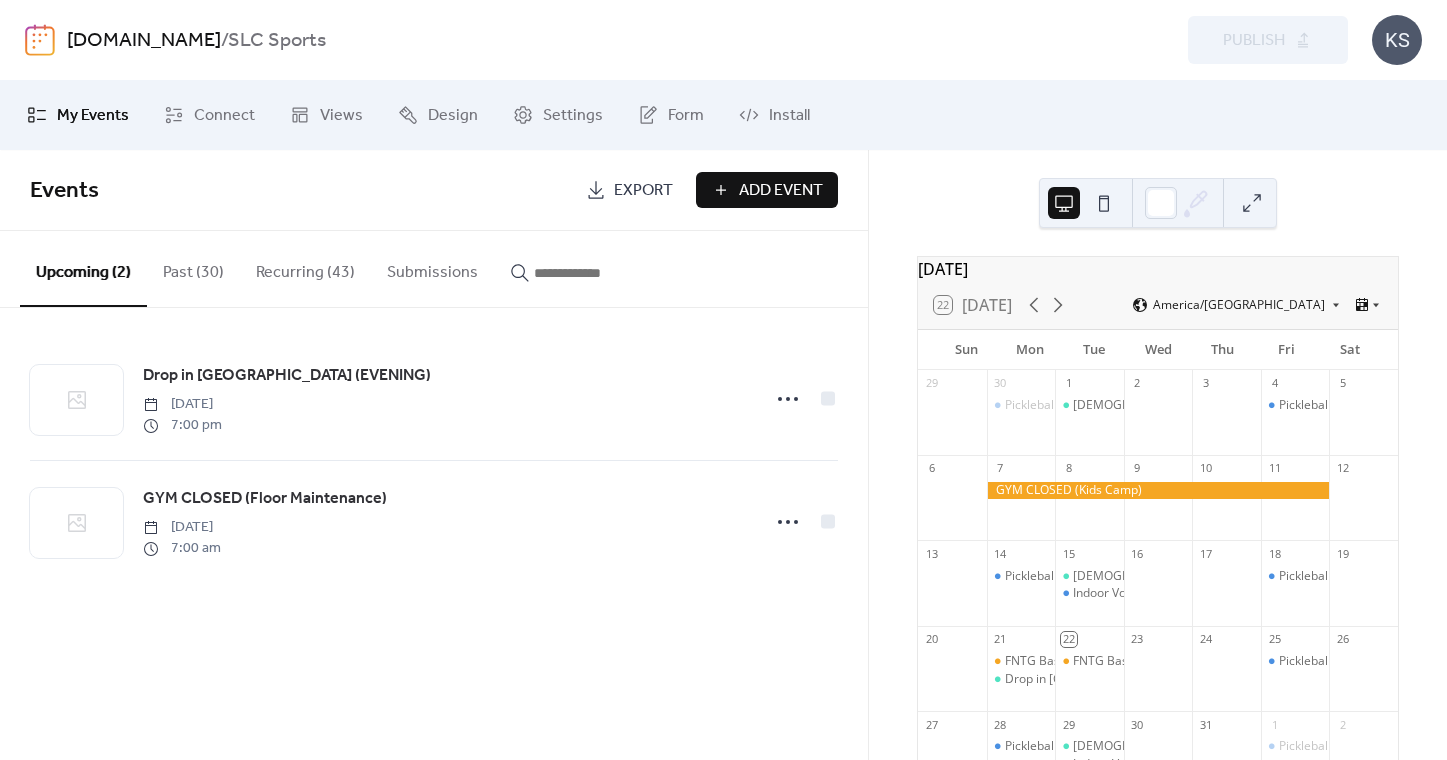 click on "Recurring (43)" at bounding box center [305, 268] 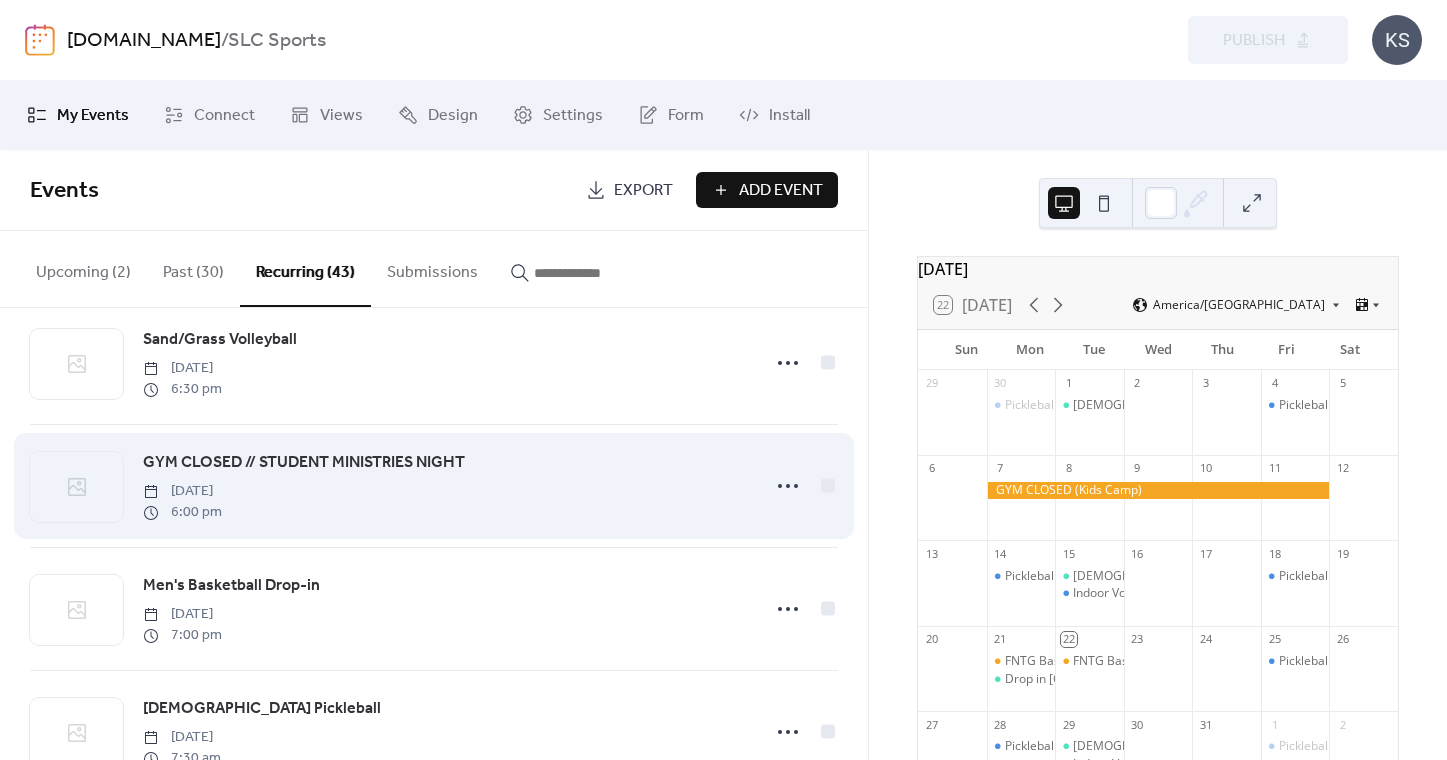 scroll, scrollTop: 4339, scrollLeft: 0, axis: vertical 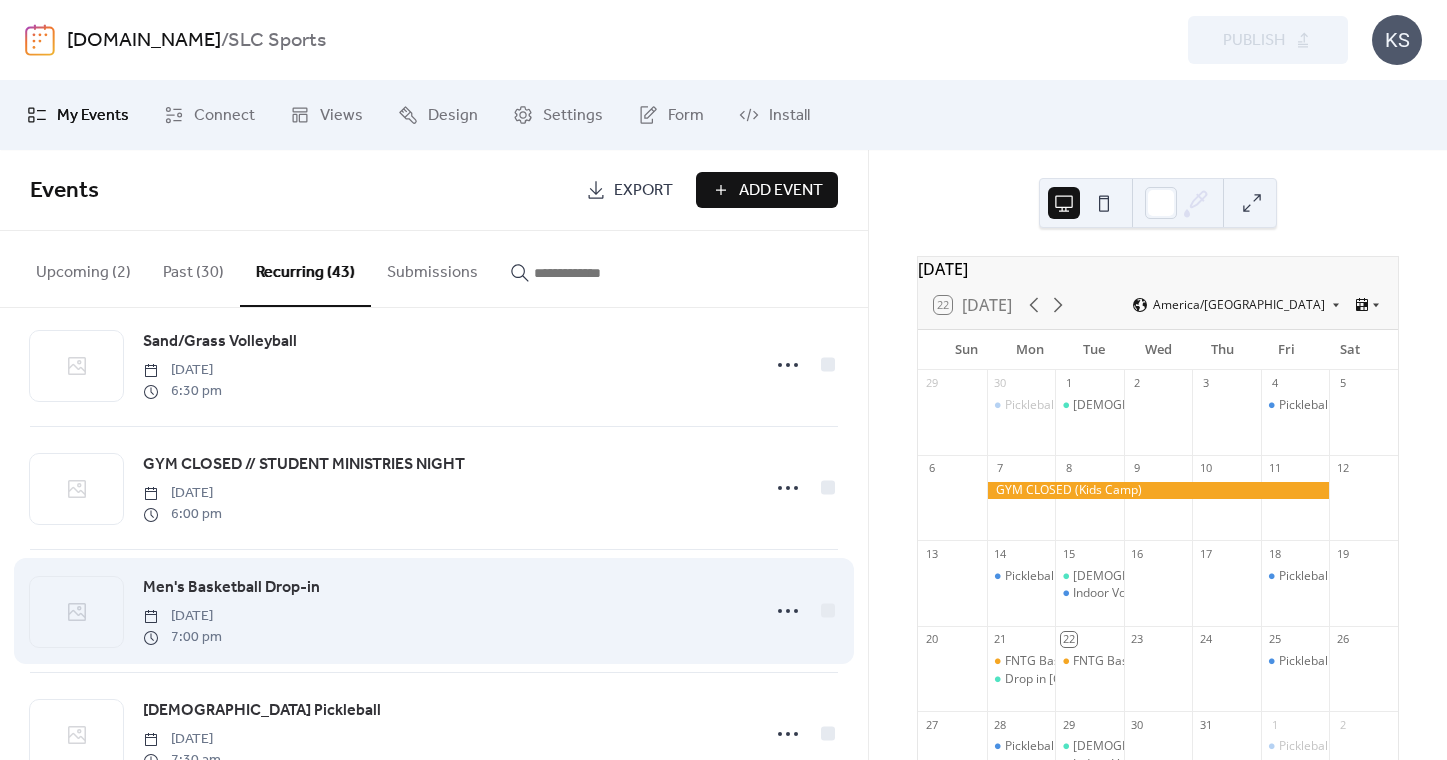 click on "Men's Basketball Drop-in" at bounding box center (231, 588) 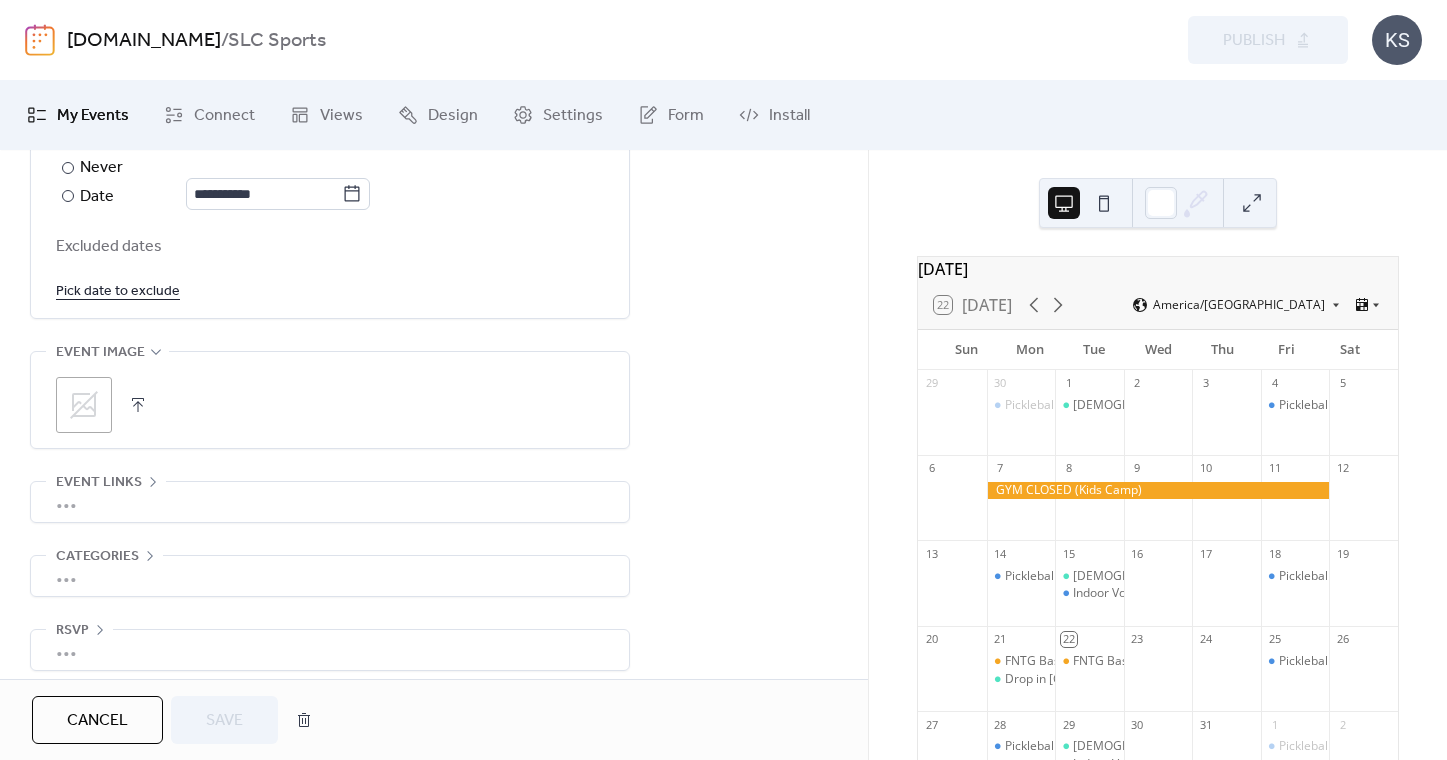 scroll, scrollTop: 1226, scrollLeft: 0, axis: vertical 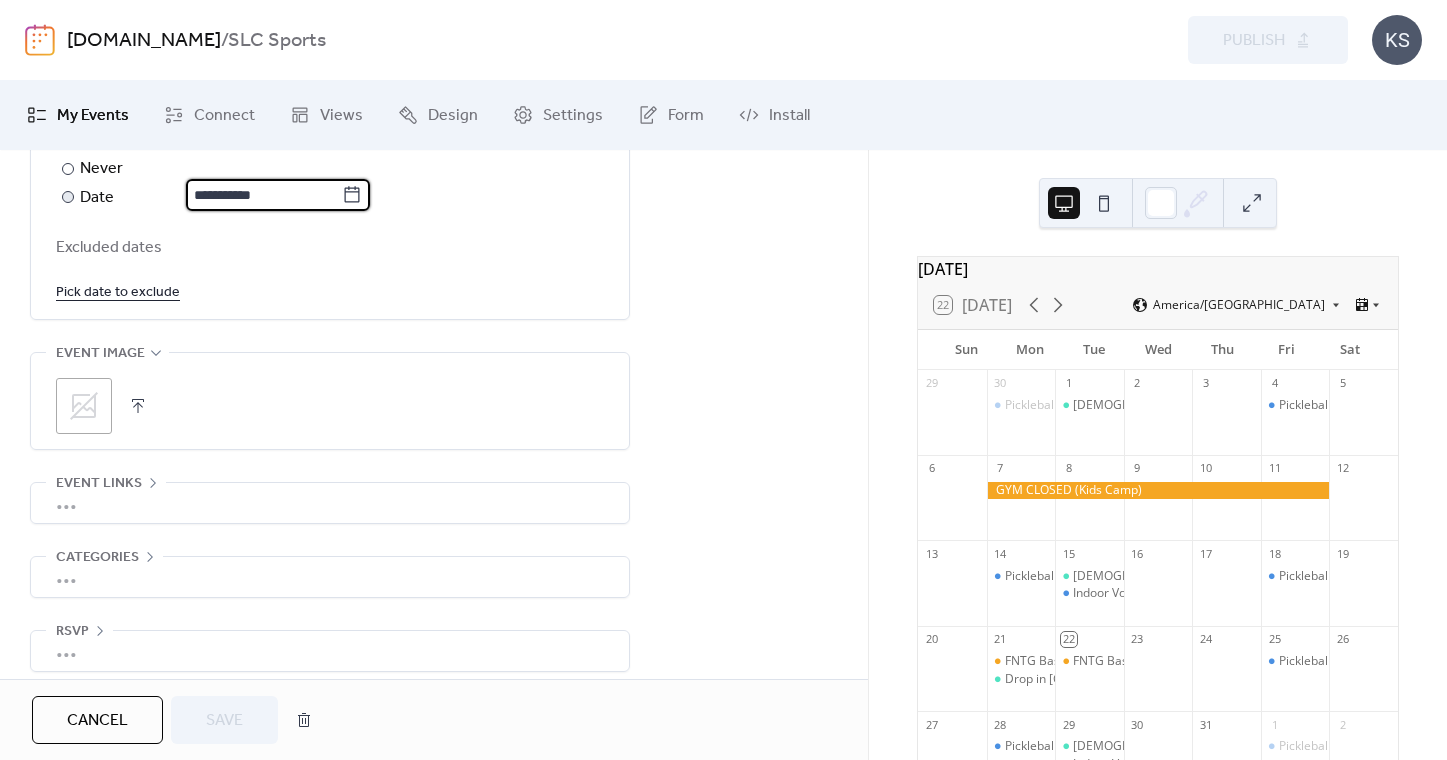 click on "**********" at bounding box center (264, 195) 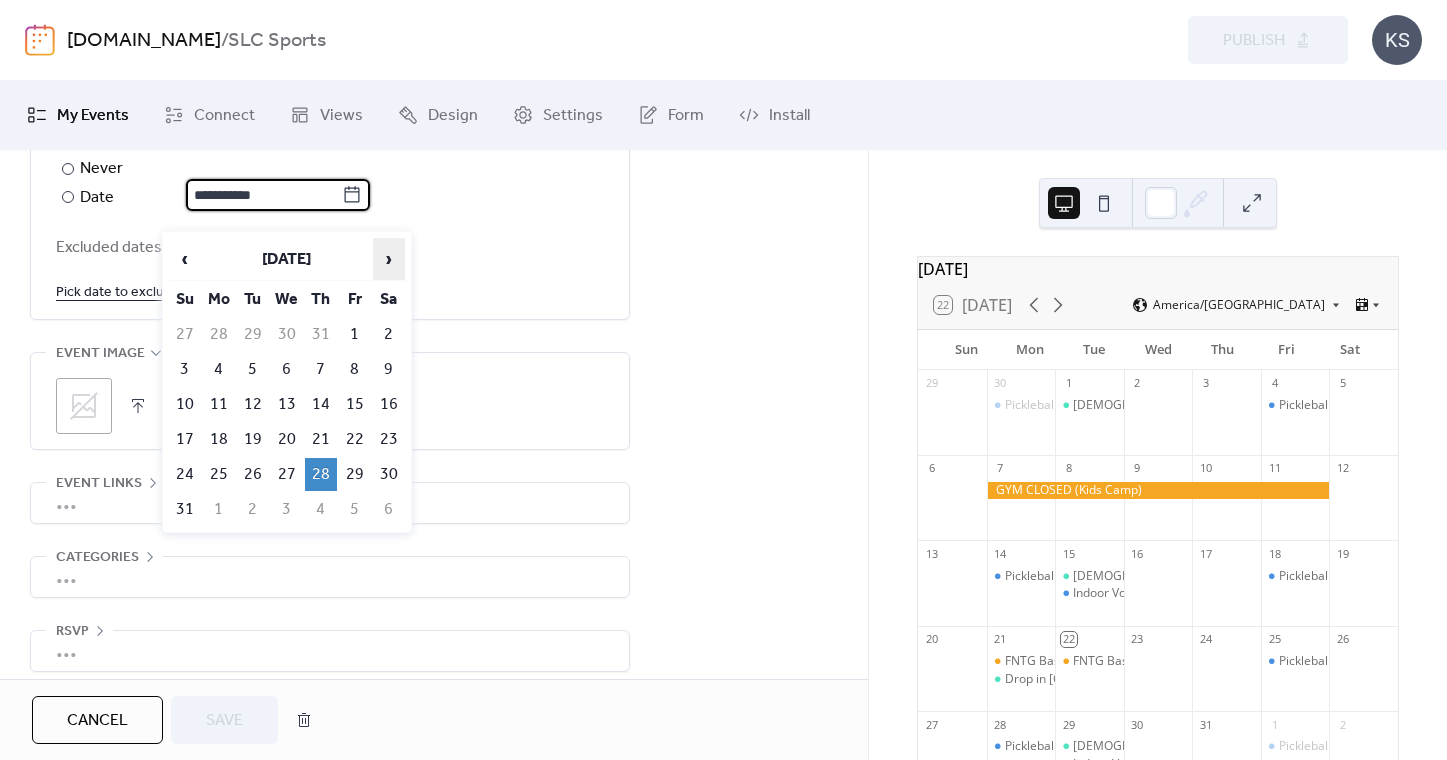 click on "›" at bounding box center (389, 259) 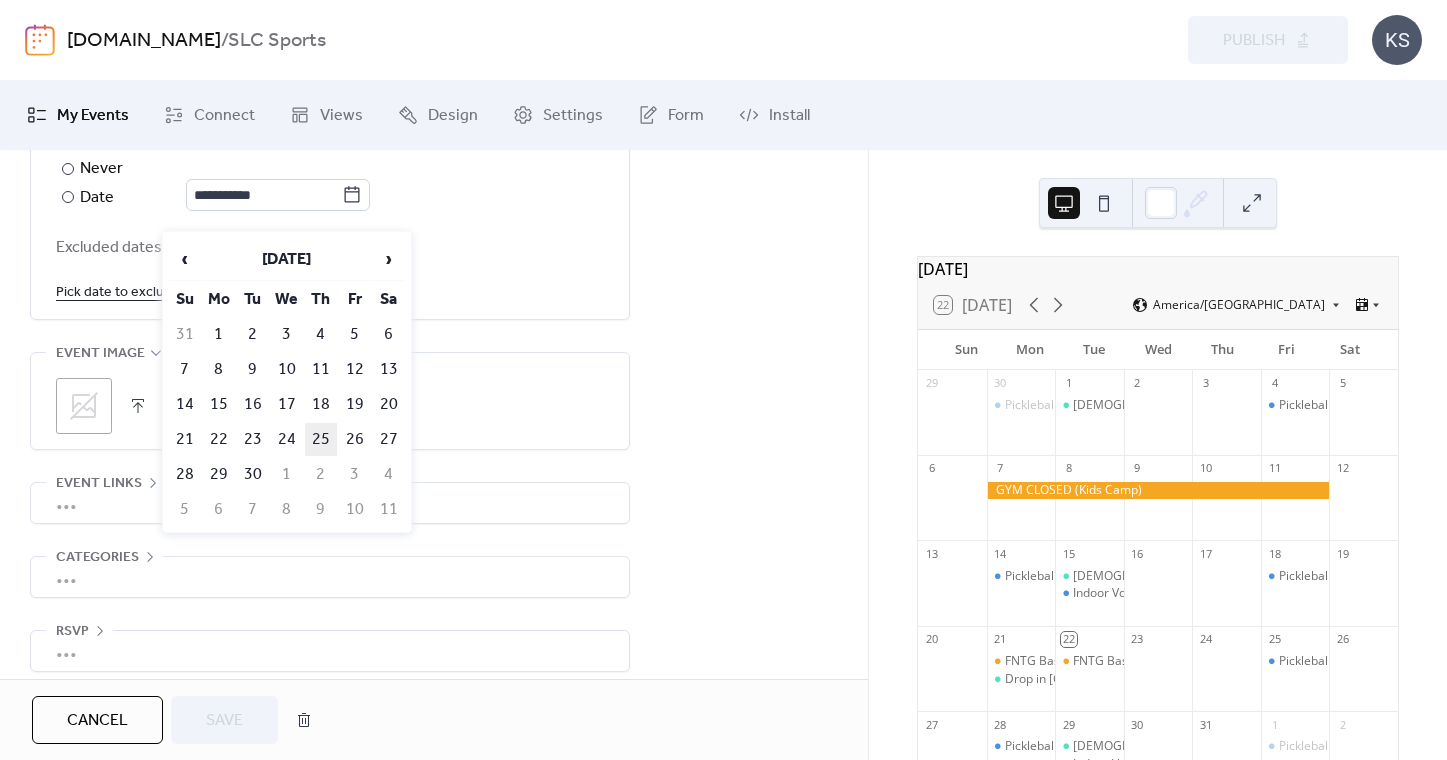 click on "25" at bounding box center (321, 439) 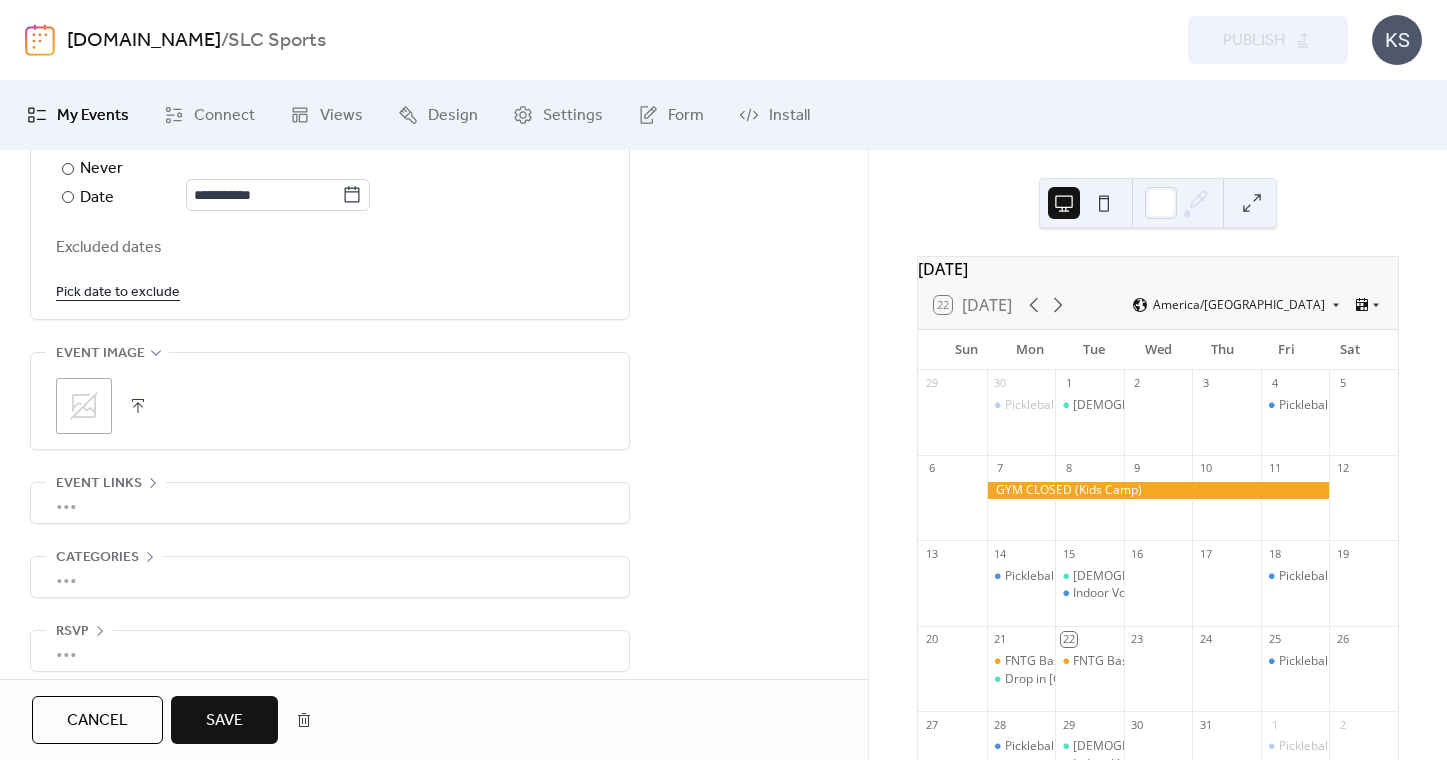 click on "**********" at bounding box center [434, -136] 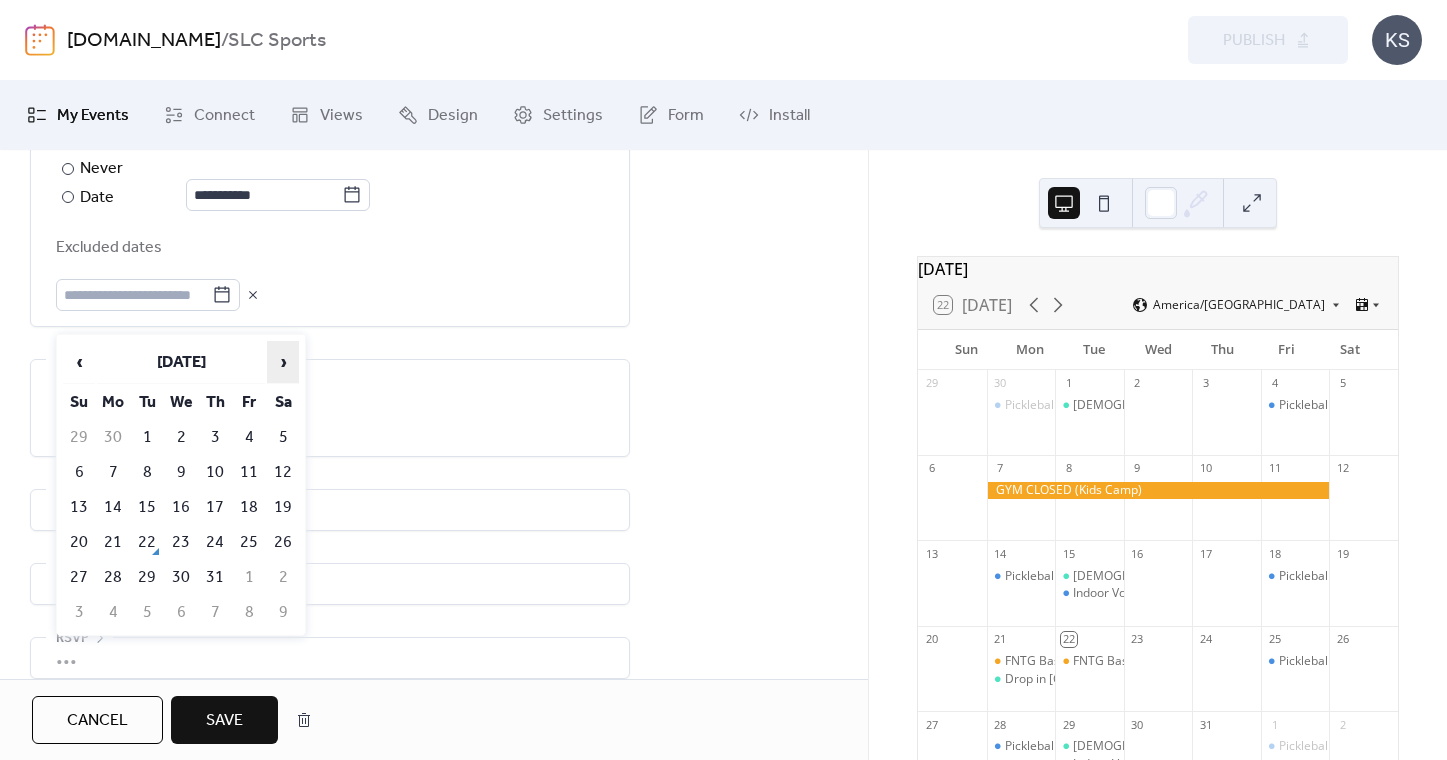 click on "›" at bounding box center [283, 362] 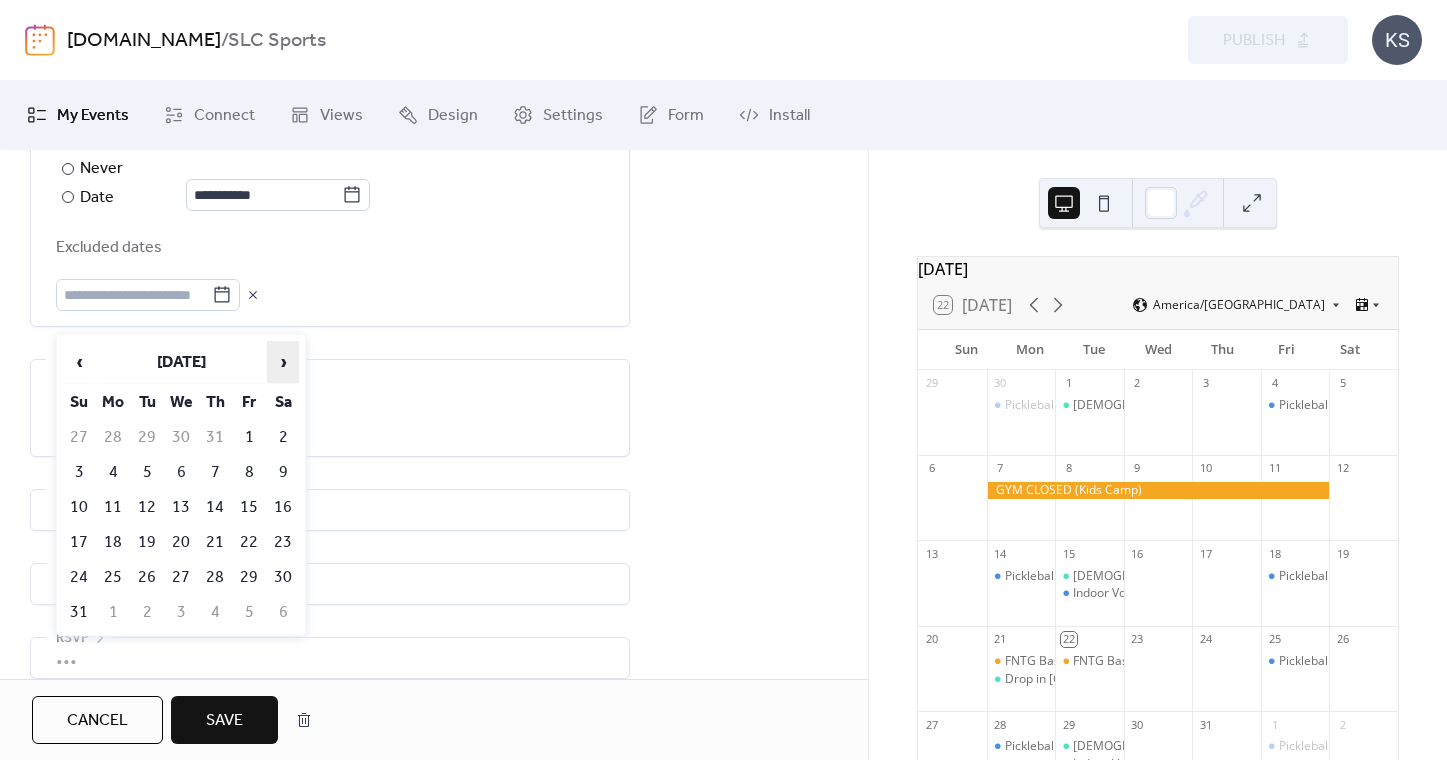 click on "›" at bounding box center (283, 362) 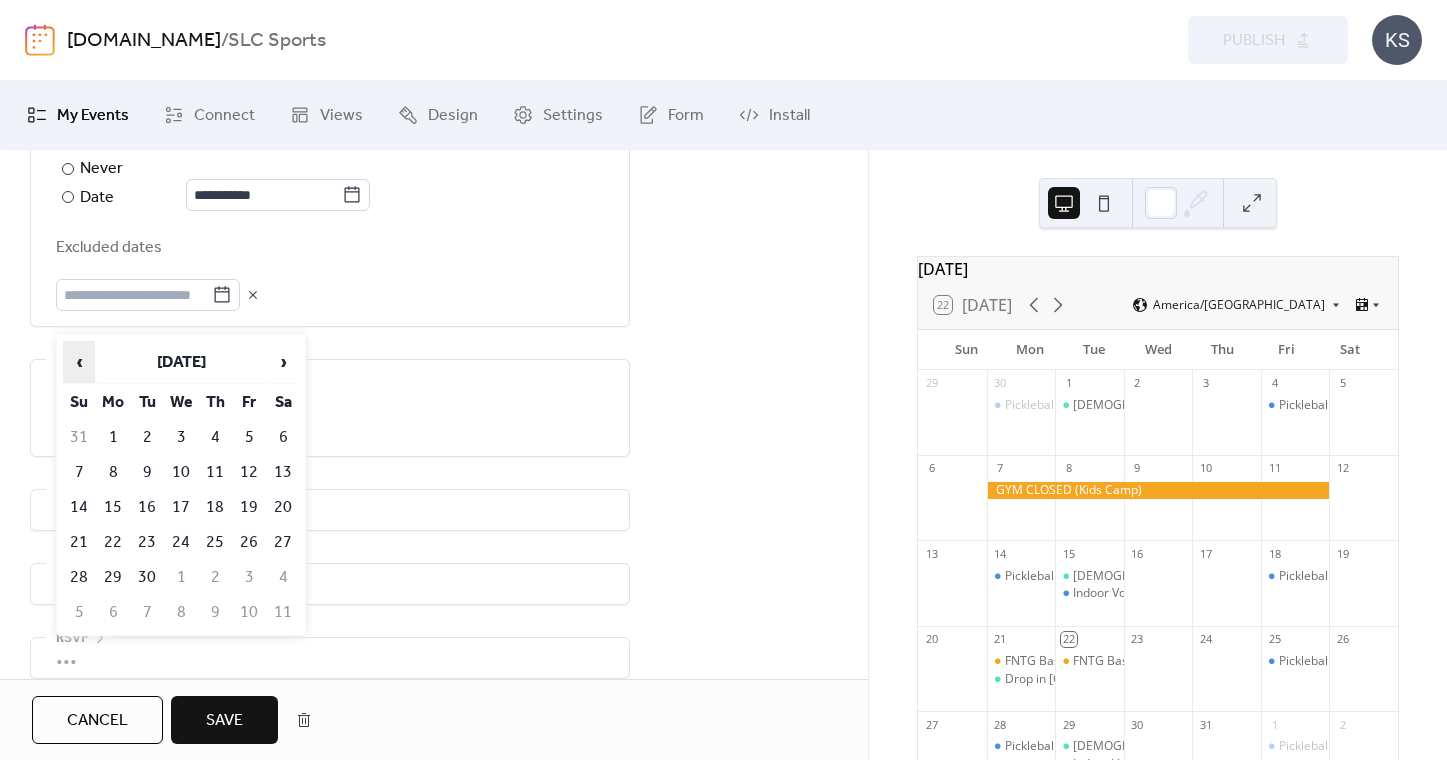 click on "‹" at bounding box center [79, 362] 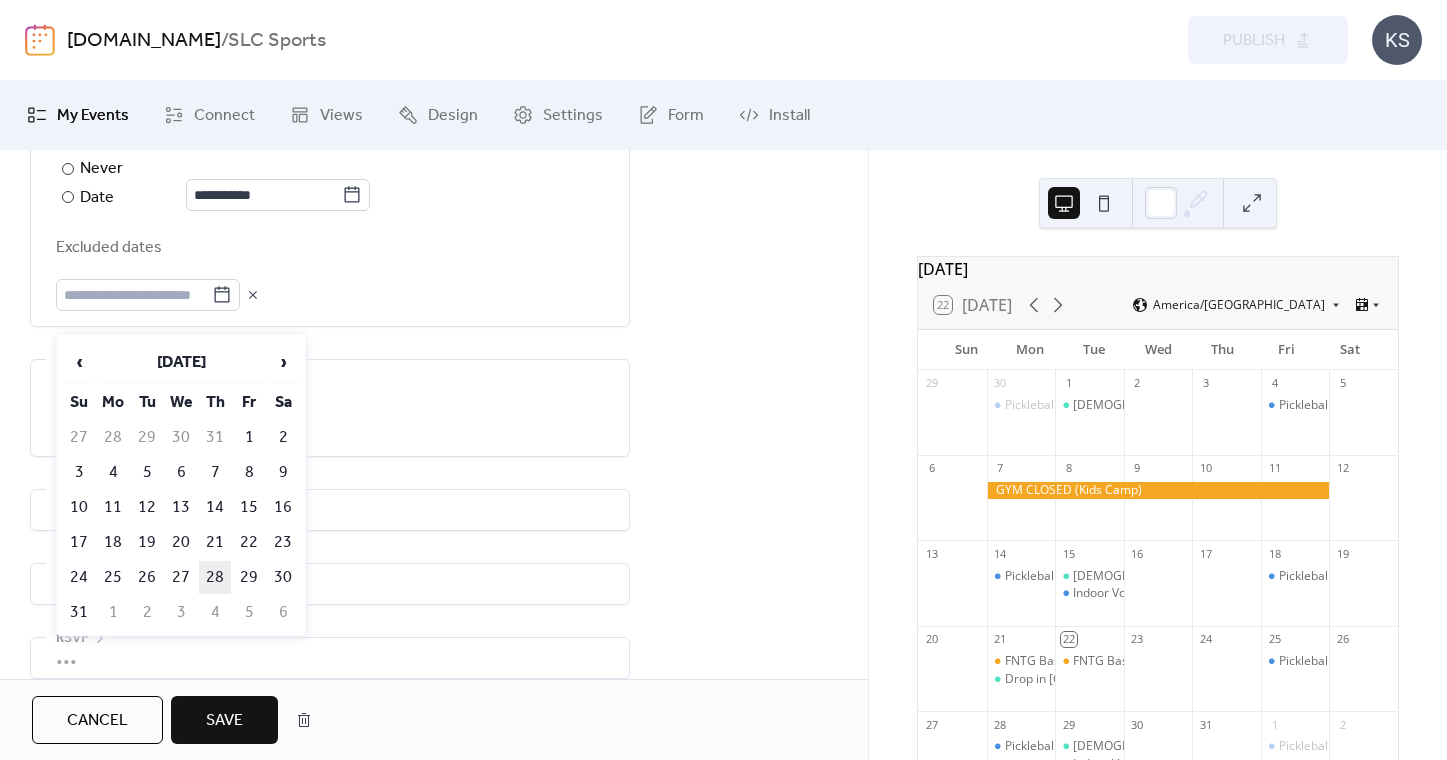 click on "28" at bounding box center (215, 577) 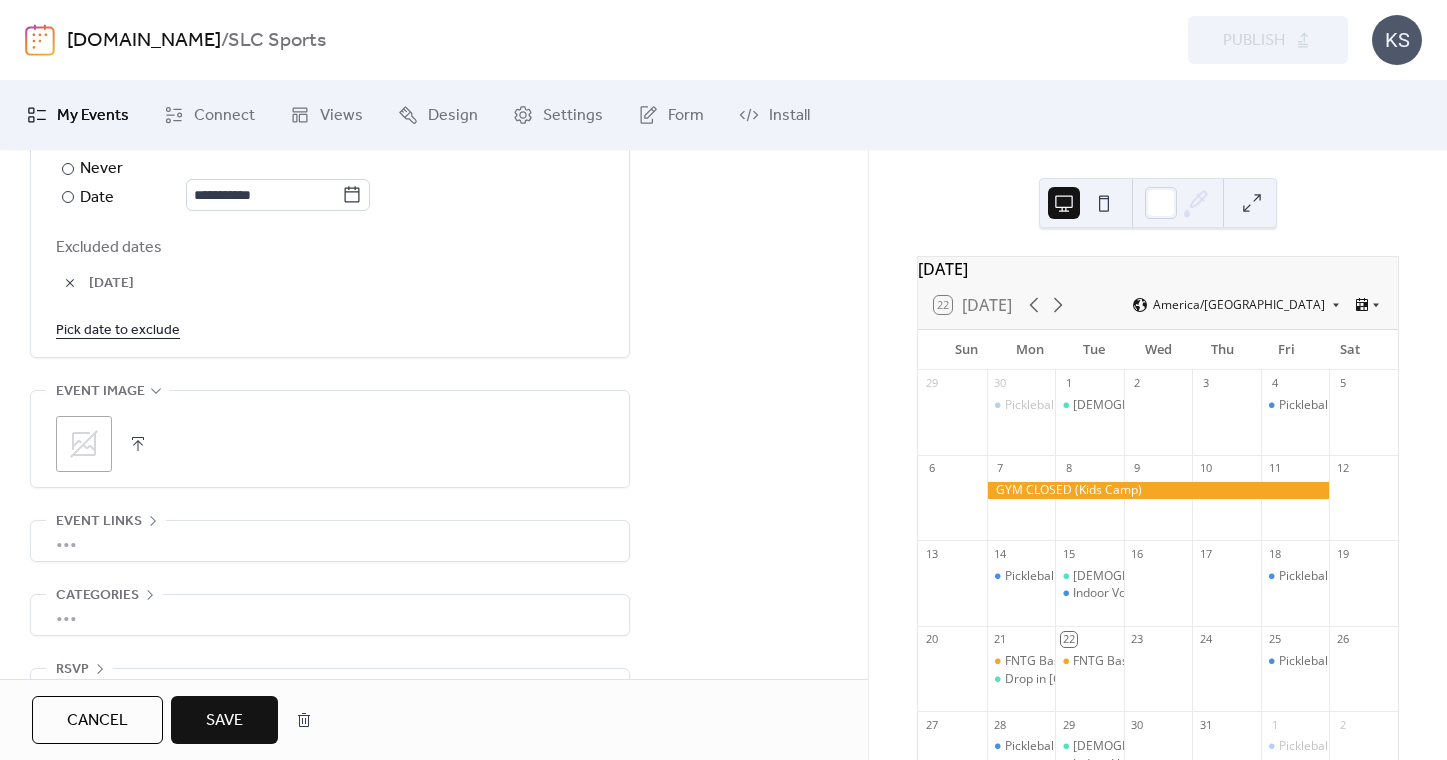scroll, scrollTop: 1247, scrollLeft: 0, axis: vertical 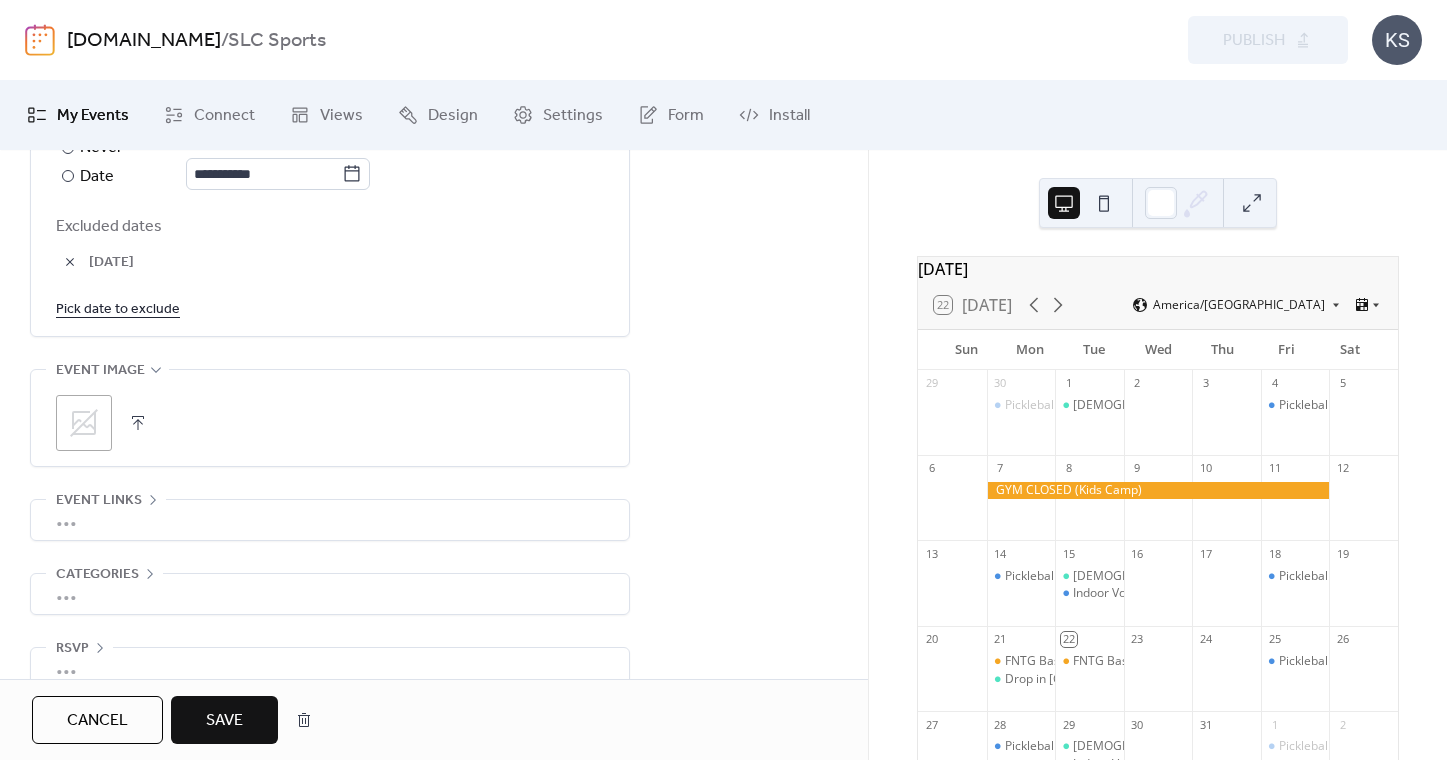 click on "Save" at bounding box center [224, 720] 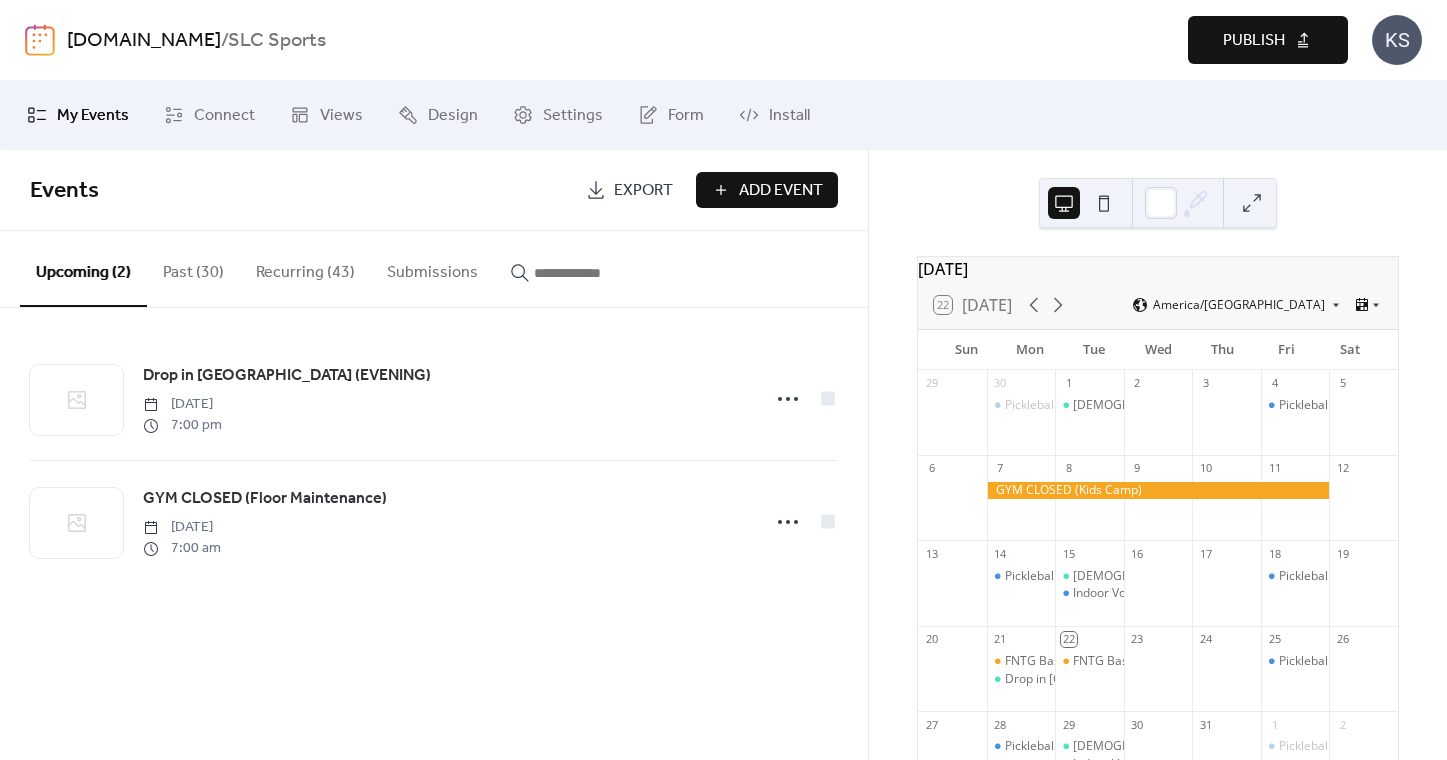 click on "Publish" at bounding box center (1268, 40) 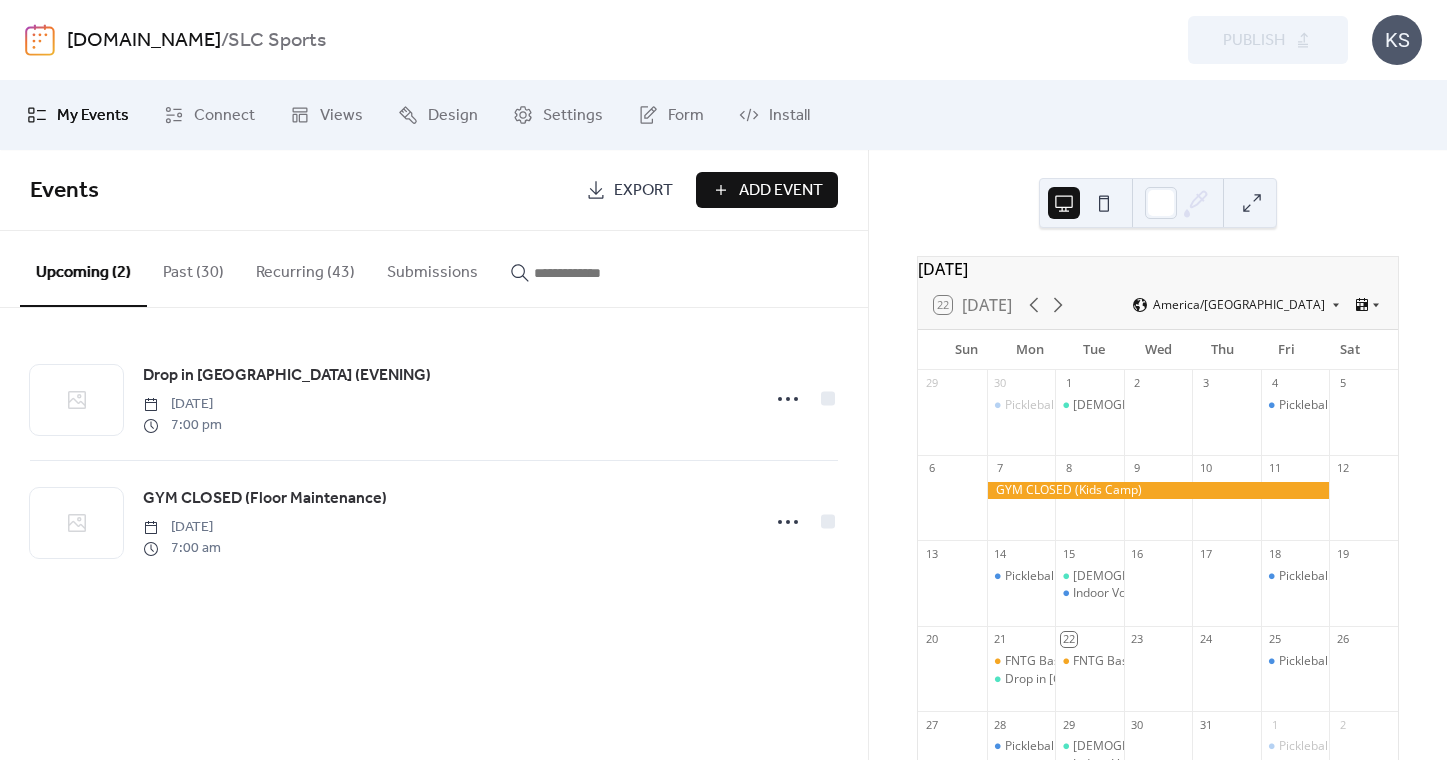 click on "[DOMAIN_NAME]  /  SLC Sports Preview Publish   KS" at bounding box center [723, 40] 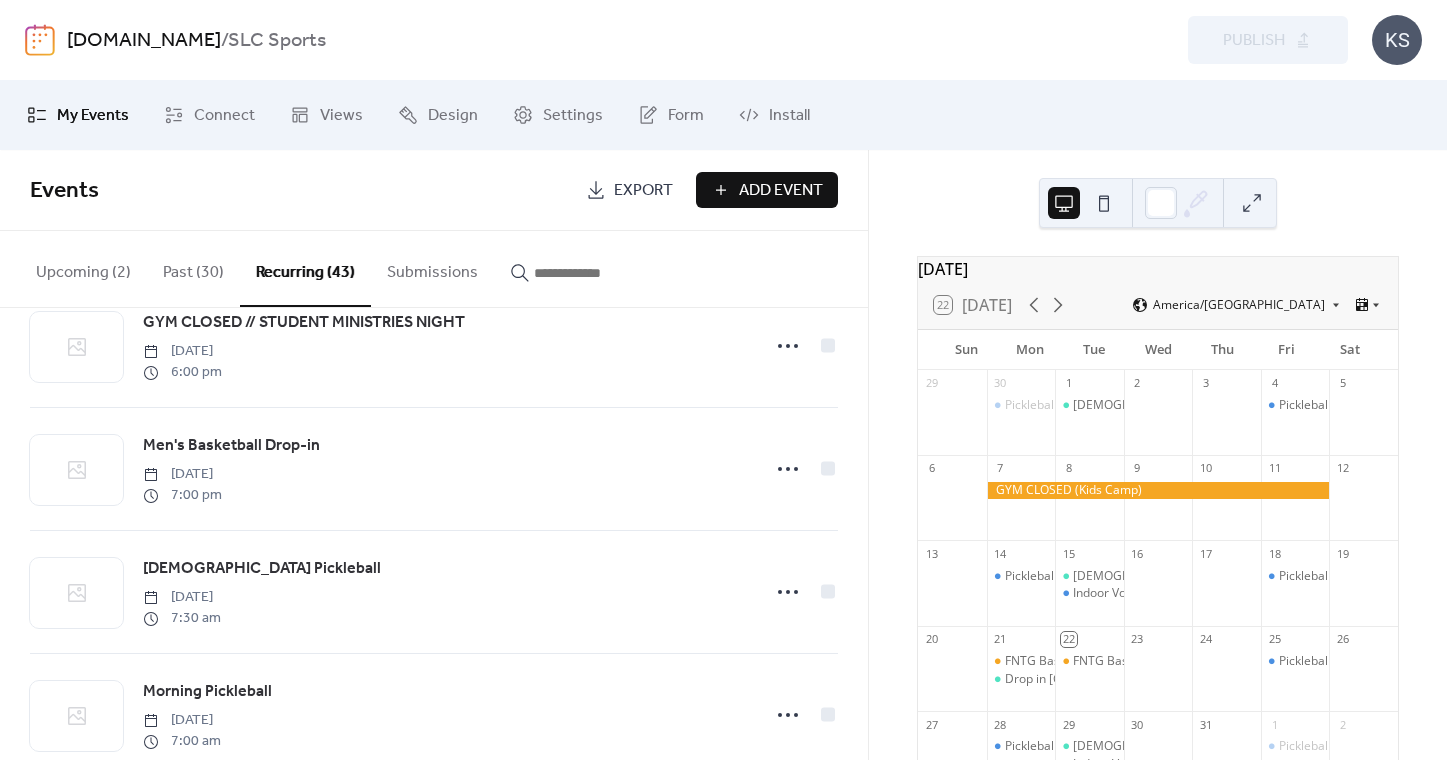 scroll, scrollTop: 4444, scrollLeft: 0, axis: vertical 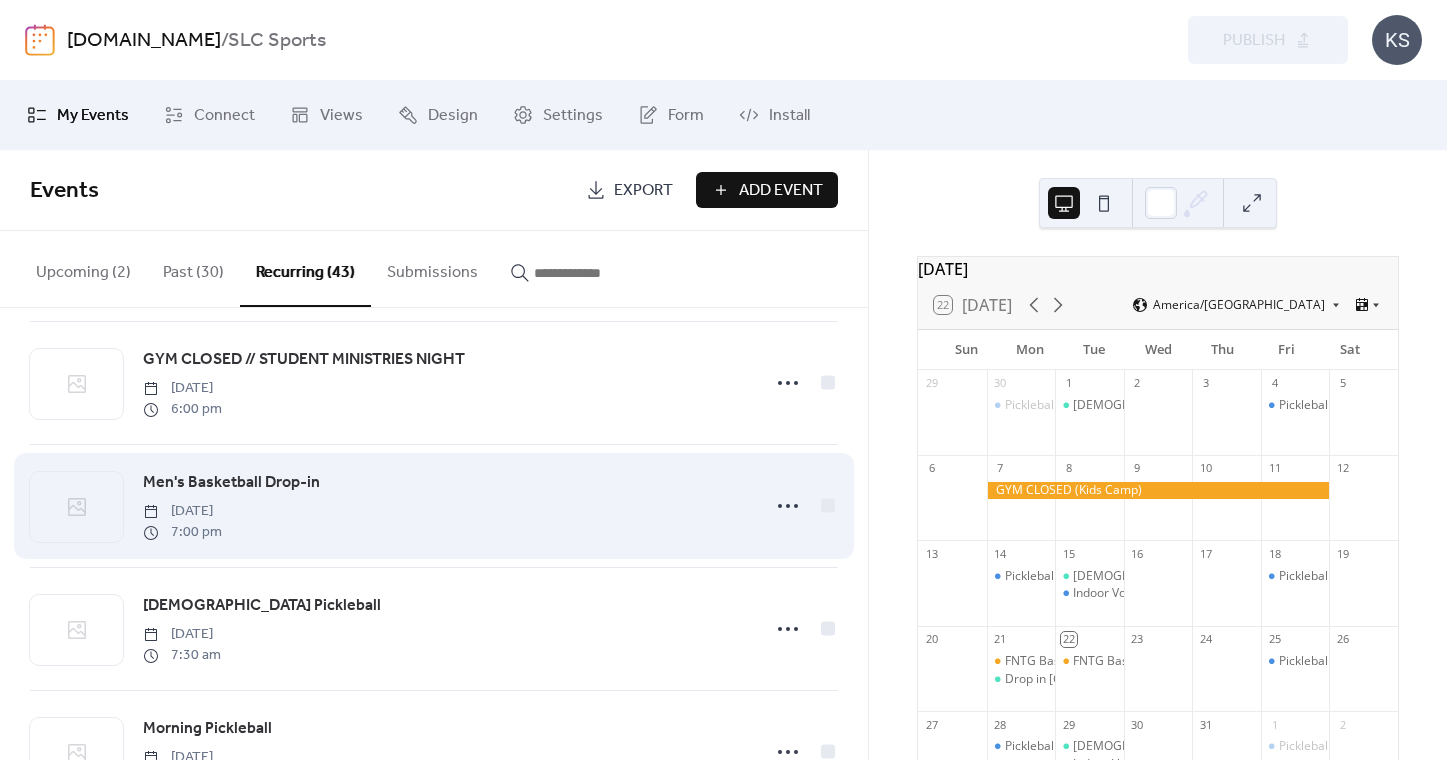 click on "Men's Basketball Drop-in" at bounding box center (231, 483) 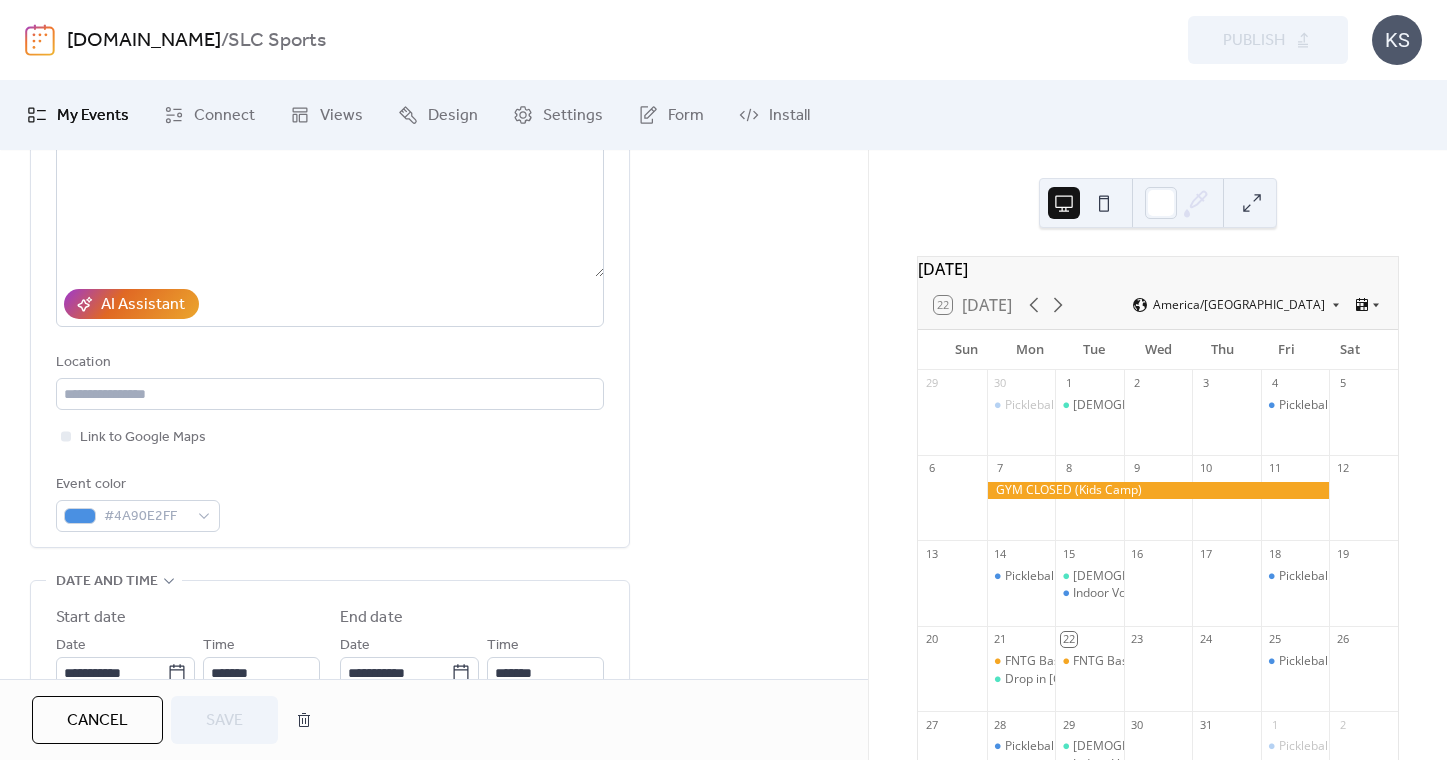 scroll, scrollTop: 275, scrollLeft: 0, axis: vertical 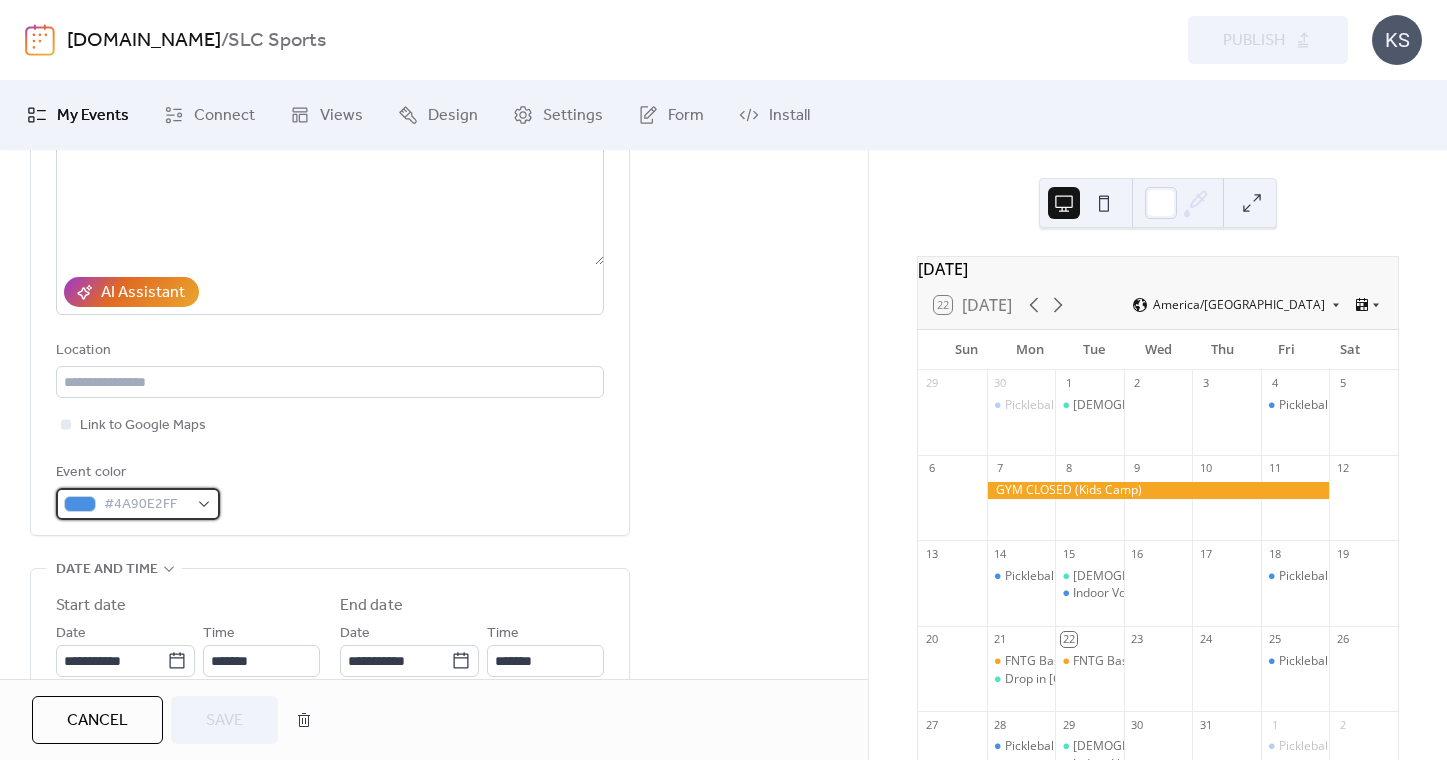 click on "#4A90E2FF" at bounding box center (146, 505) 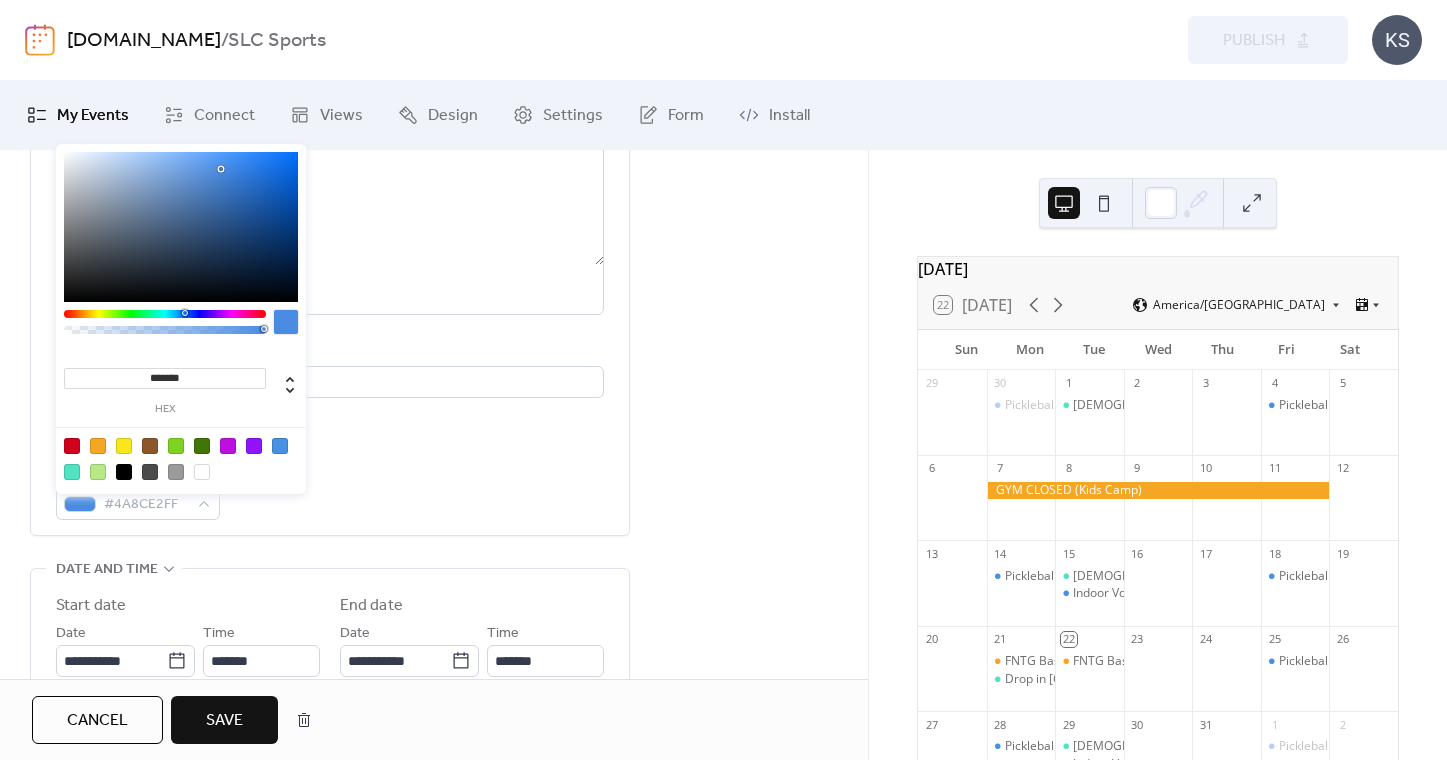 click at bounding box center [185, 313] 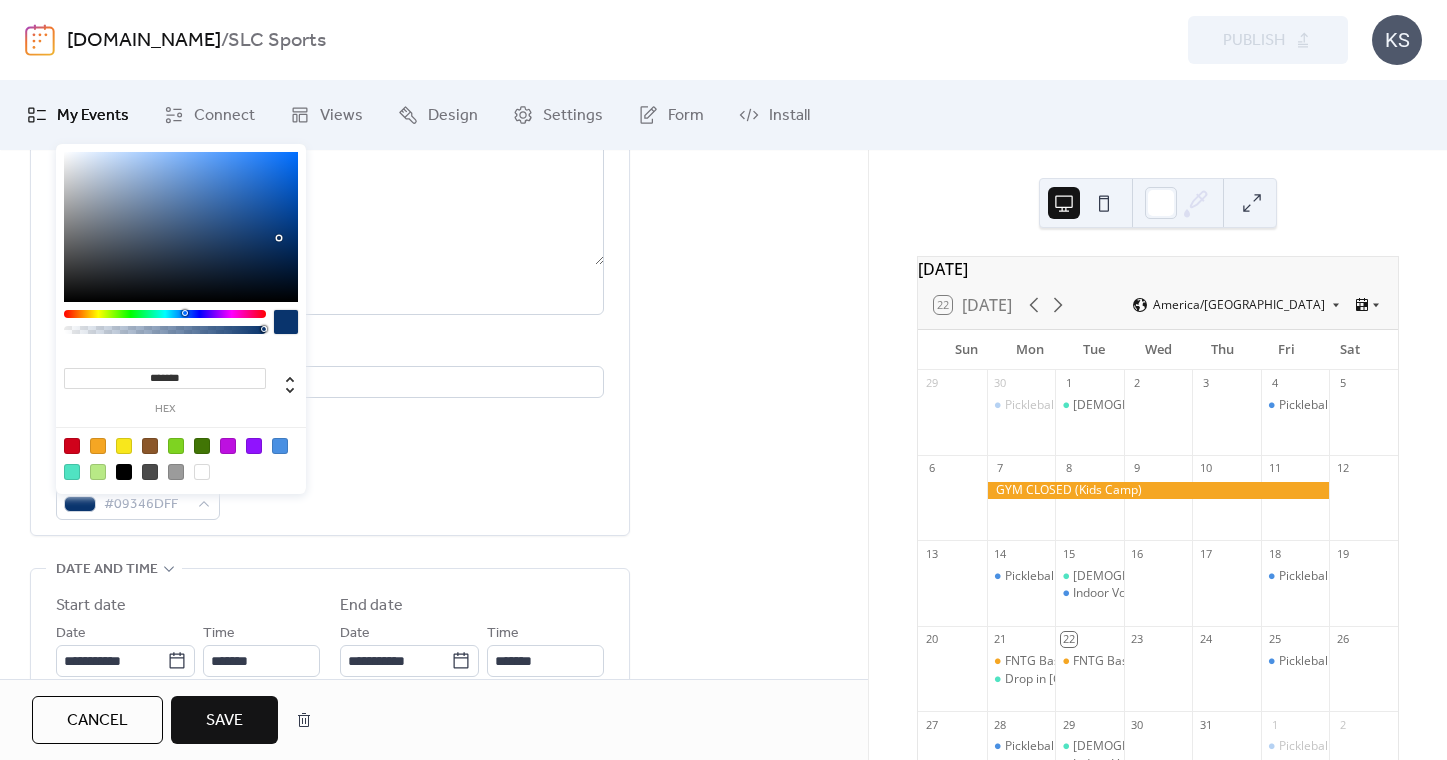 click at bounding box center (181, 227) 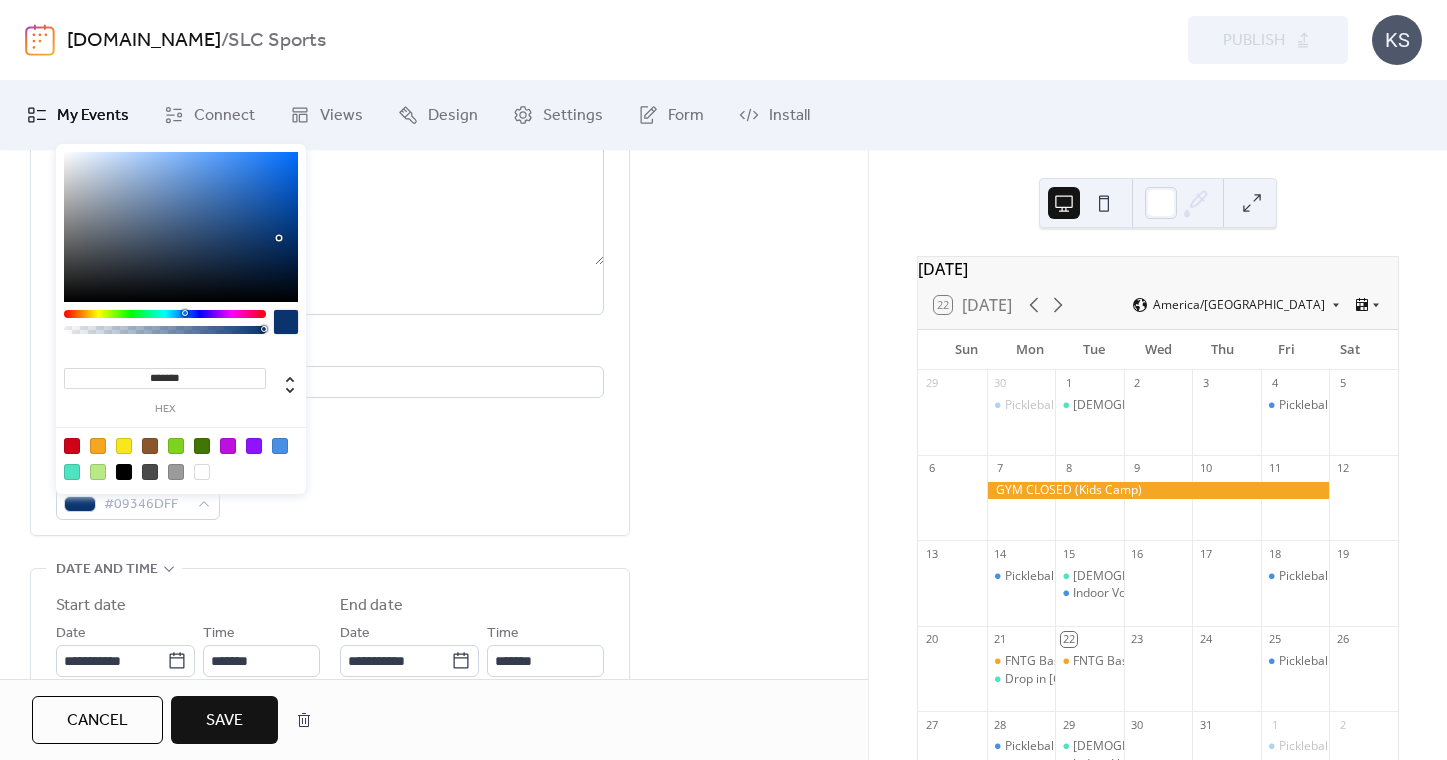 click at bounding box center [286, 322] 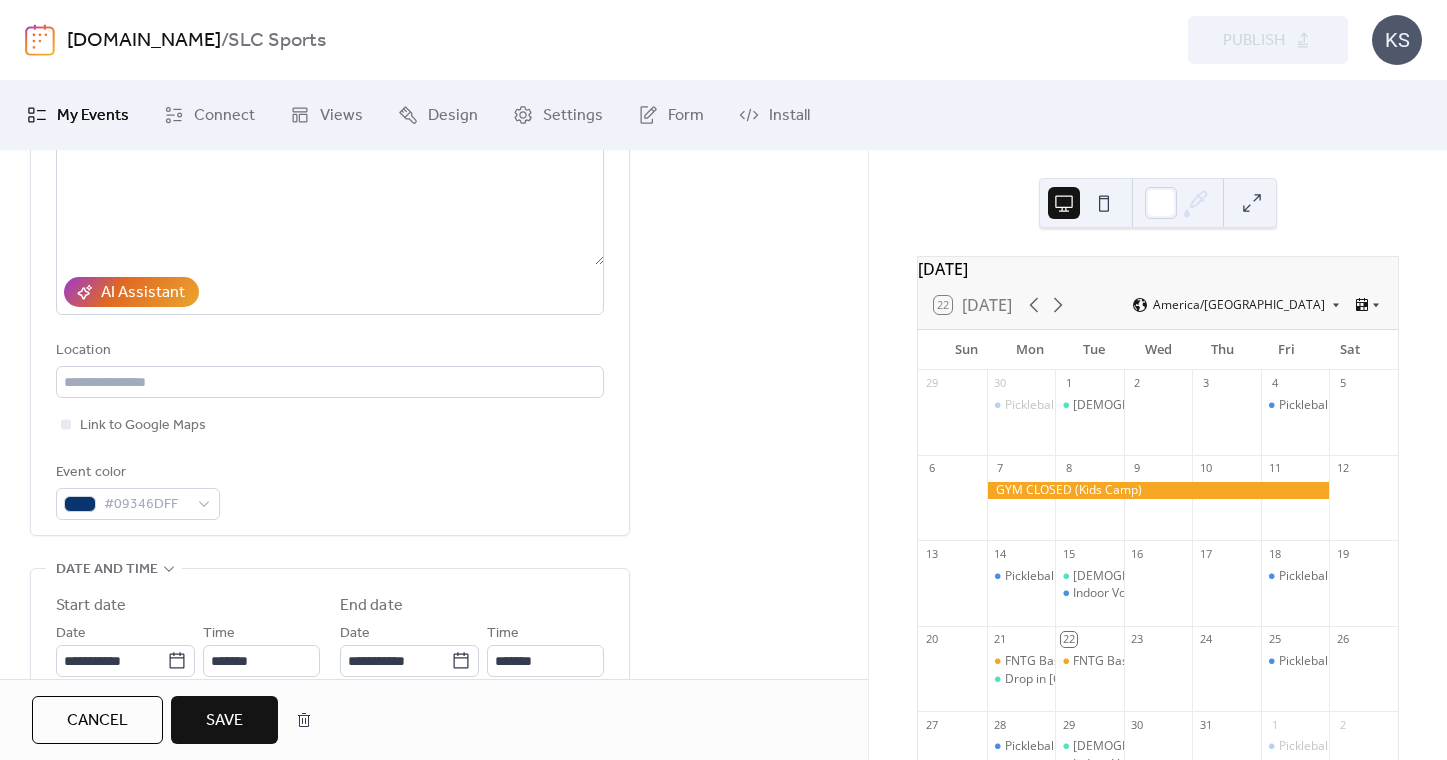 click on "Save" at bounding box center (224, 720) 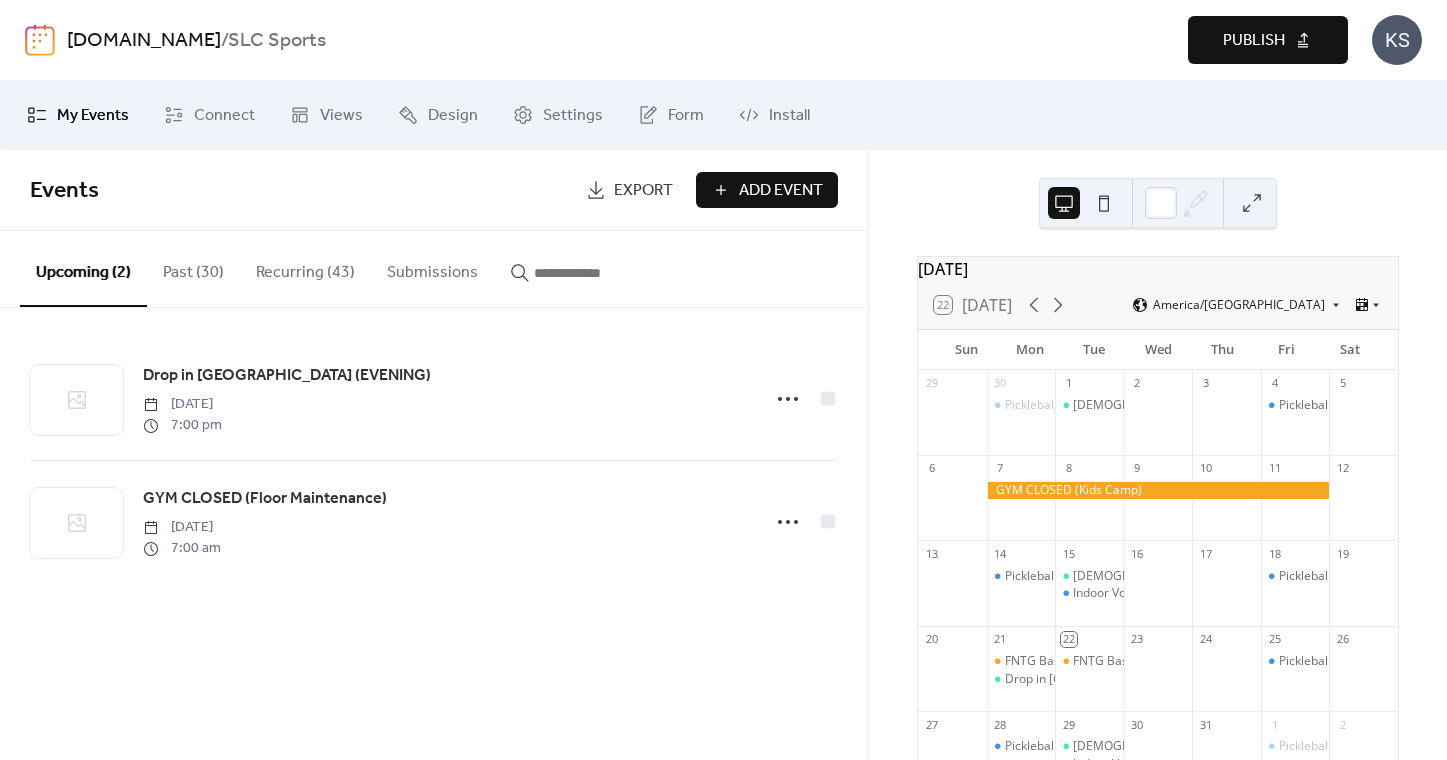 click on "Publish" at bounding box center (1254, 41) 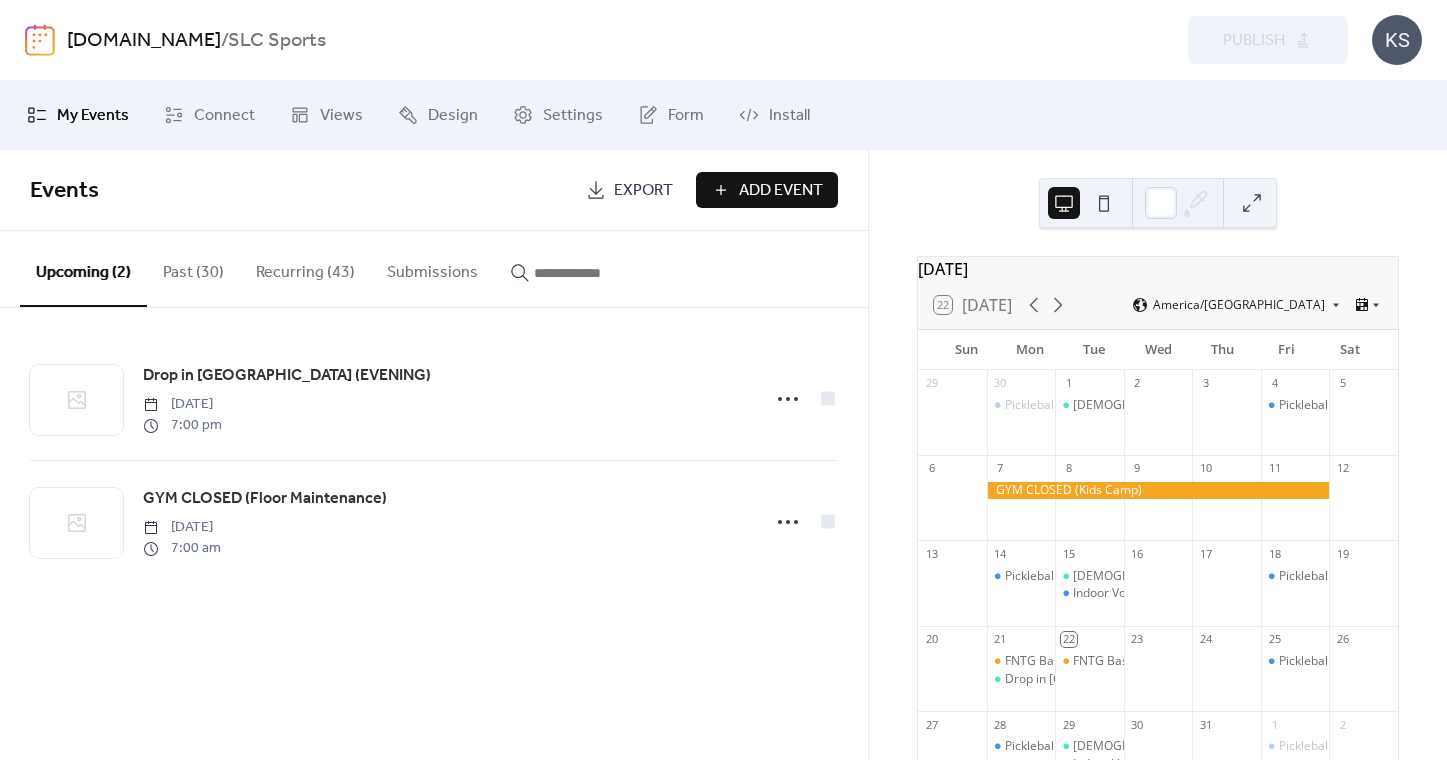 click on "Add Event" at bounding box center [781, 191] 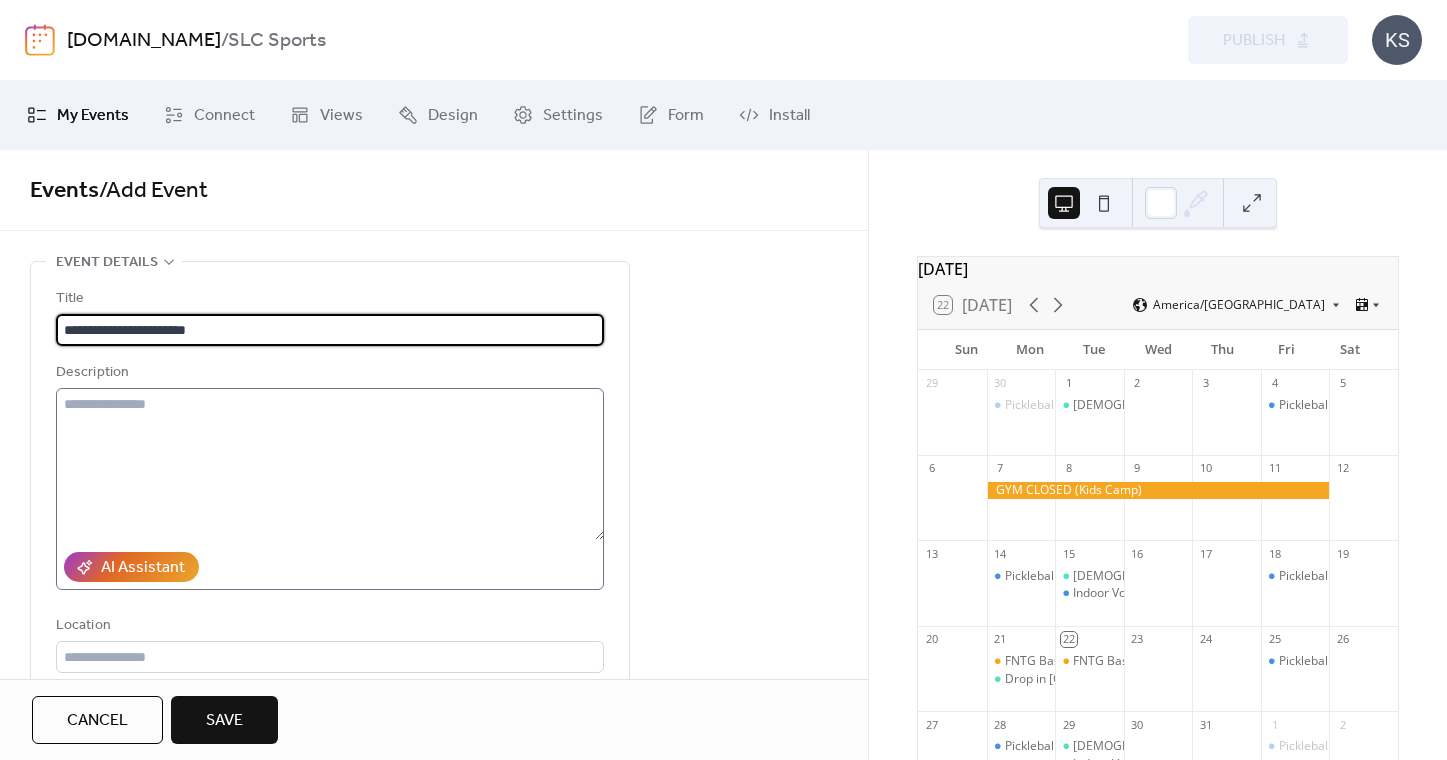 type on "**********" 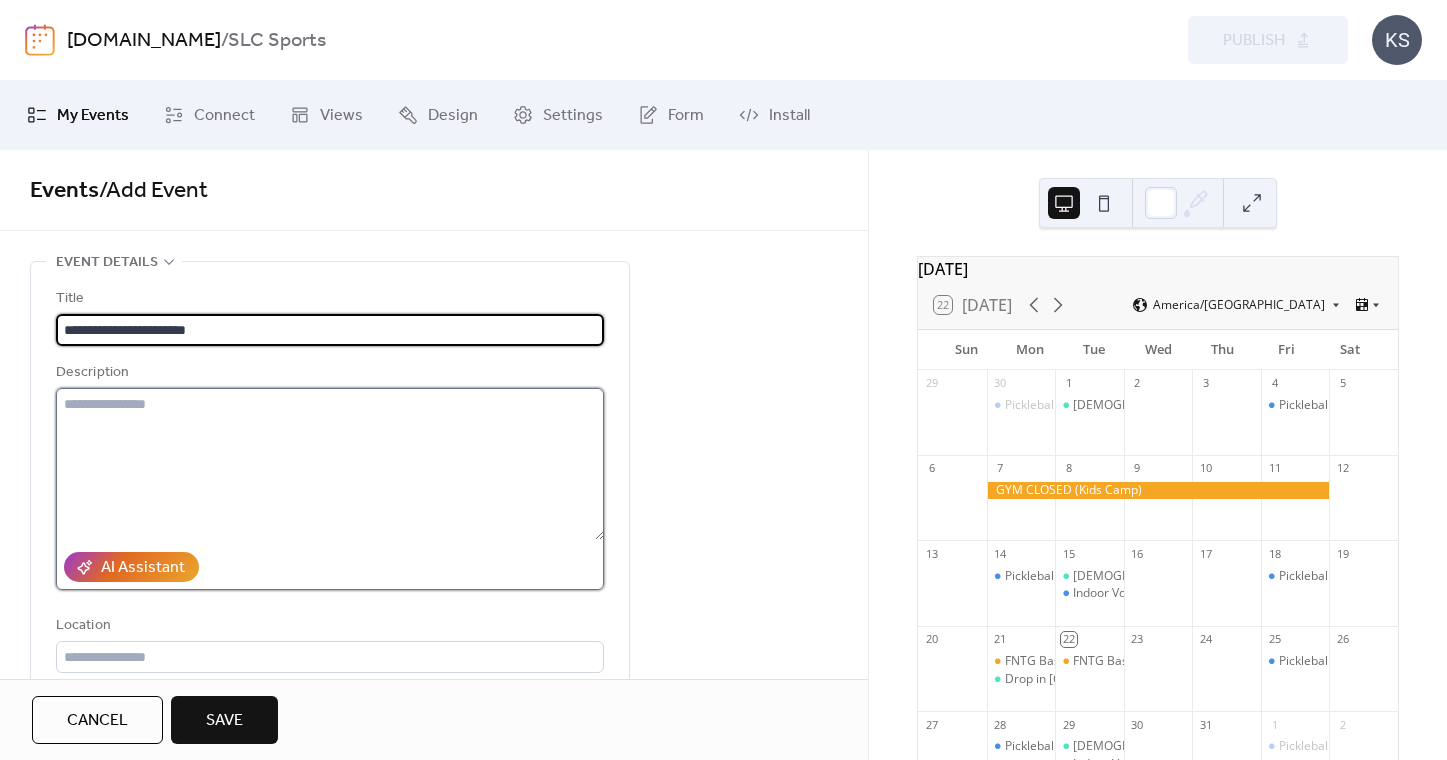 click at bounding box center (330, 464) 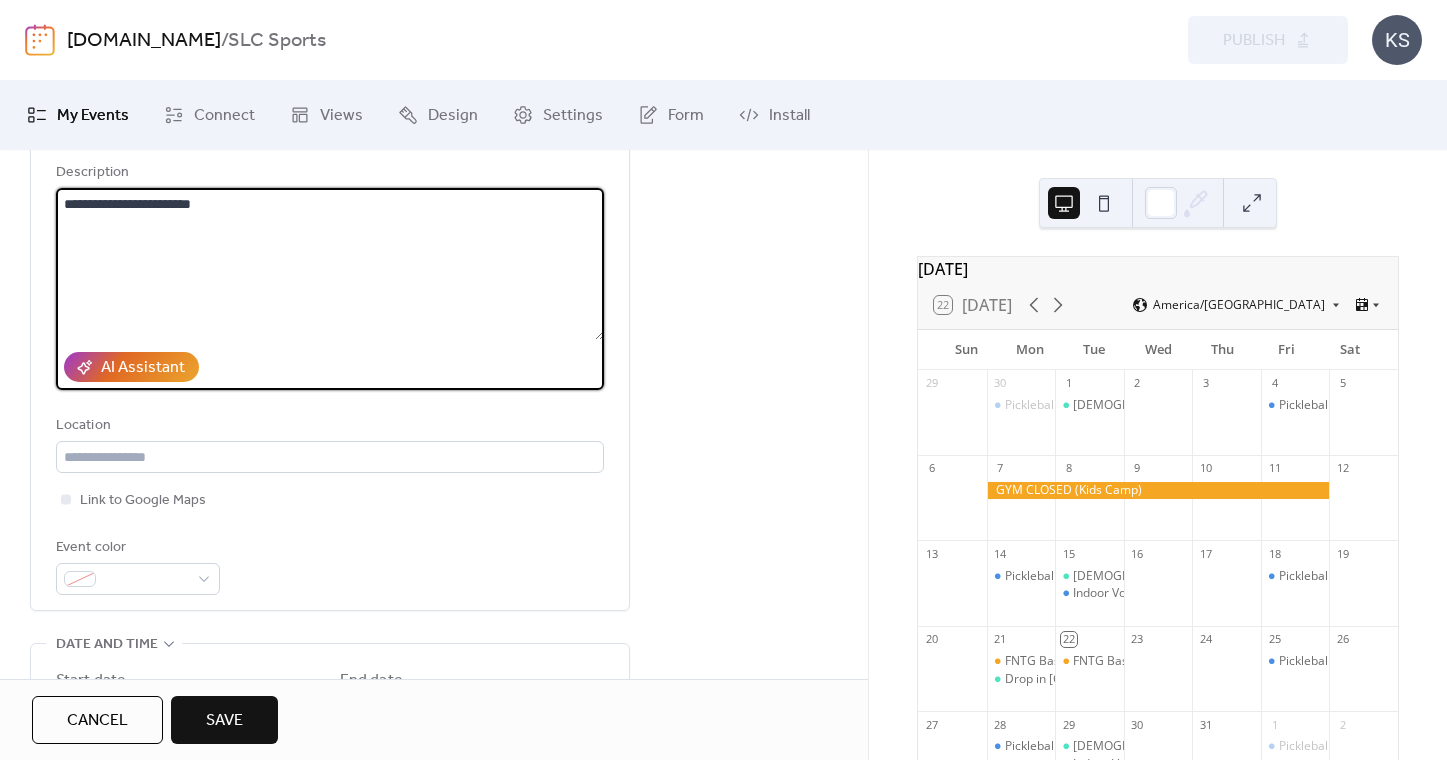 scroll, scrollTop: 203, scrollLeft: 0, axis: vertical 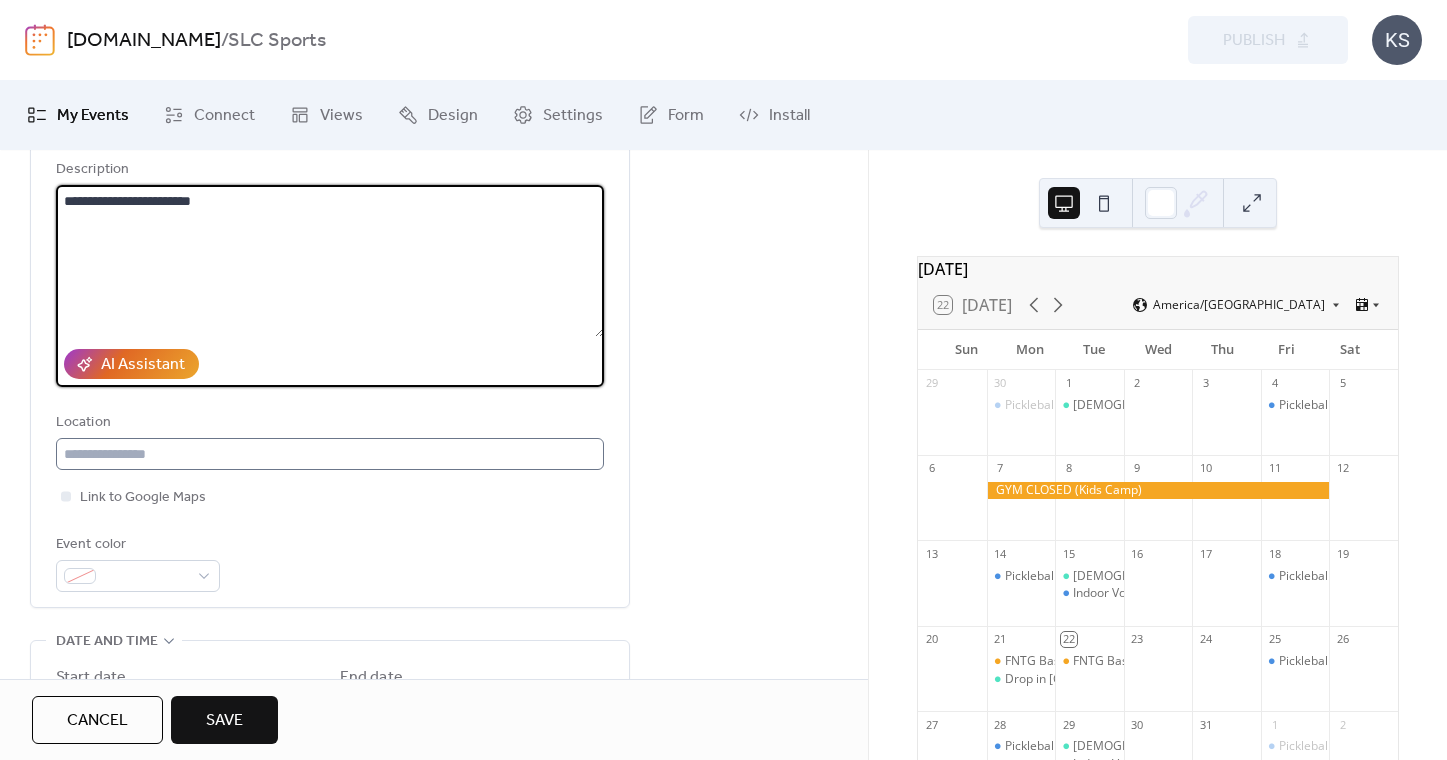 type on "**********" 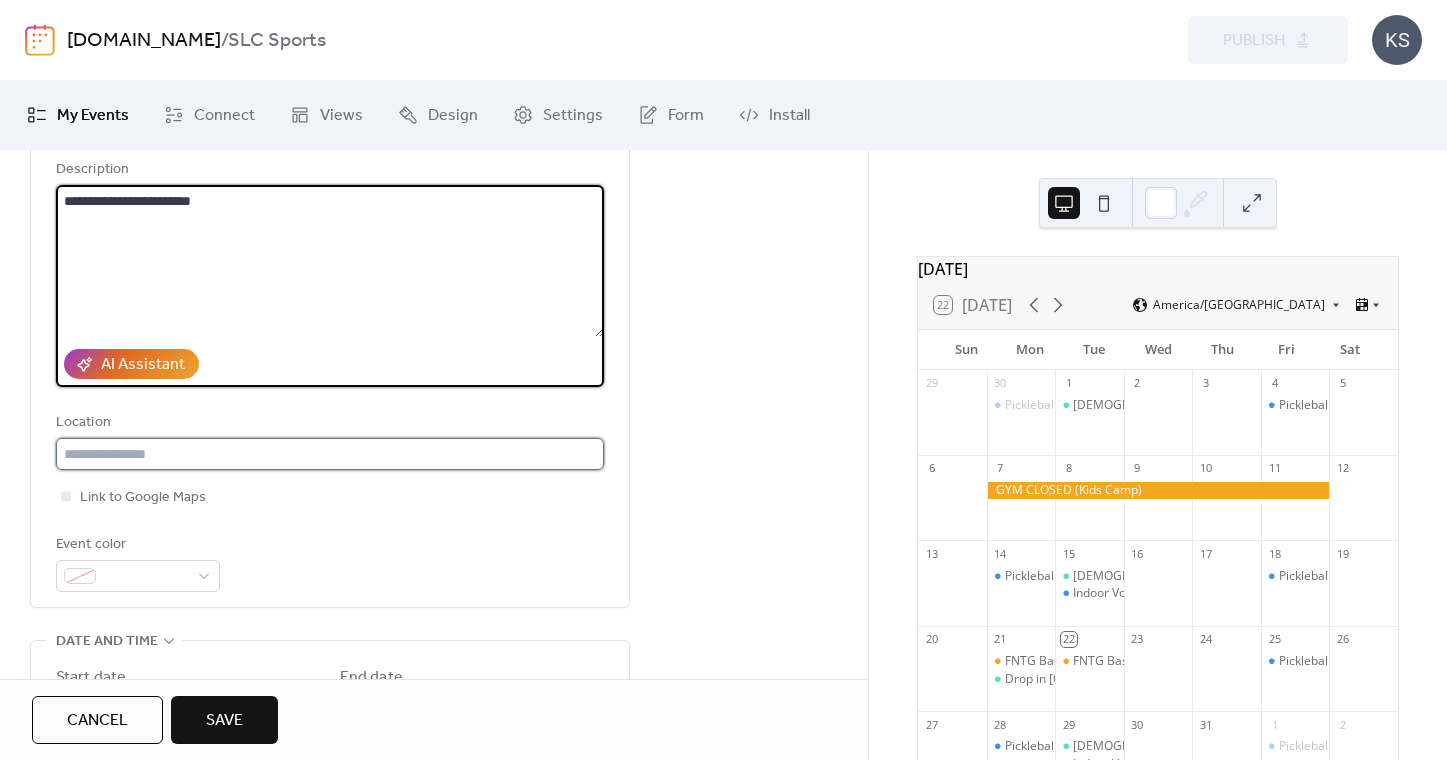 click at bounding box center [330, 454] 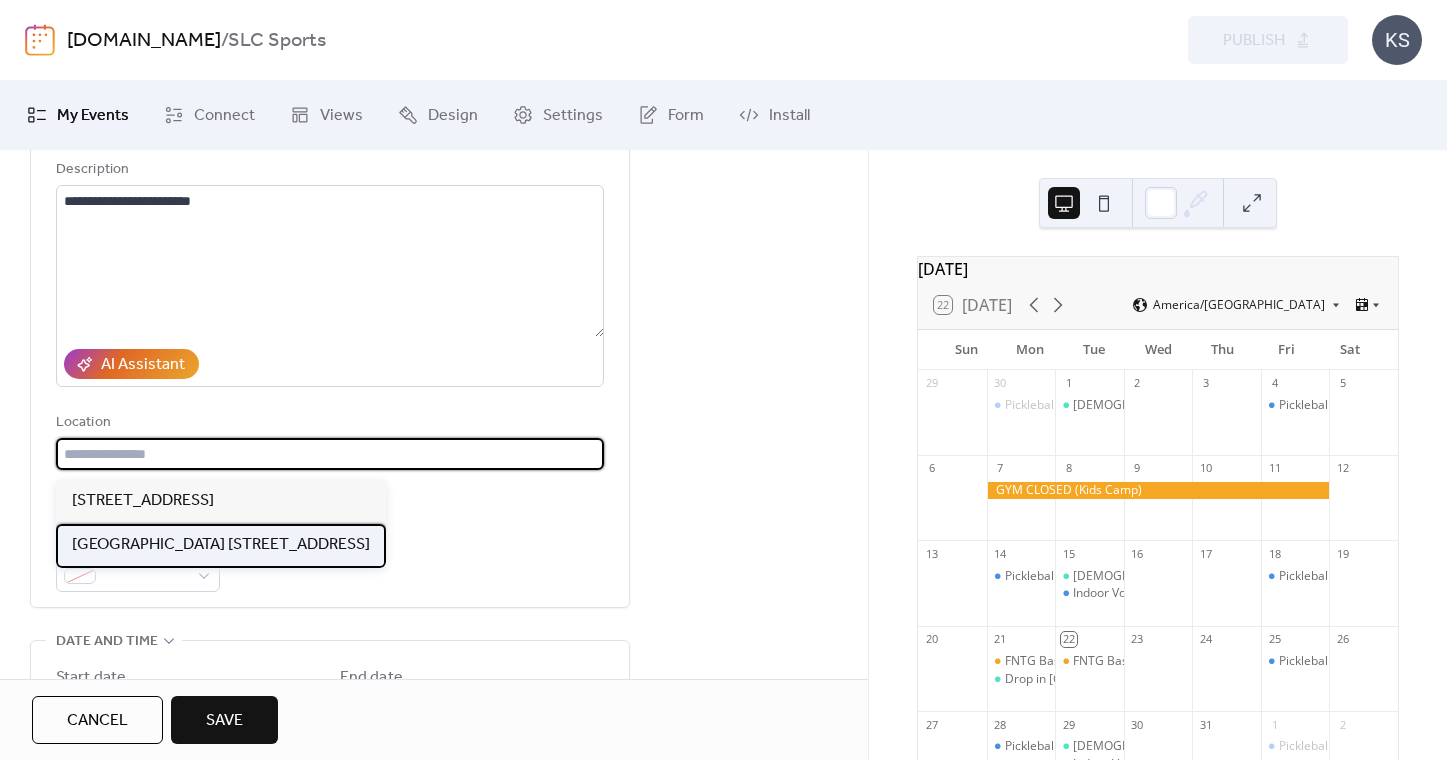 click on "[GEOGRAPHIC_DATA] [STREET_ADDRESS]" at bounding box center [221, 545] 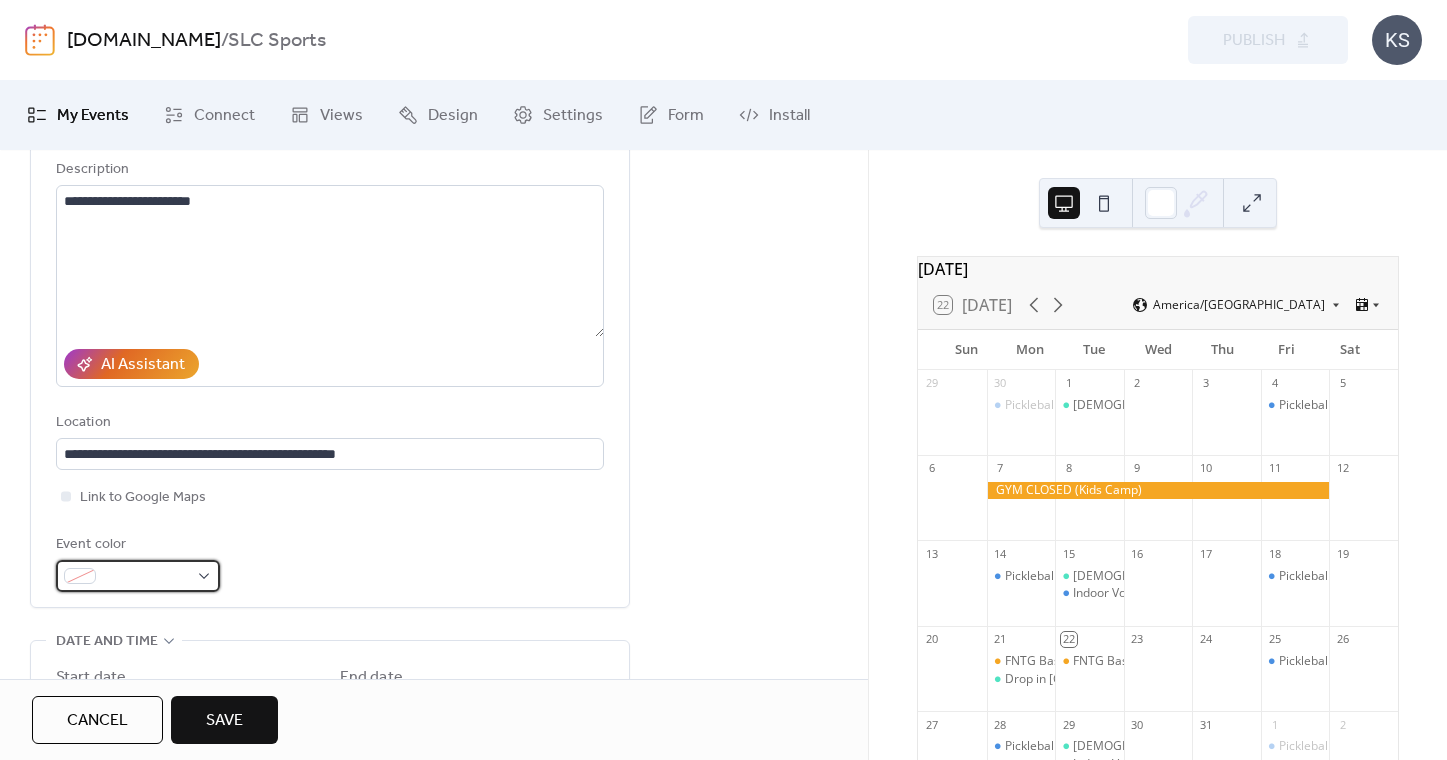 click at bounding box center [138, 576] 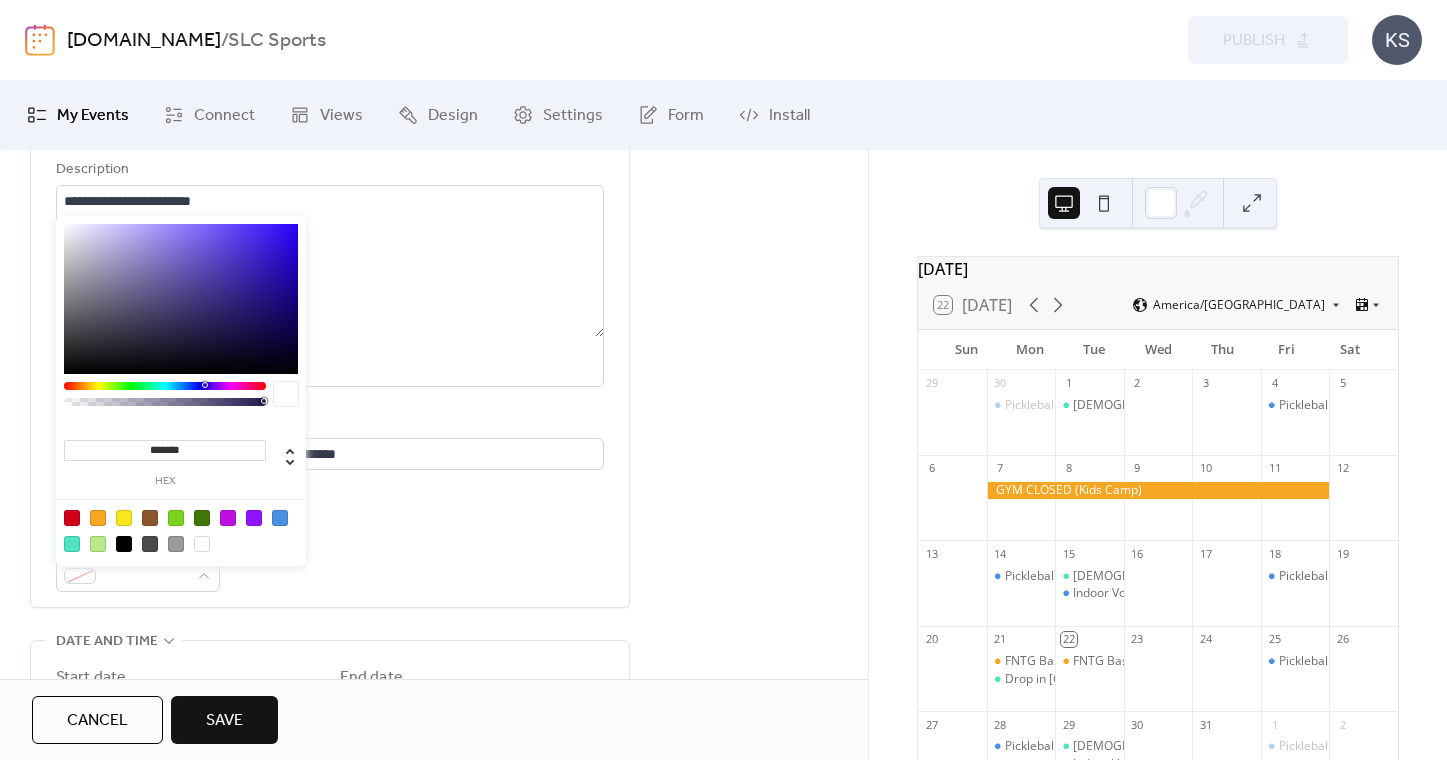 type on "*******" 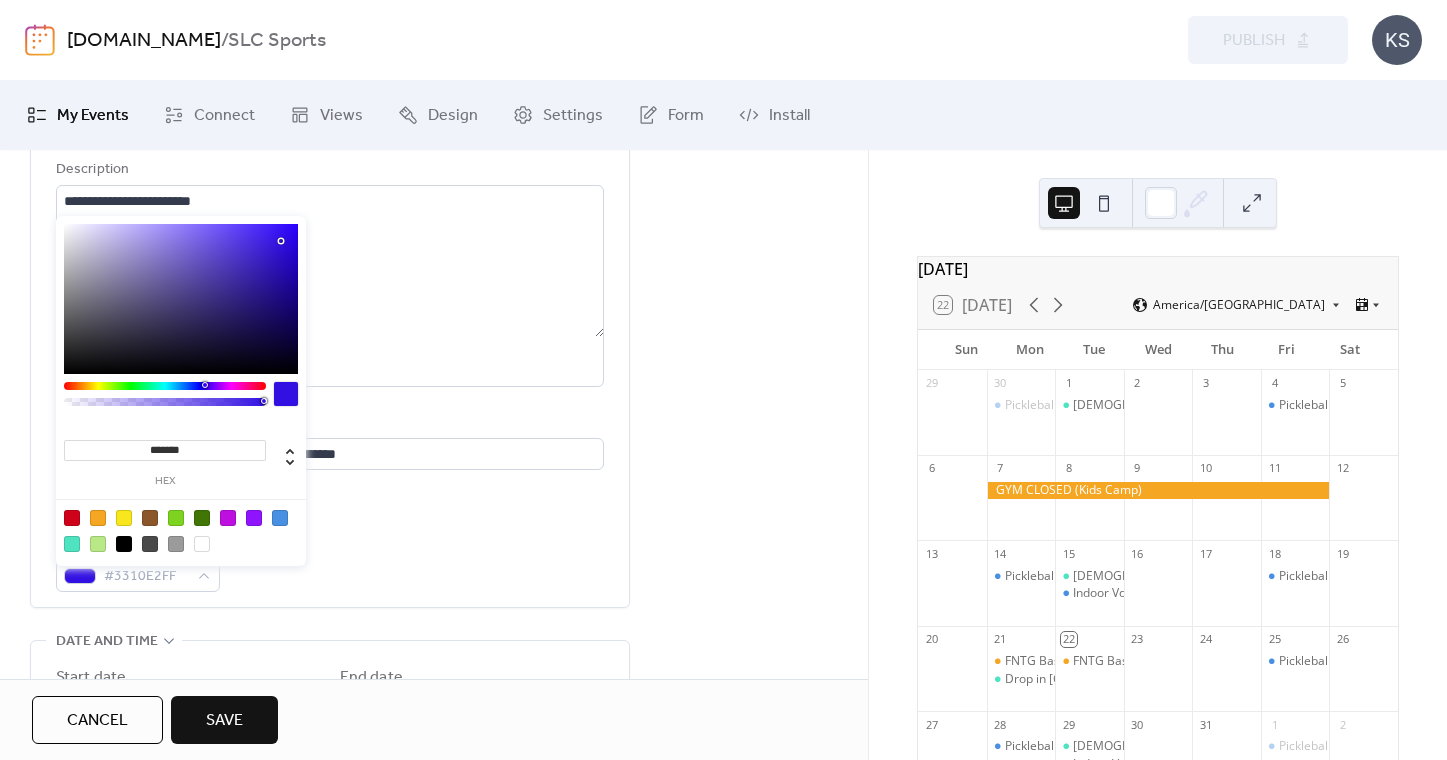 click at bounding box center (286, 394) 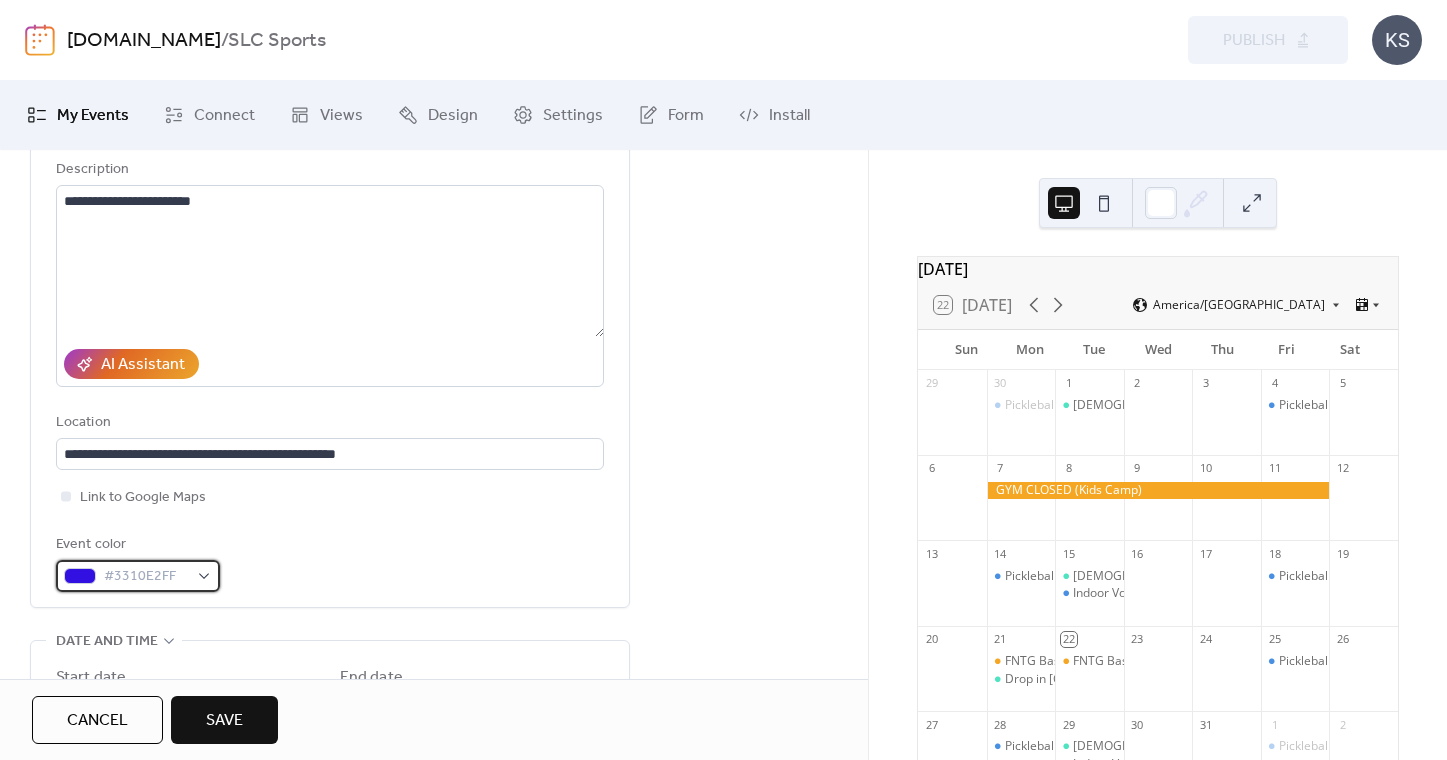 click on "#3310E2FF" at bounding box center (138, 576) 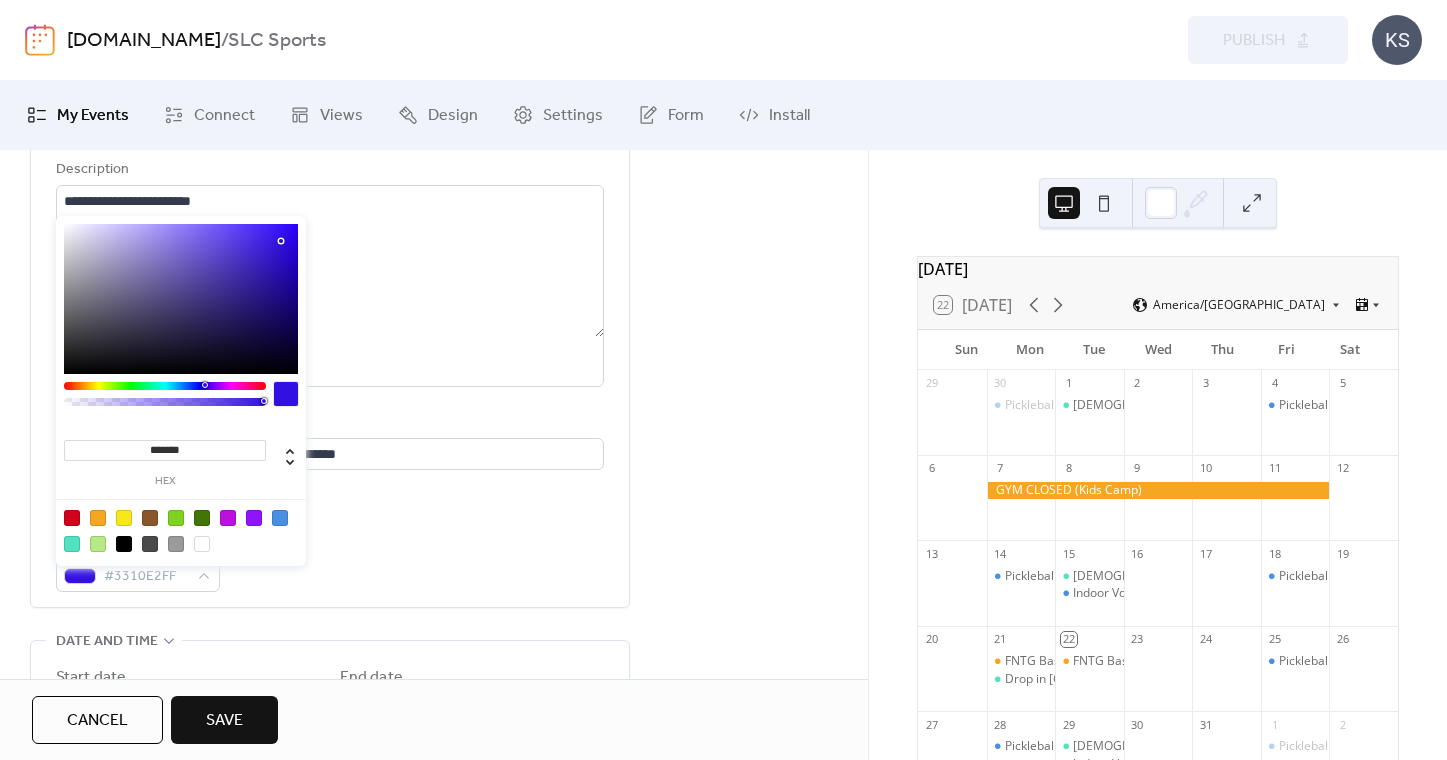 click at bounding box center (150, 518) 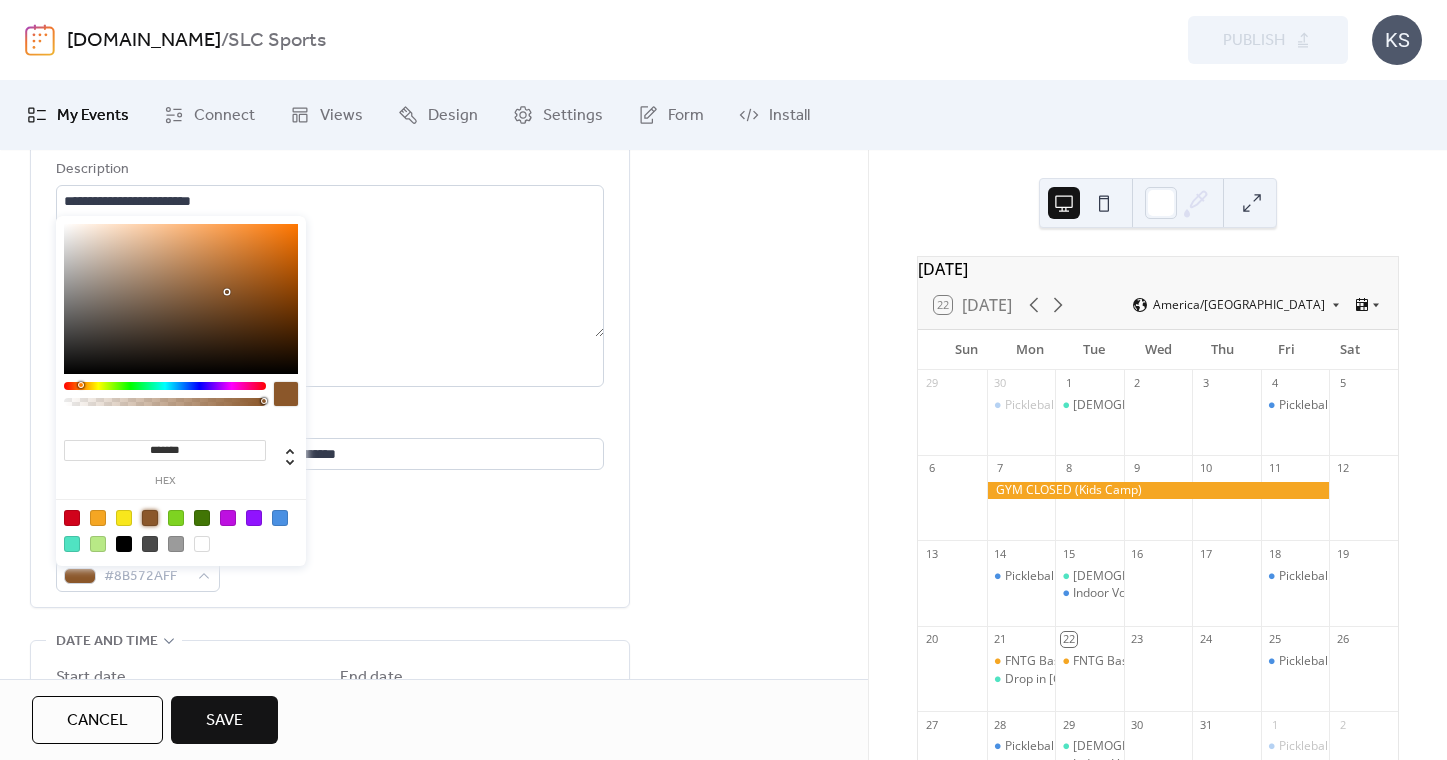 click on "**********" at bounding box center (330, 338) 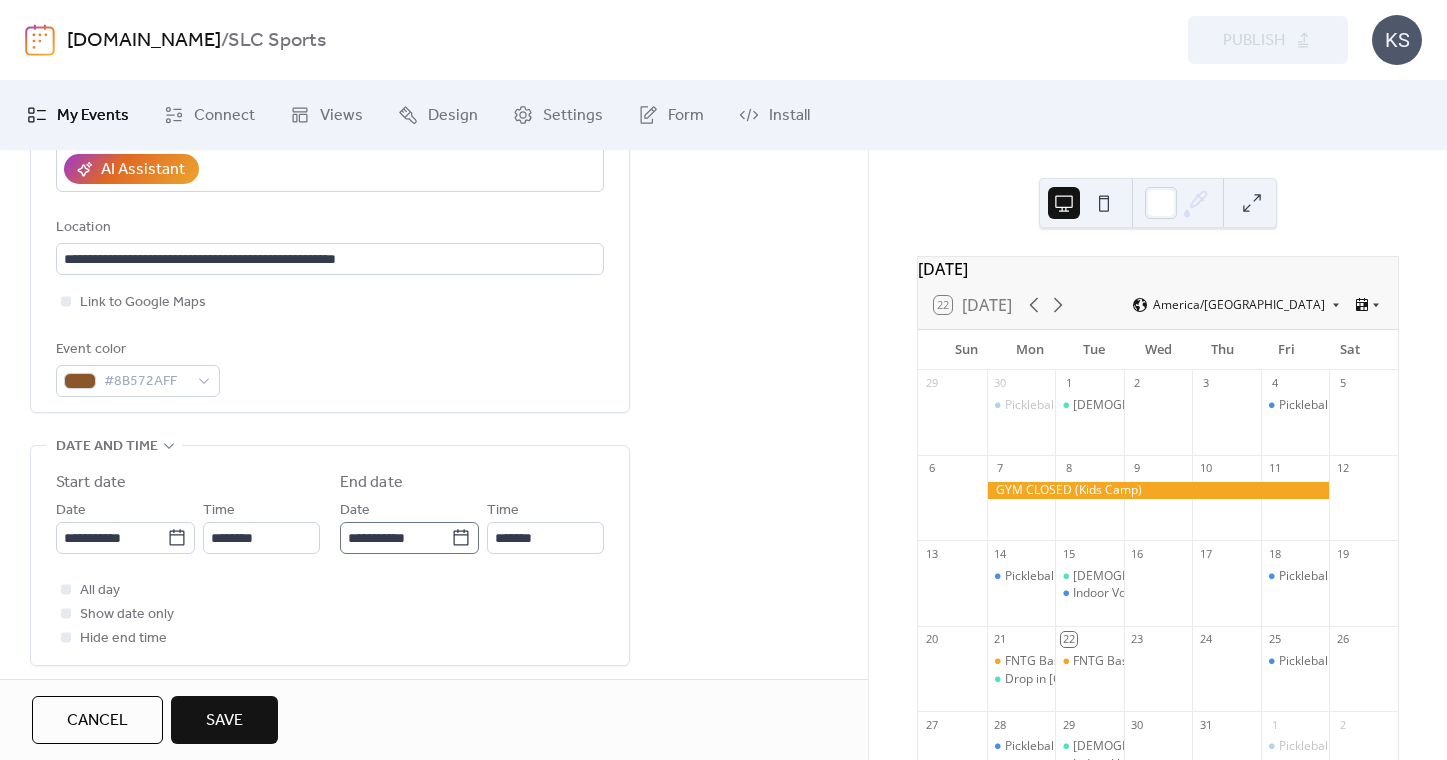 scroll, scrollTop: 399, scrollLeft: 0, axis: vertical 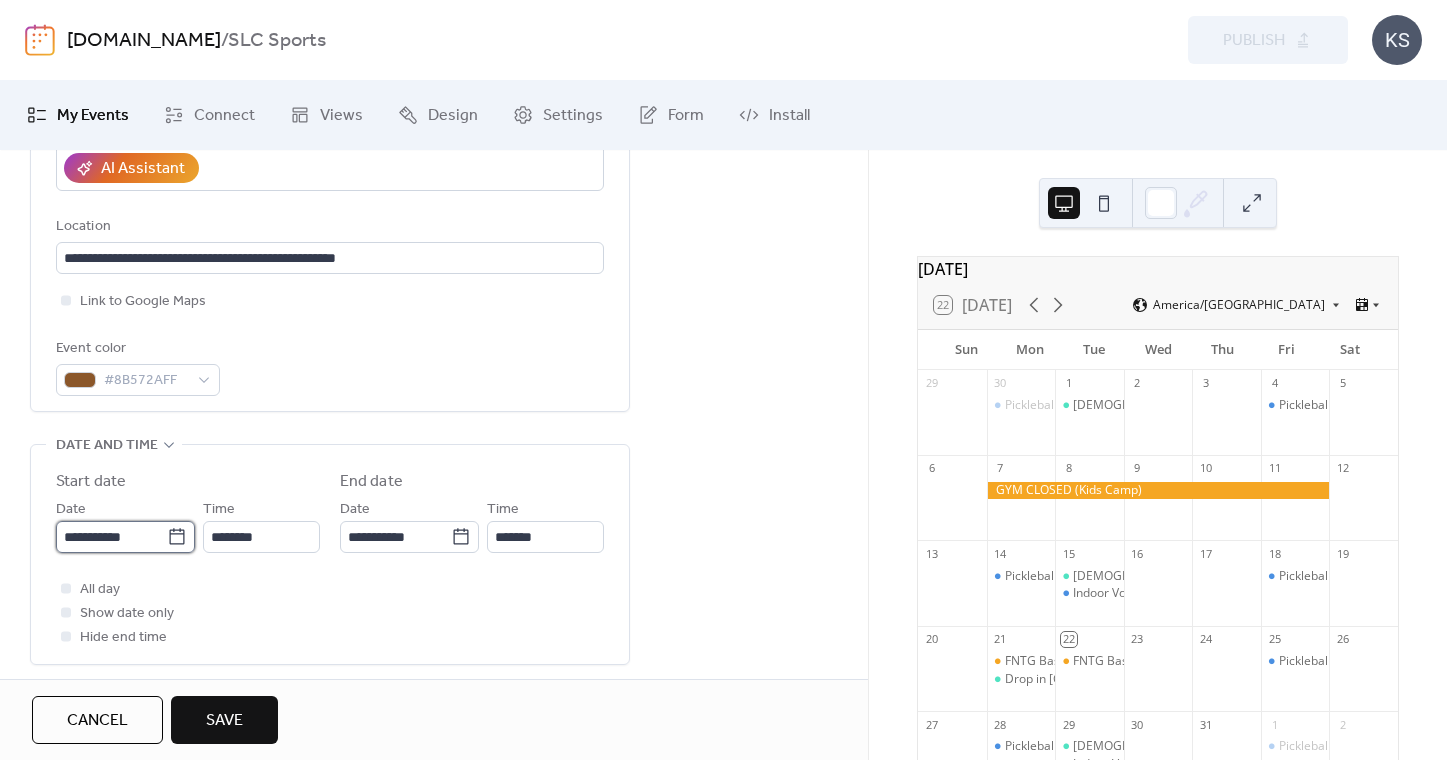 click on "**********" at bounding box center [111, 537] 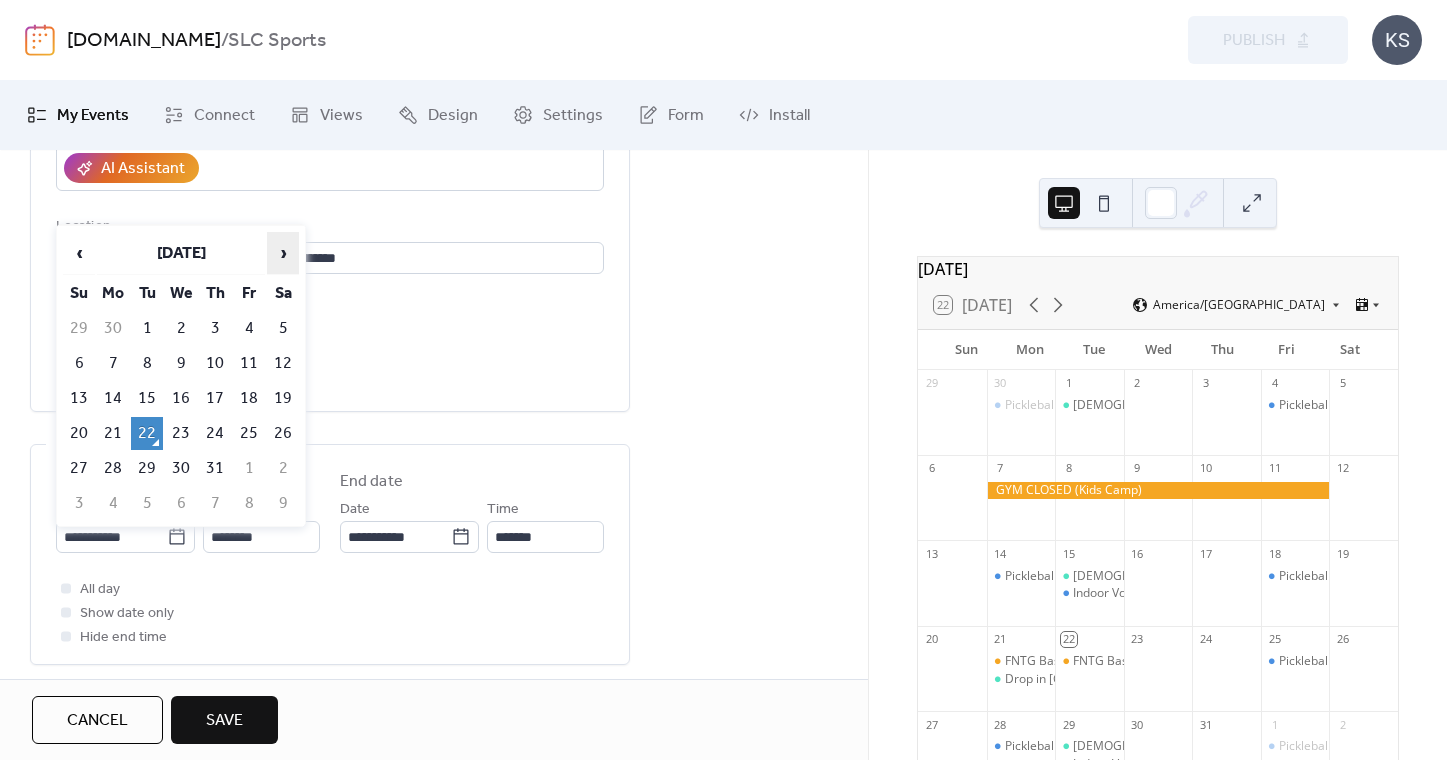 click on "›" at bounding box center [283, 253] 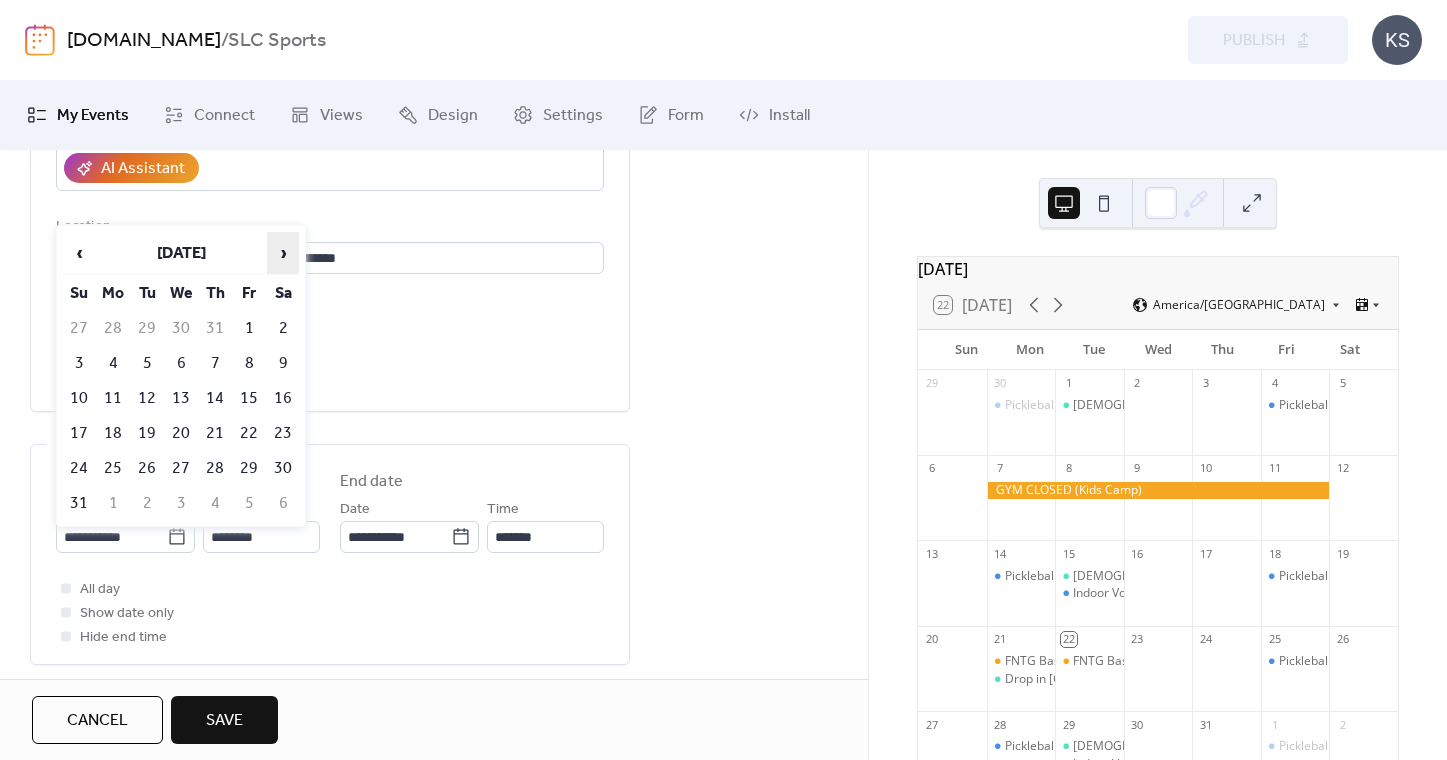 click on "›" at bounding box center [283, 253] 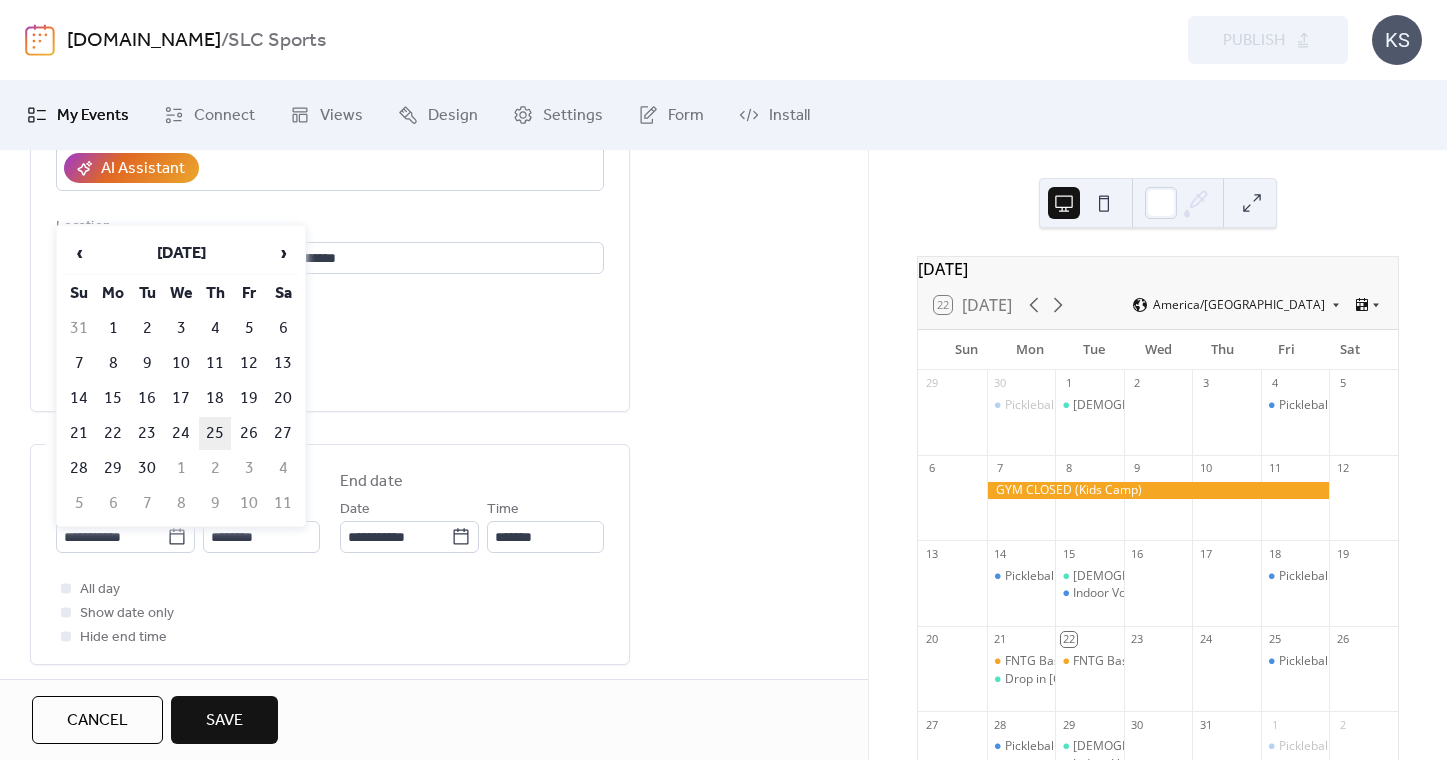 click on "25" at bounding box center (215, 433) 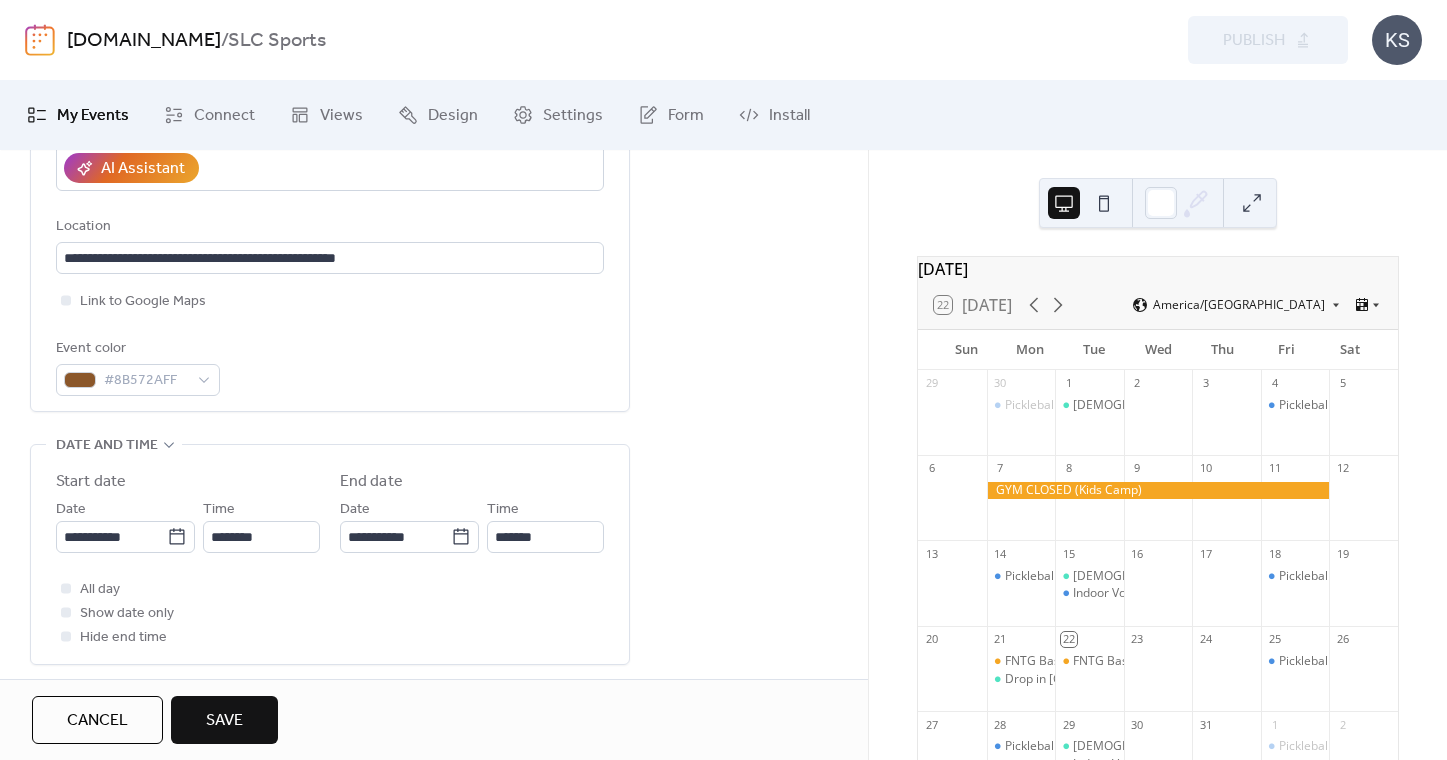 type on "**********" 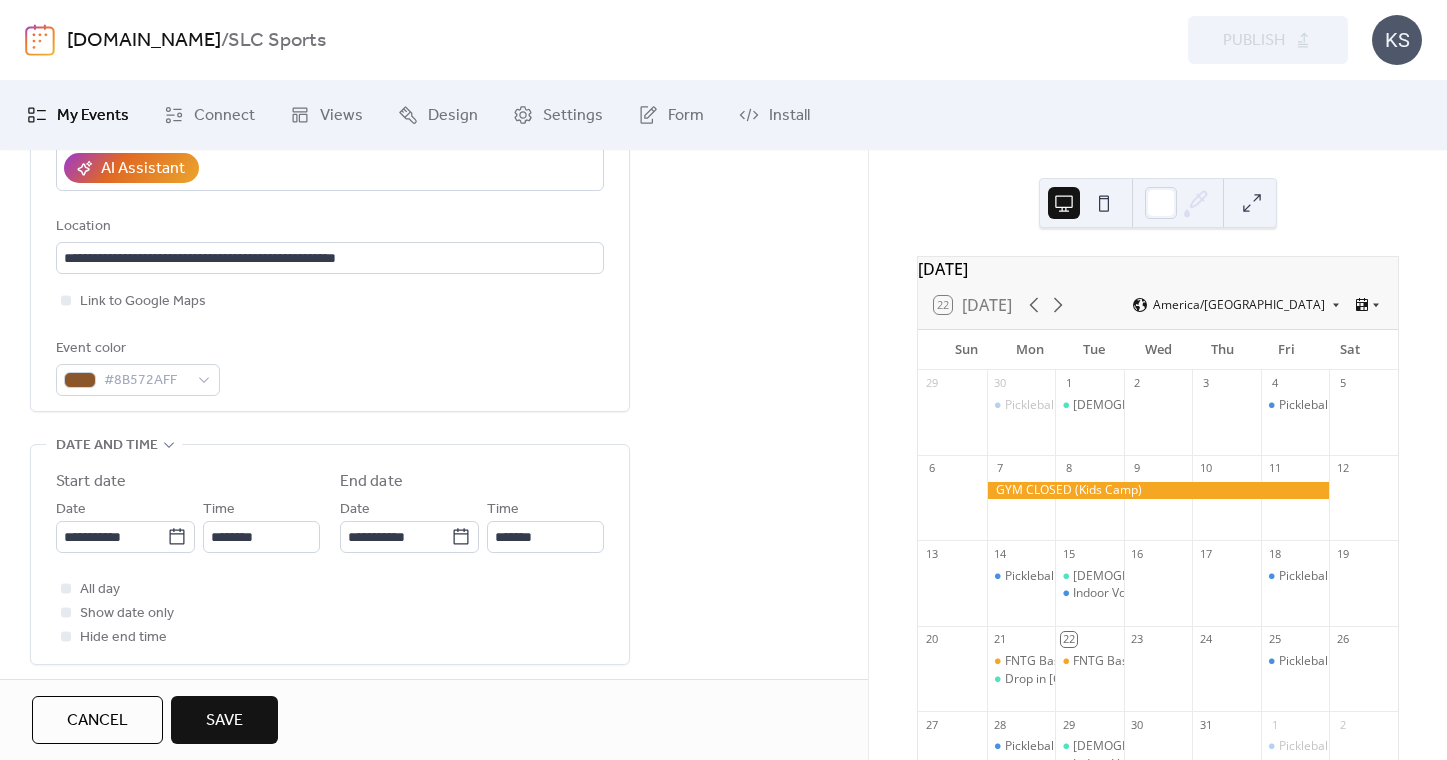 type on "**********" 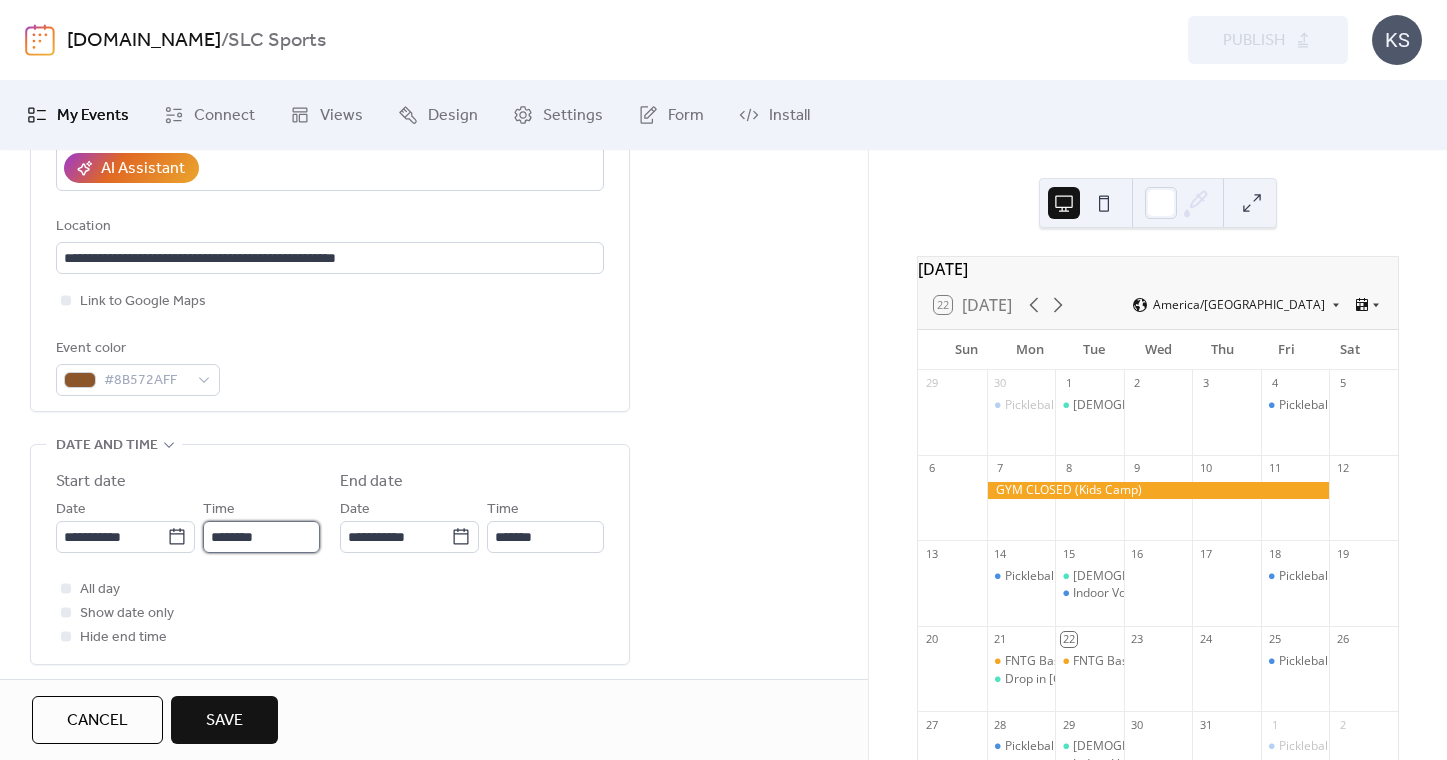 click on "********" at bounding box center (261, 537) 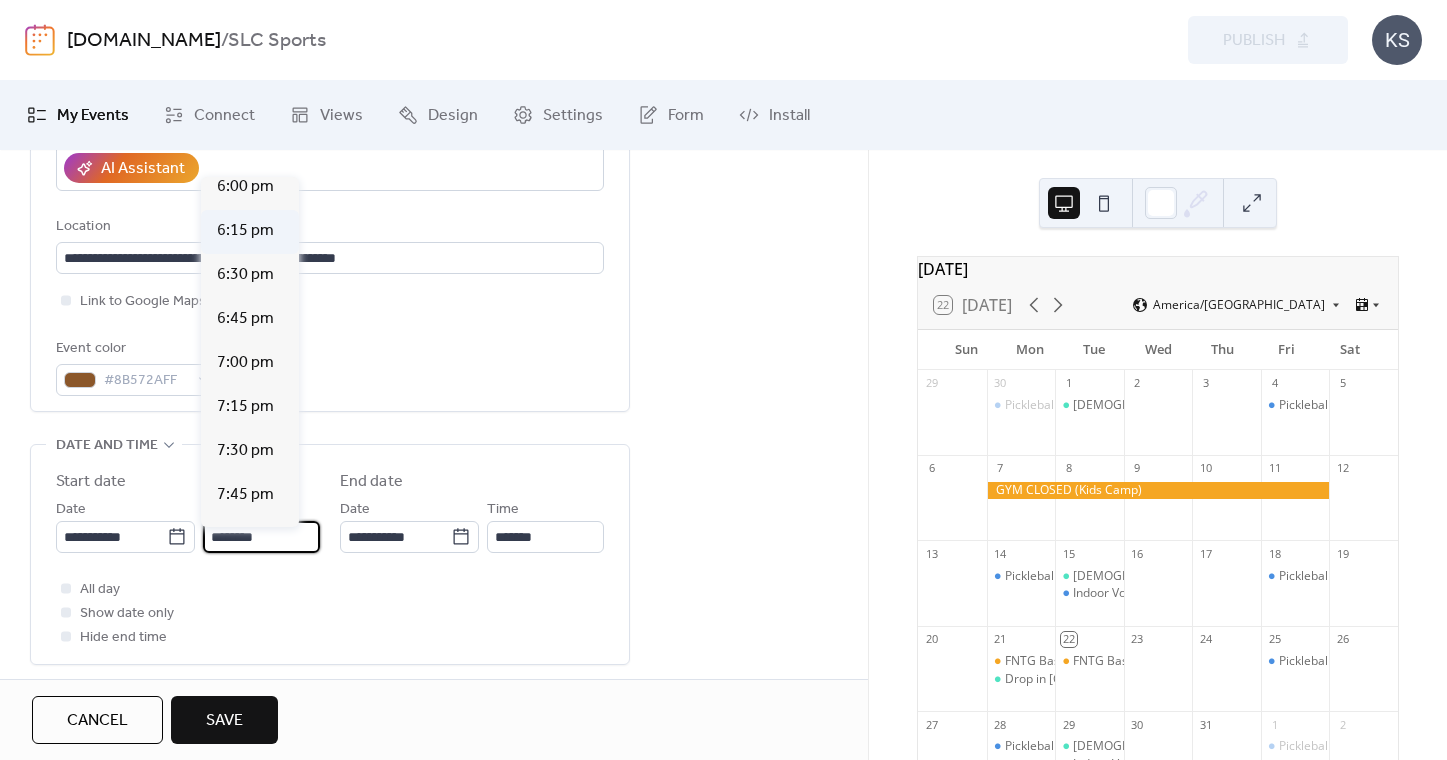 scroll, scrollTop: 3175, scrollLeft: 0, axis: vertical 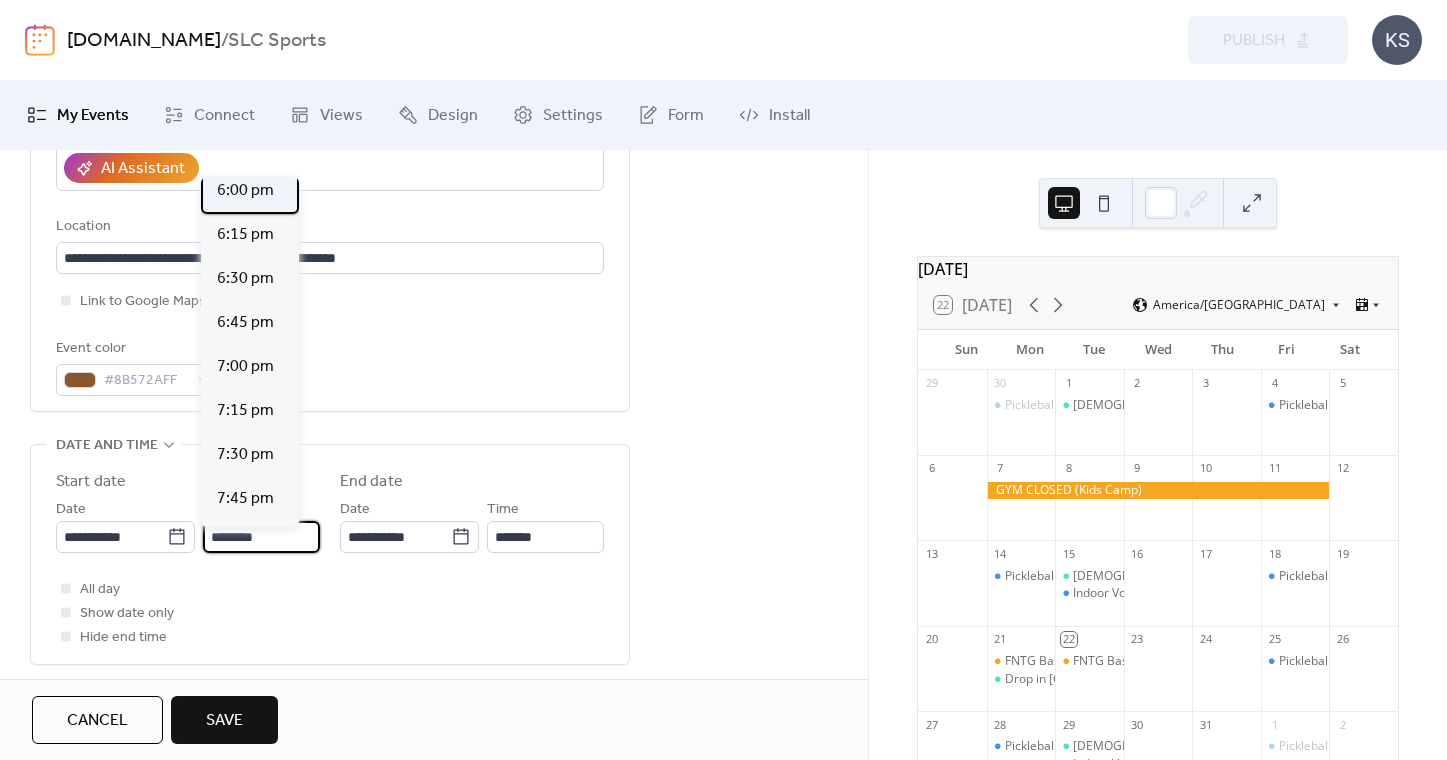 click on "6:00 pm" at bounding box center (245, 191) 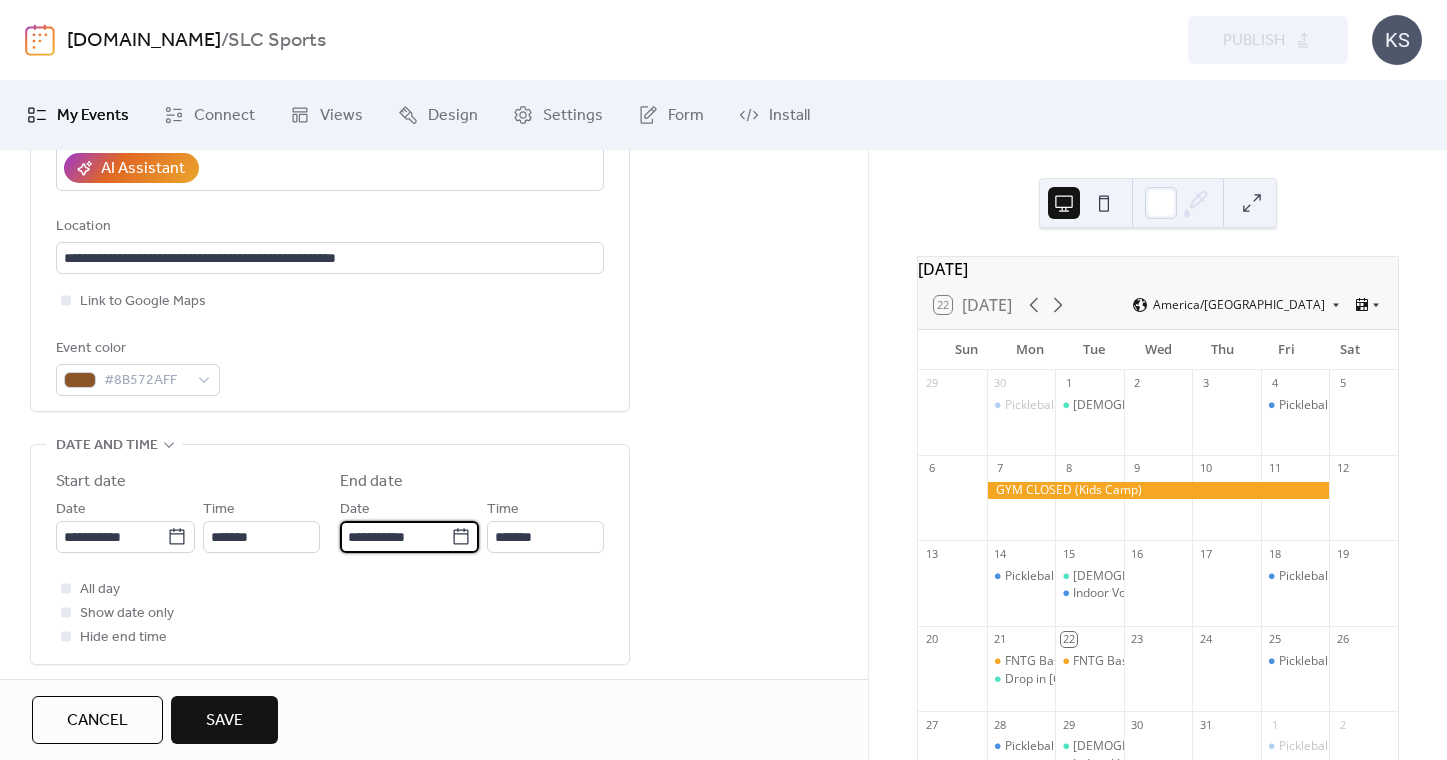 click on "**********" at bounding box center (395, 537) 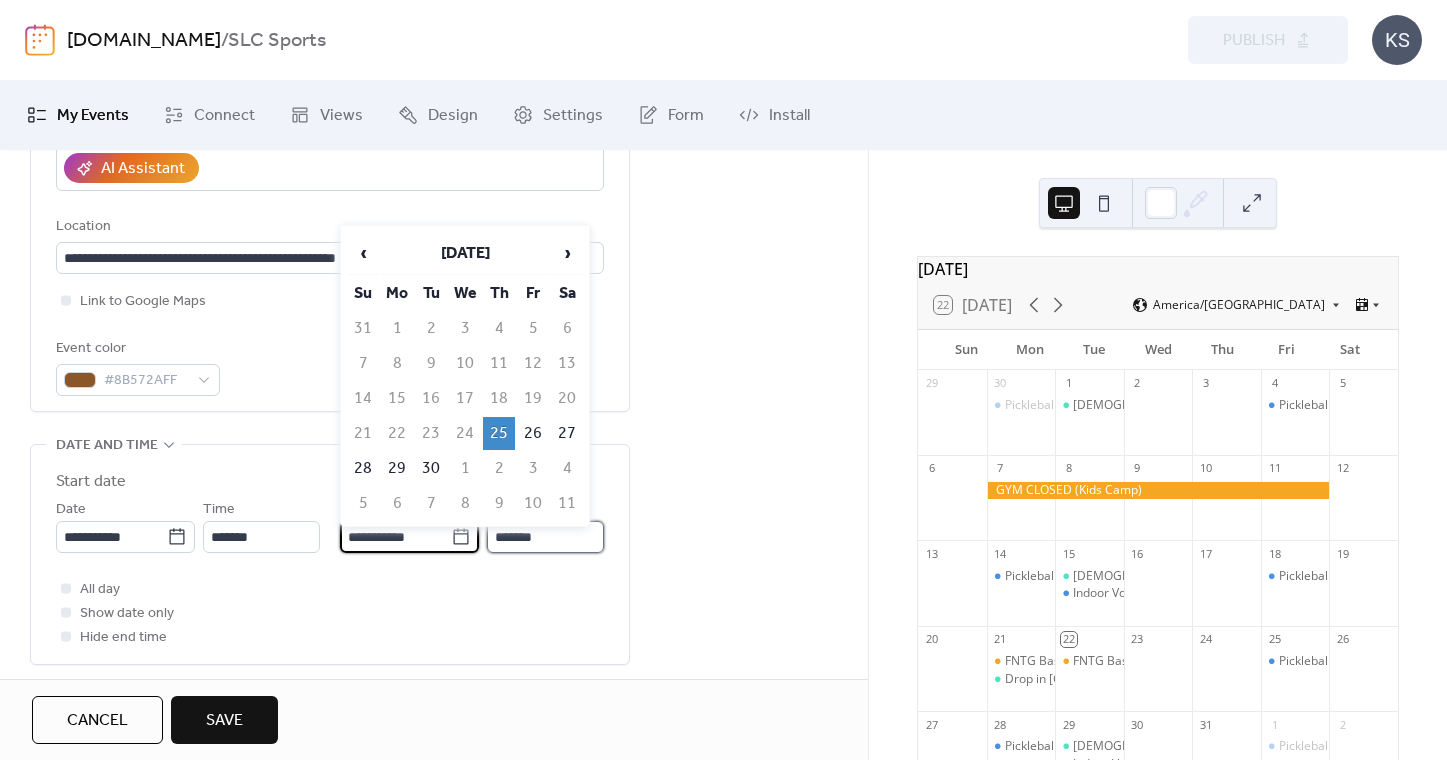 click on "*******" at bounding box center [545, 537] 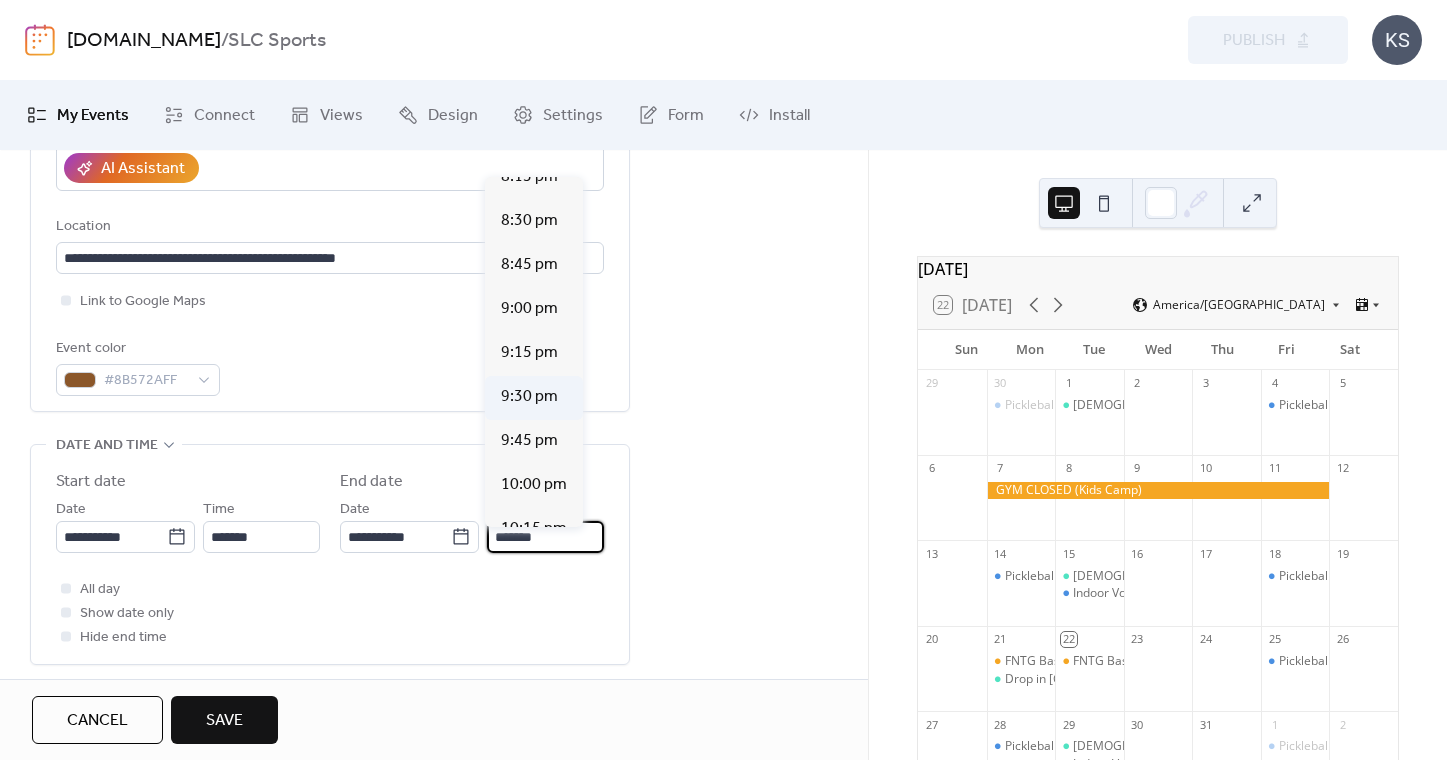 scroll, scrollTop: 392, scrollLeft: 0, axis: vertical 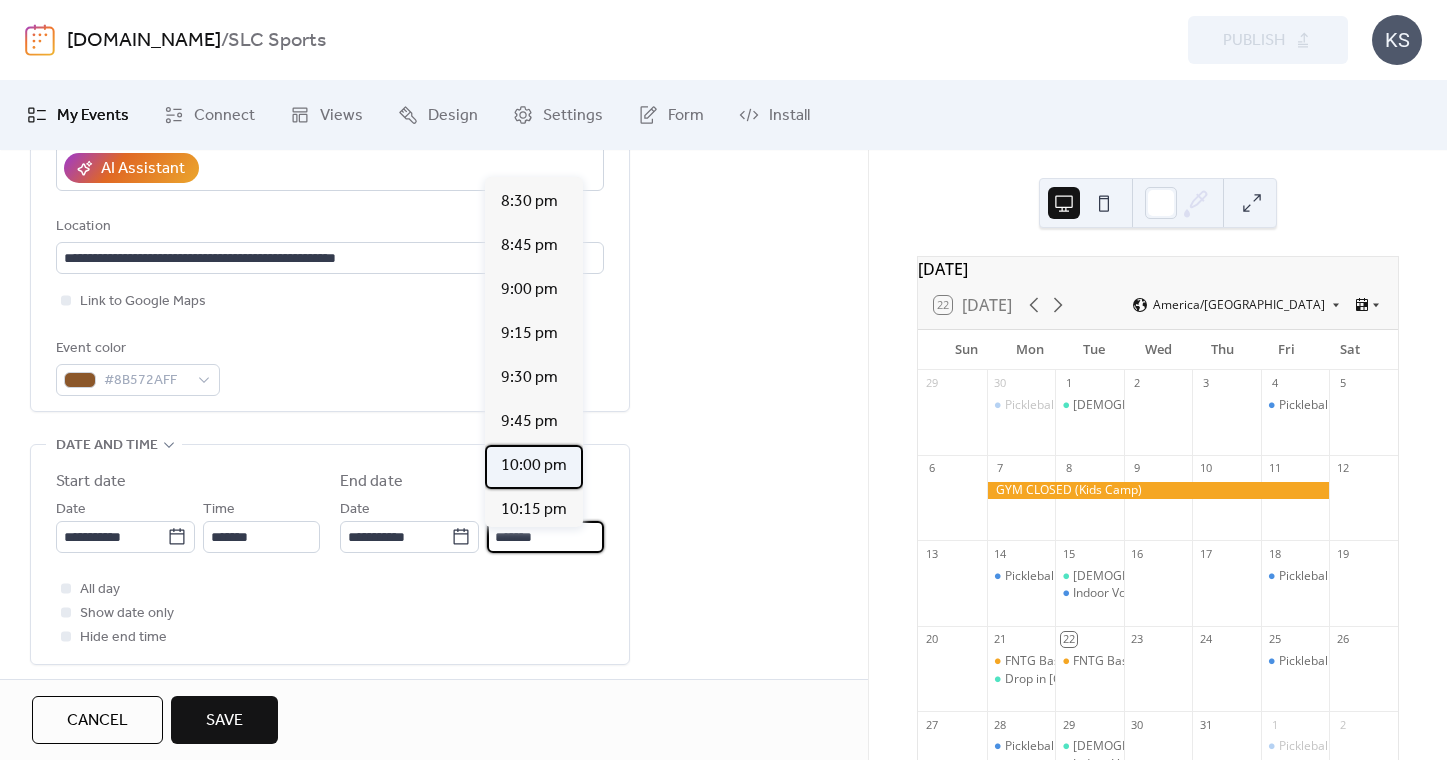 click on "10:00 pm" at bounding box center (534, 466) 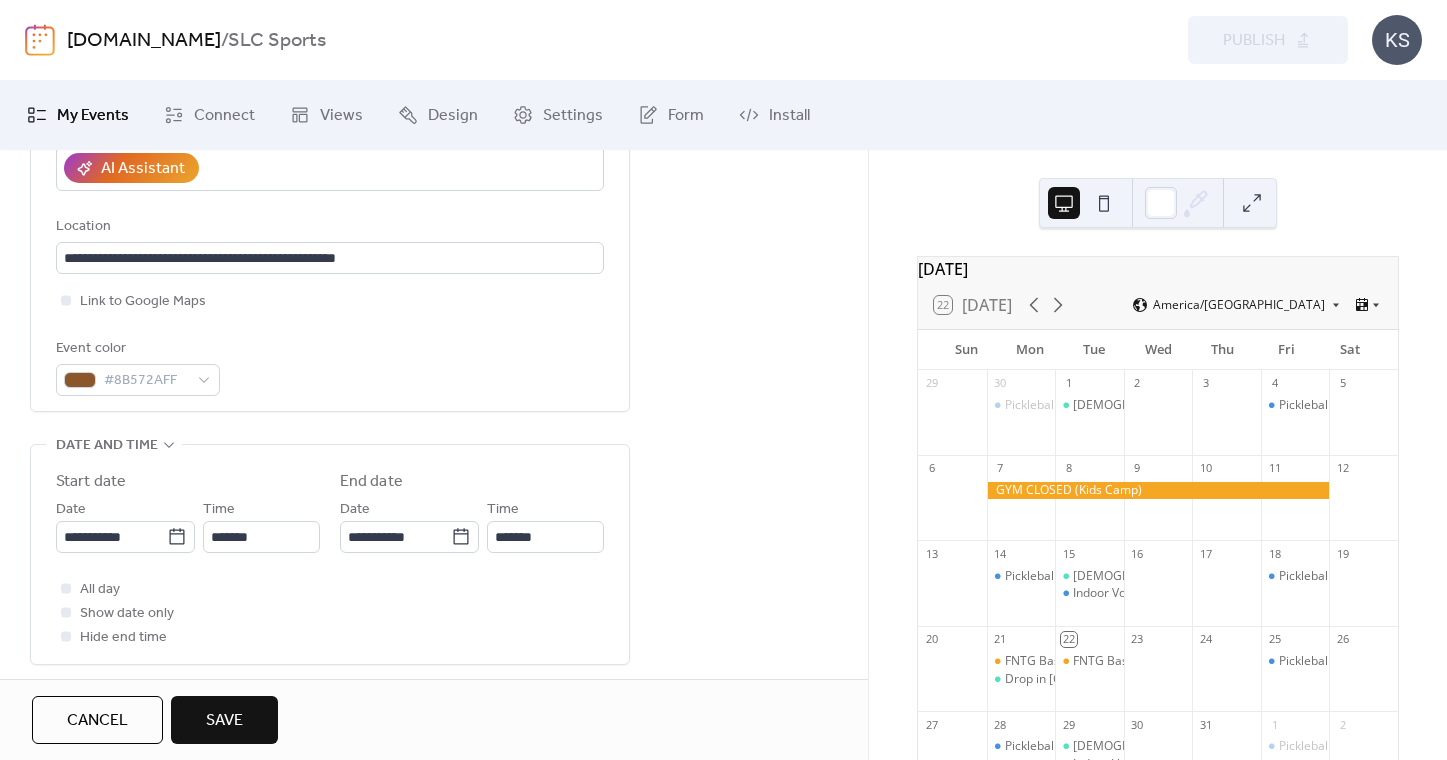 type on "********" 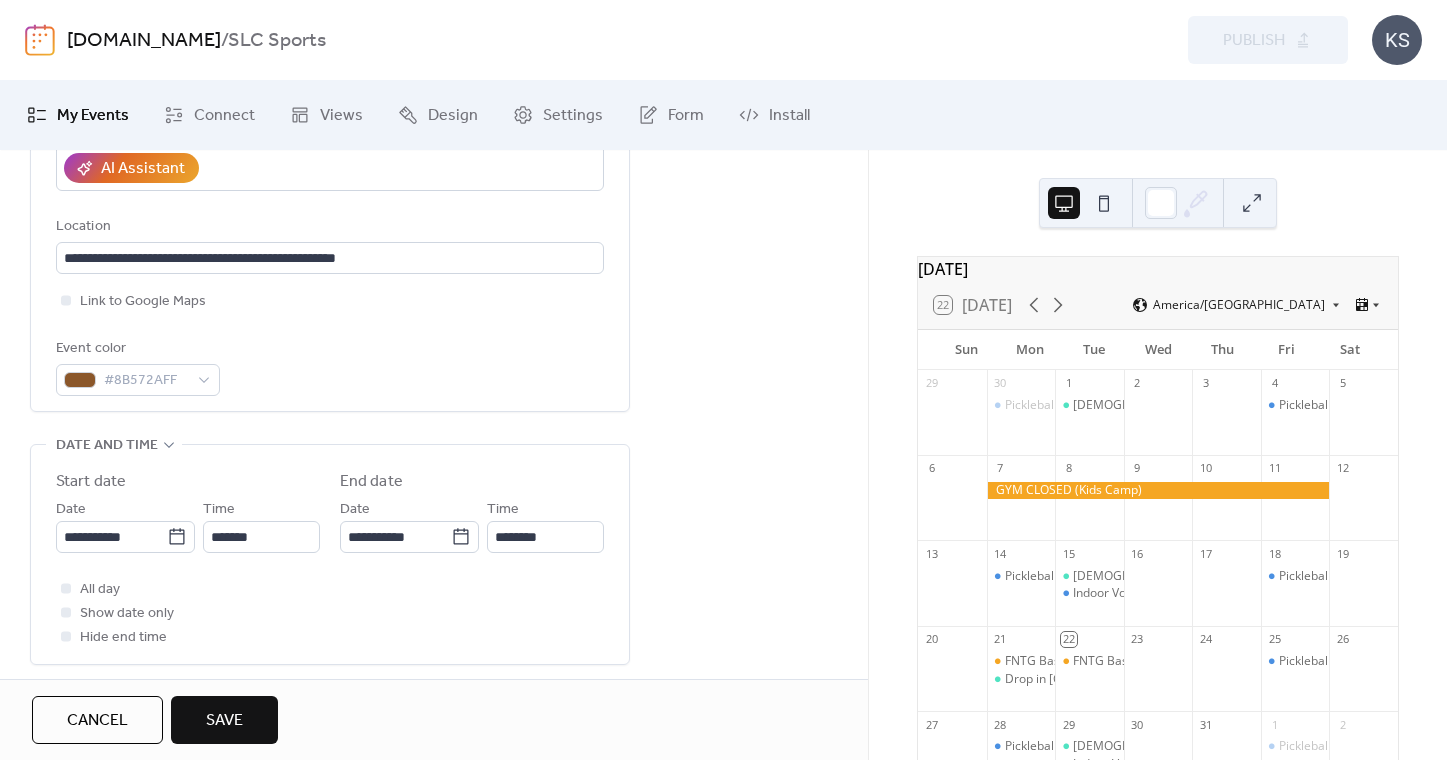 click on "**********" at bounding box center [434, 503] 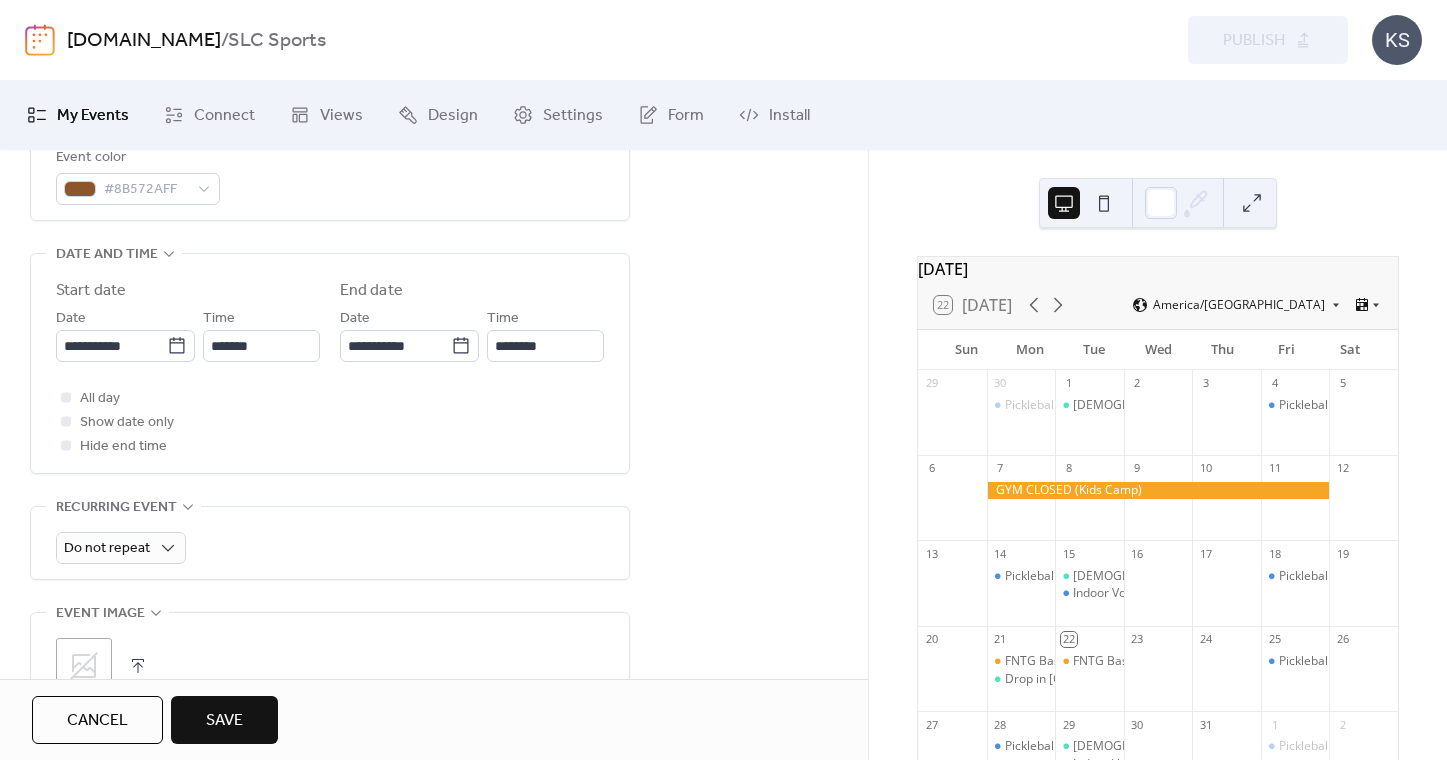 scroll, scrollTop: 598, scrollLeft: 0, axis: vertical 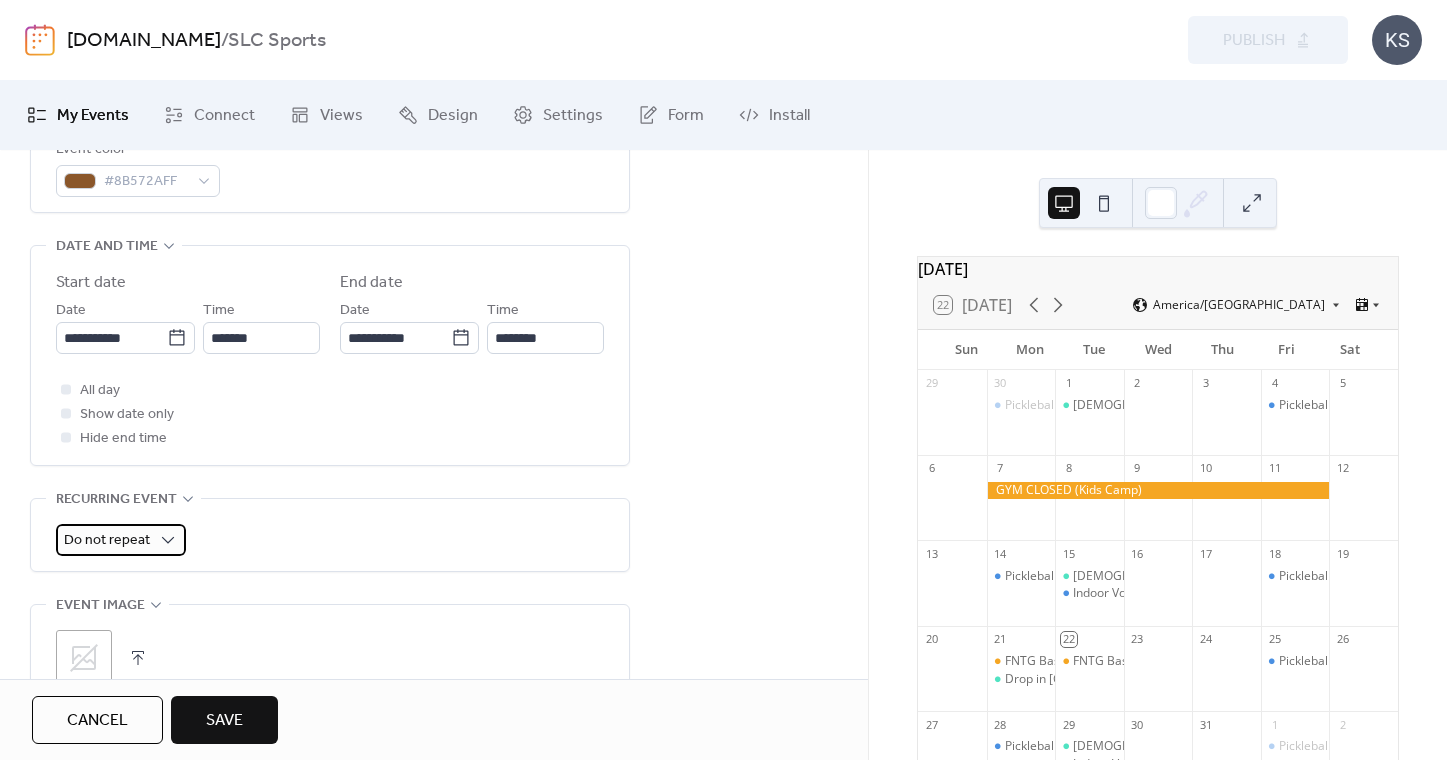 click on "Do not repeat" at bounding box center (107, 540) 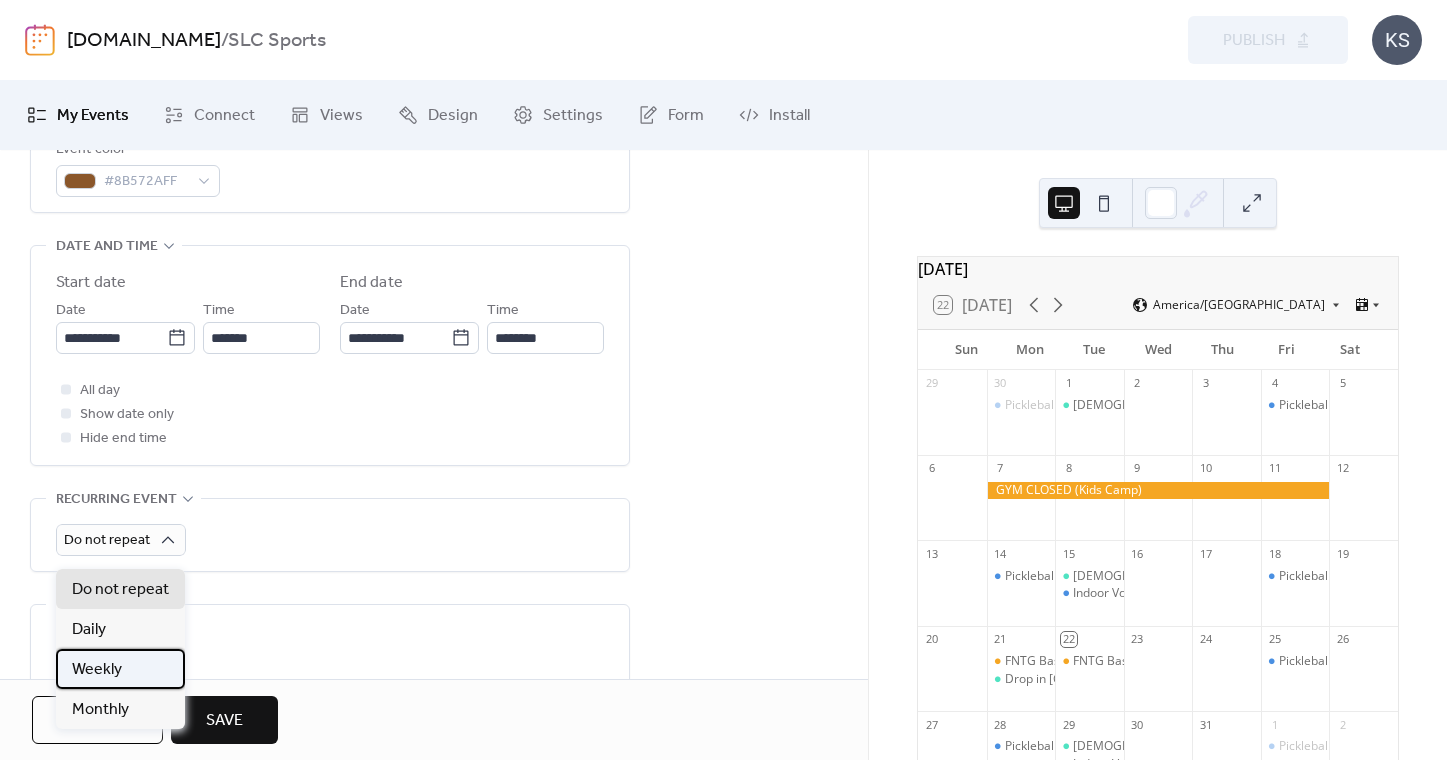 click on "Weekly" at bounding box center (97, 670) 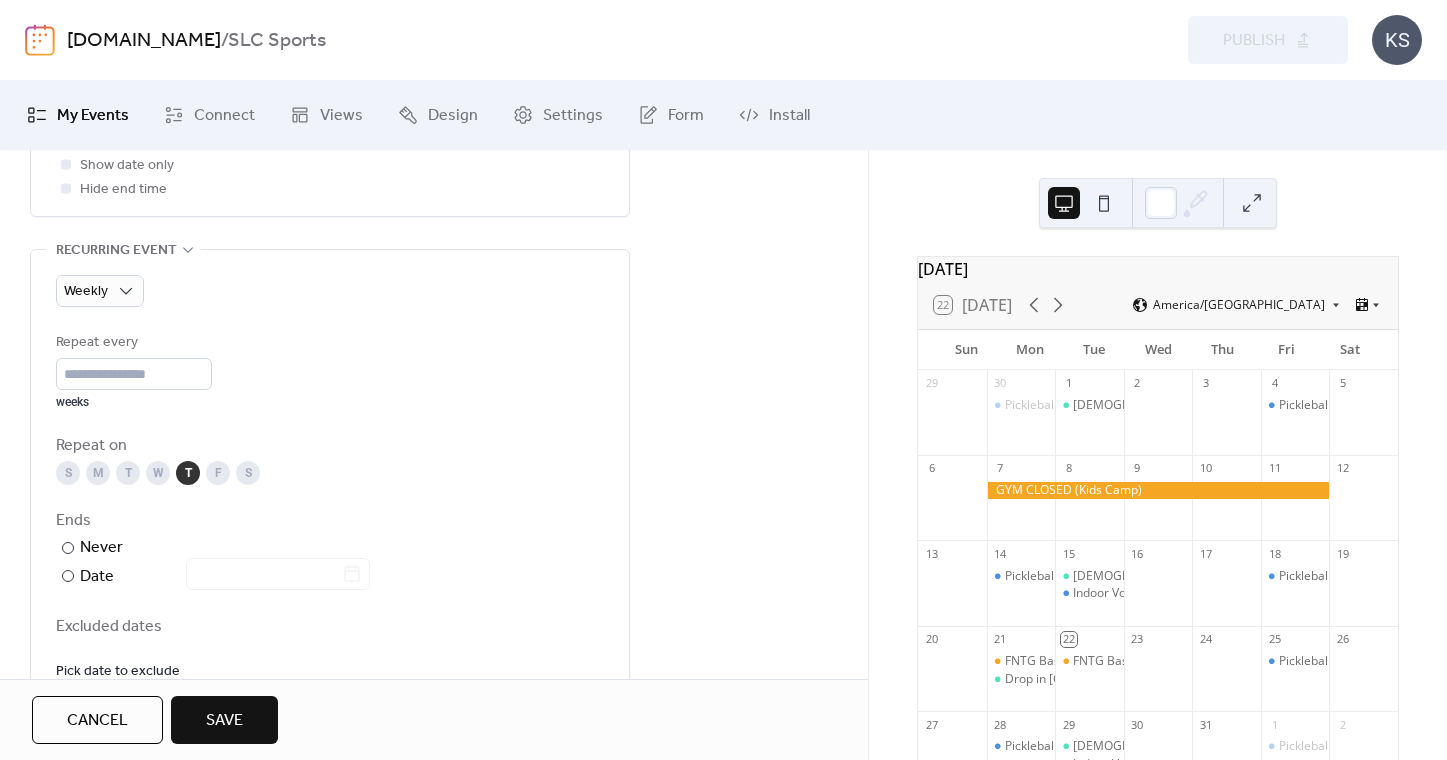 scroll, scrollTop: 854, scrollLeft: 0, axis: vertical 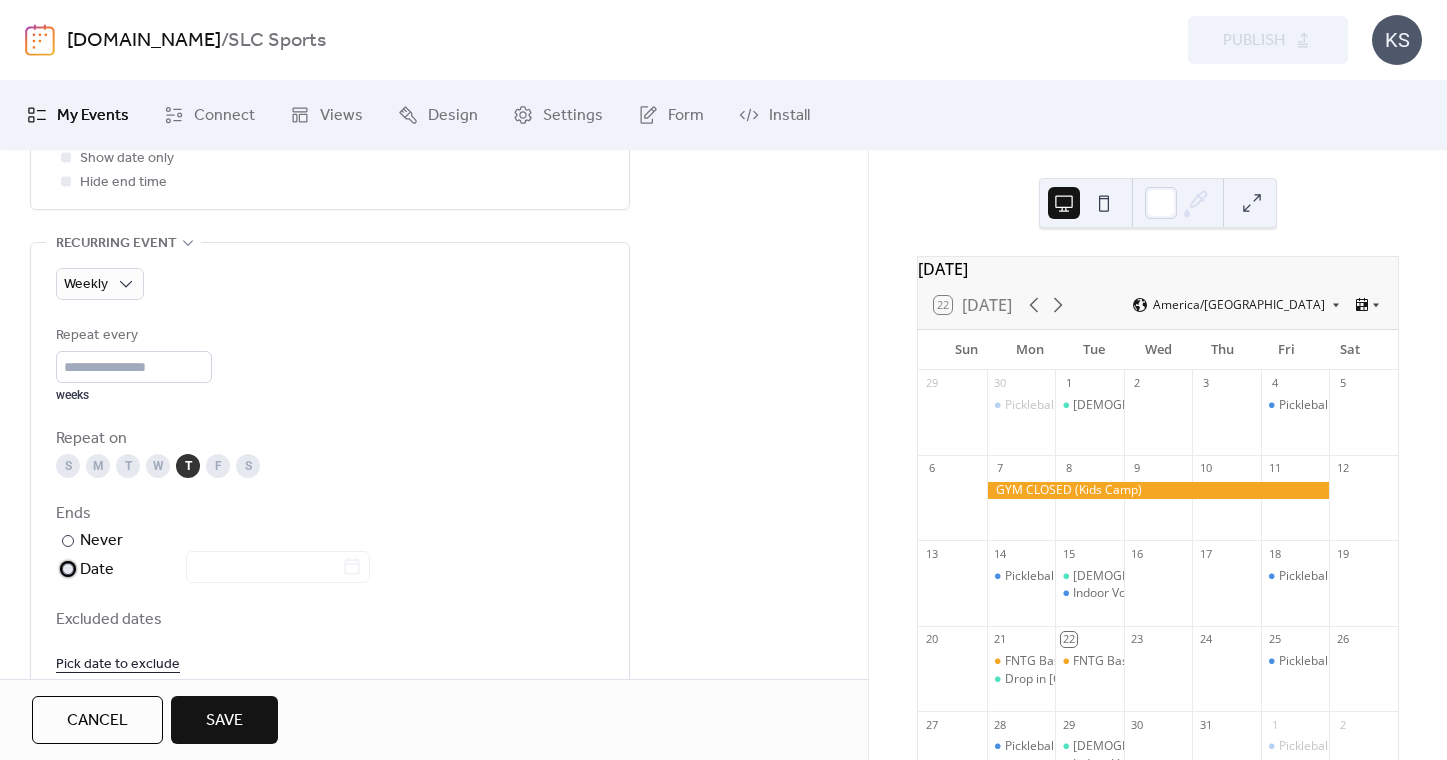 click at bounding box center [68, 569] 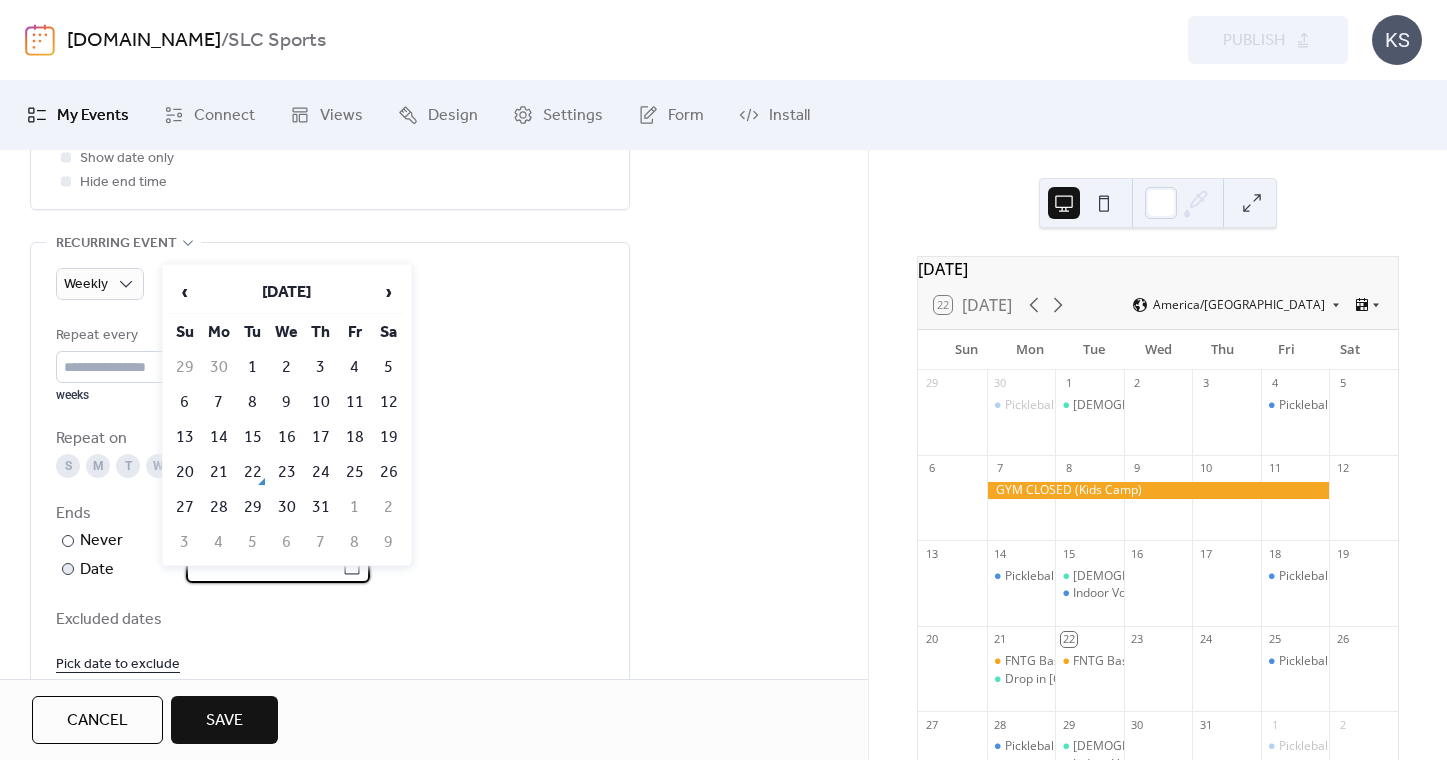 click at bounding box center (264, 567) 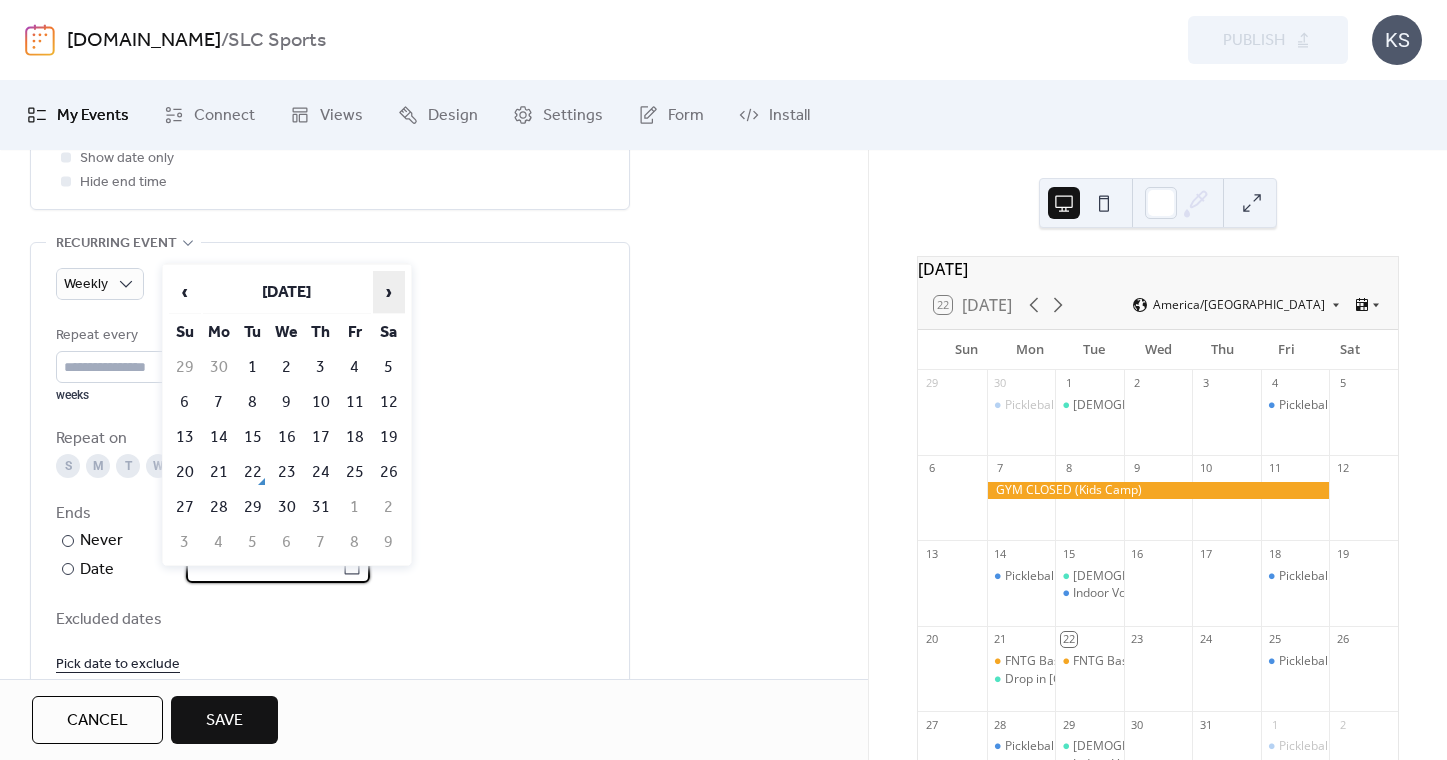 click on "›" at bounding box center [389, 292] 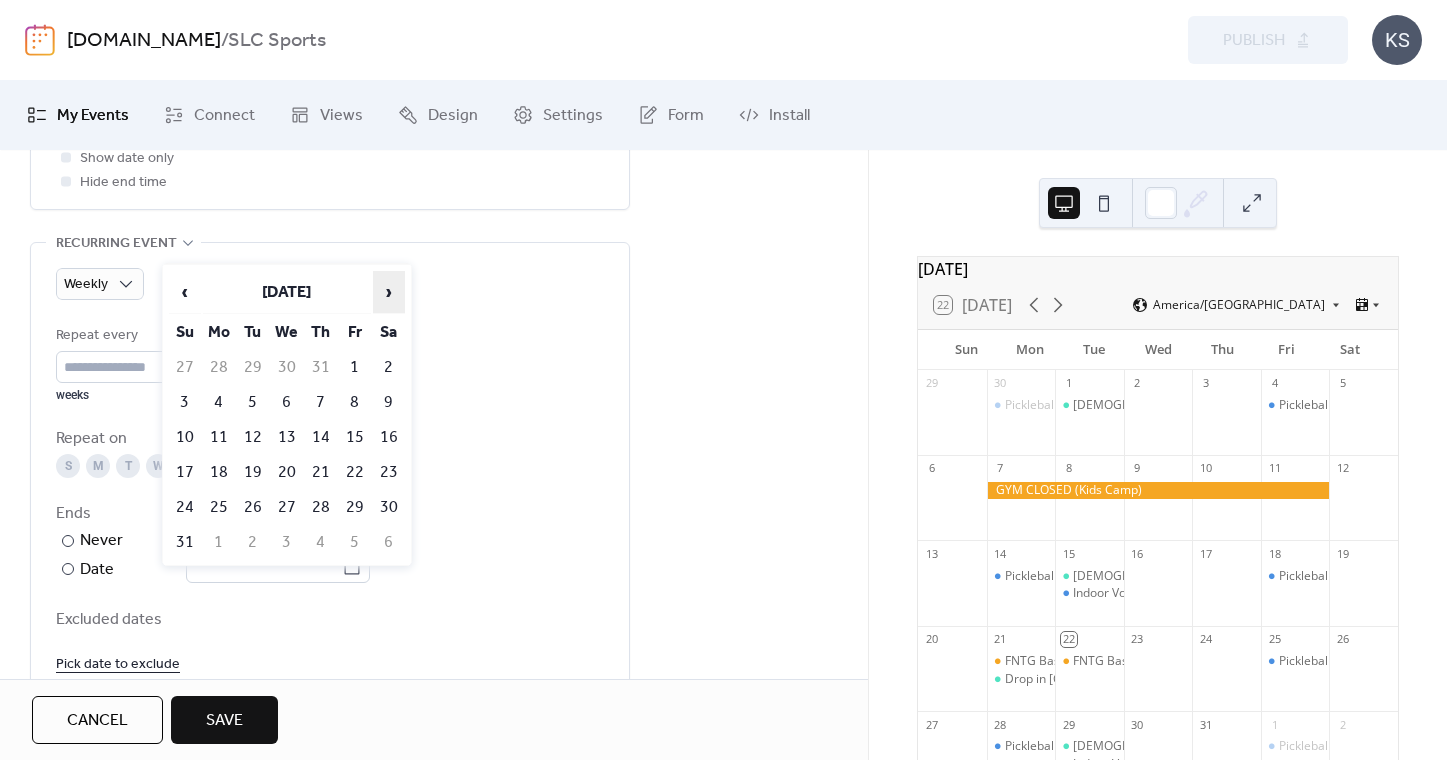 click on "›" at bounding box center [389, 292] 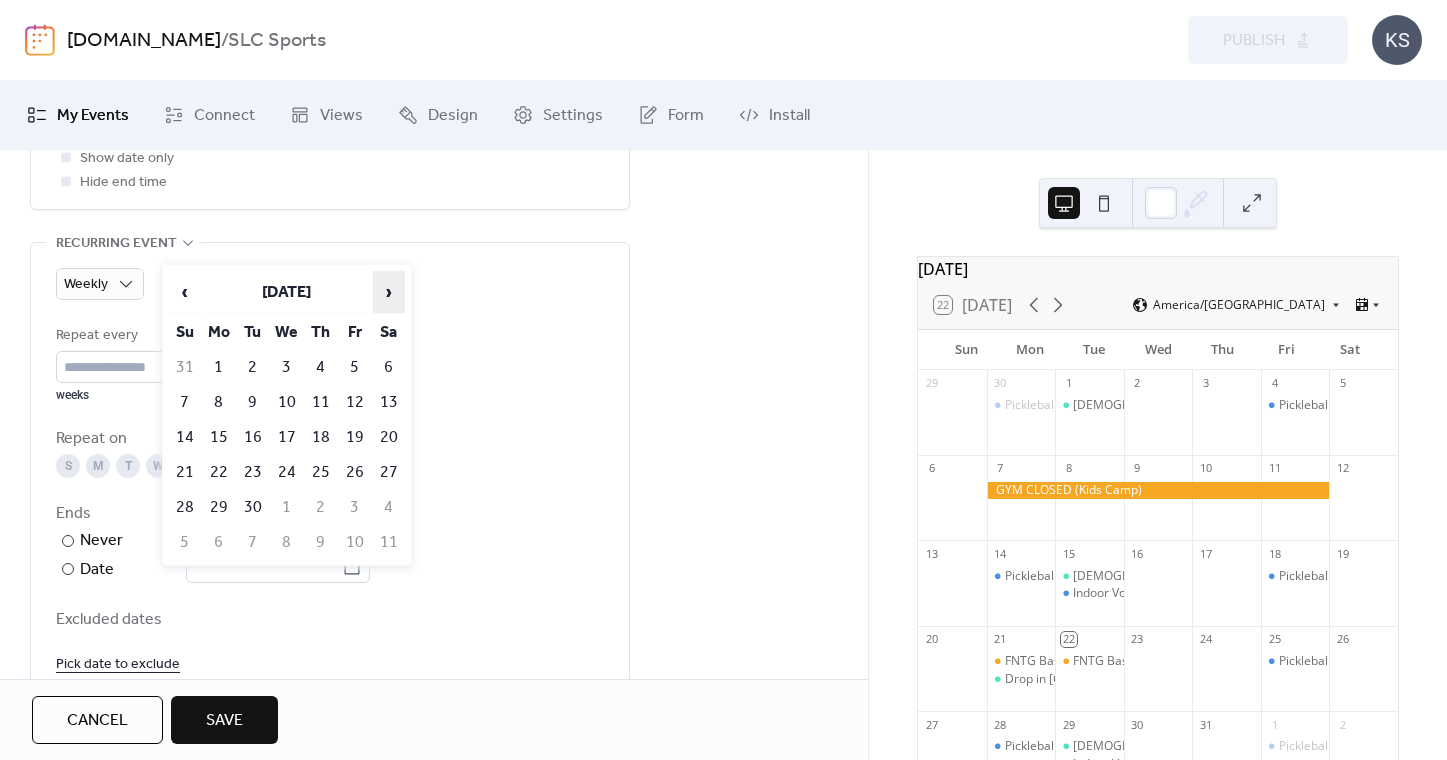 click on "›" at bounding box center (389, 292) 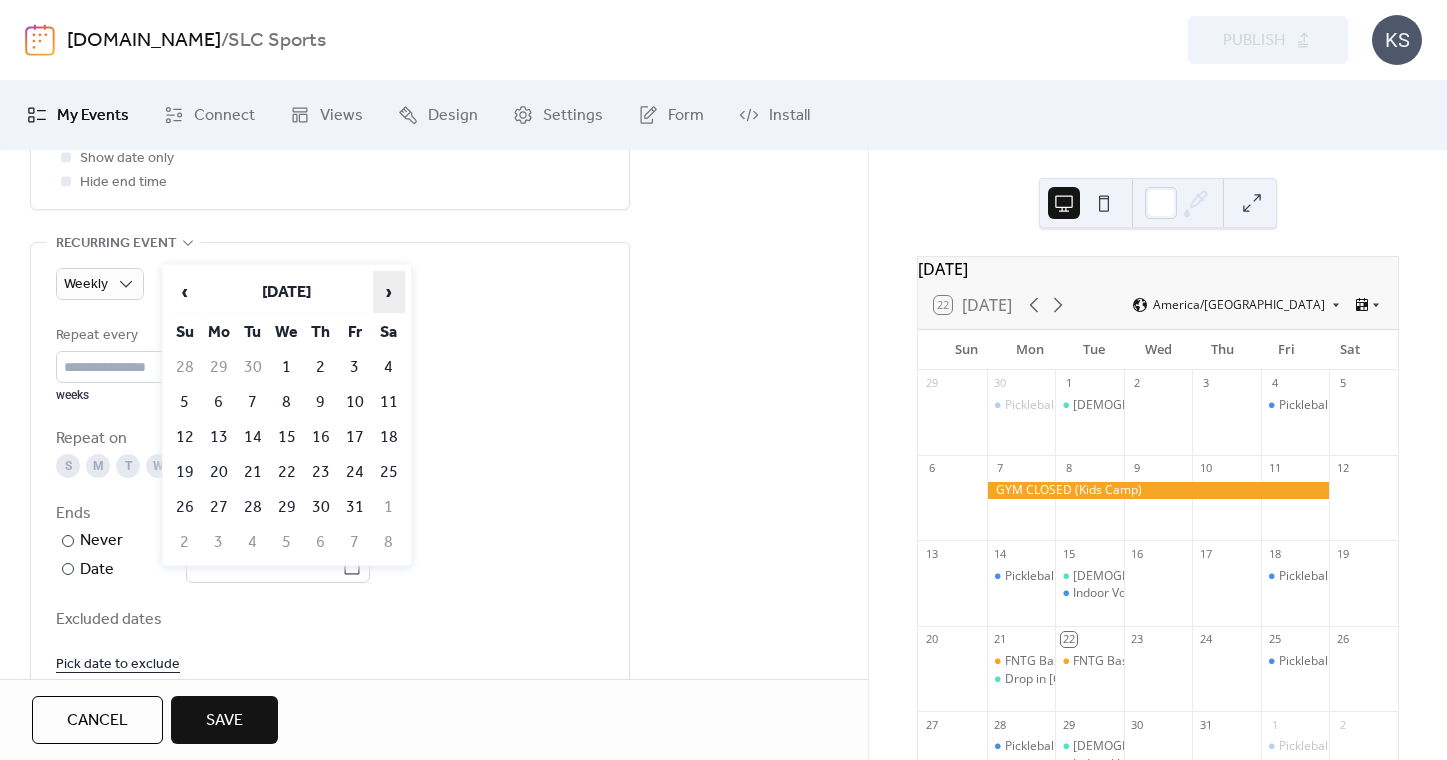 click on "›" at bounding box center [389, 292] 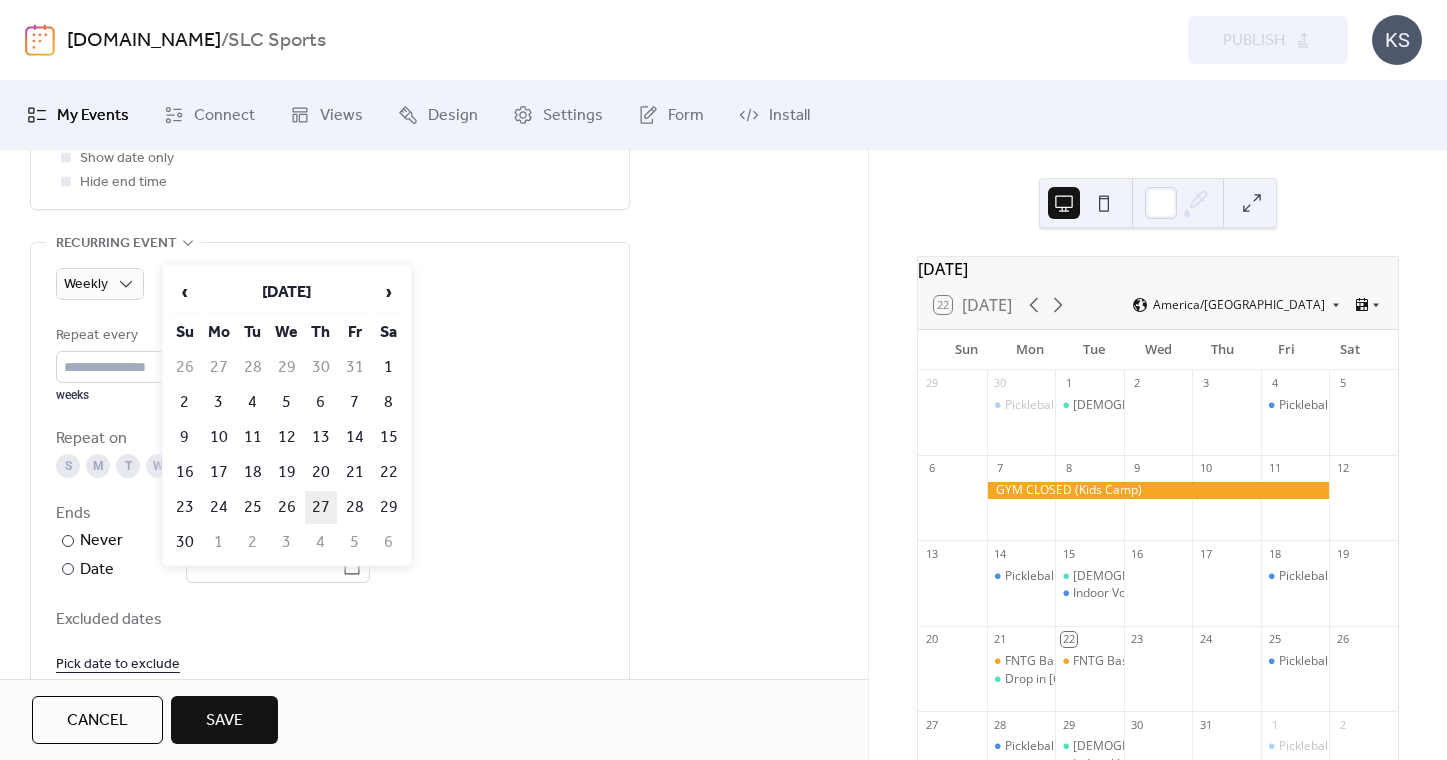 click on "27" at bounding box center (321, 507) 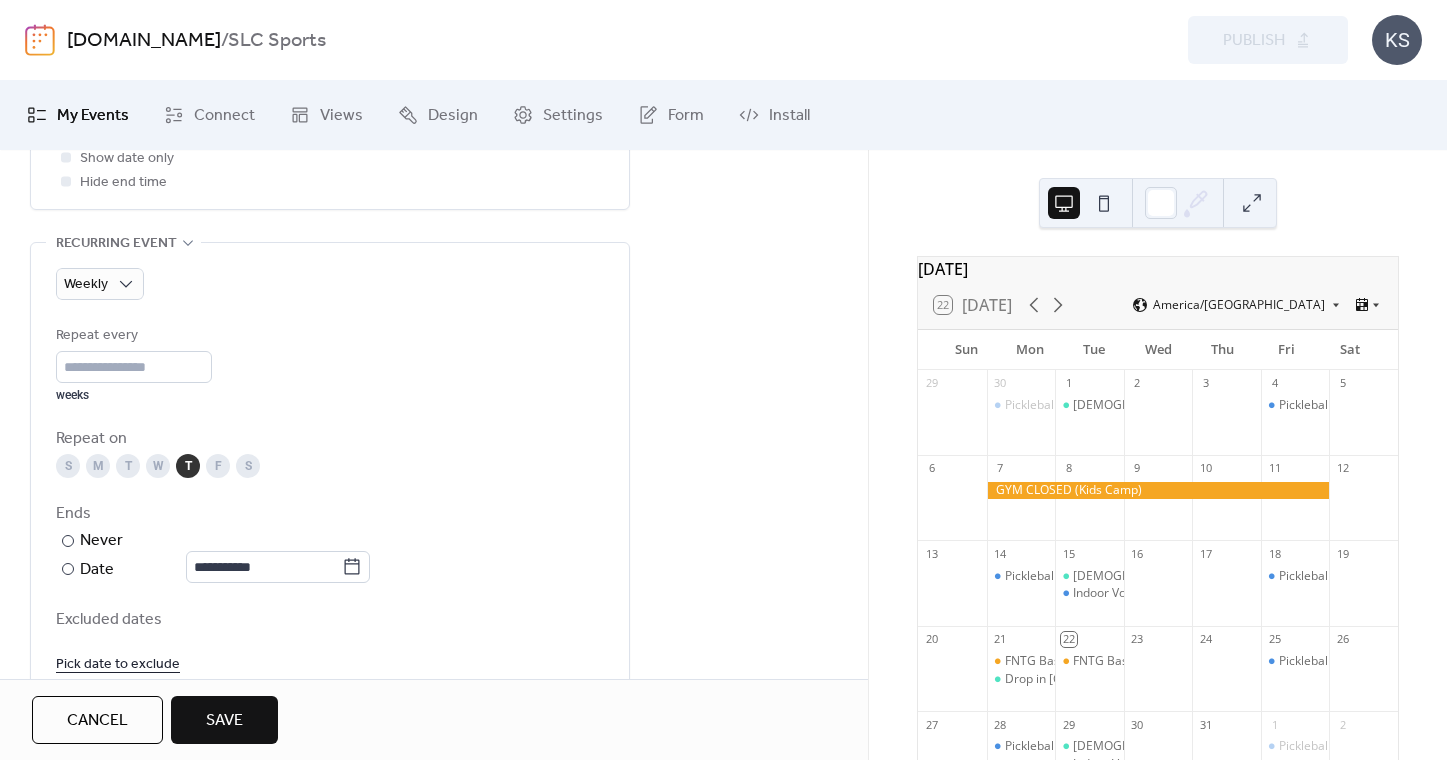 type on "**********" 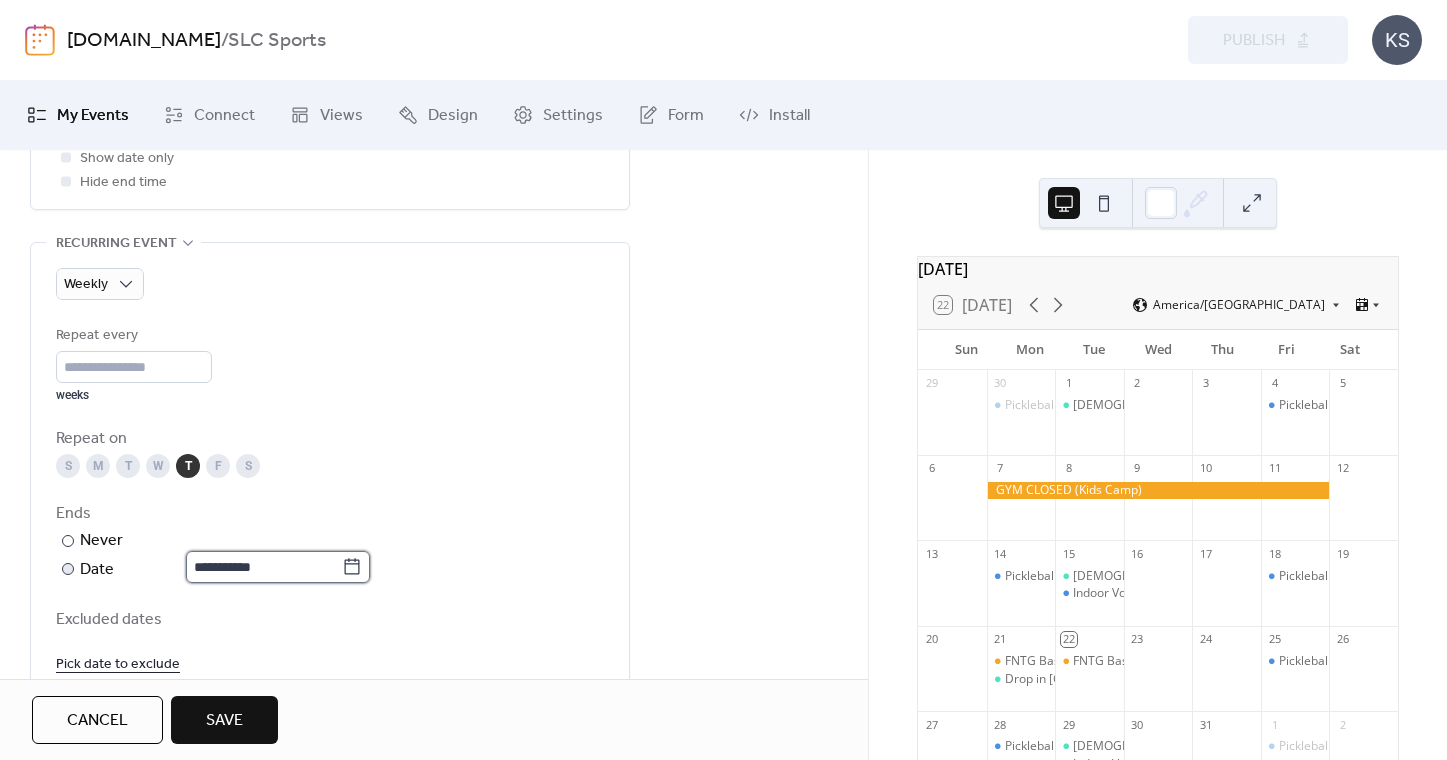 click on "**********" at bounding box center [264, 567] 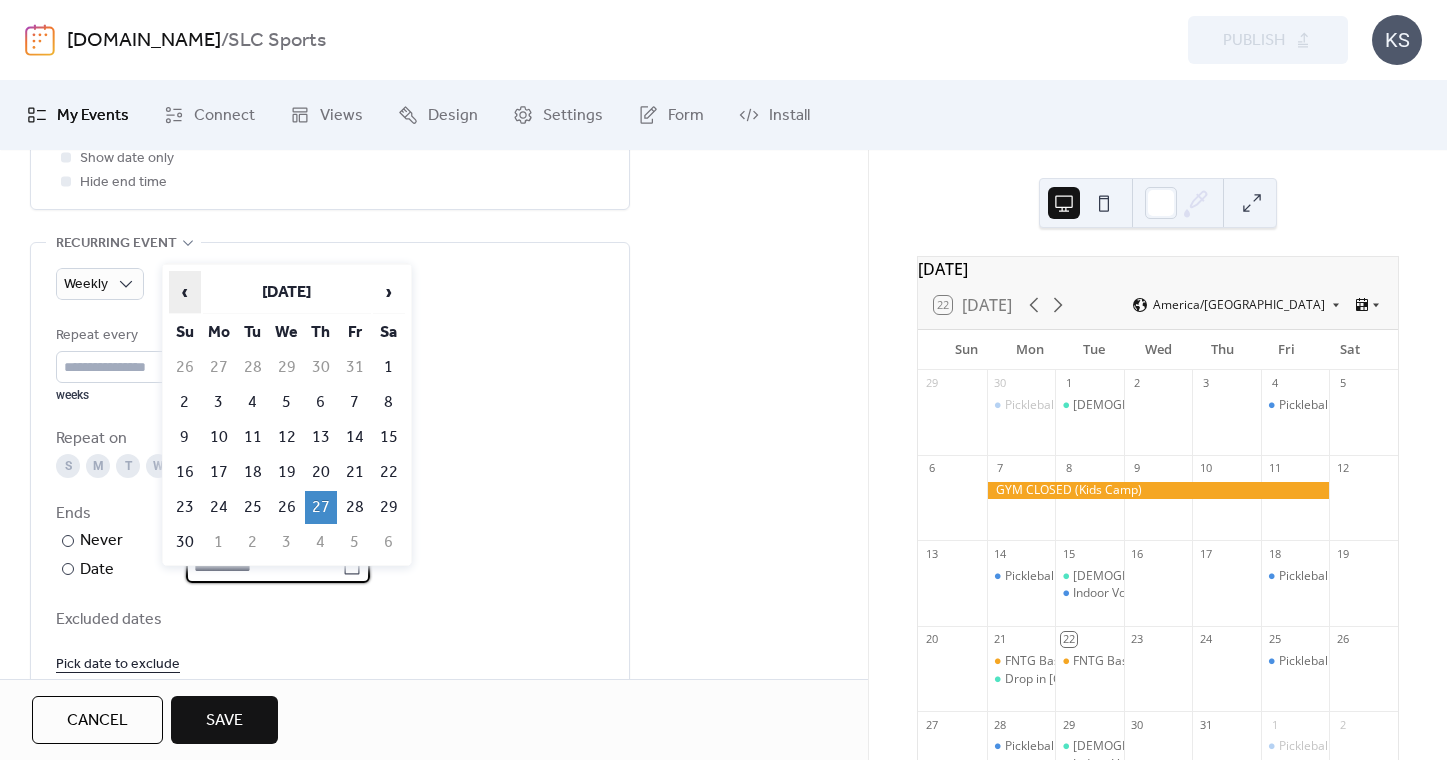 click on "‹" at bounding box center [185, 292] 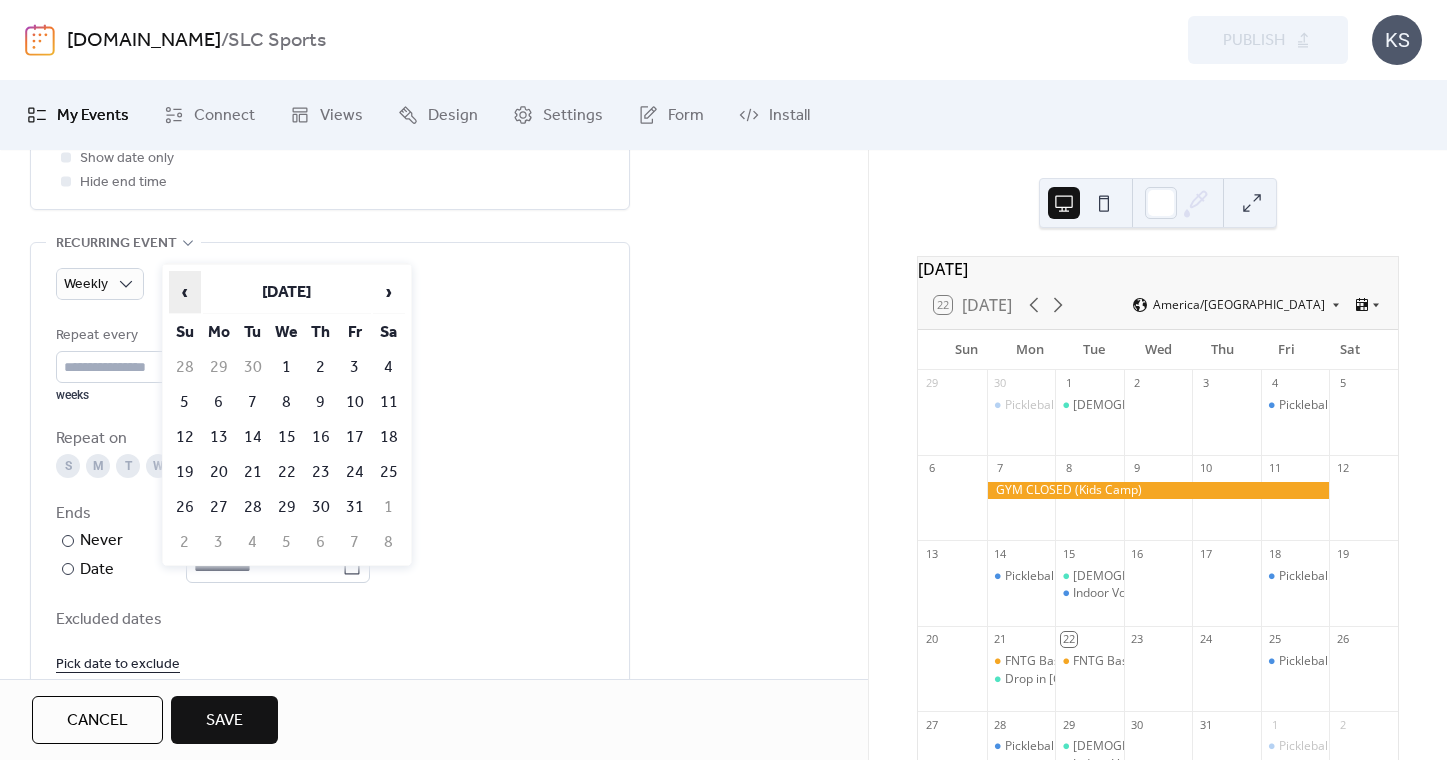 click on "‹" at bounding box center [185, 292] 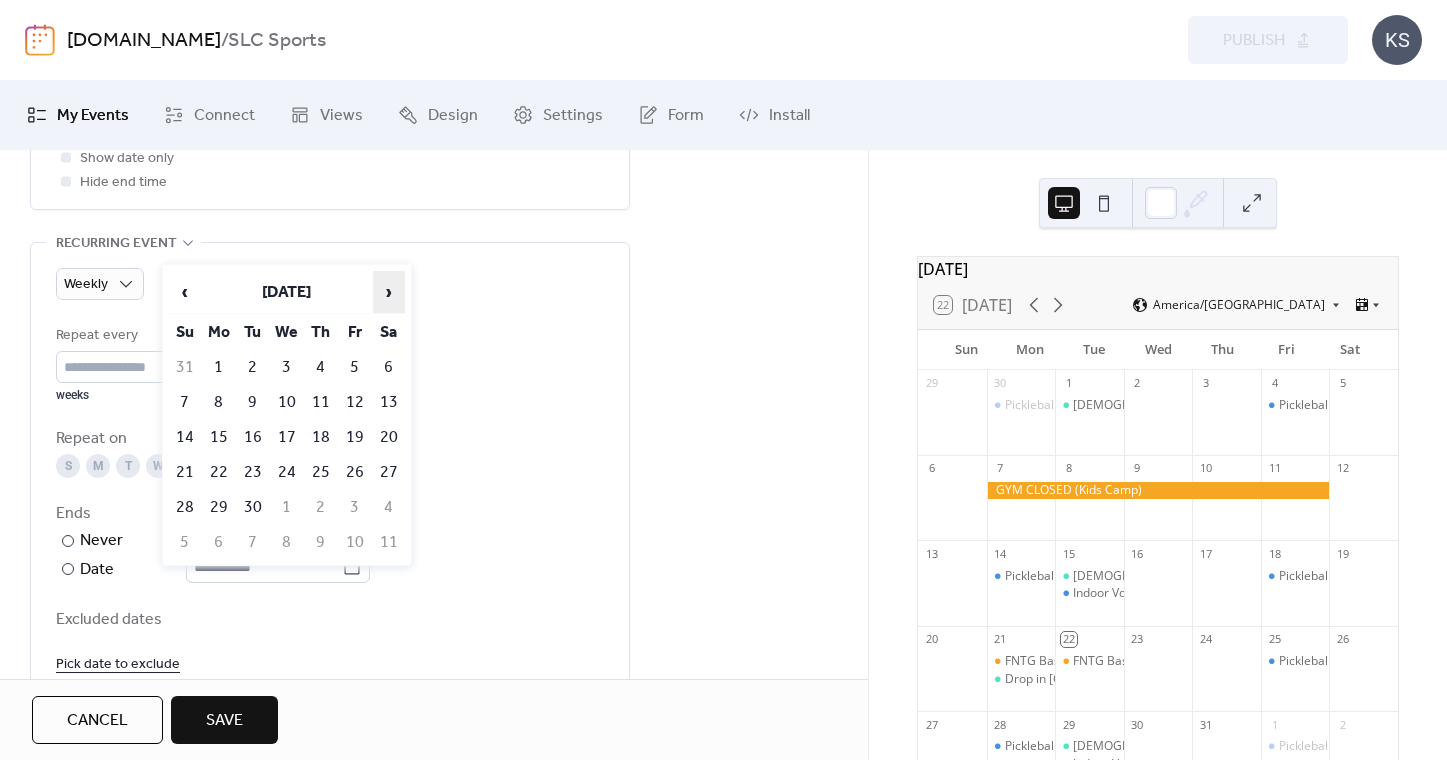 click on "›" at bounding box center (389, 292) 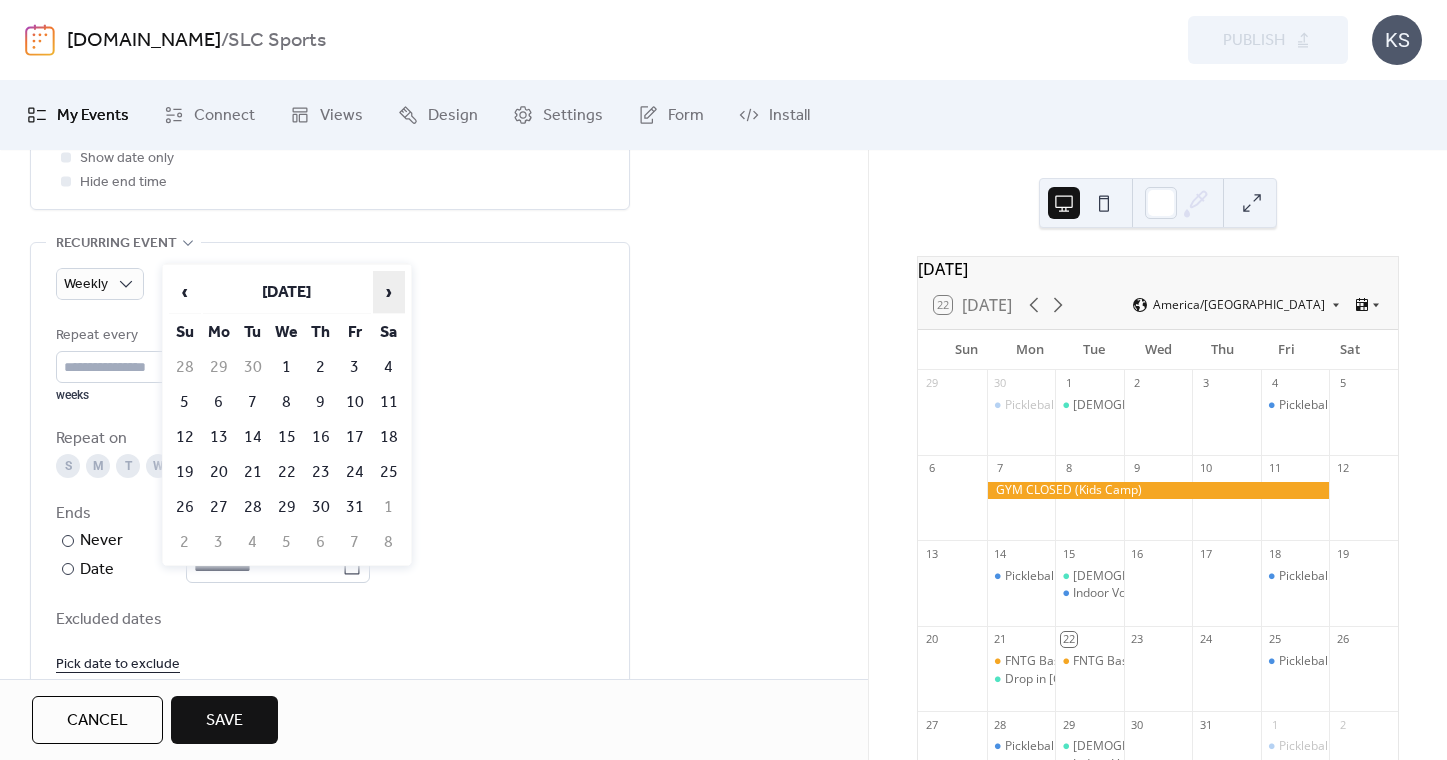 click on "›" at bounding box center (389, 292) 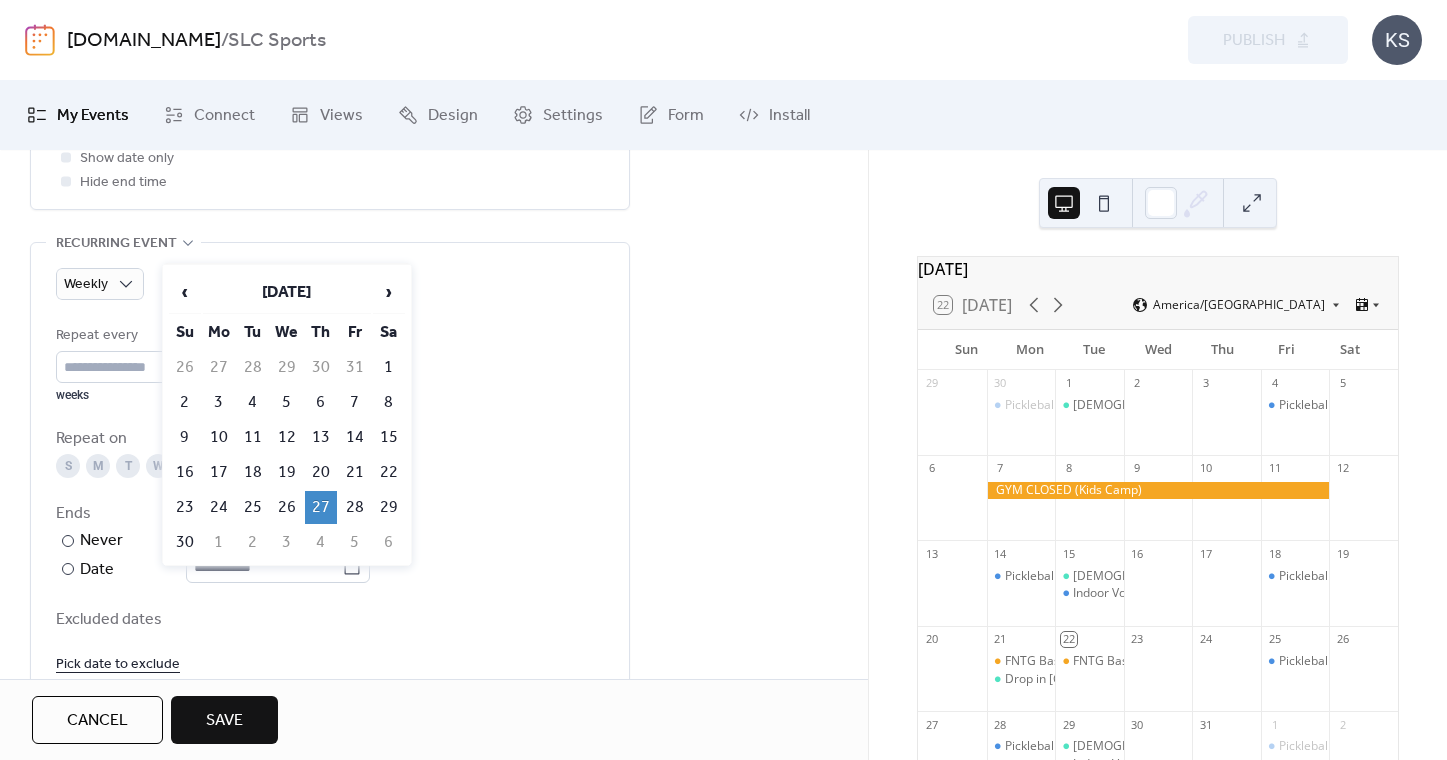 click on "27" at bounding box center [321, 507] 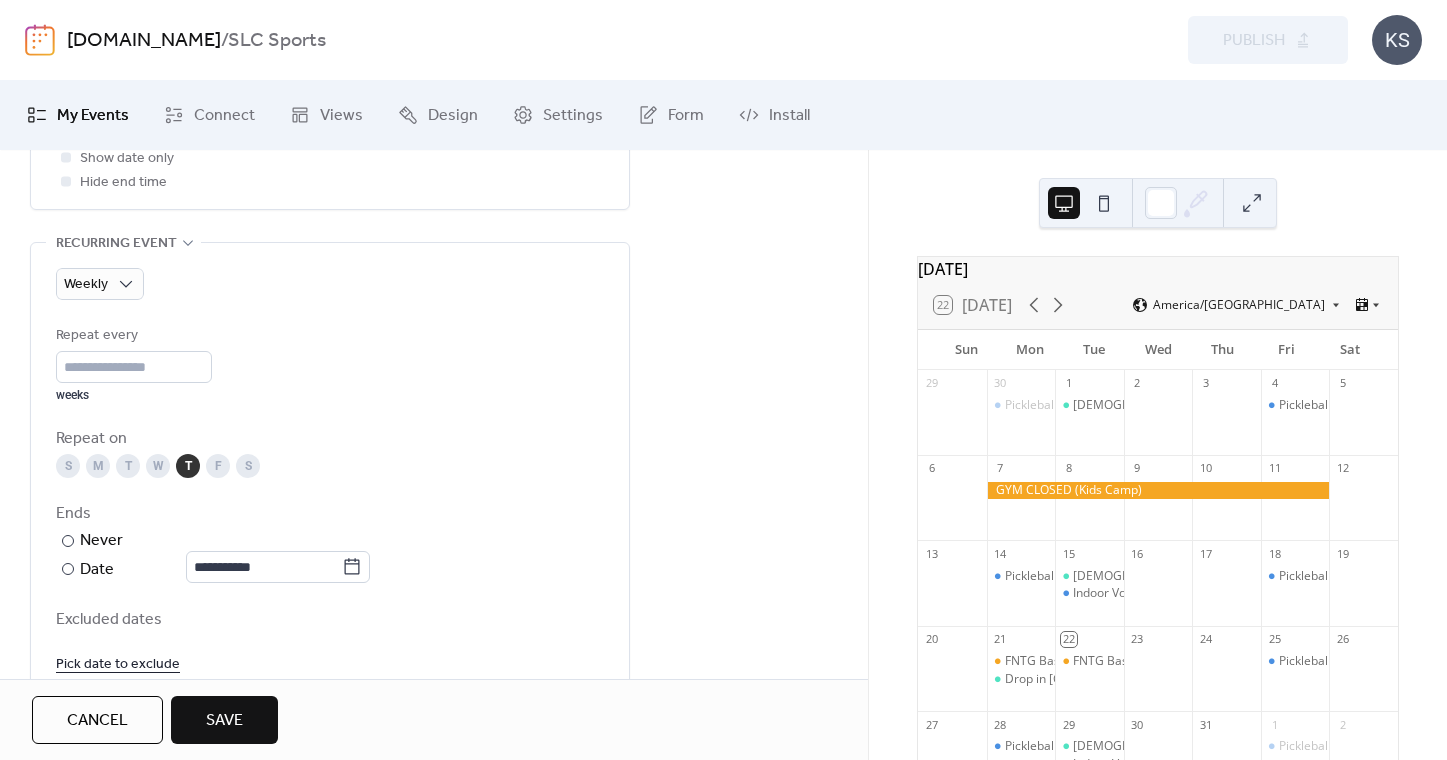 click on "**********" at bounding box center (434, 236) 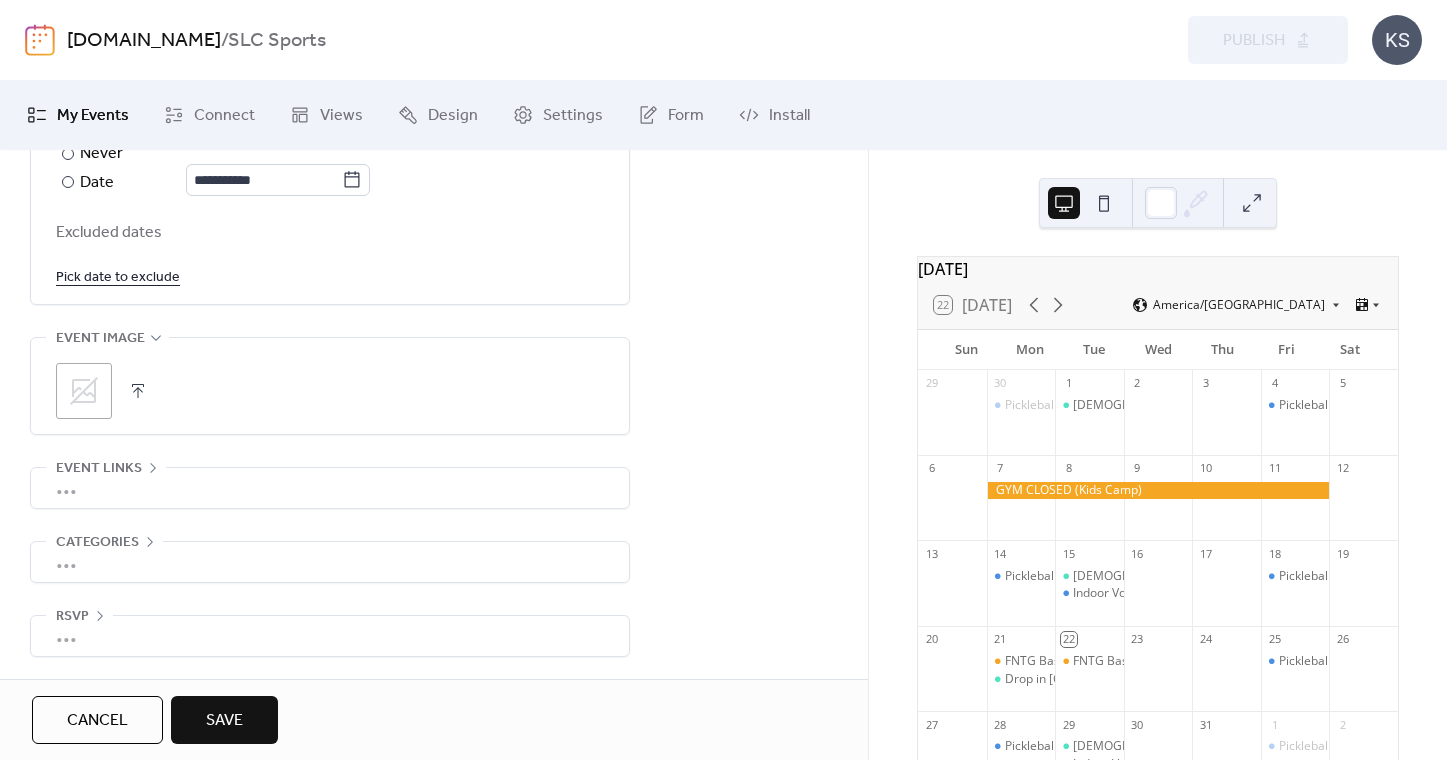 scroll, scrollTop: 1256, scrollLeft: 0, axis: vertical 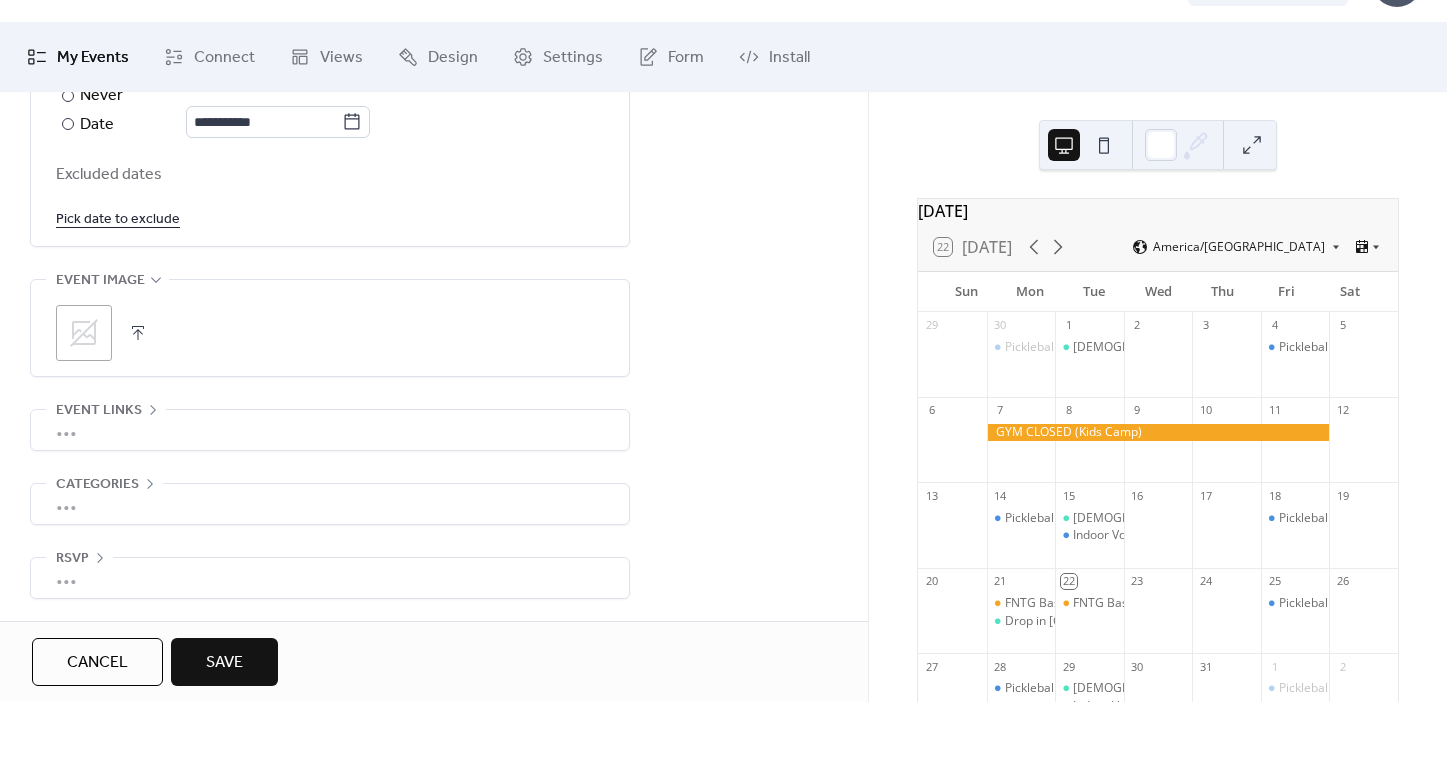 click on "Save" at bounding box center [224, 720] 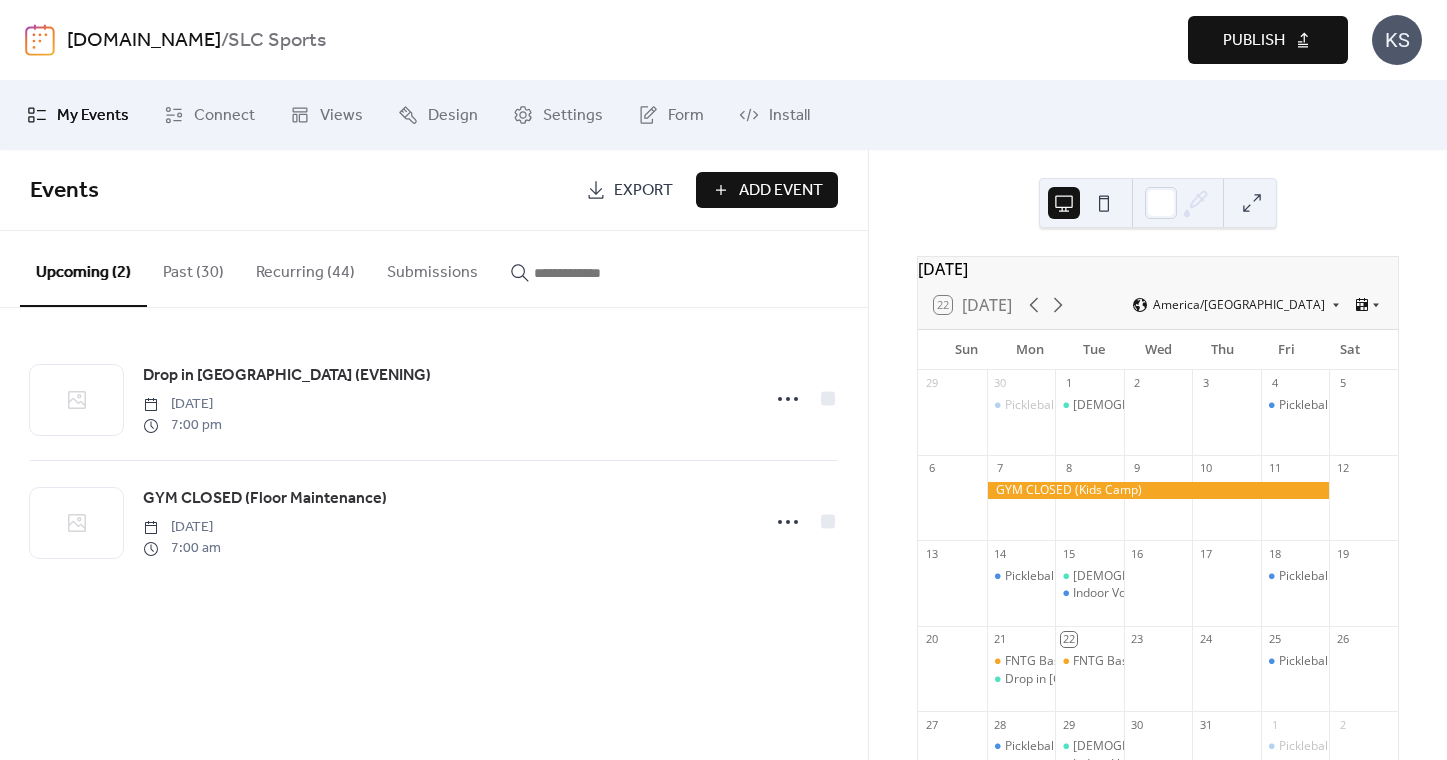 click on "Publish" at bounding box center (1254, 41) 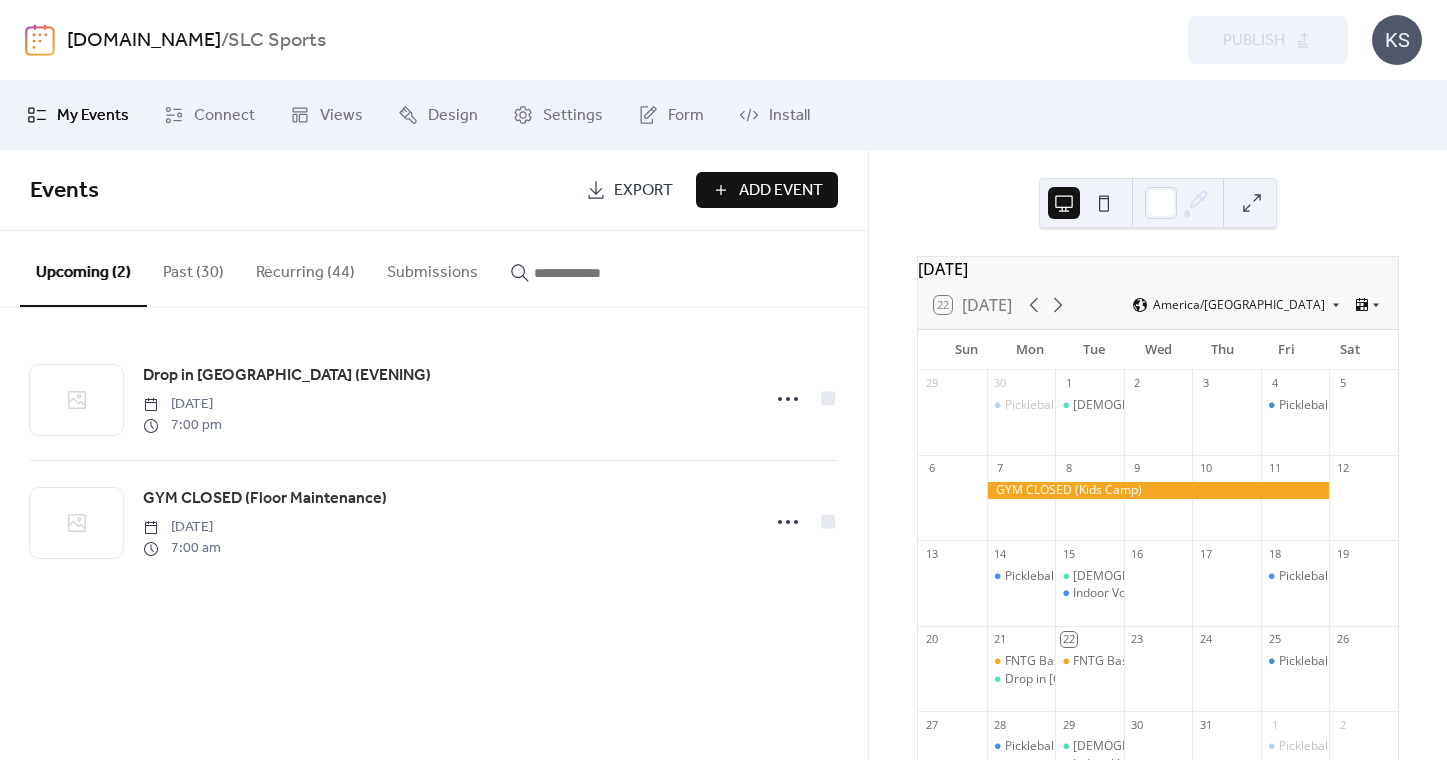 click on "Recurring (44)" at bounding box center (305, 268) 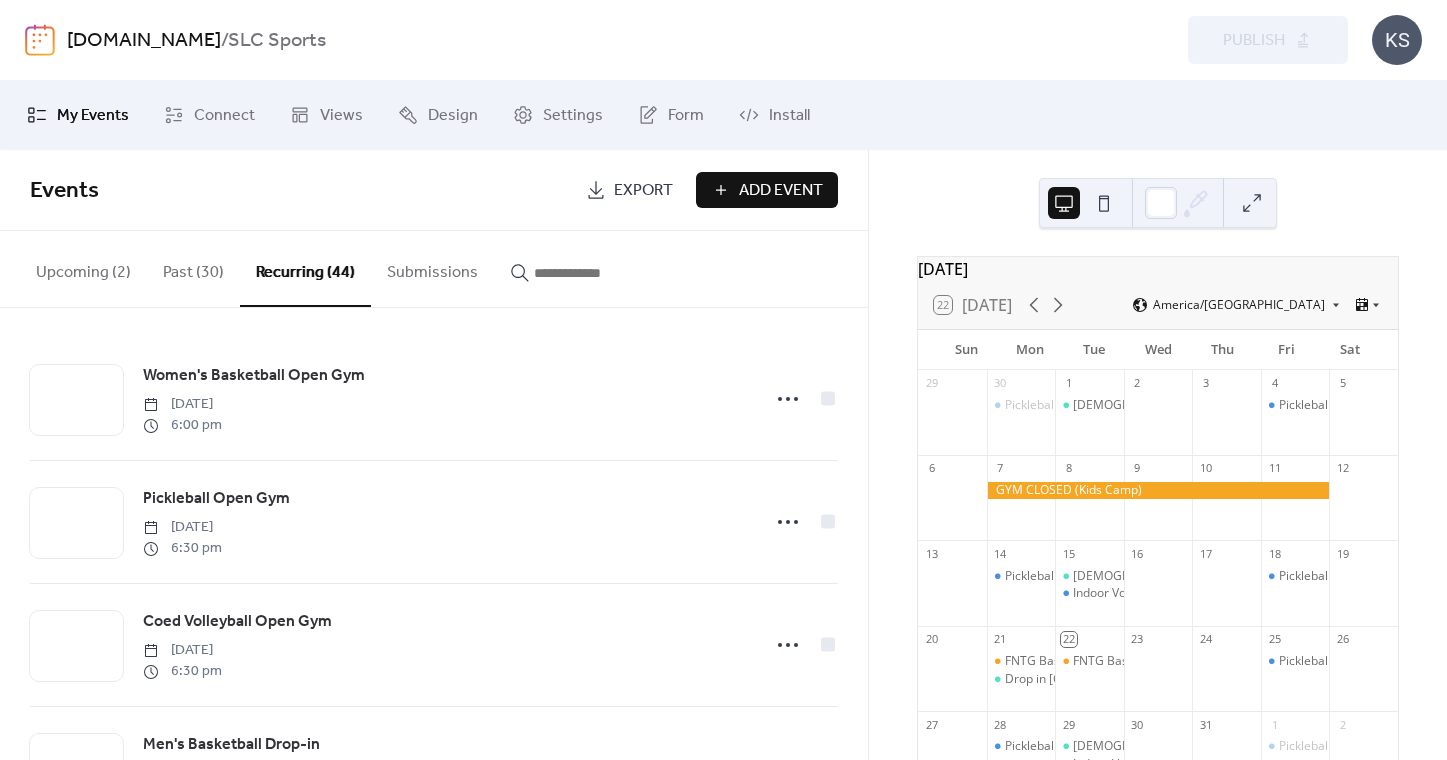 click on "Add Event" at bounding box center [781, 191] 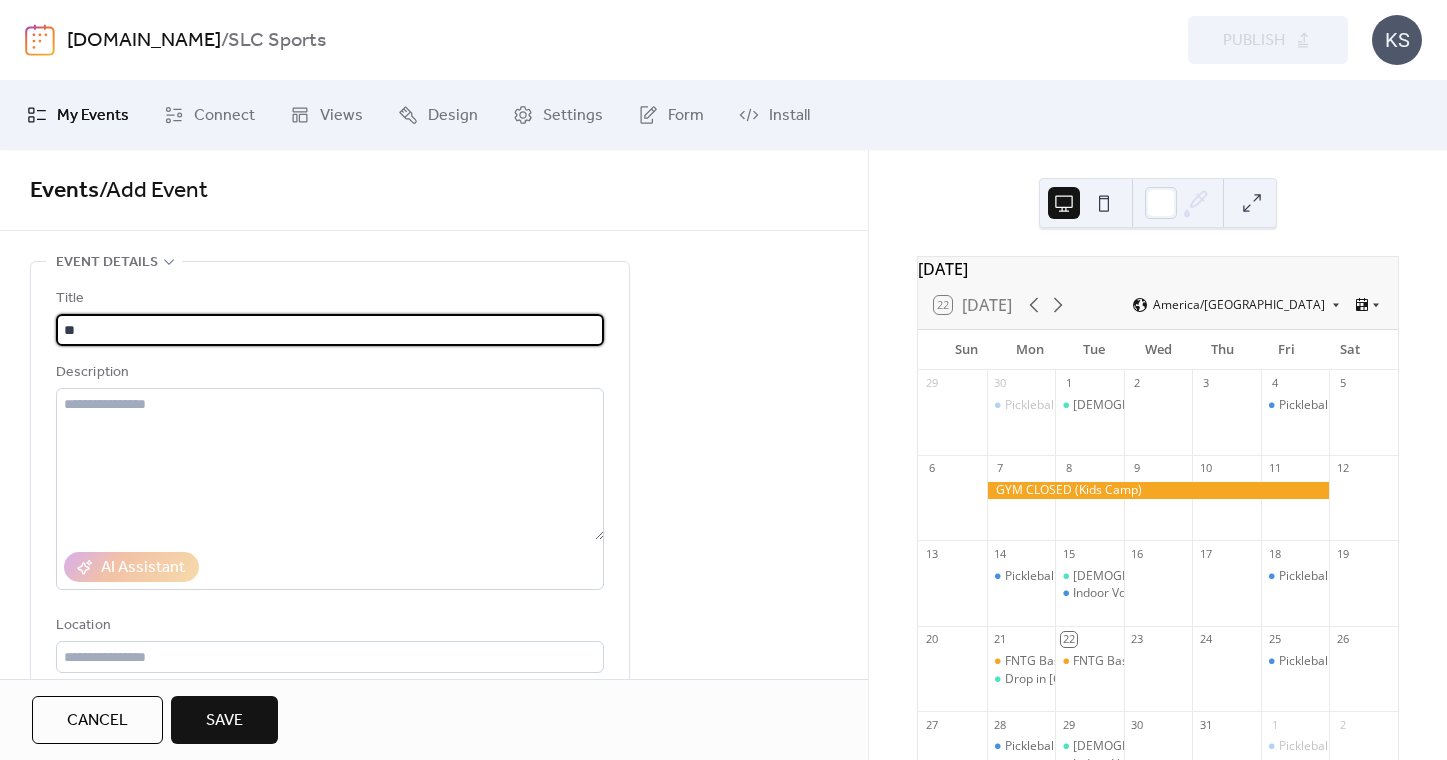 type on "*" 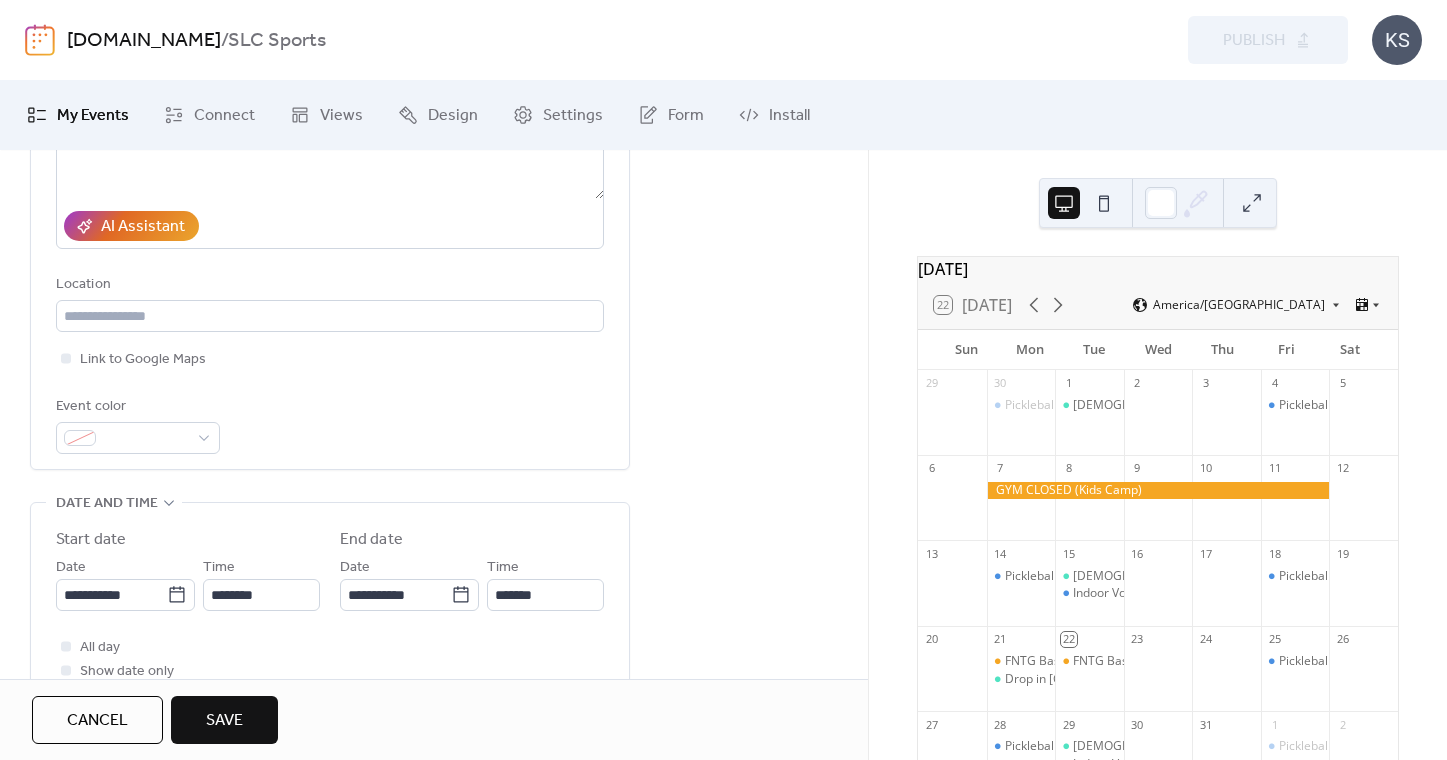 scroll, scrollTop: 374, scrollLeft: 0, axis: vertical 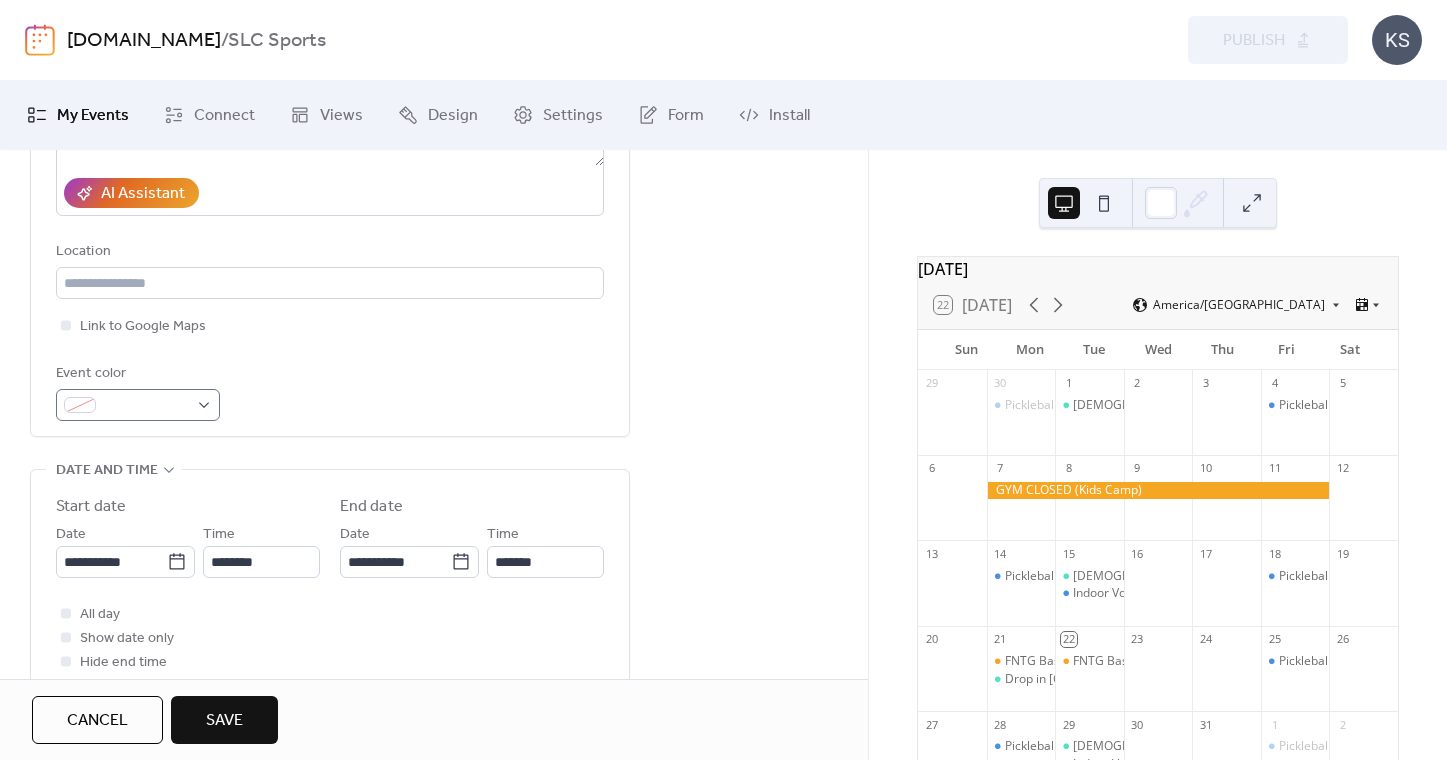 type on "**********" 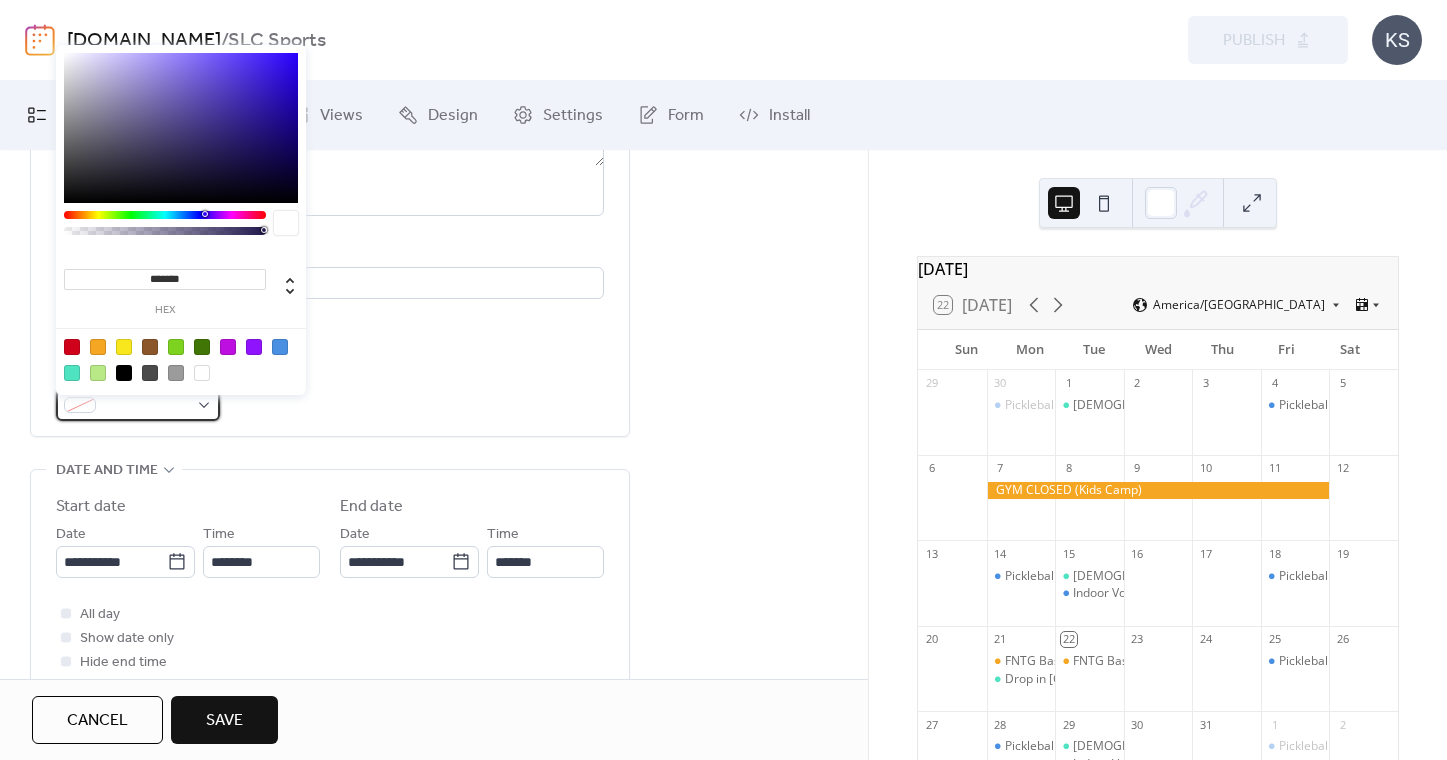click at bounding box center [146, 406] 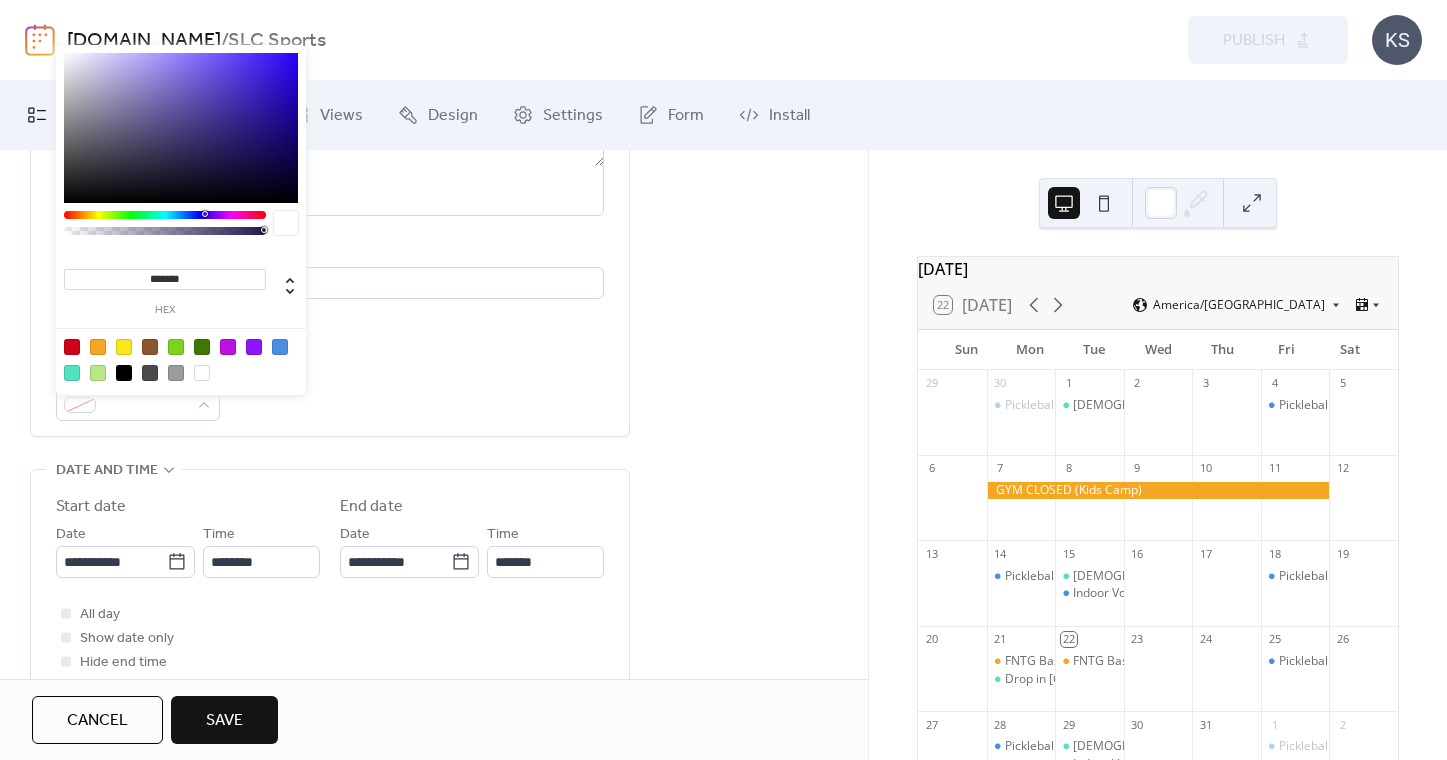 click at bounding box center [181, 359] 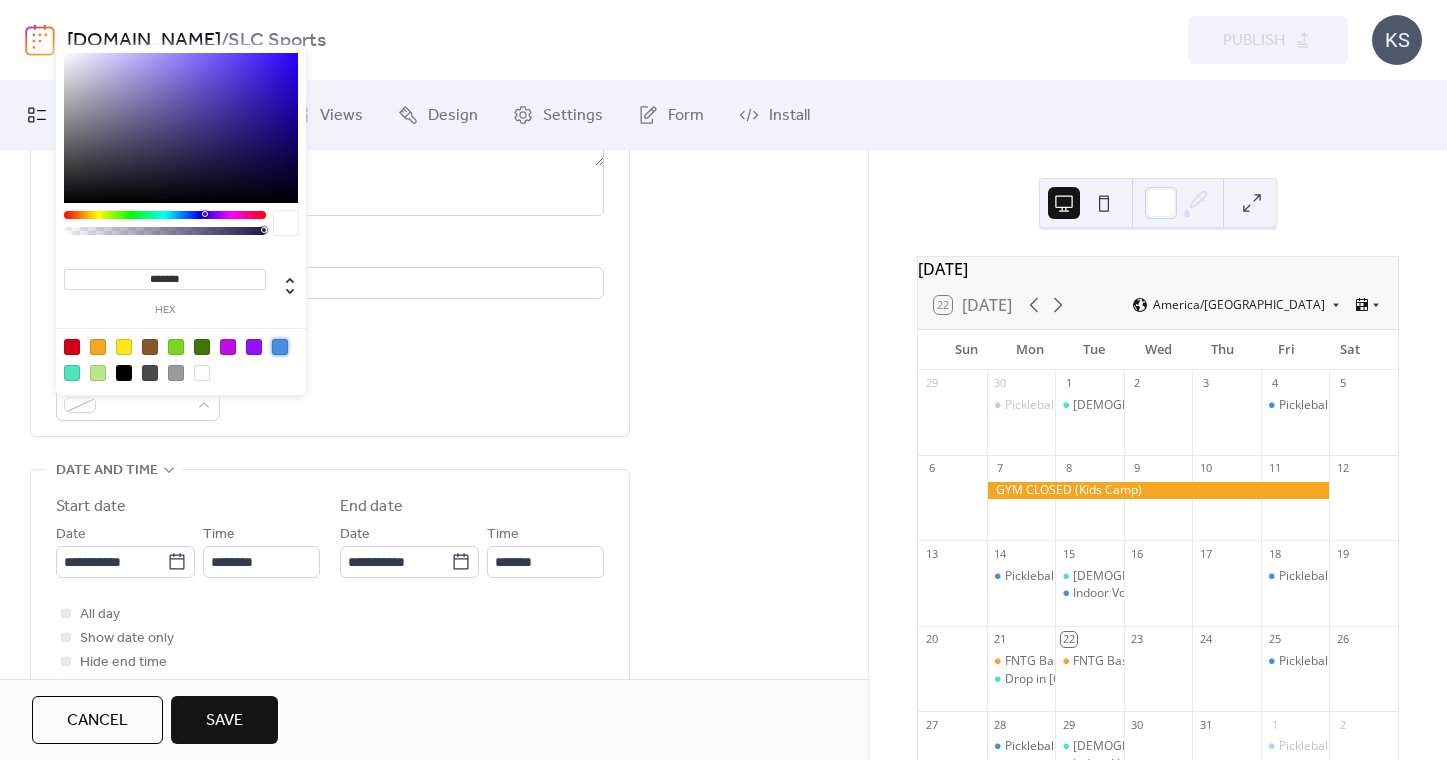 click at bounding box center (280, 347) 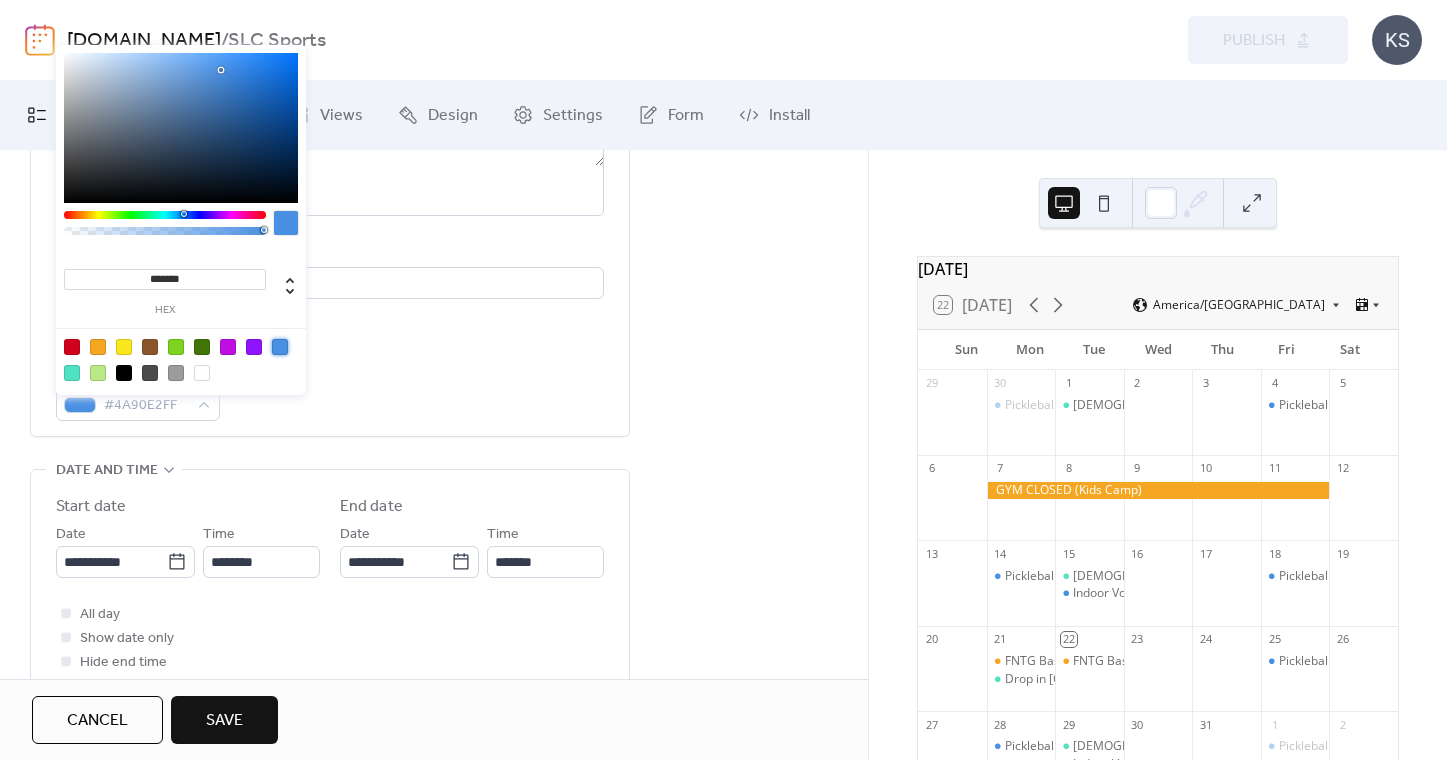 click on "**********" at bounding box center [434, 528] 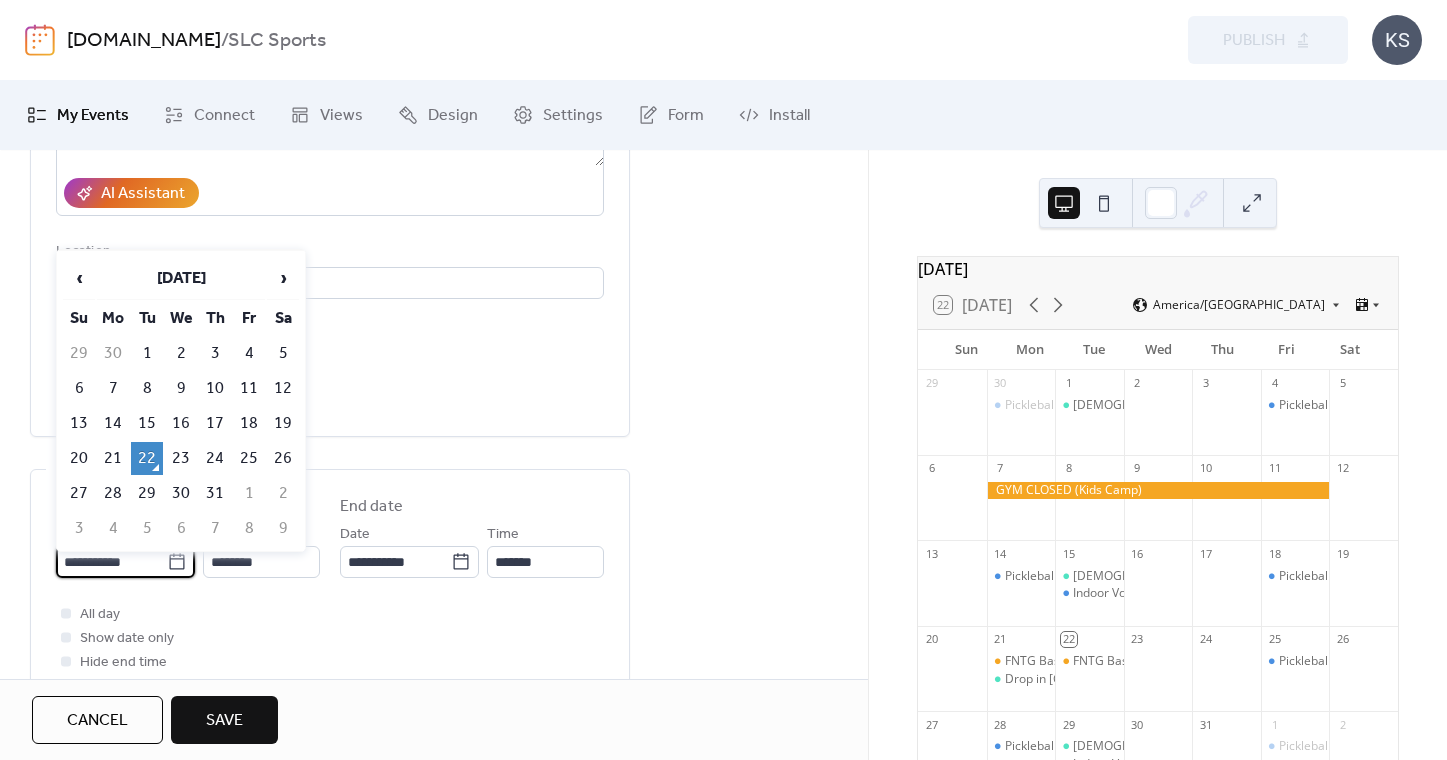 click on "**********" at bounding box center [111, 562] 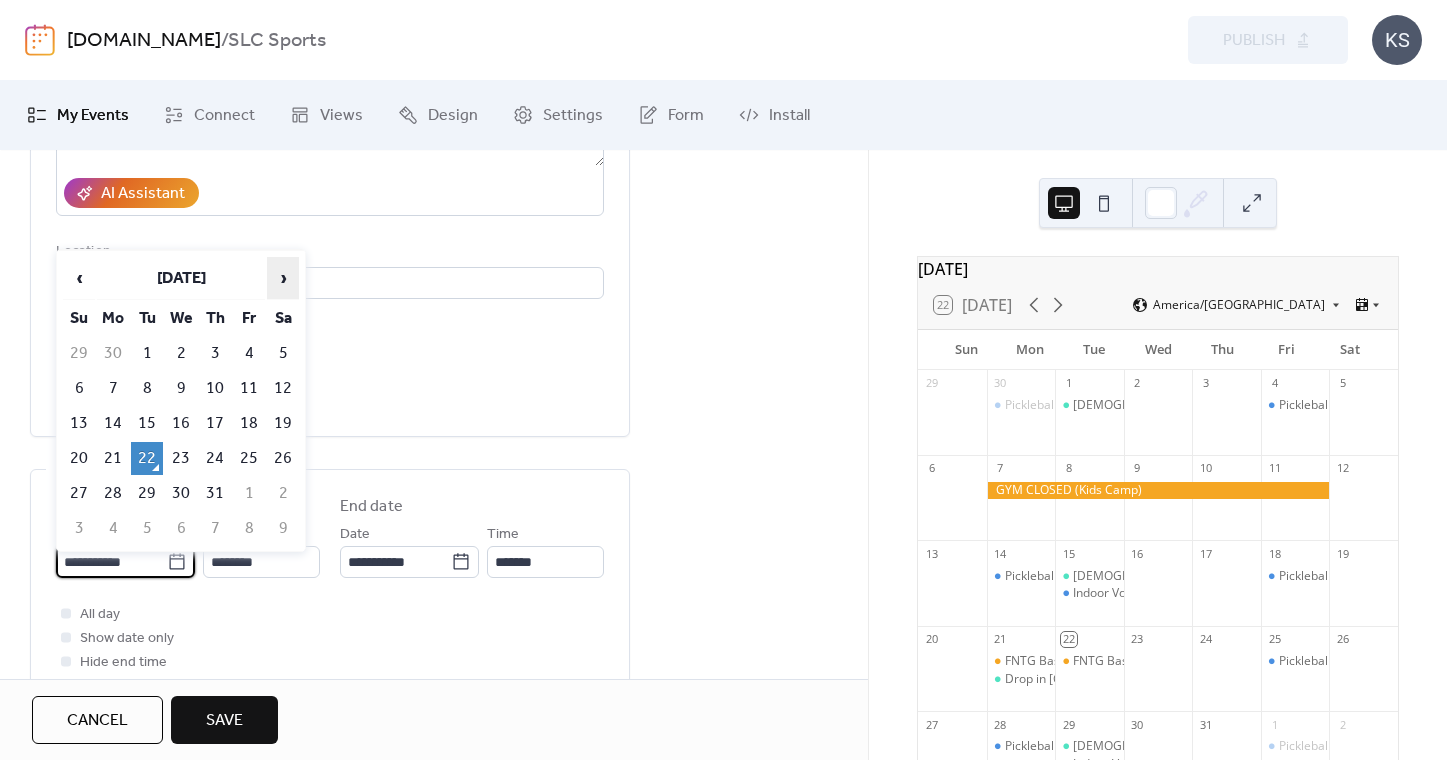 click on "›" at bounding box center (283, 278) 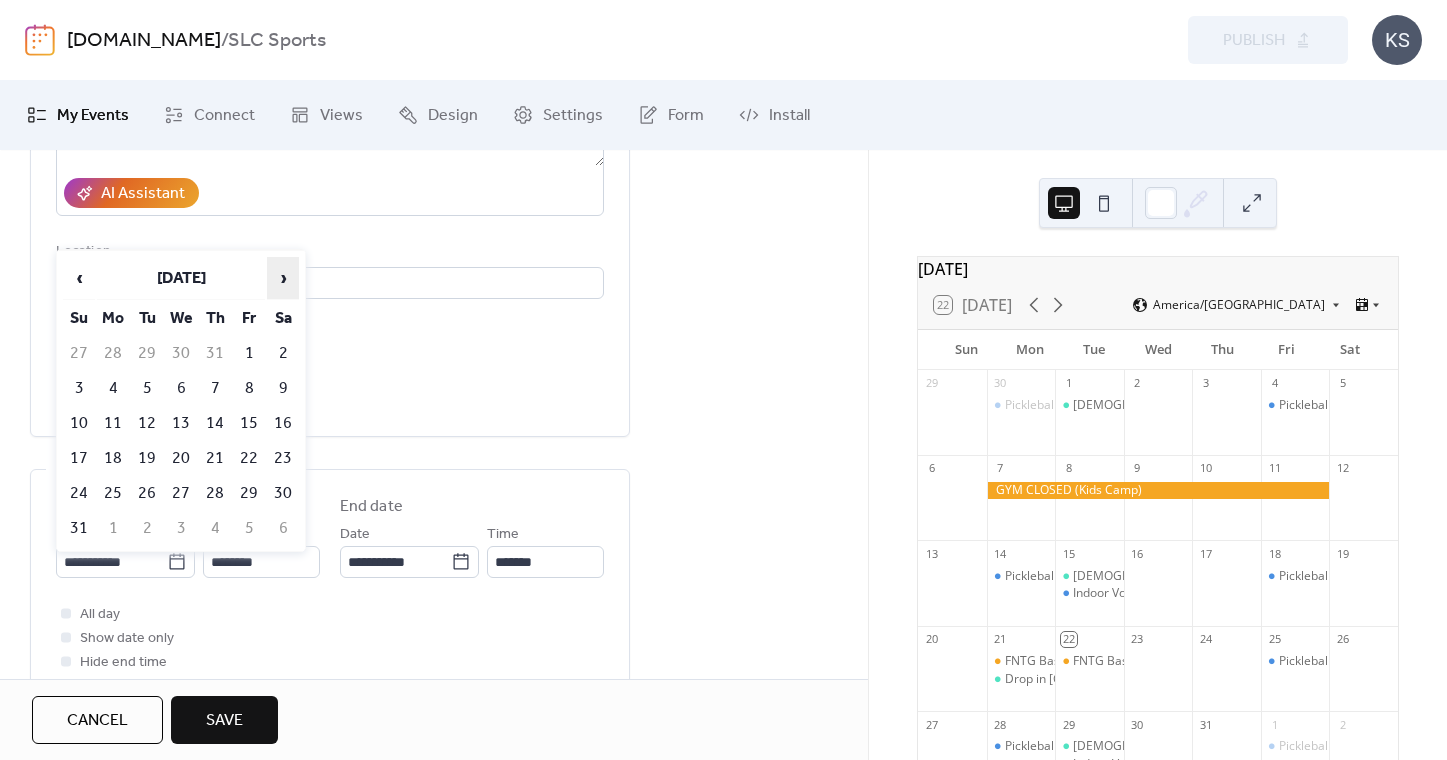 click on "›" at bounding box center (283, 278) 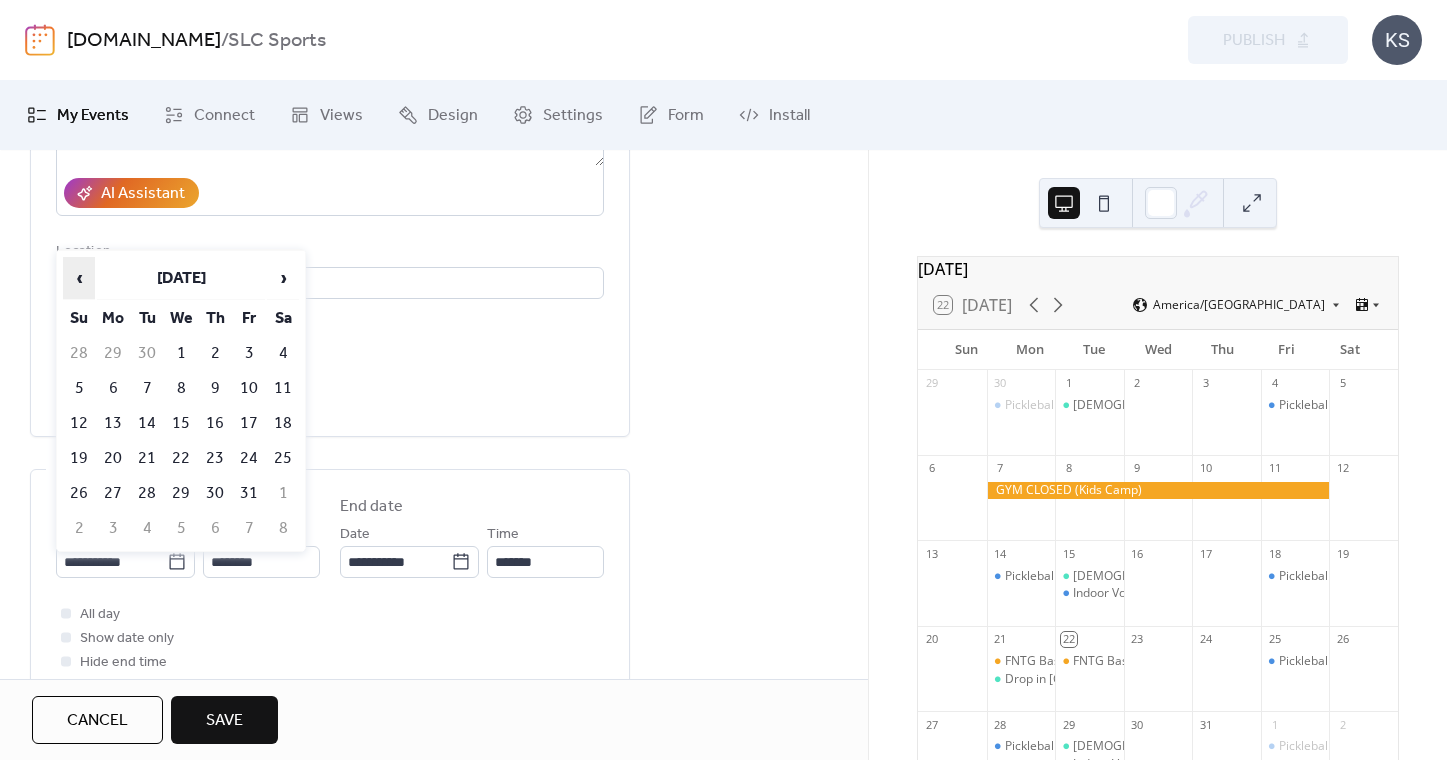 click on "‹" at bounding box center (79, 278) 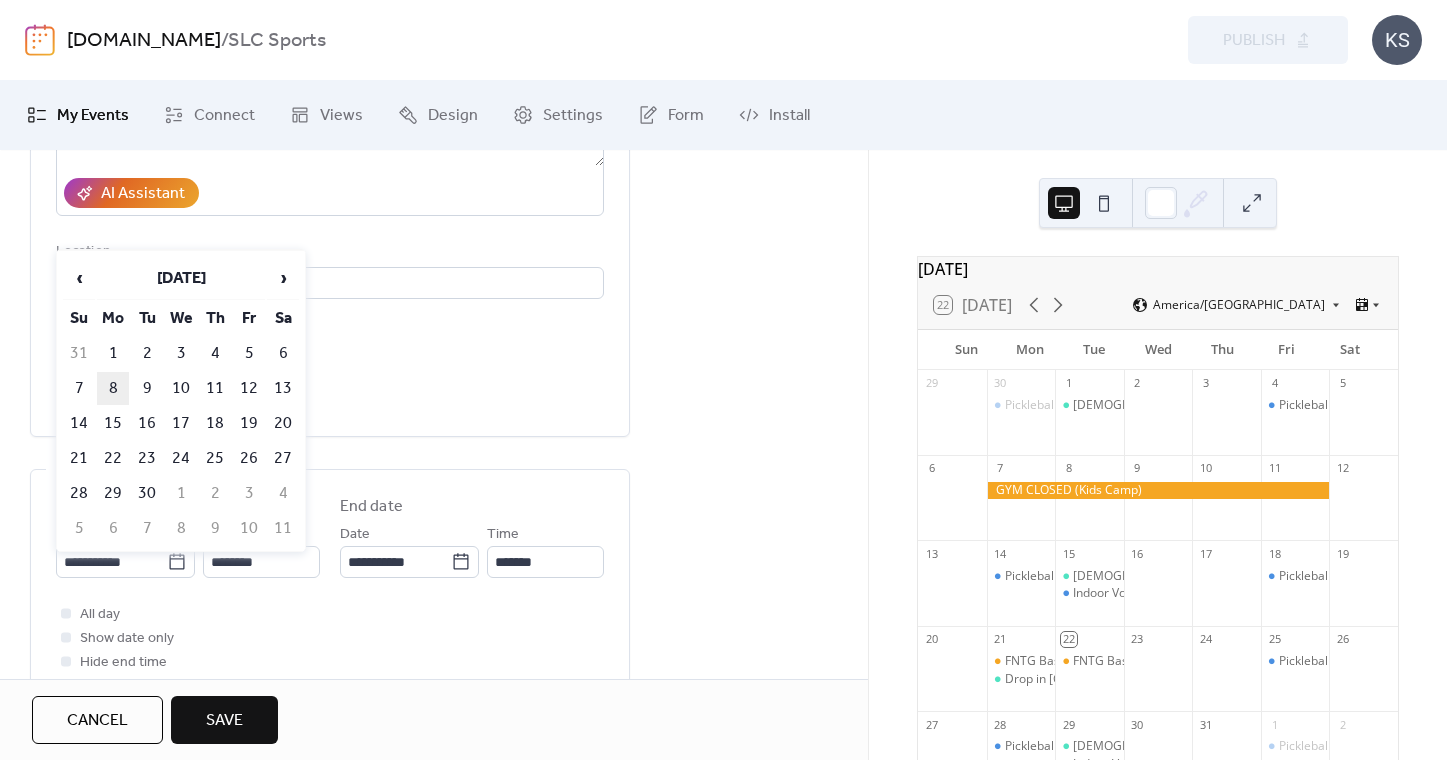 click on "8" at bounding box center [113, 388] 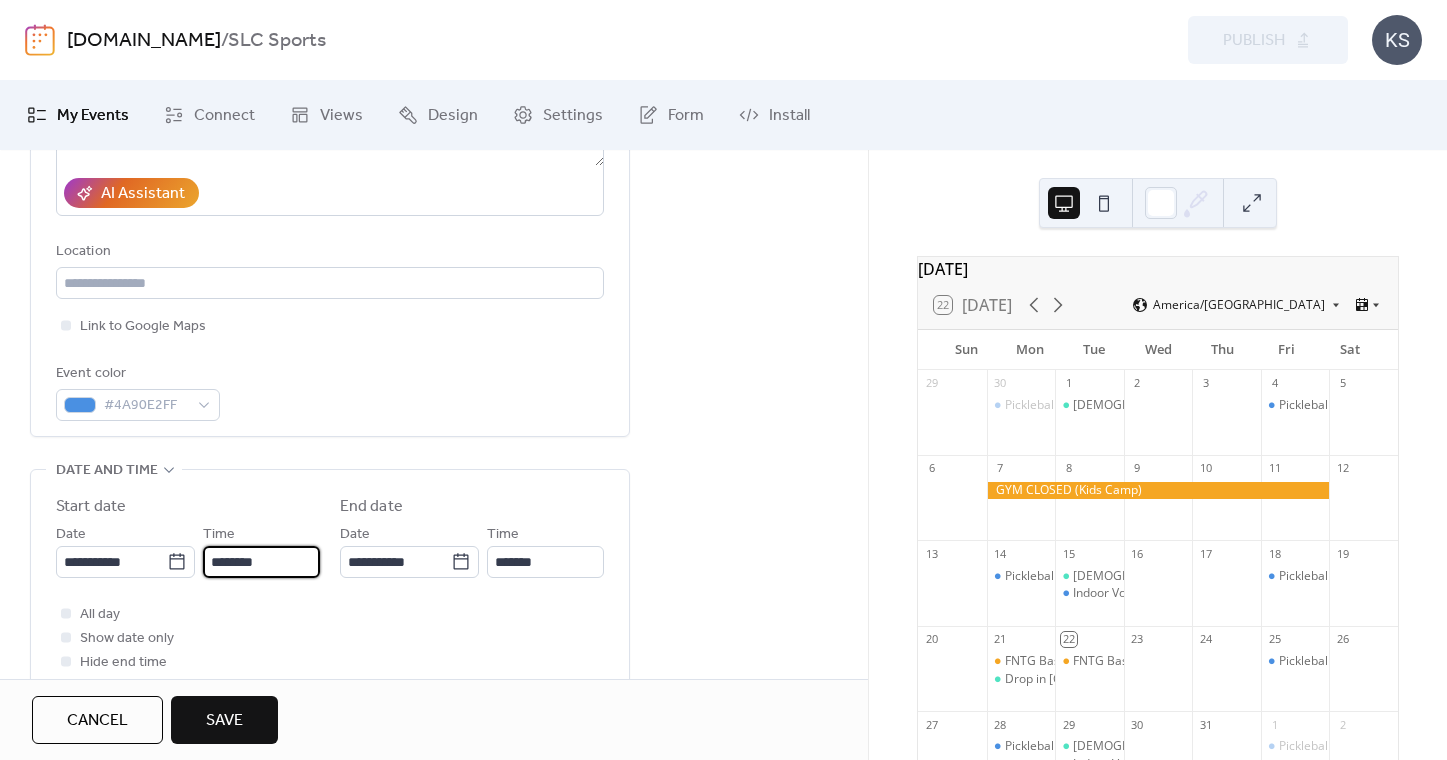 click on "********" at bounding box center [261, 562] 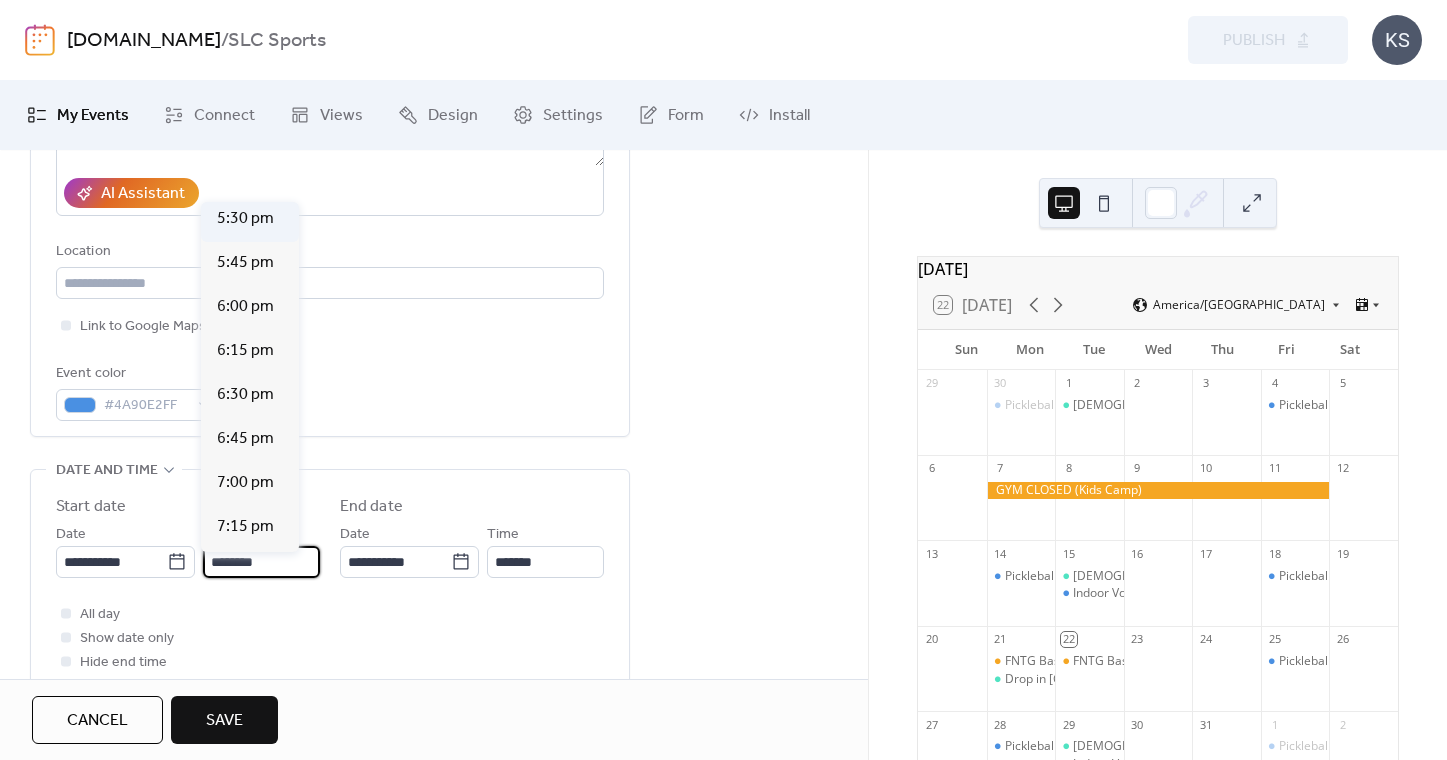 scroll, scrollTop: 3085, scrollLeft: 0, axis: vertical 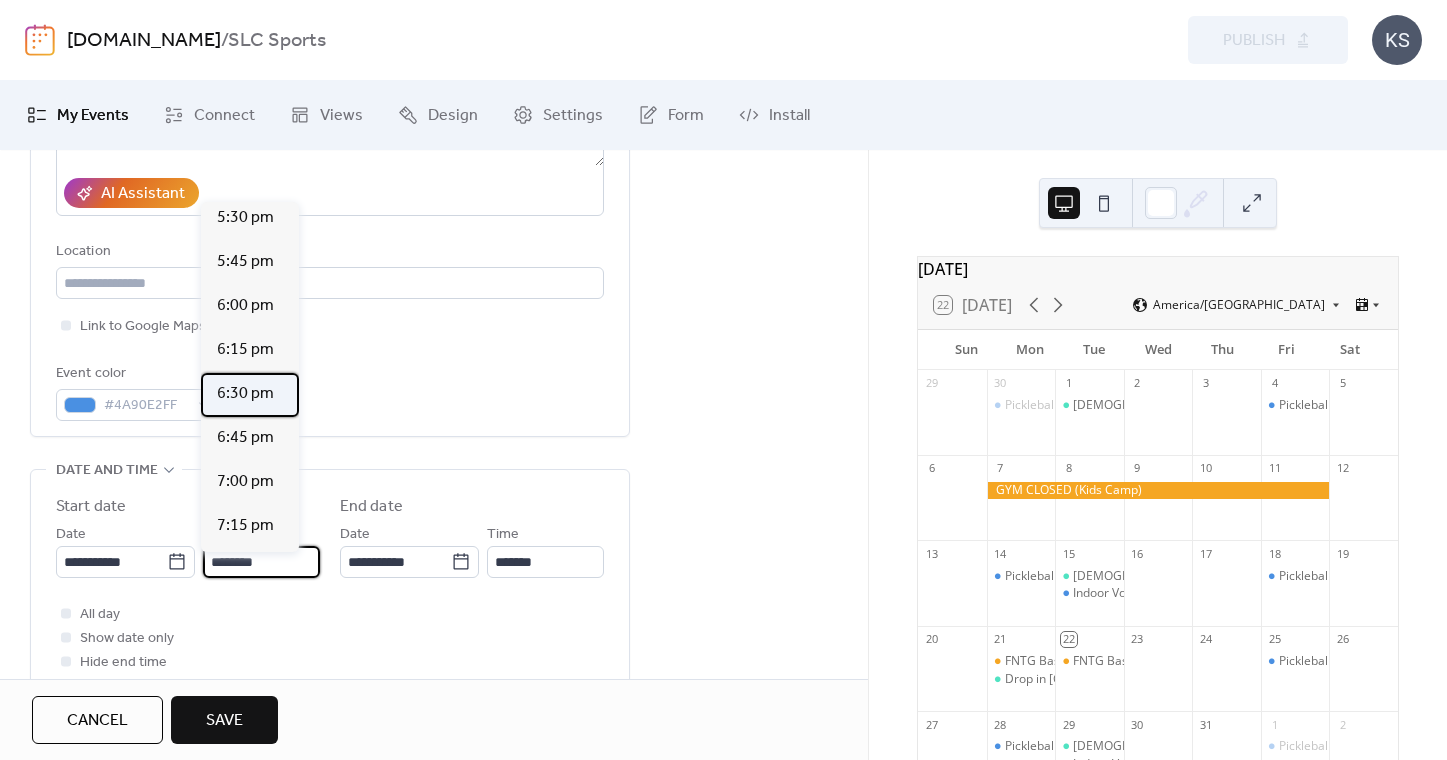 click on "6:30 pm" at bounding box center (245, 394) 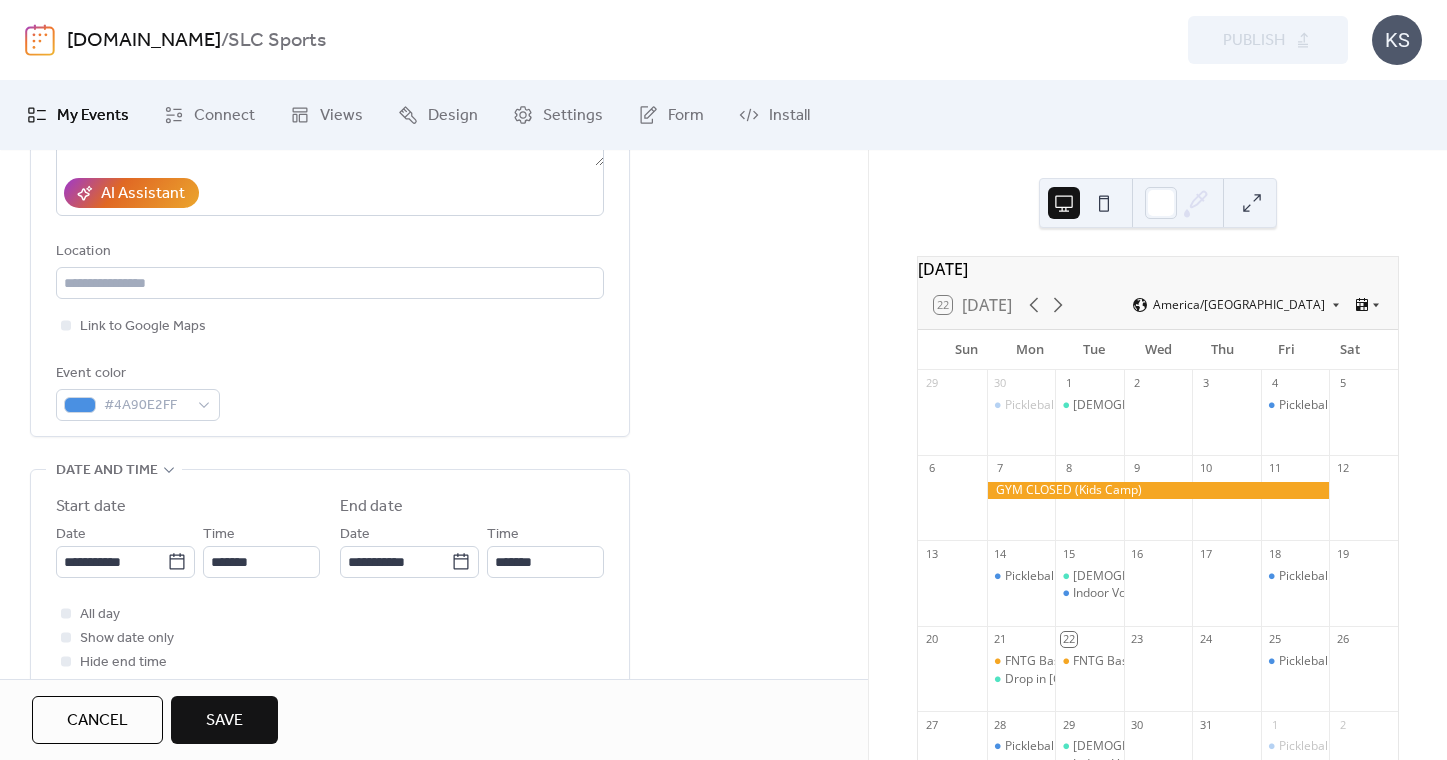 type on "*******" 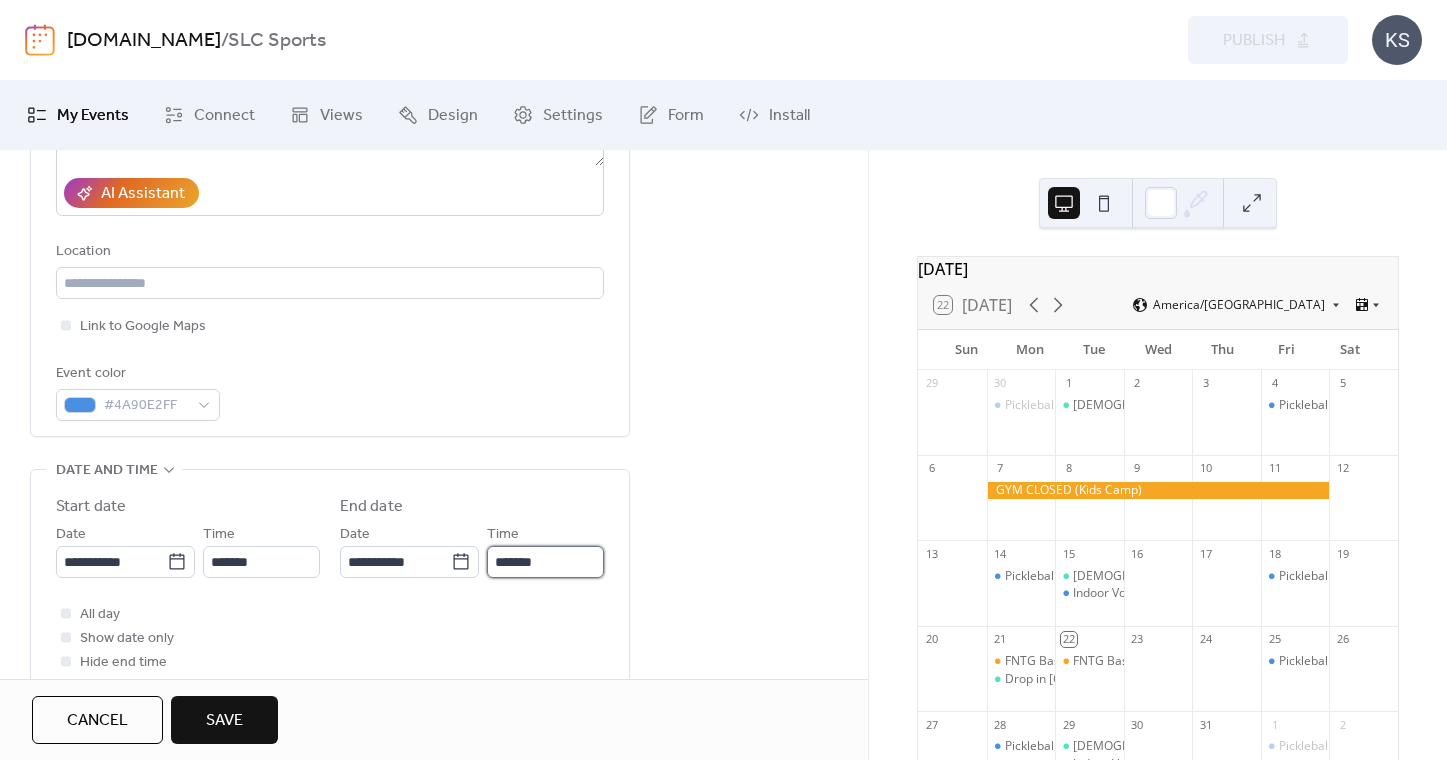 click on "*******" at bounding box center [545, 562] 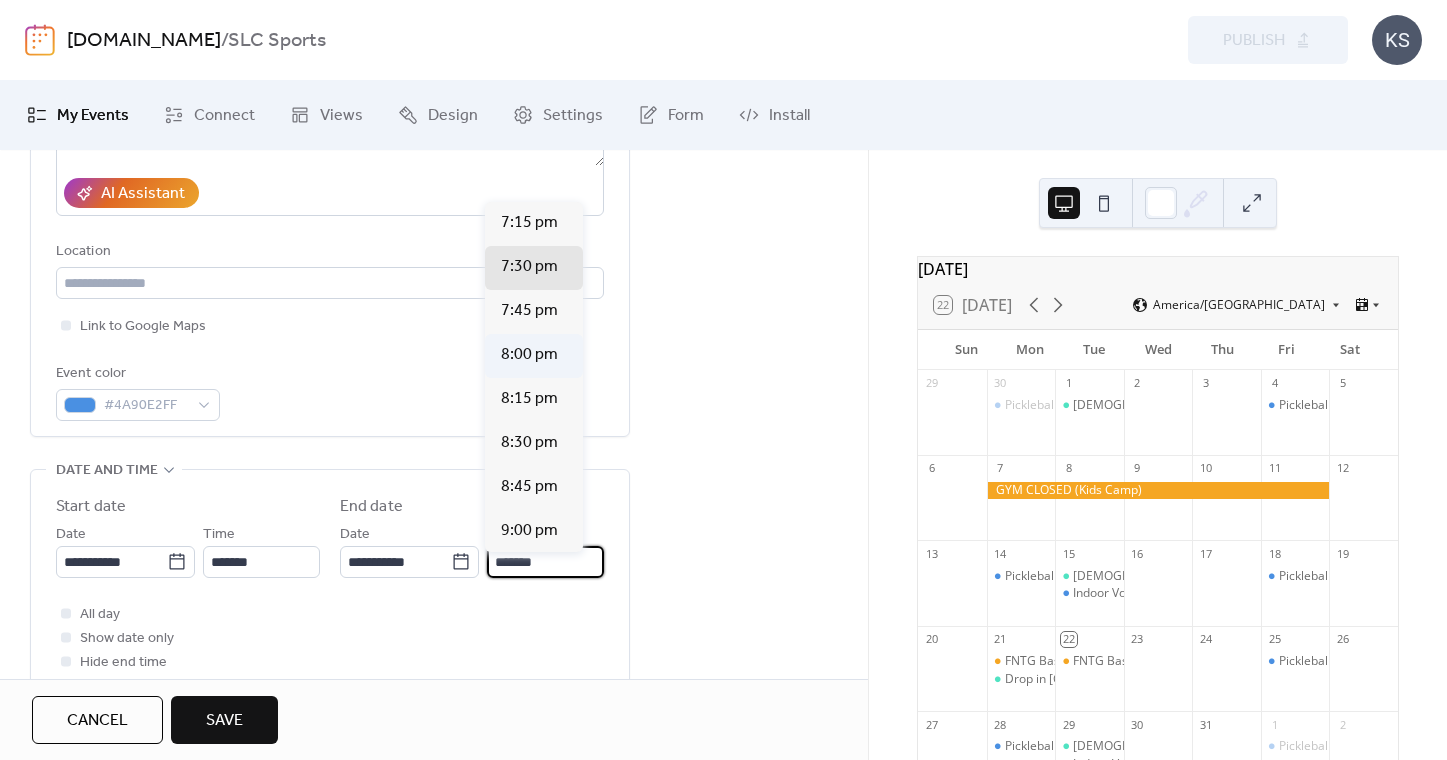 scroll, scrollTop: 149, scrollLeft: 0, axis: vertical 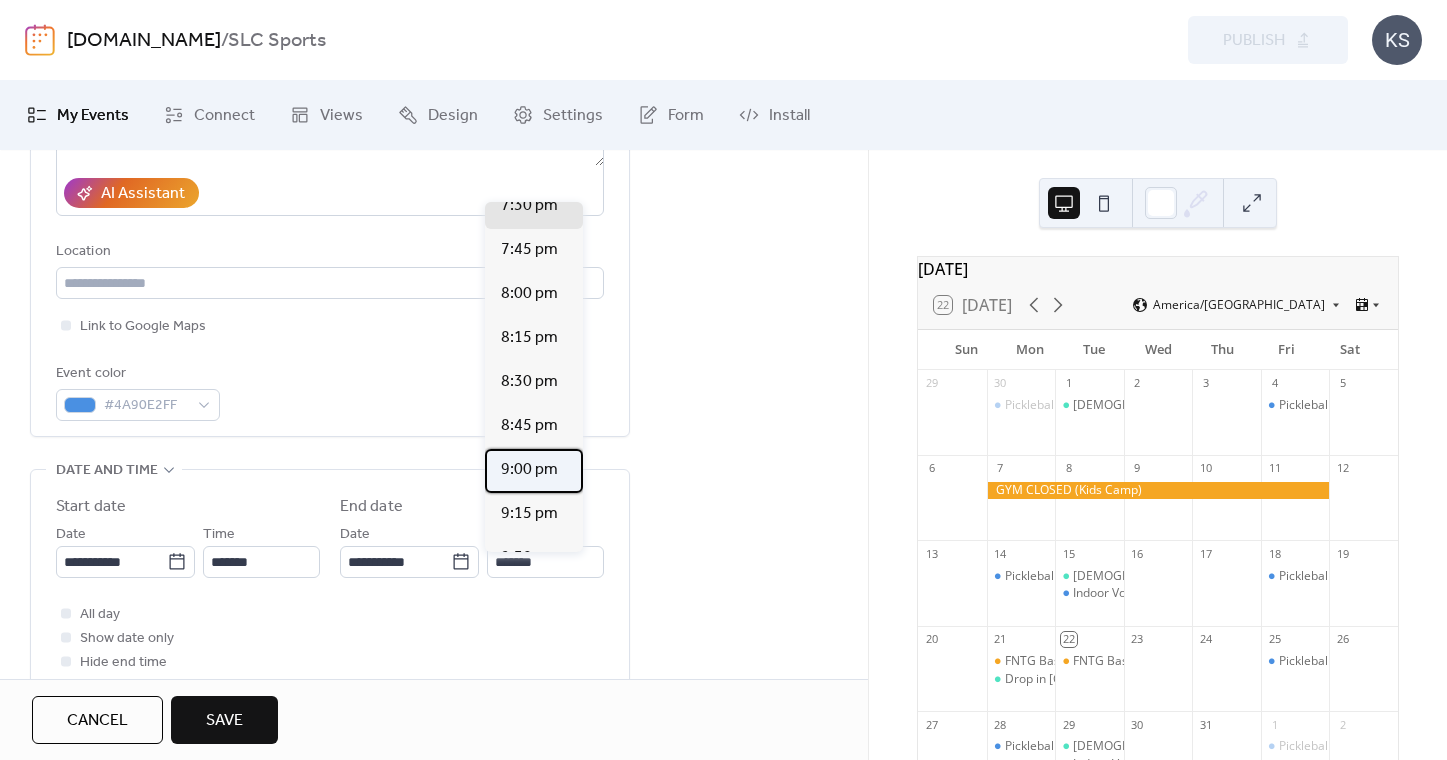 click on "9:00 pm" at bounding box center (529, 470) 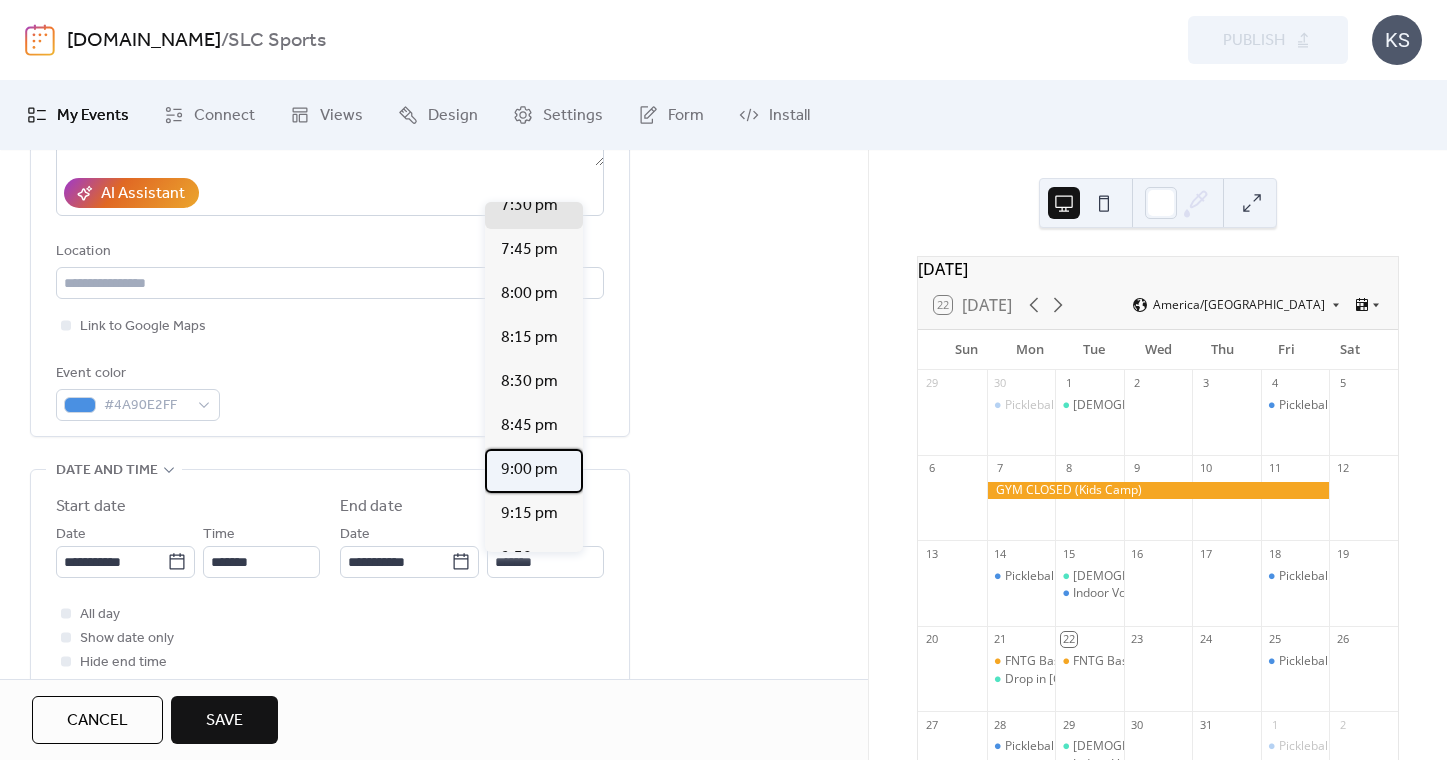 type on "*******" 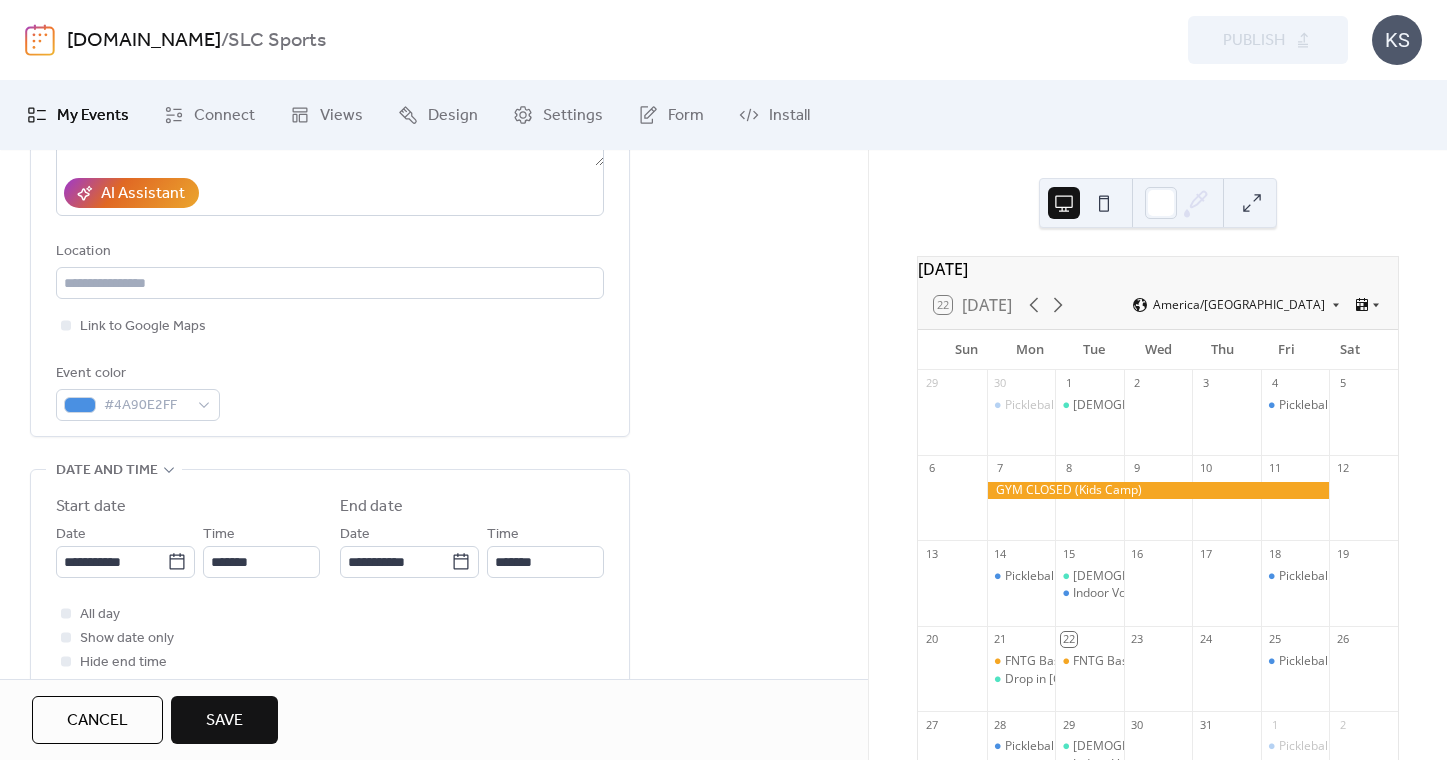 click on "**********" at bounding box center [434, 528] 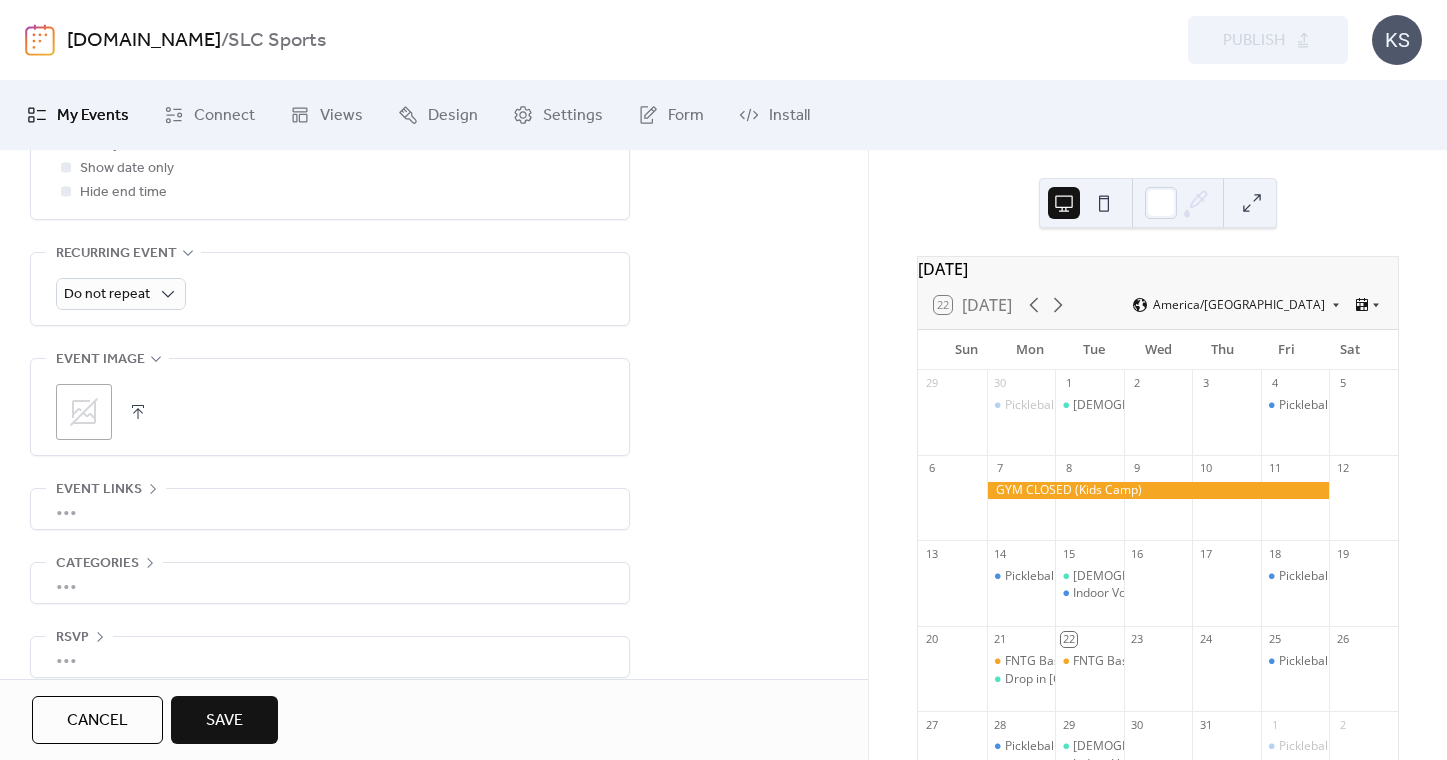 scroll, scrollTop: 851, scrollLeft: 0, axis: vertical 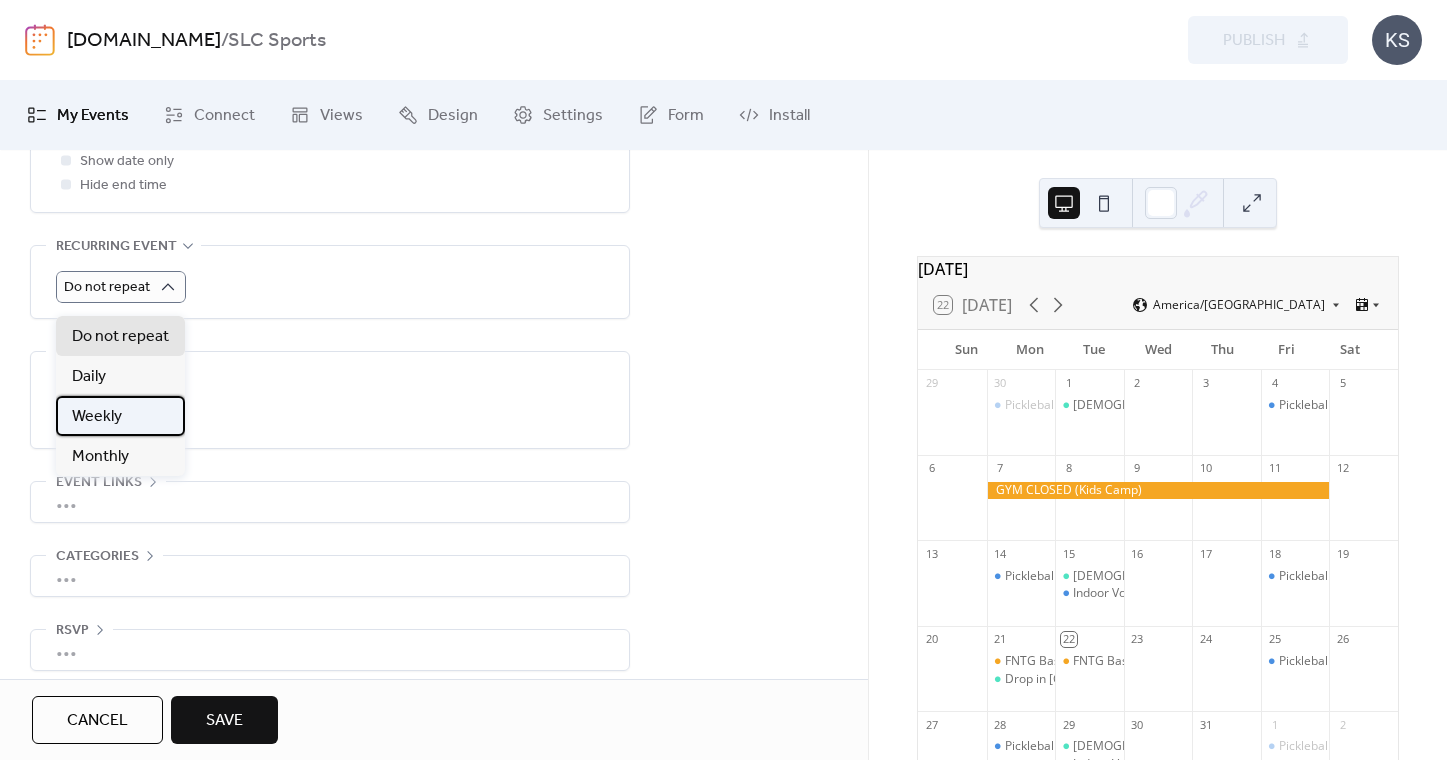 click on "Weekly" at bounding box center (120, 416) 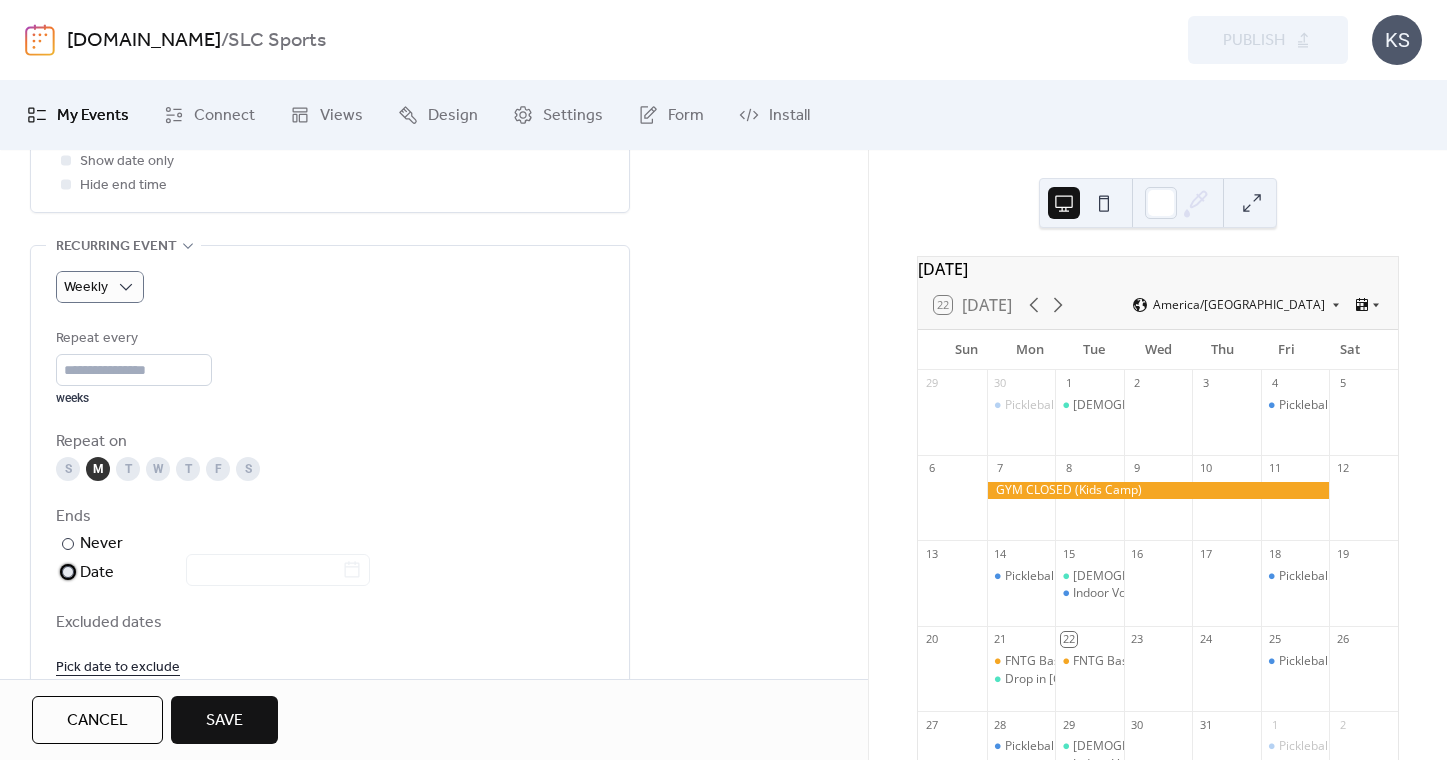 click at bounding box center [68, 572] 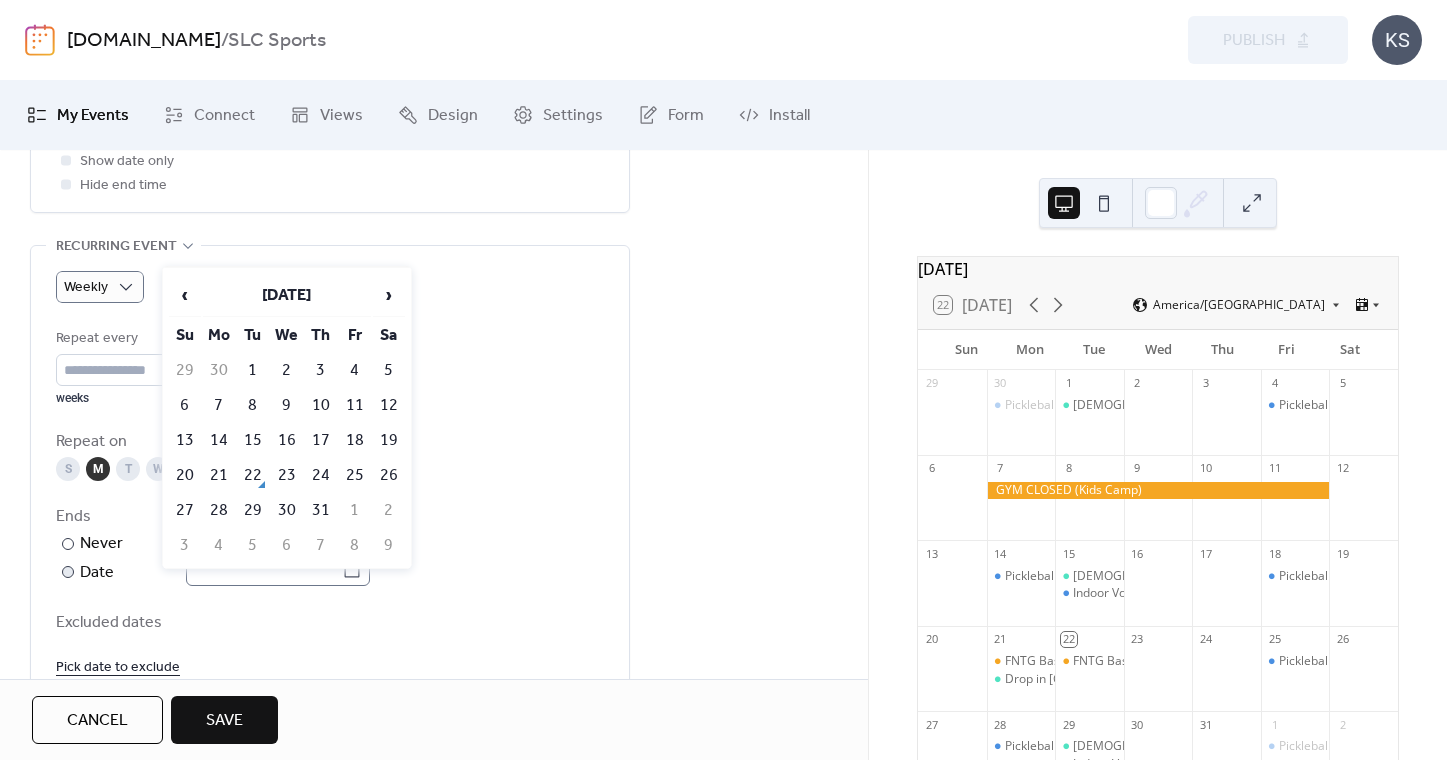 click 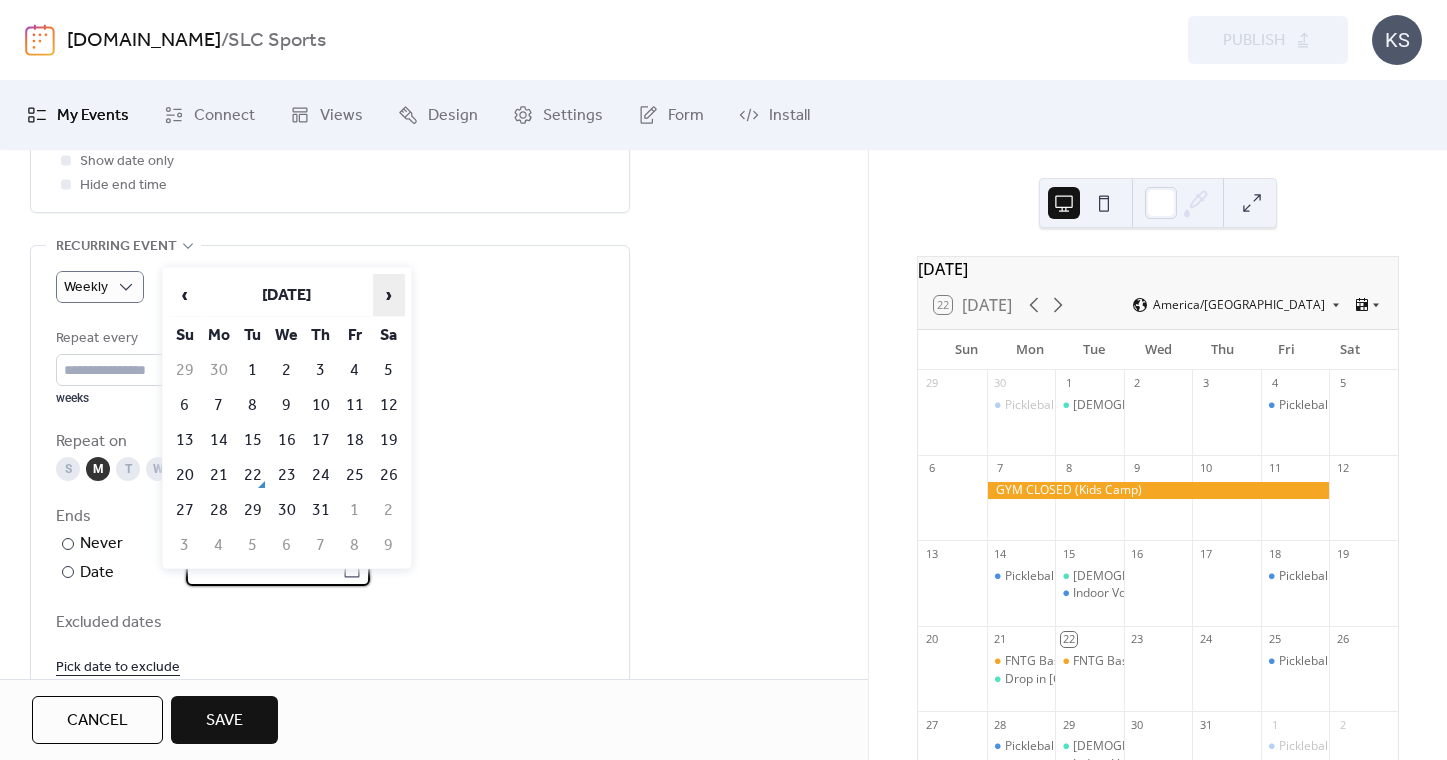 click on "›" at bounding box center [389, 295] 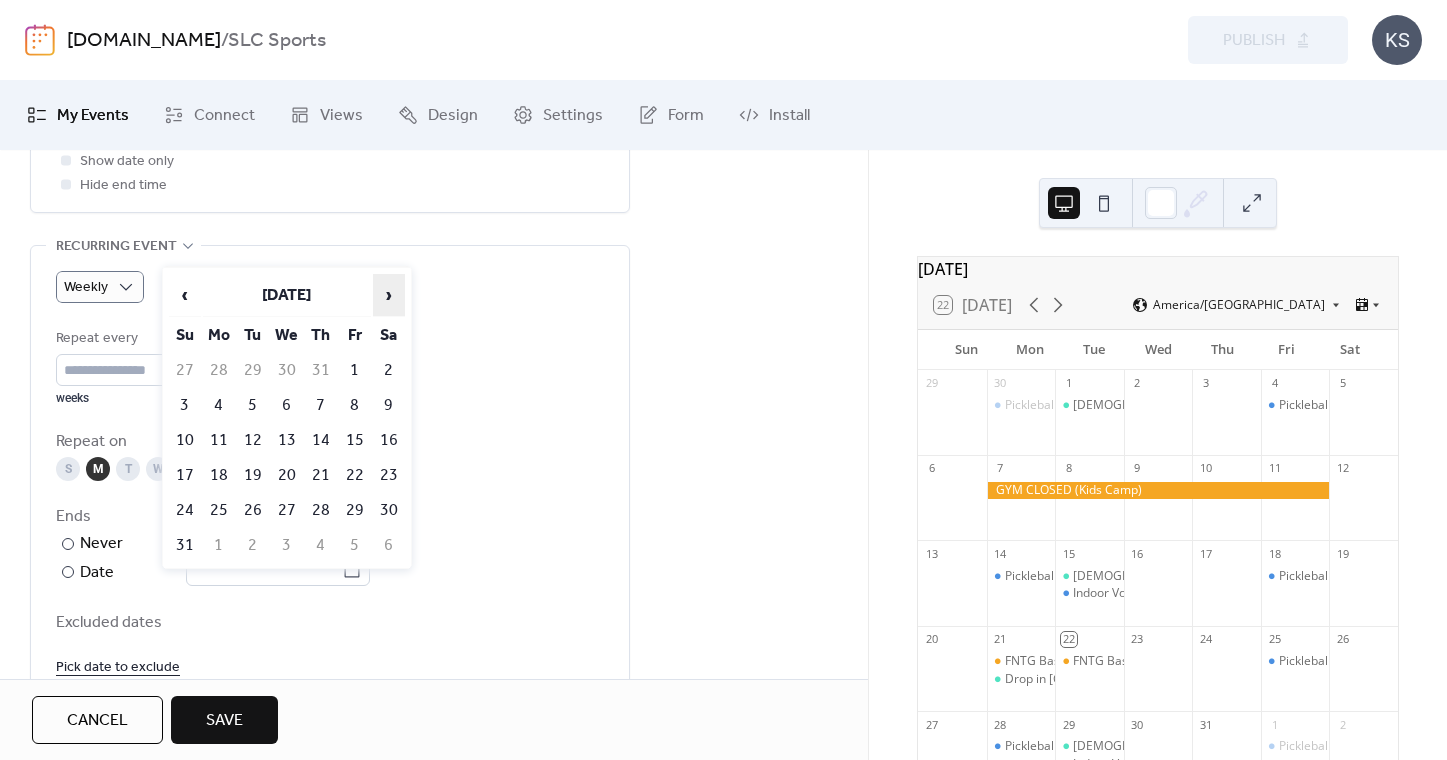 click on "›" at bounding box center (389, 295) 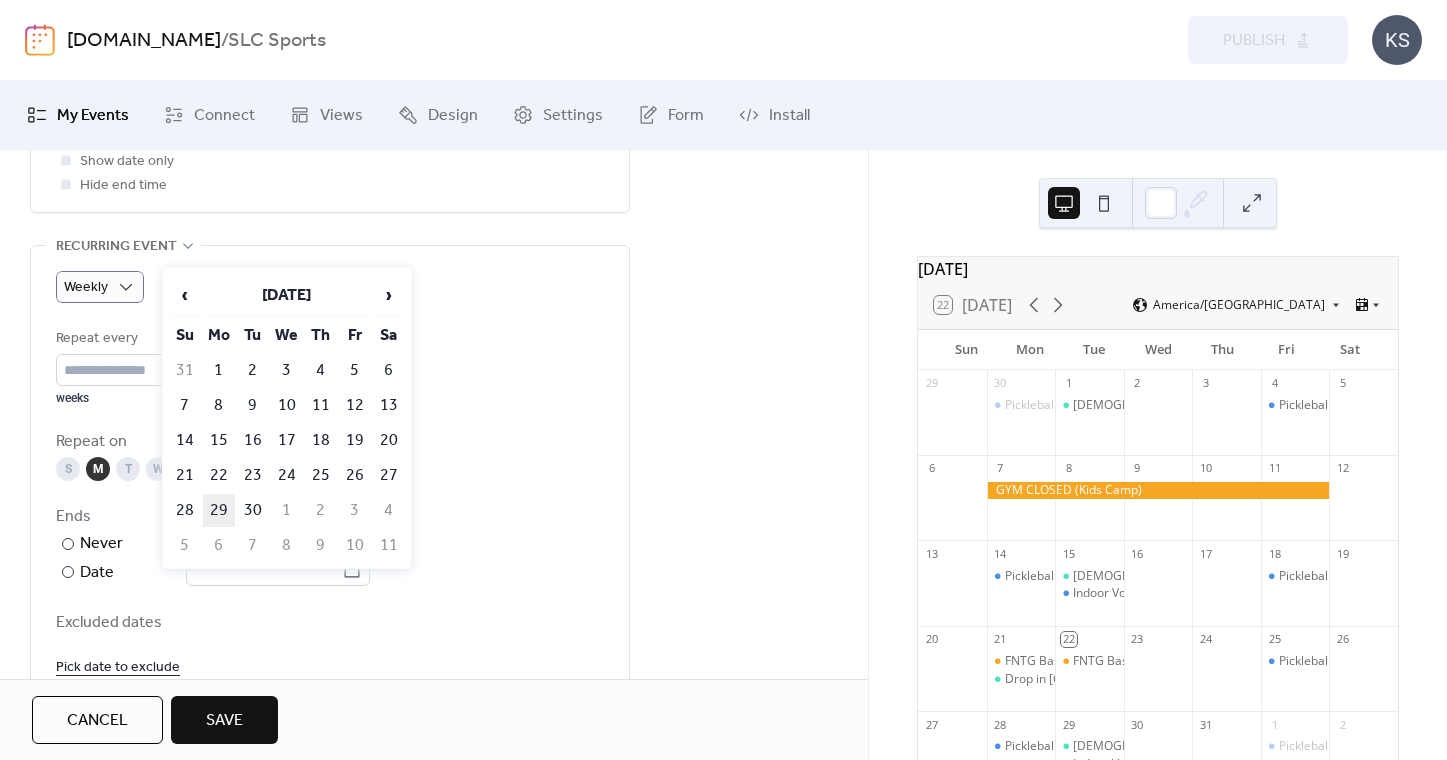 click on "29" at bounding box center (219, 510) 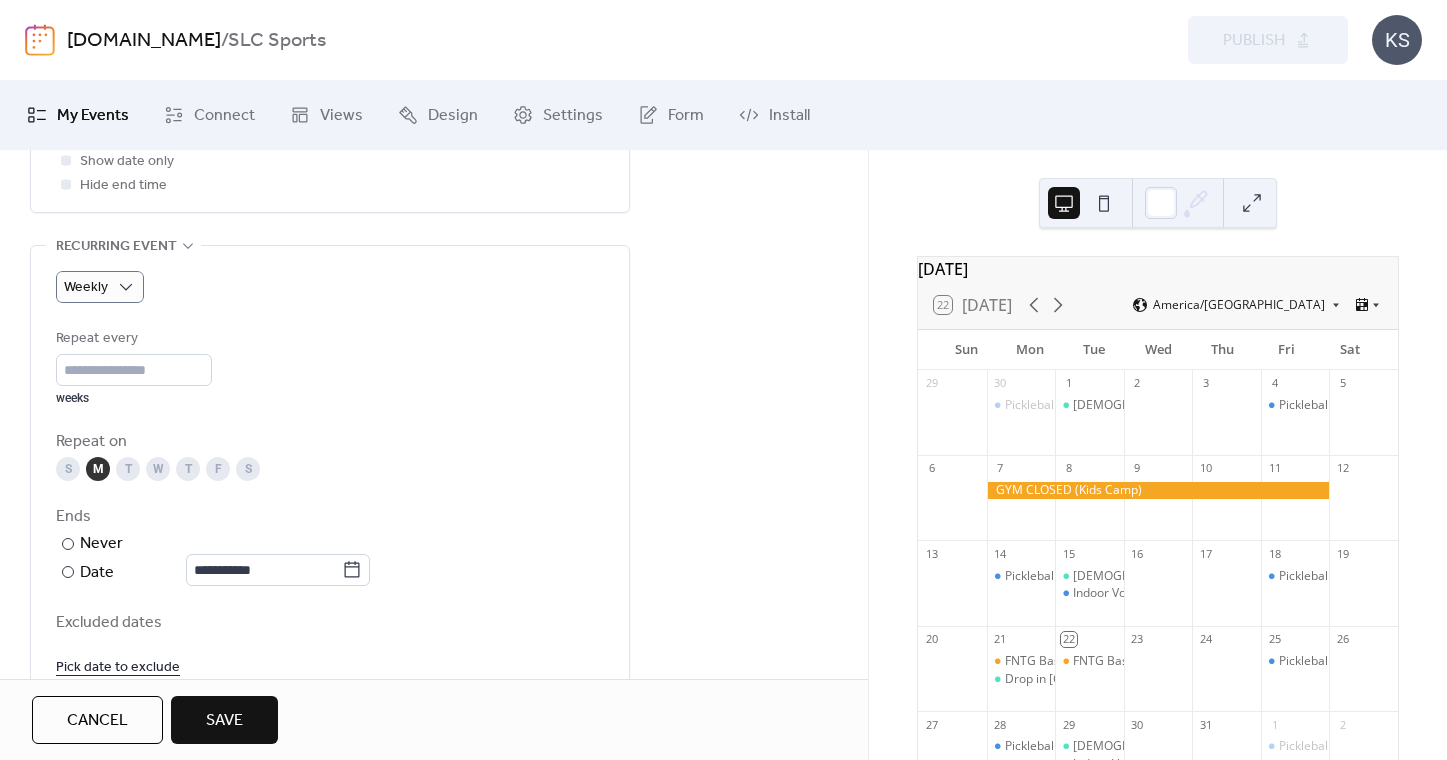 click on "S M T W T F S" at bounding box center (330, 469) 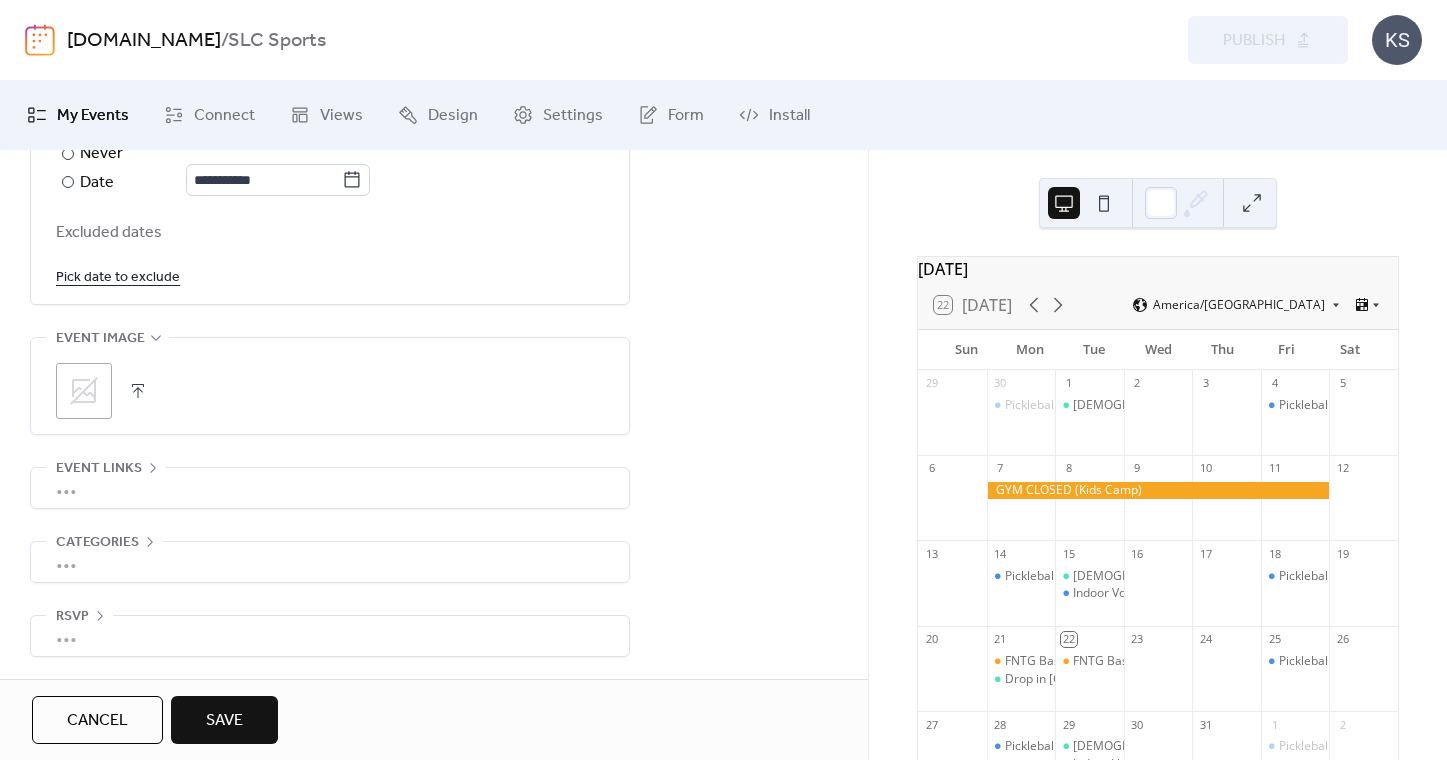 scroll, scrollTop: 1256, scrollLeft: 0, axis: vertical 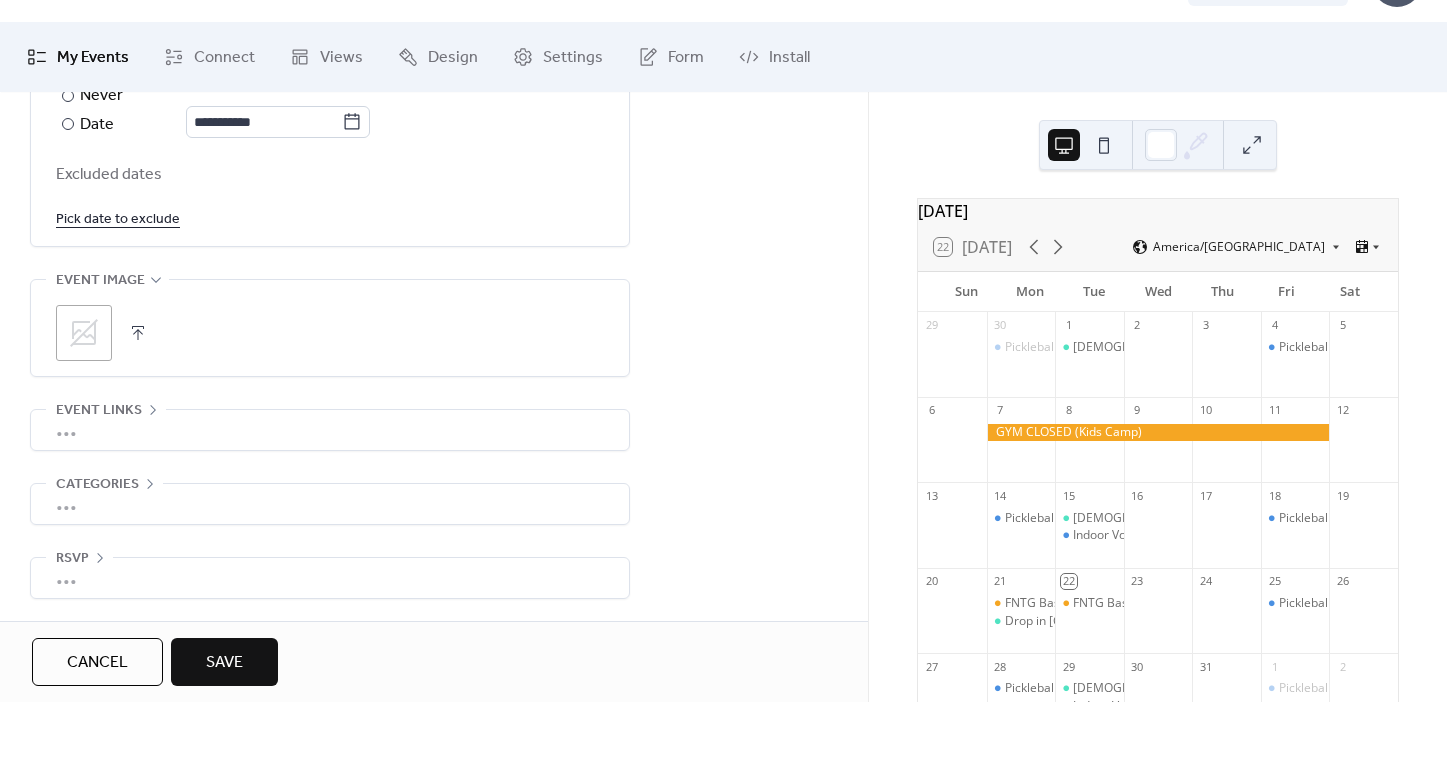 click on "Save" at bounding box center (224, 721) 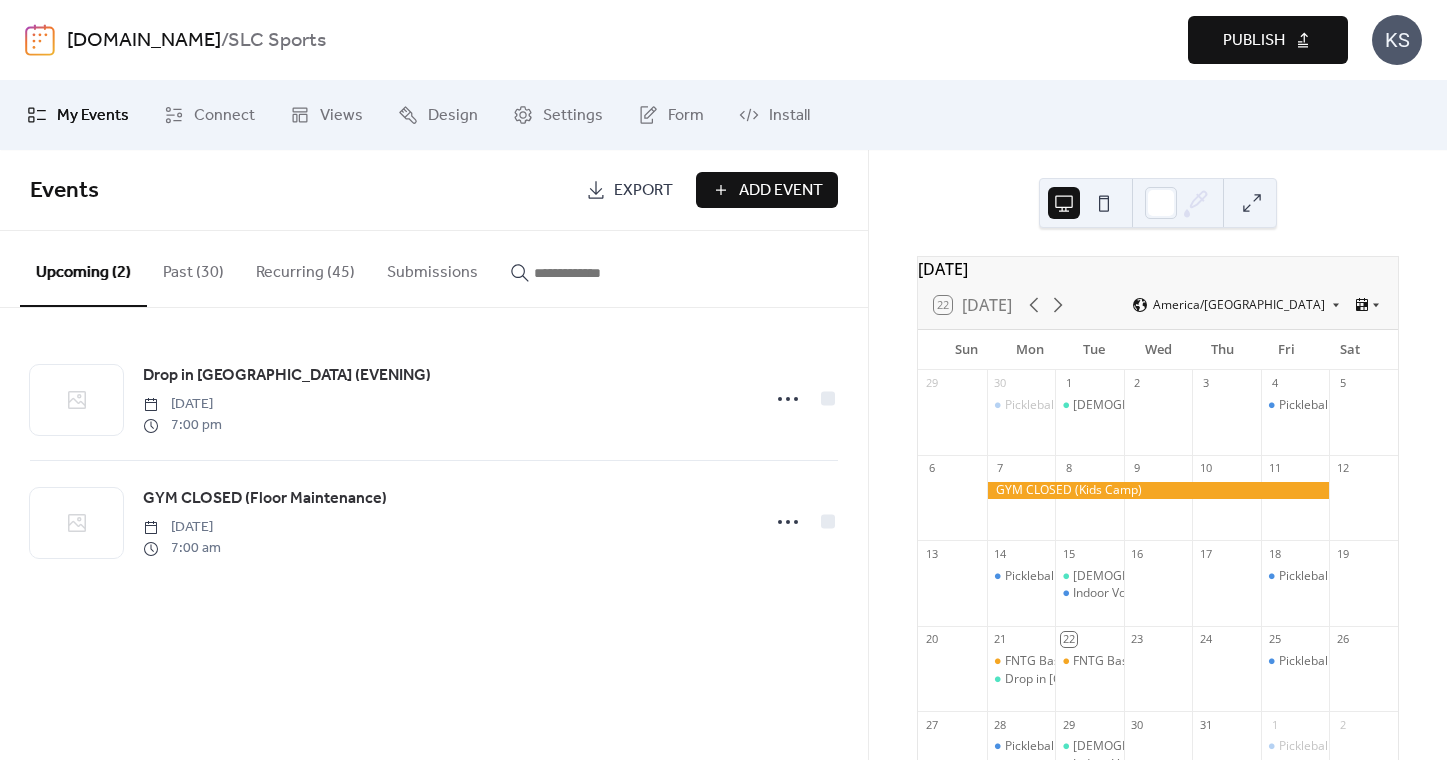 click on "[DOMAIN_NAME]  /  SLC Sports Preview Publish   KS" at bounding box center [723, 40] 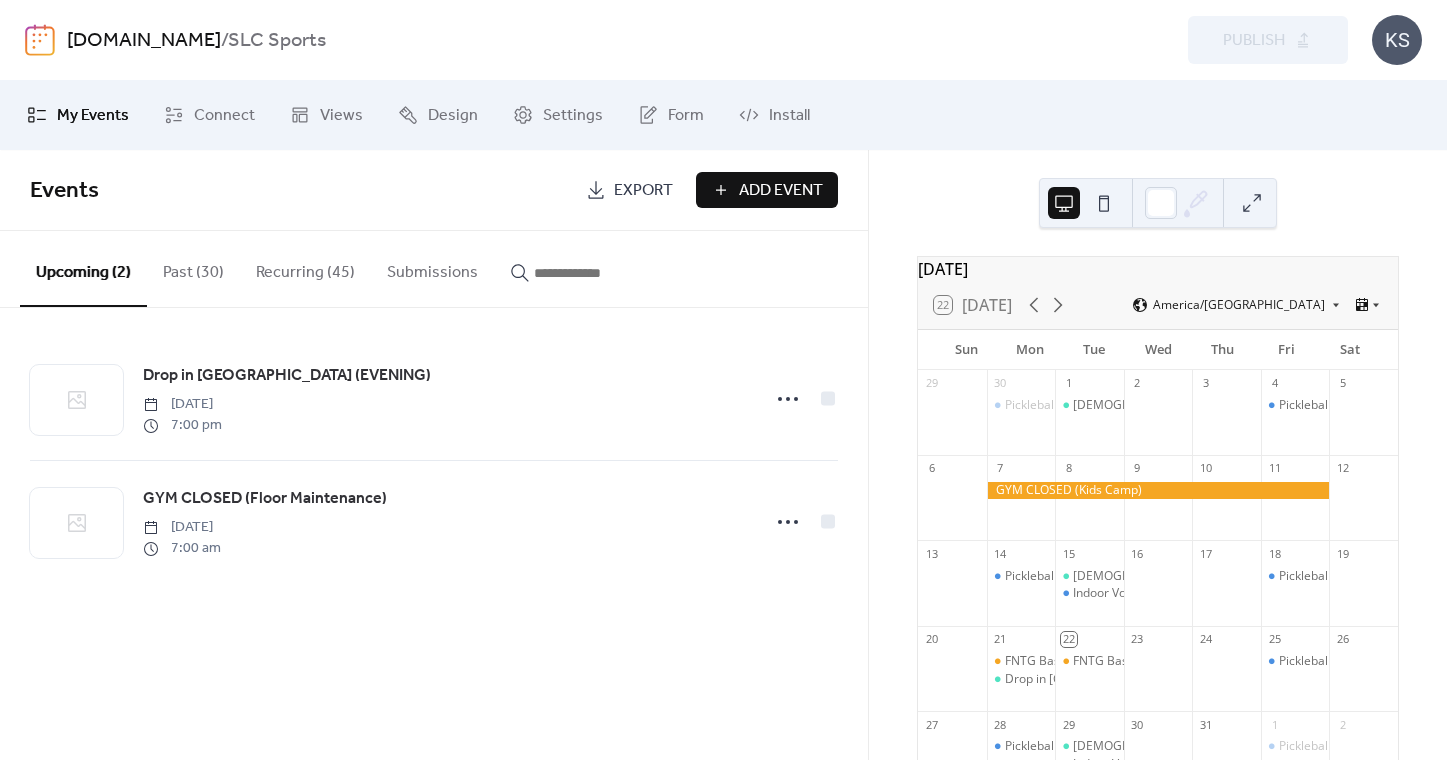 click on "Add Event" at bounding box center (781, 191) 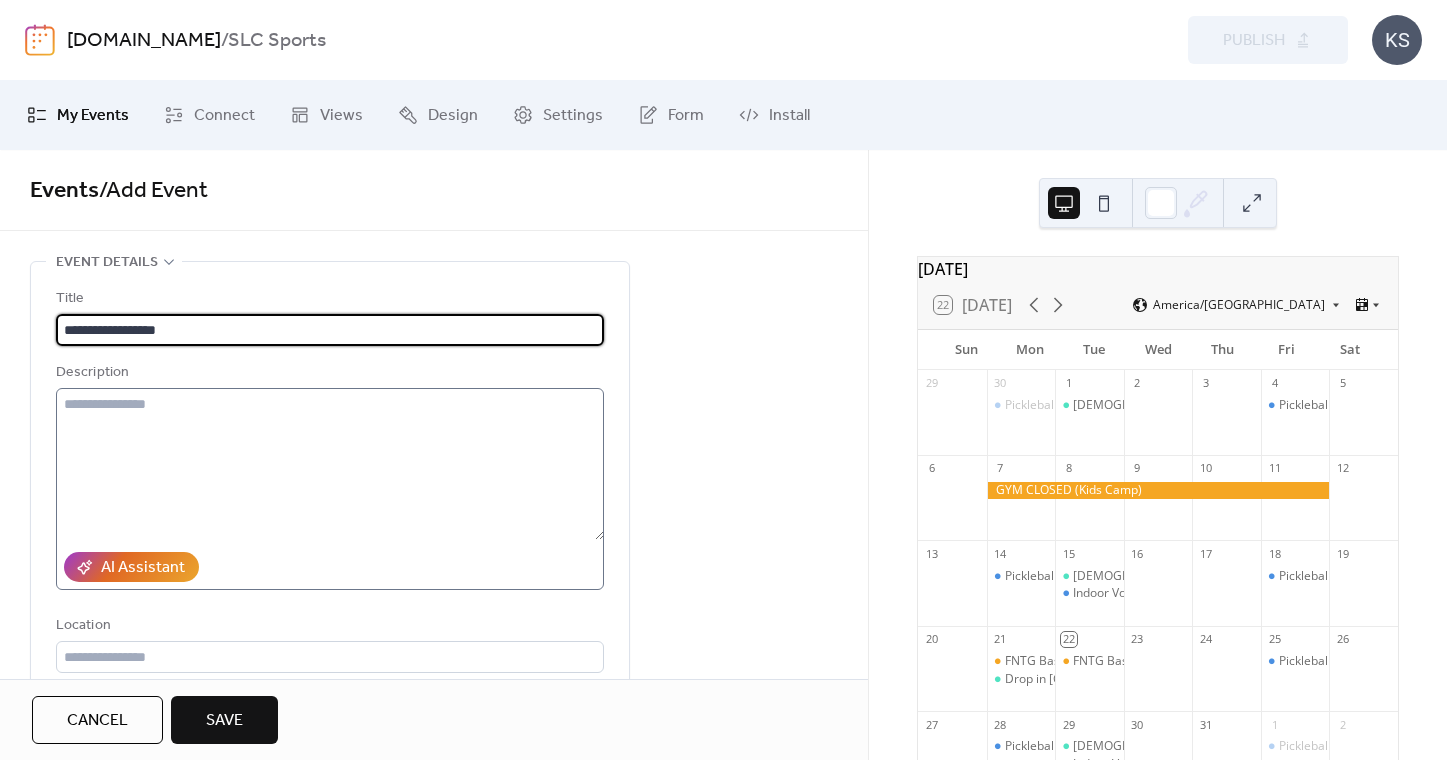 type on "**********" 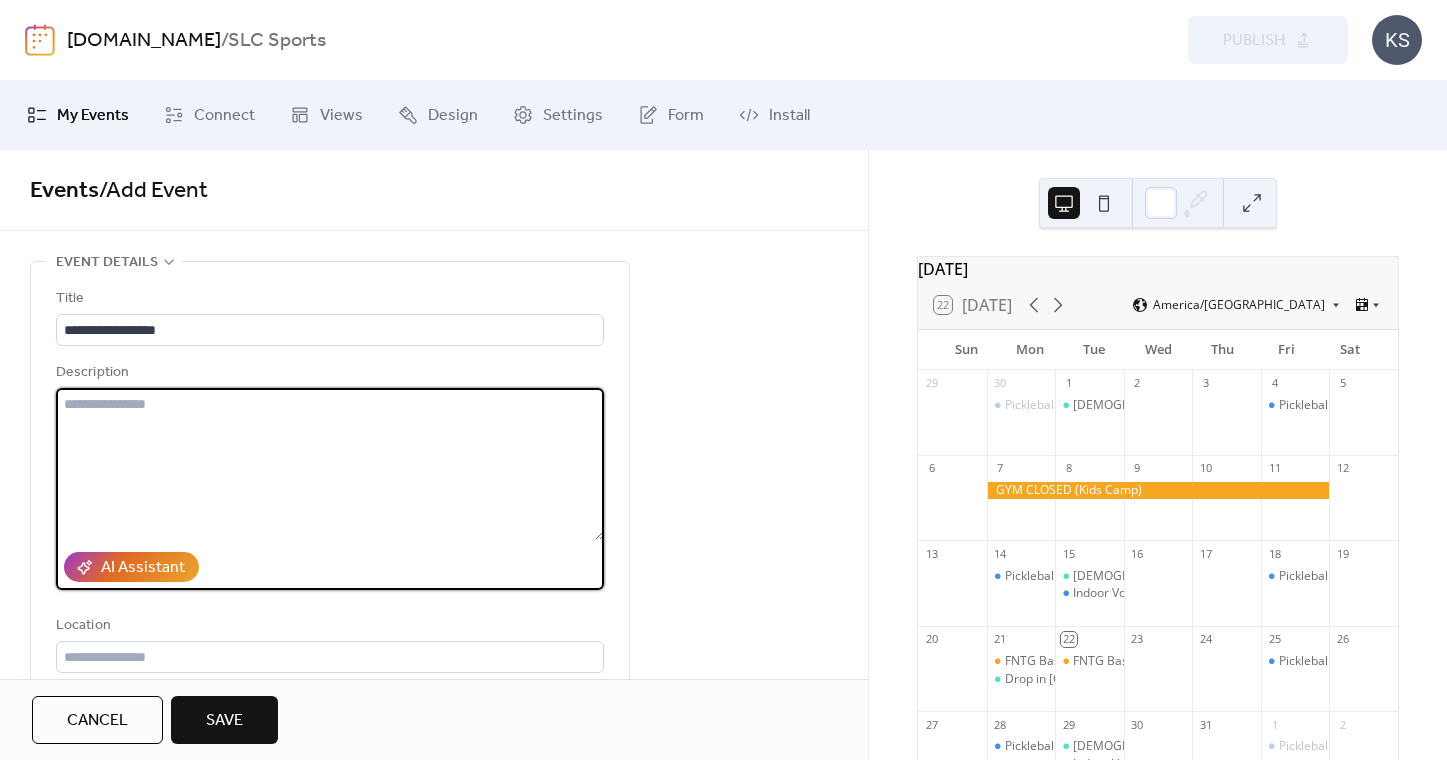 click at bounding box center [330, 464] 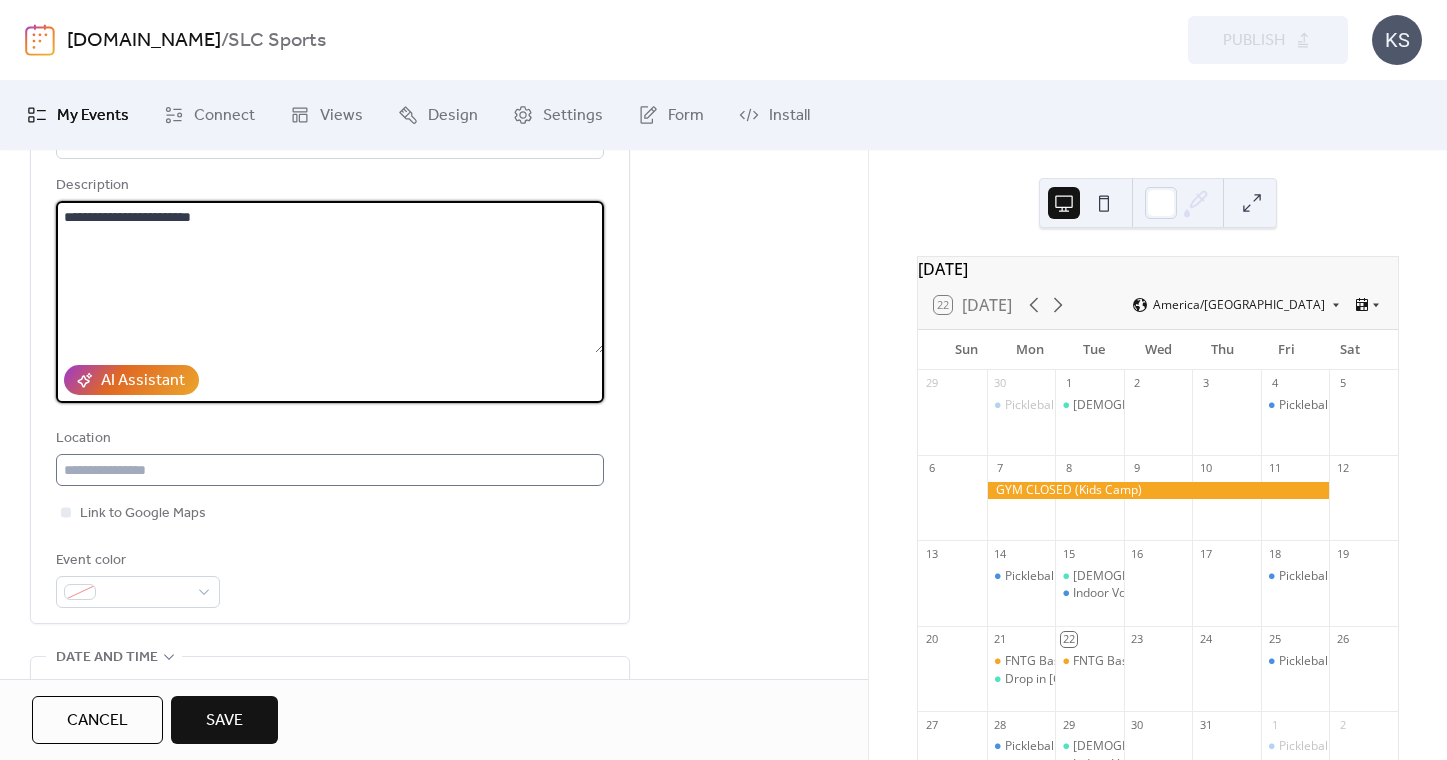 scroll, scrollTop: 199, scrollLeft: 0, axis: vertical 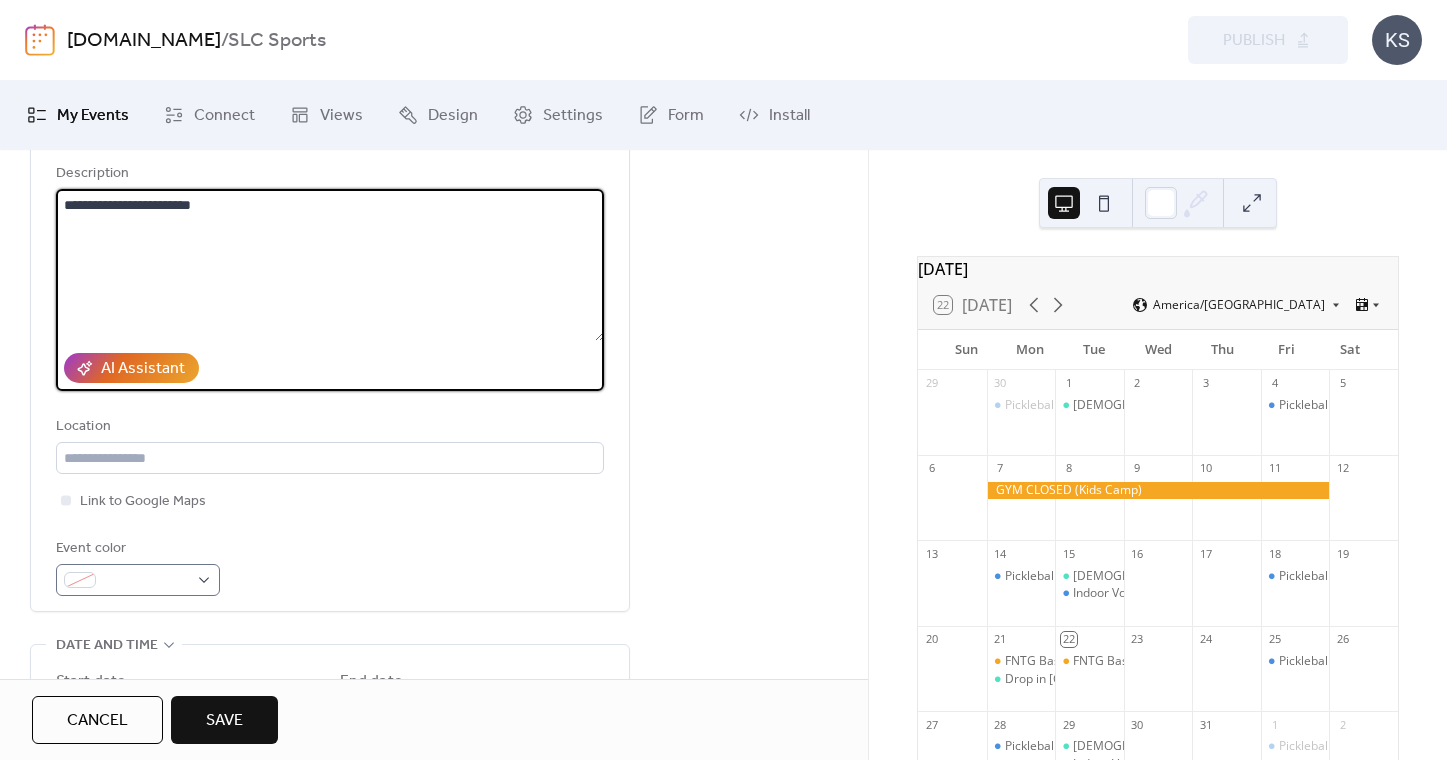 type on "**********" 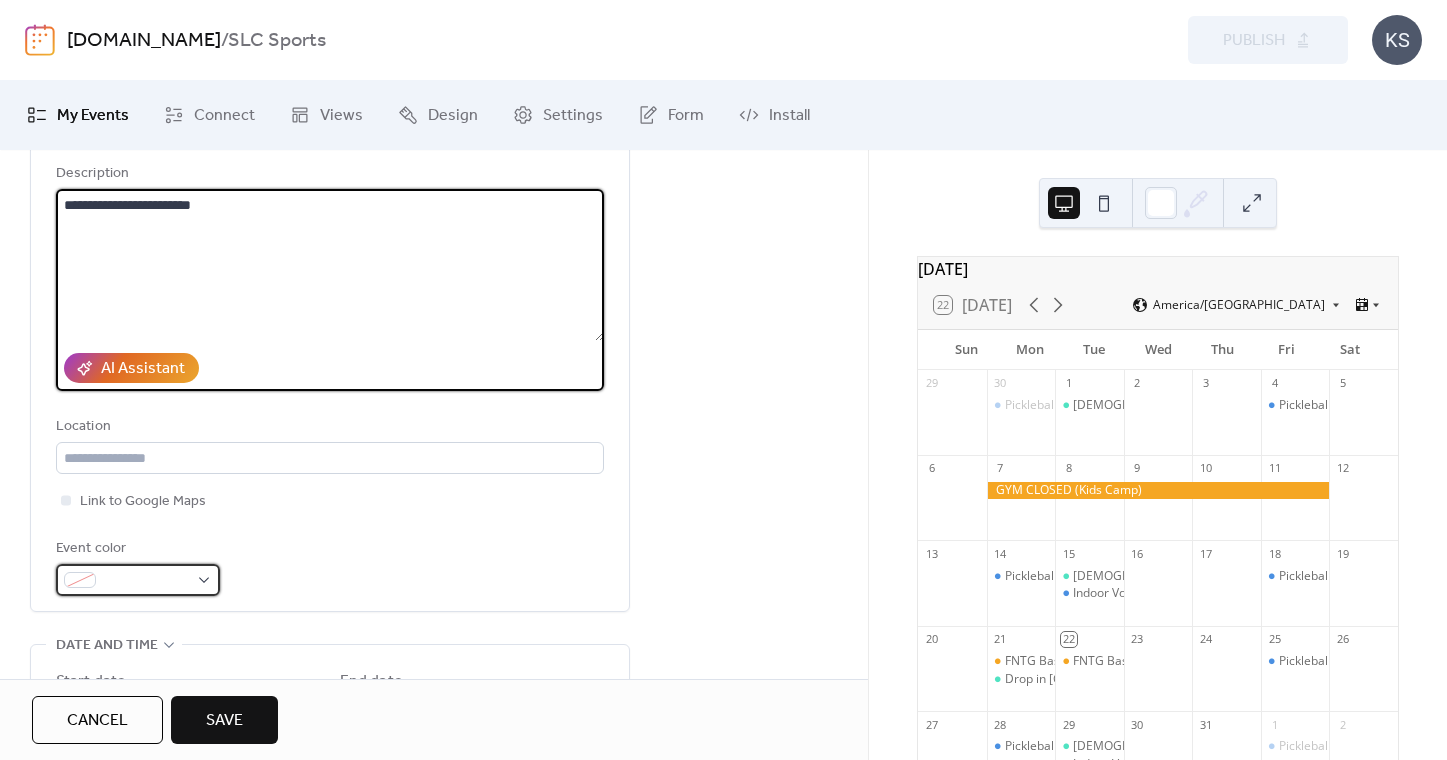 click at bounding box center (146, 581) 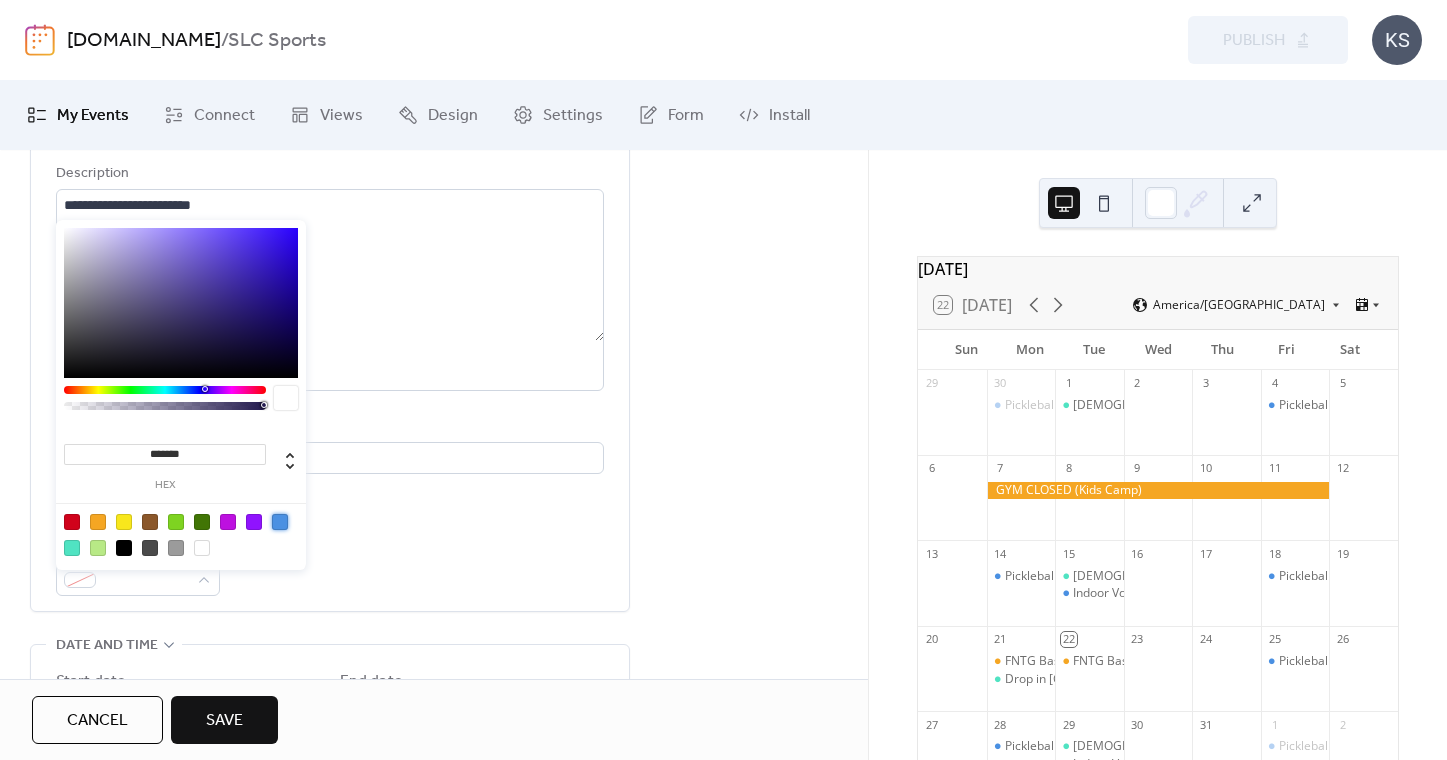click at bounding box center [280, 522] 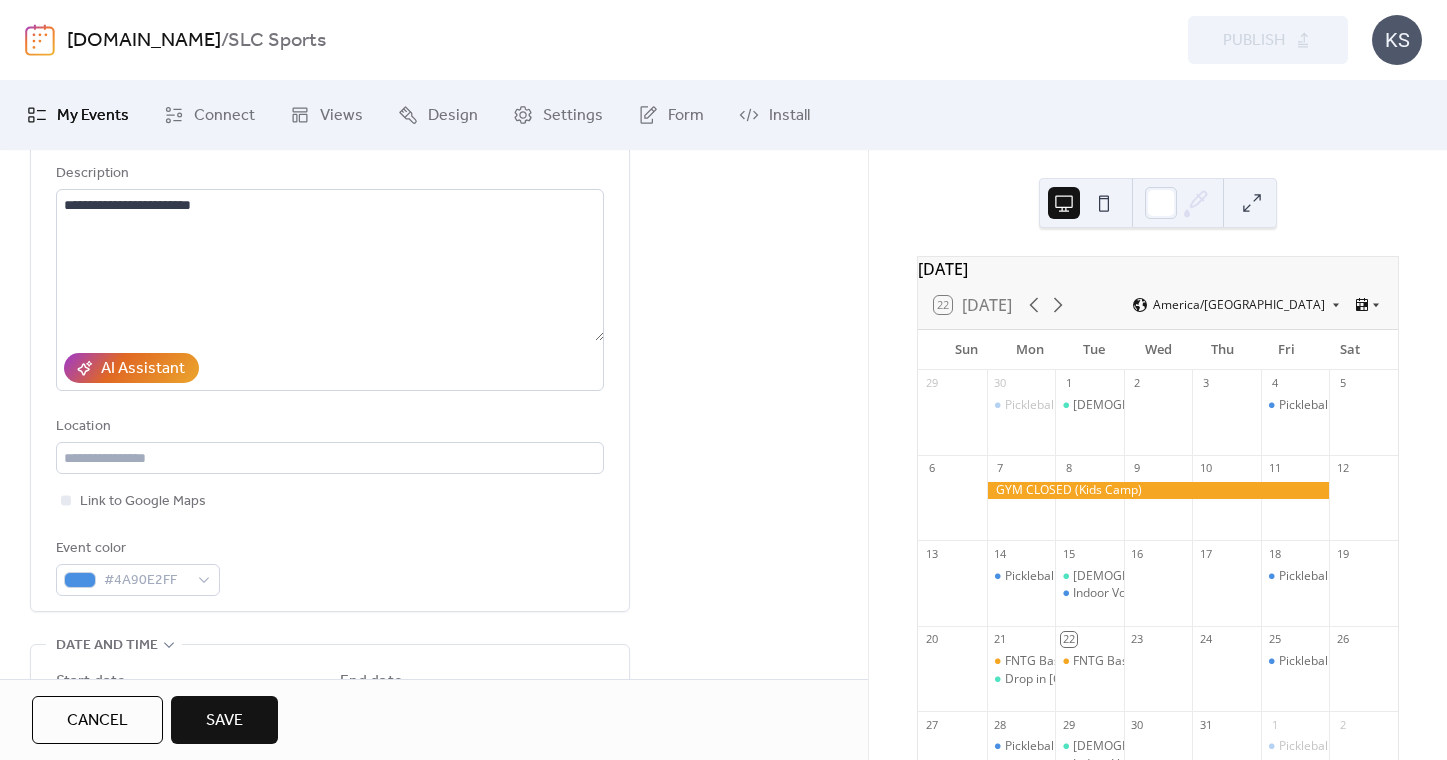 click on "**********" at bounding box center (330, 342) 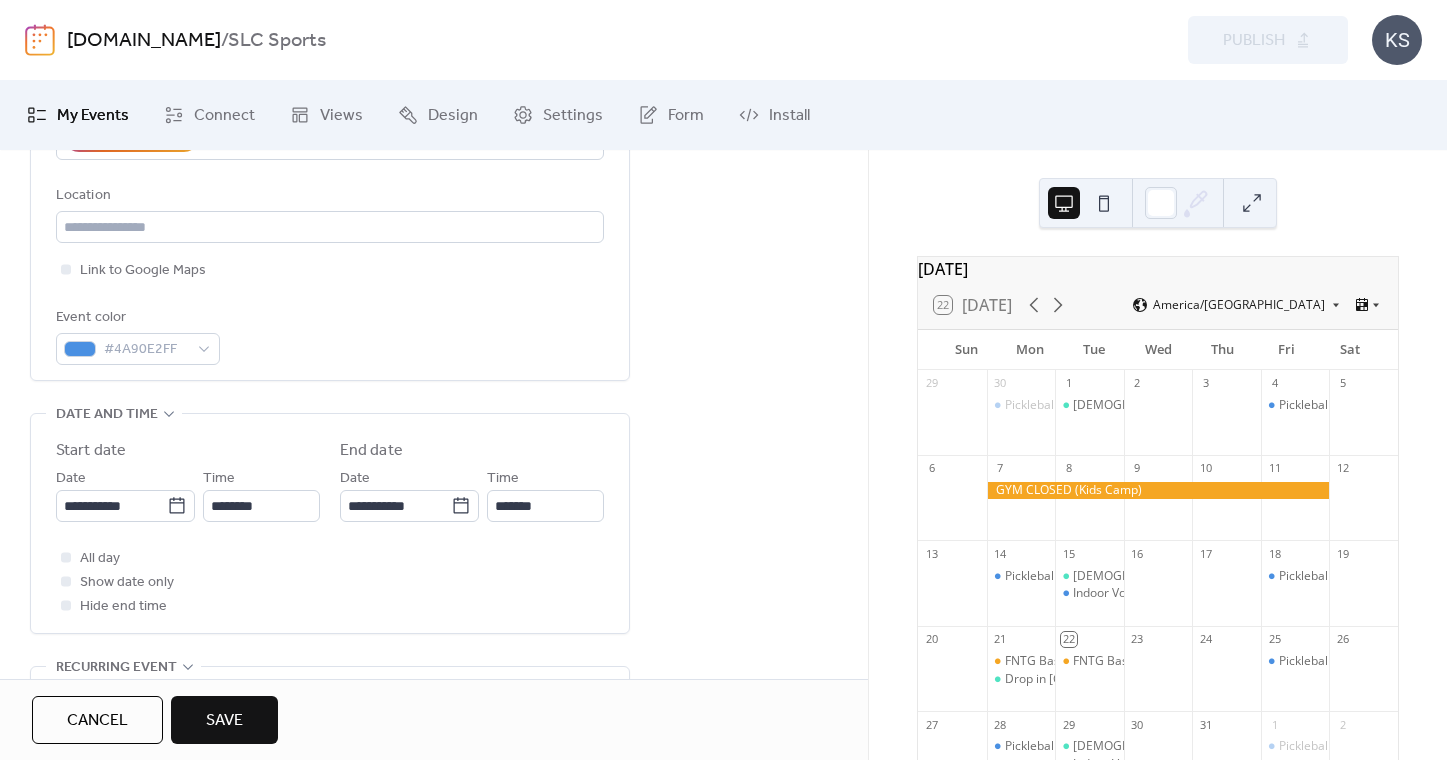 scroll, scrollTop: 432, scrollLeft: 0, axis: vertical 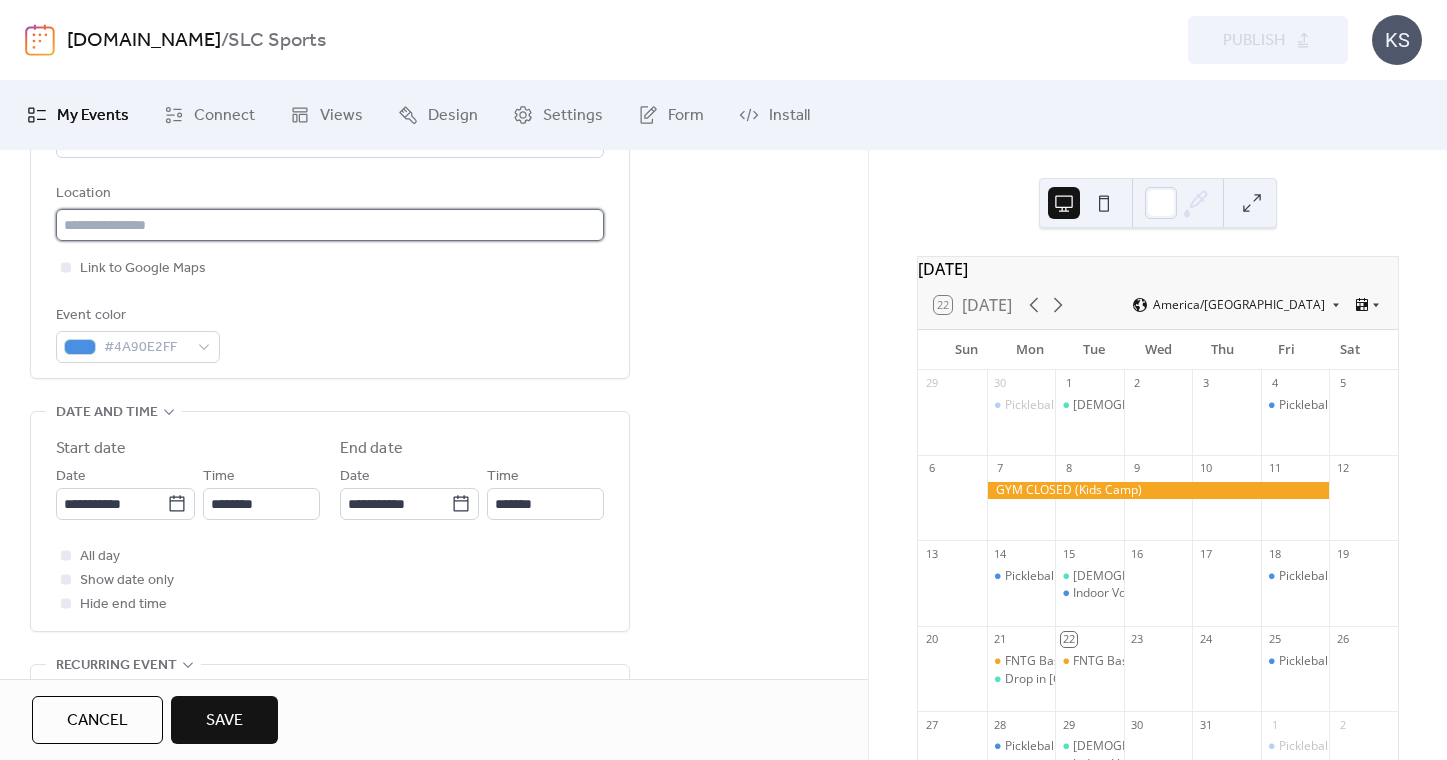 click at bounding box center (330, 225) 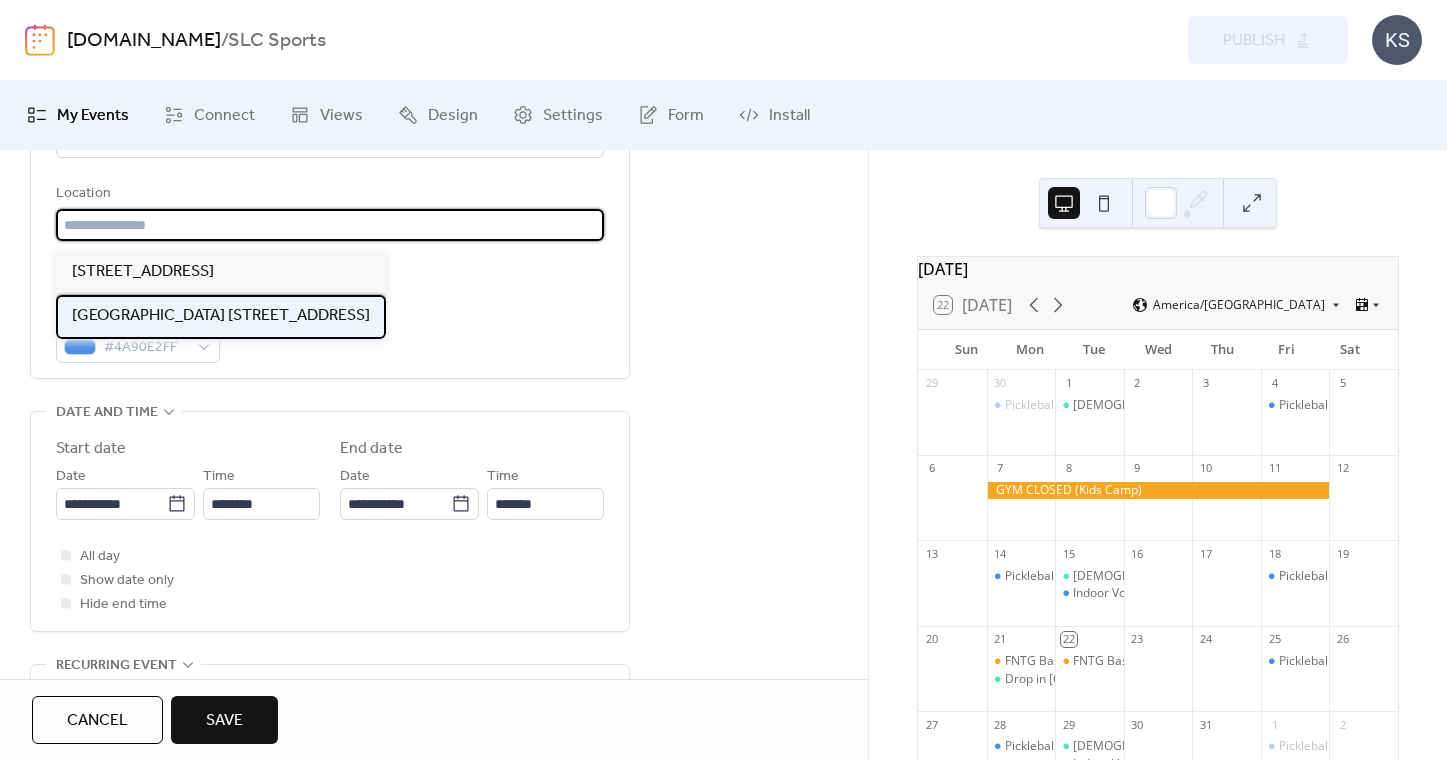 click on "[GEOGRAPHIC_DATA] [STREET_ADDRESS]" at bounding box center [221, 316] 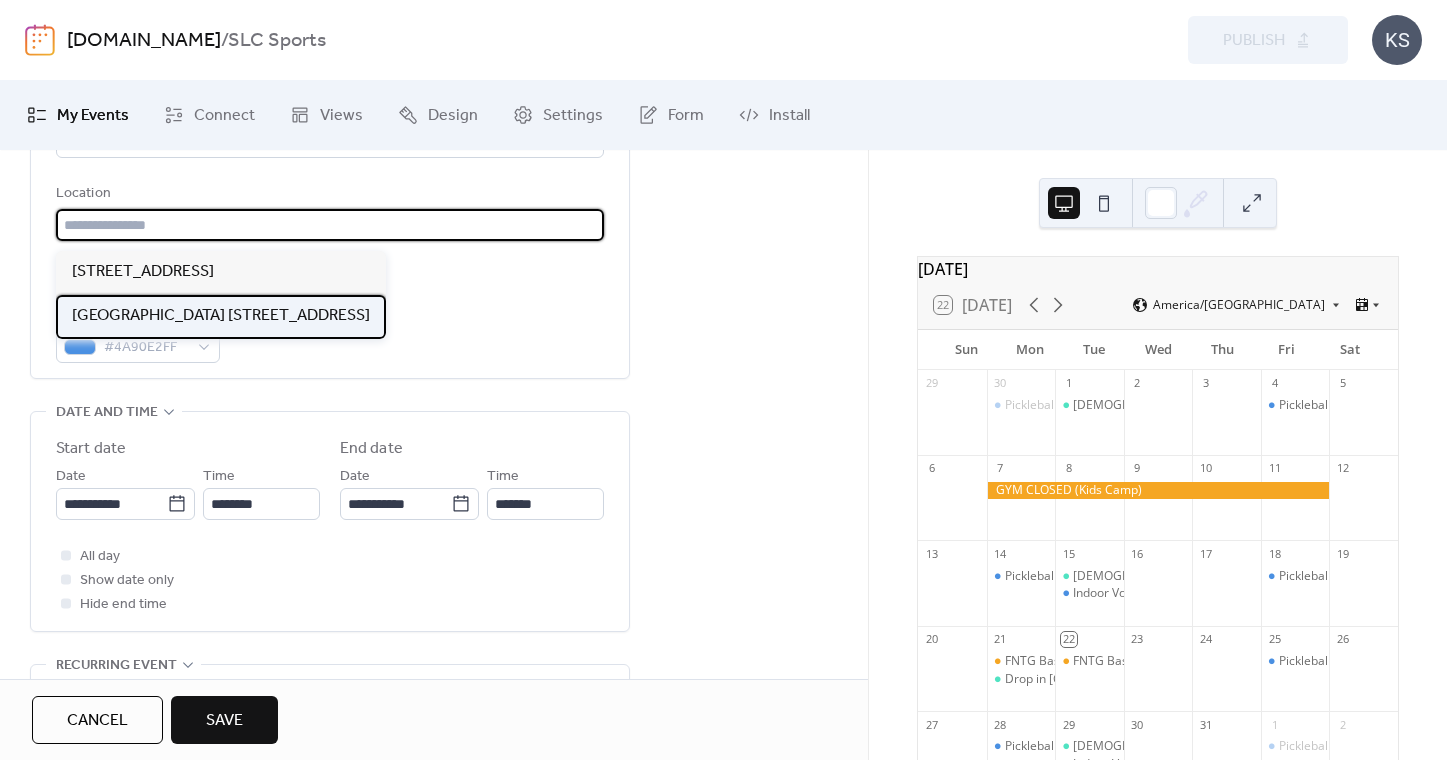 type on "**********" 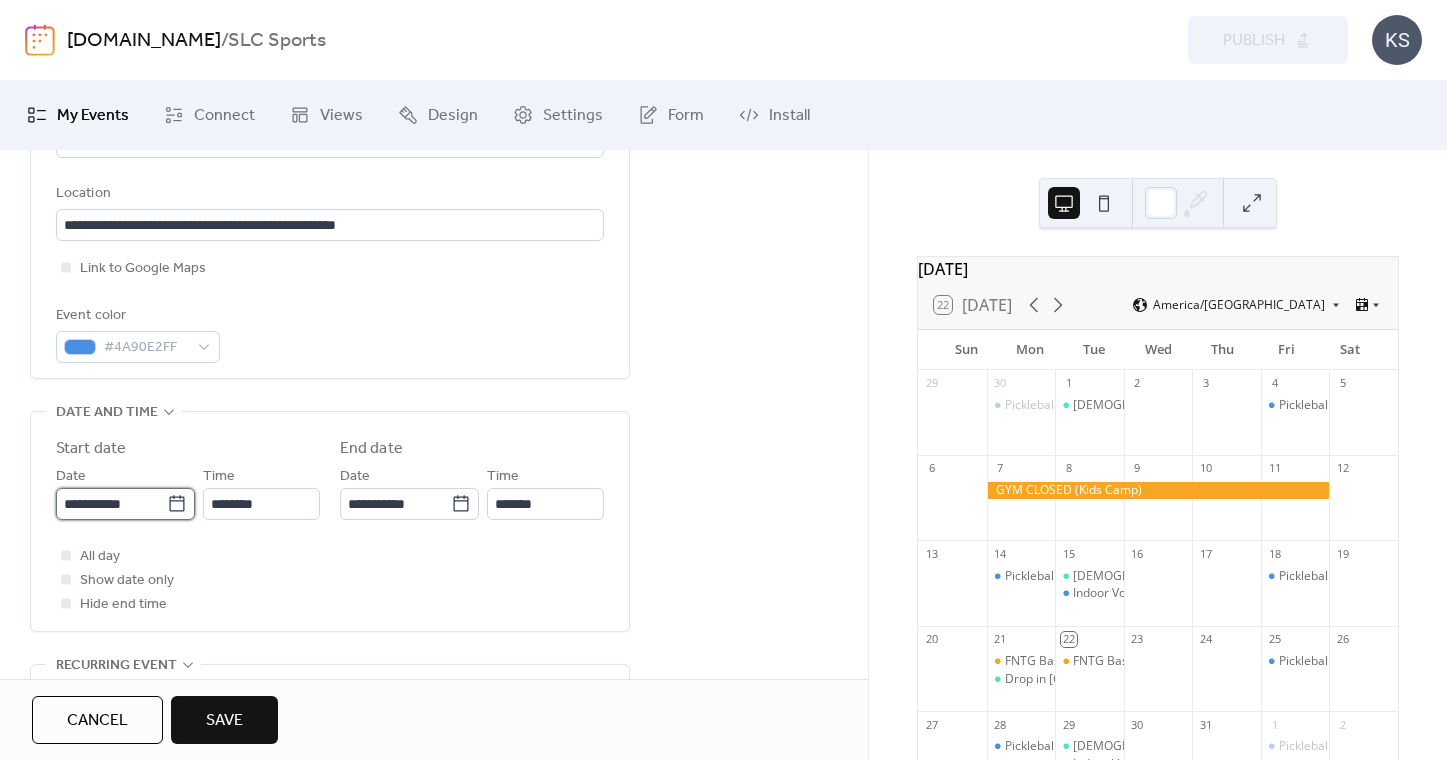 click on "**********" at bounding box center (111, 504) 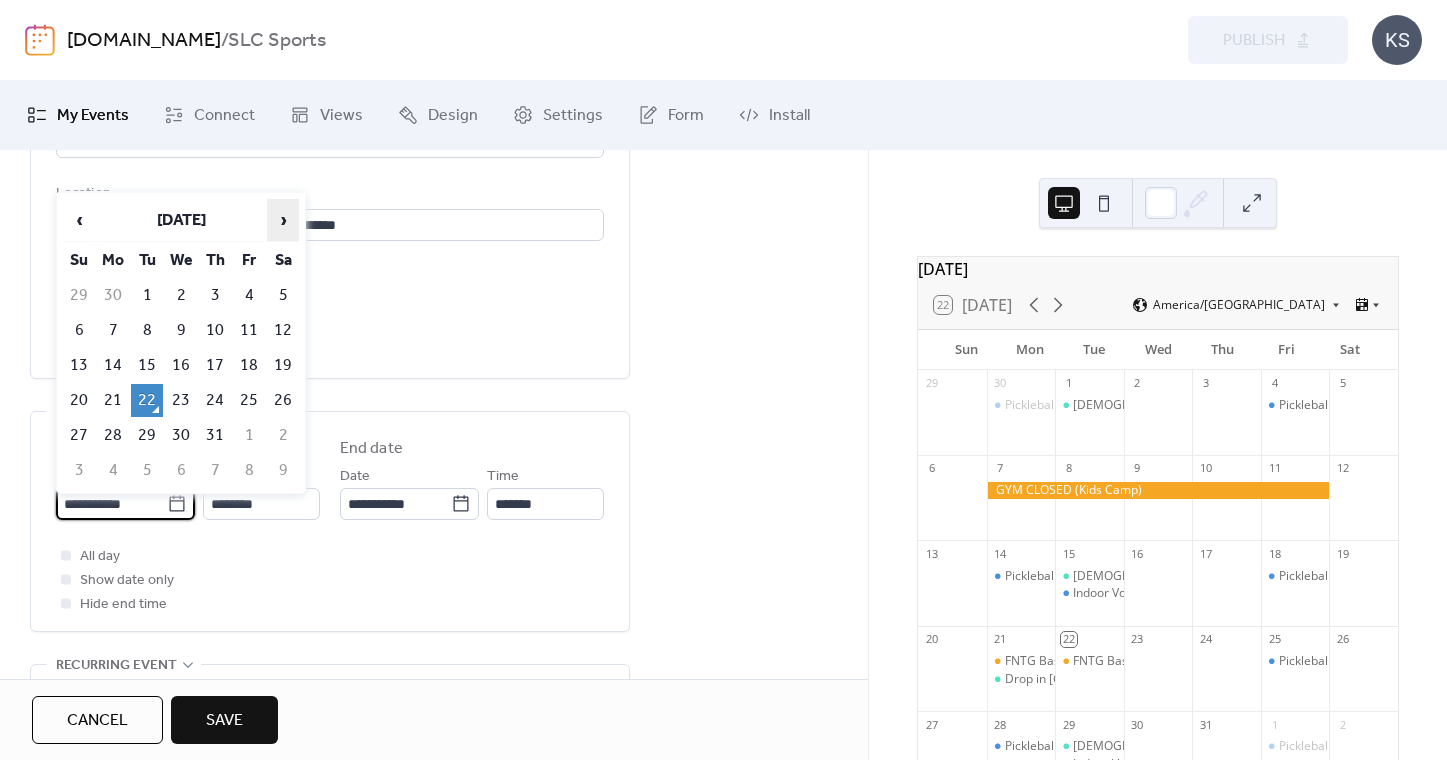 click on "›" at bounding box center (283, 220) 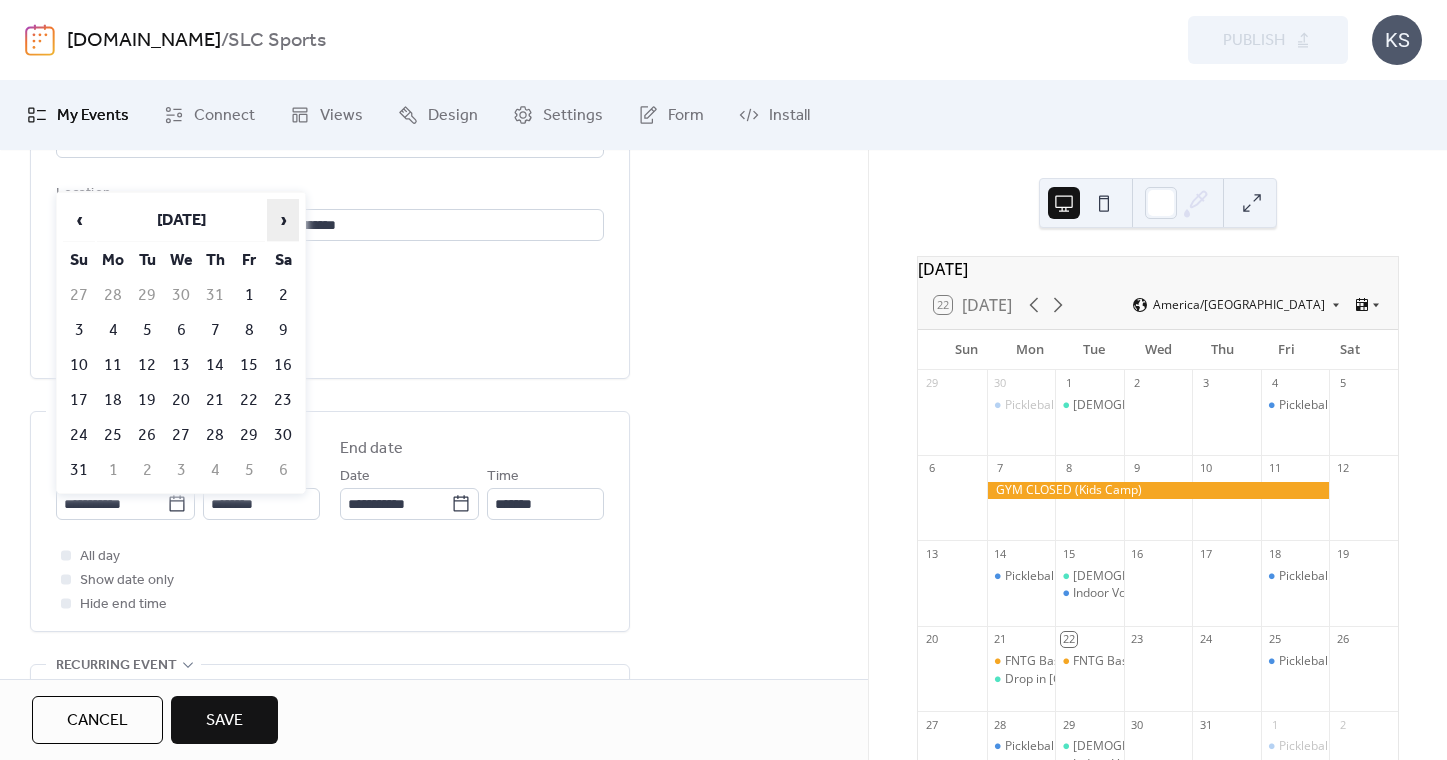 click on "›" at bounding box center [283, 220] 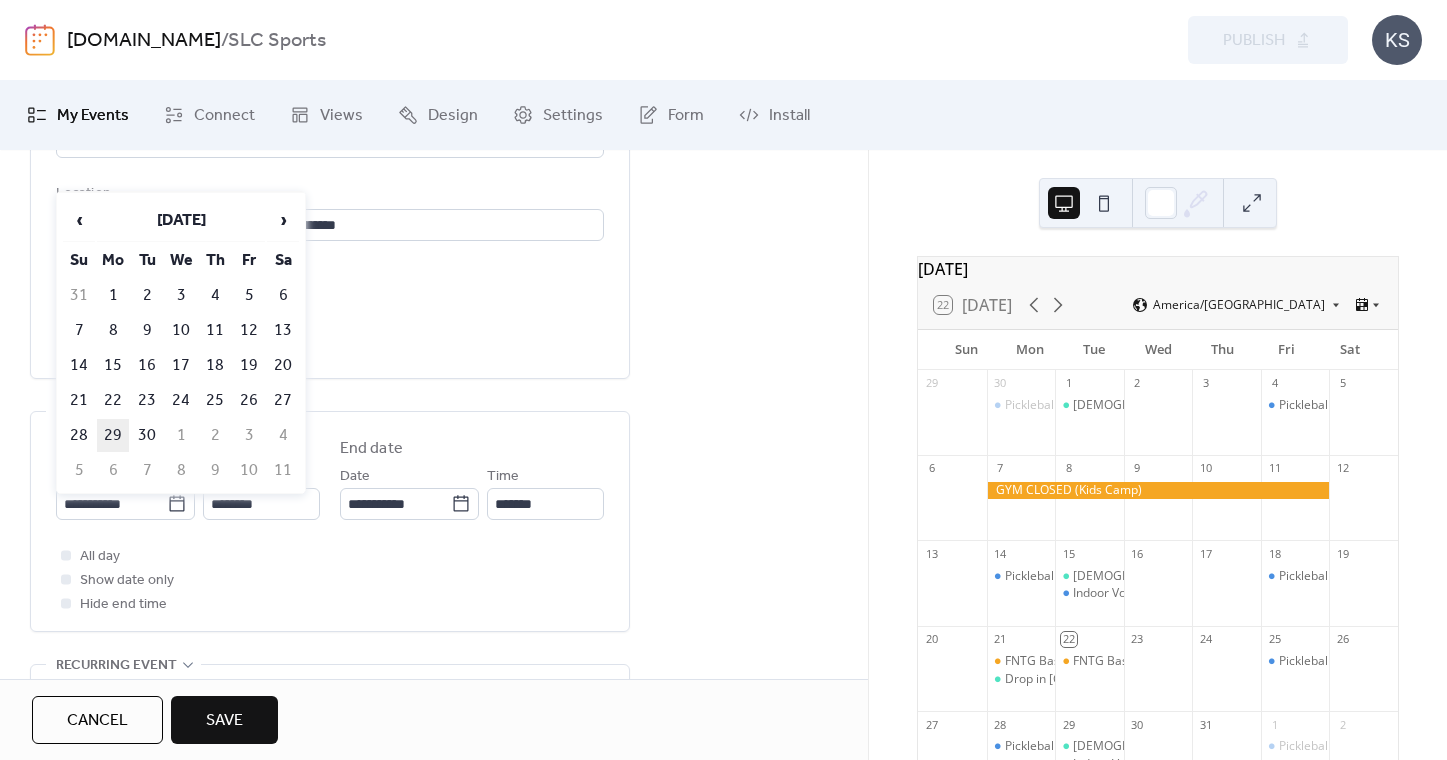 click on "29" at bounding box center [113, 435] 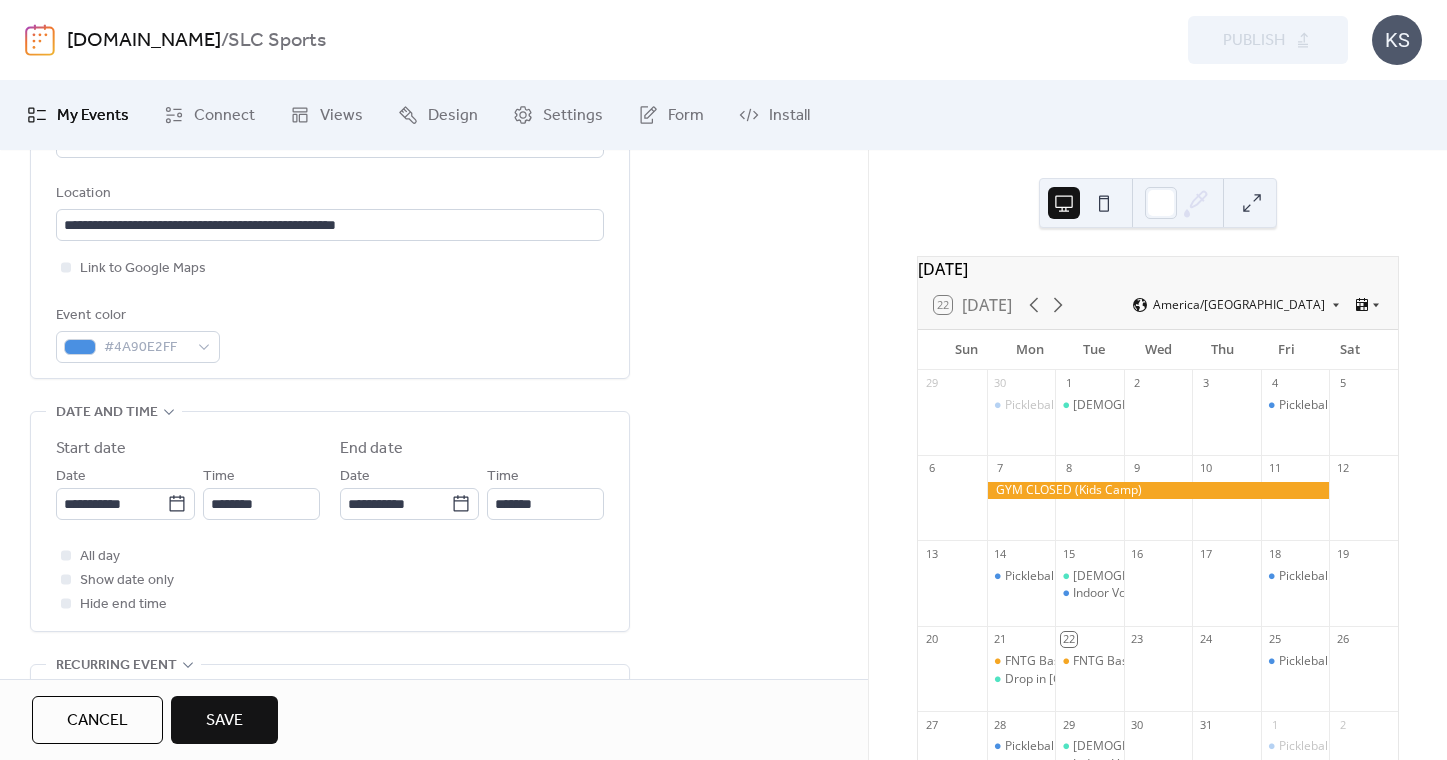 type on "**********" 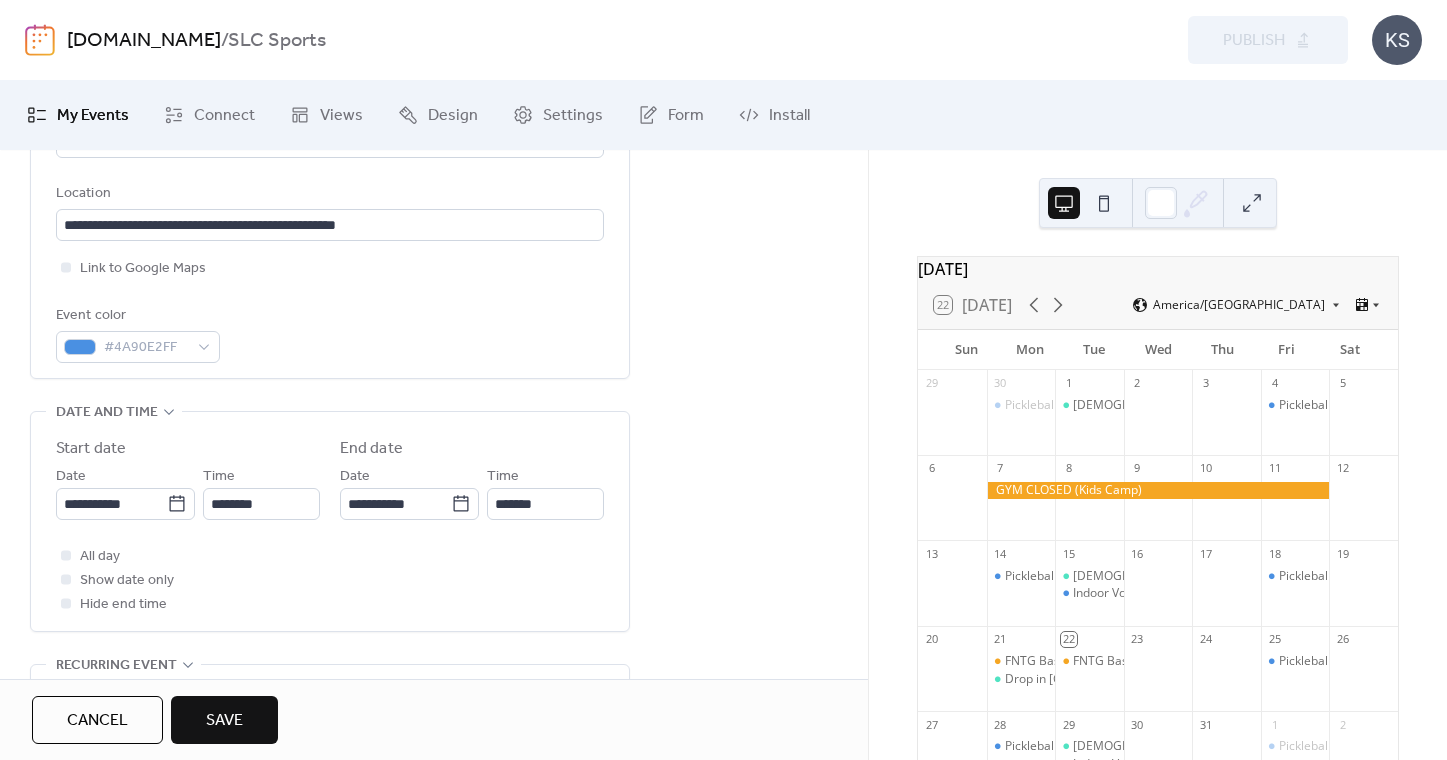 type on "**********" 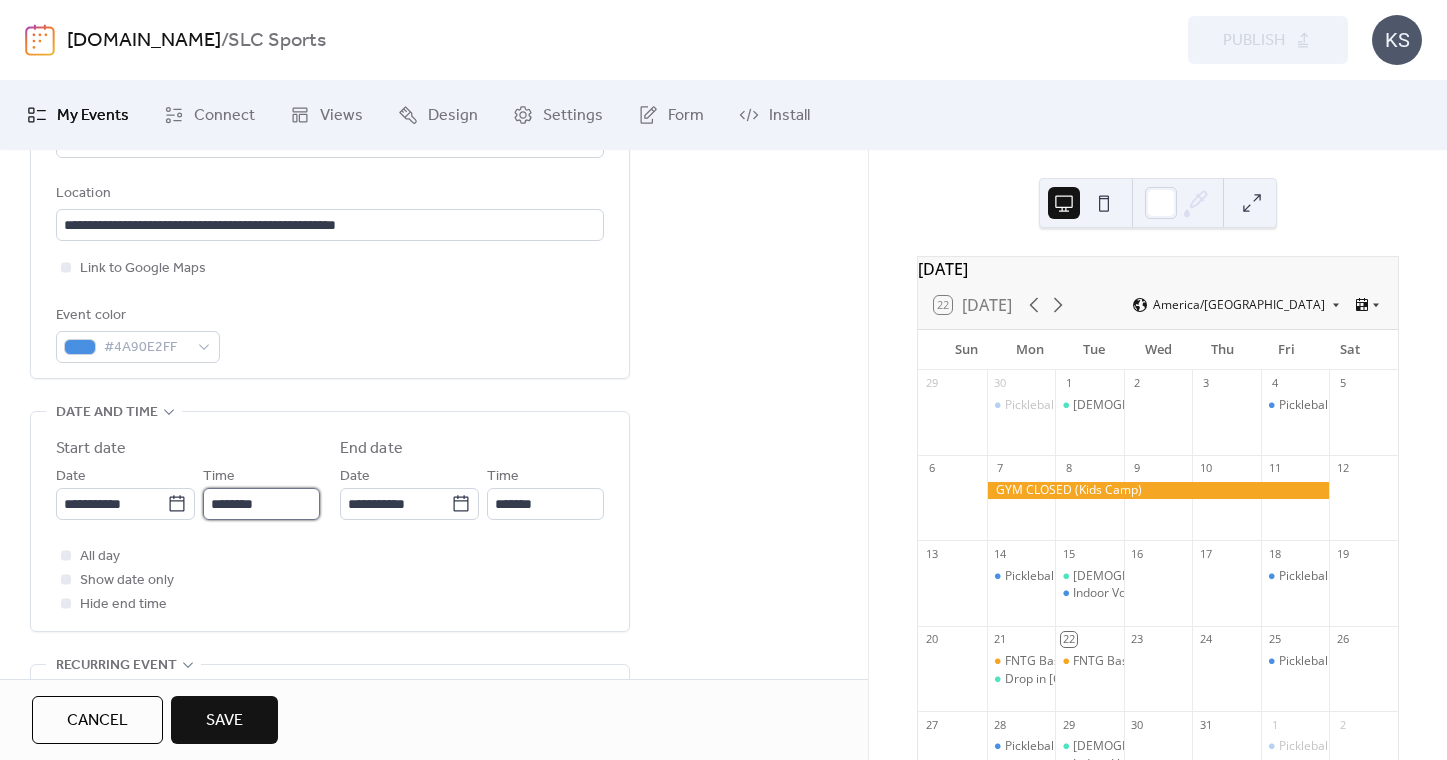 click on "********" at bounding box center [261, 504] 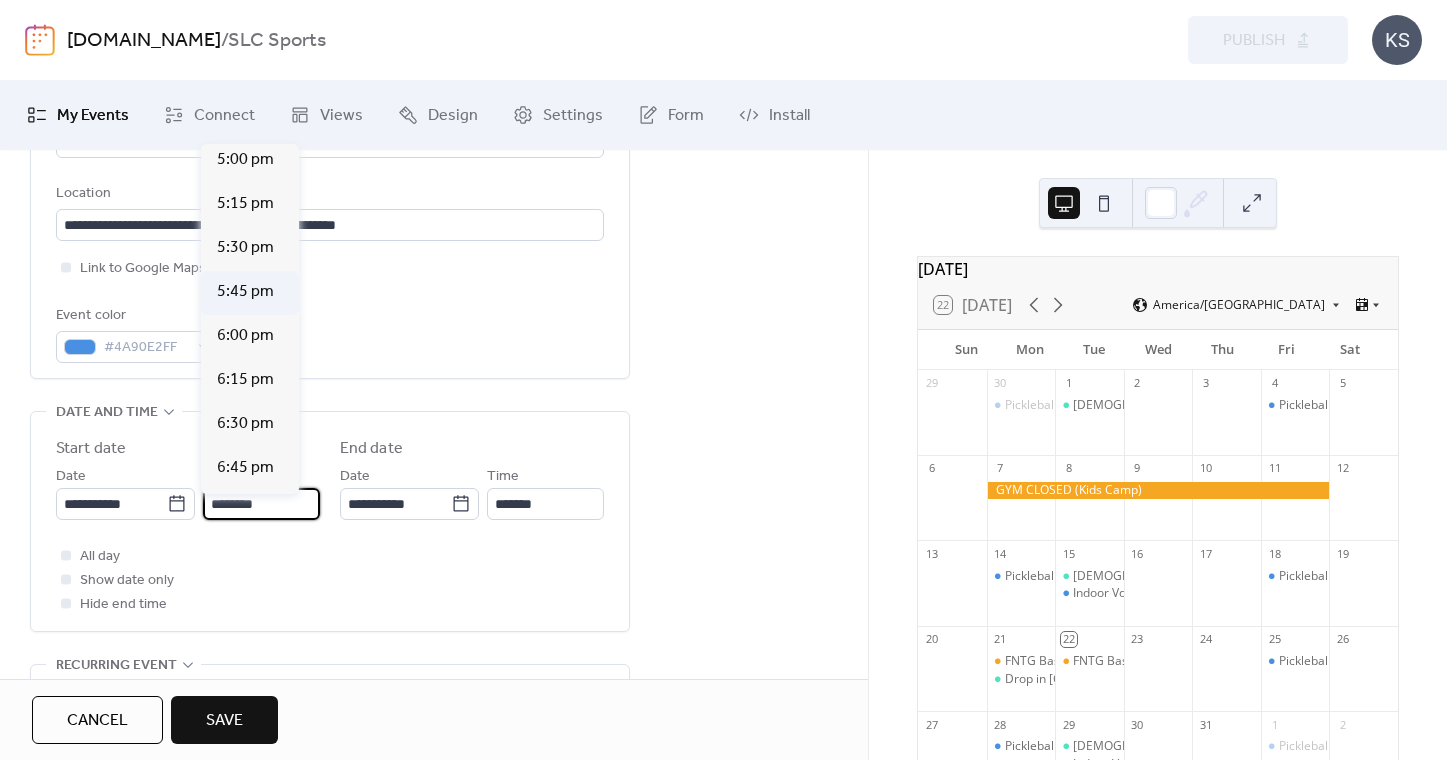 scroll, scrollTop: 3001, scrollLeft: 0, axis: vertical 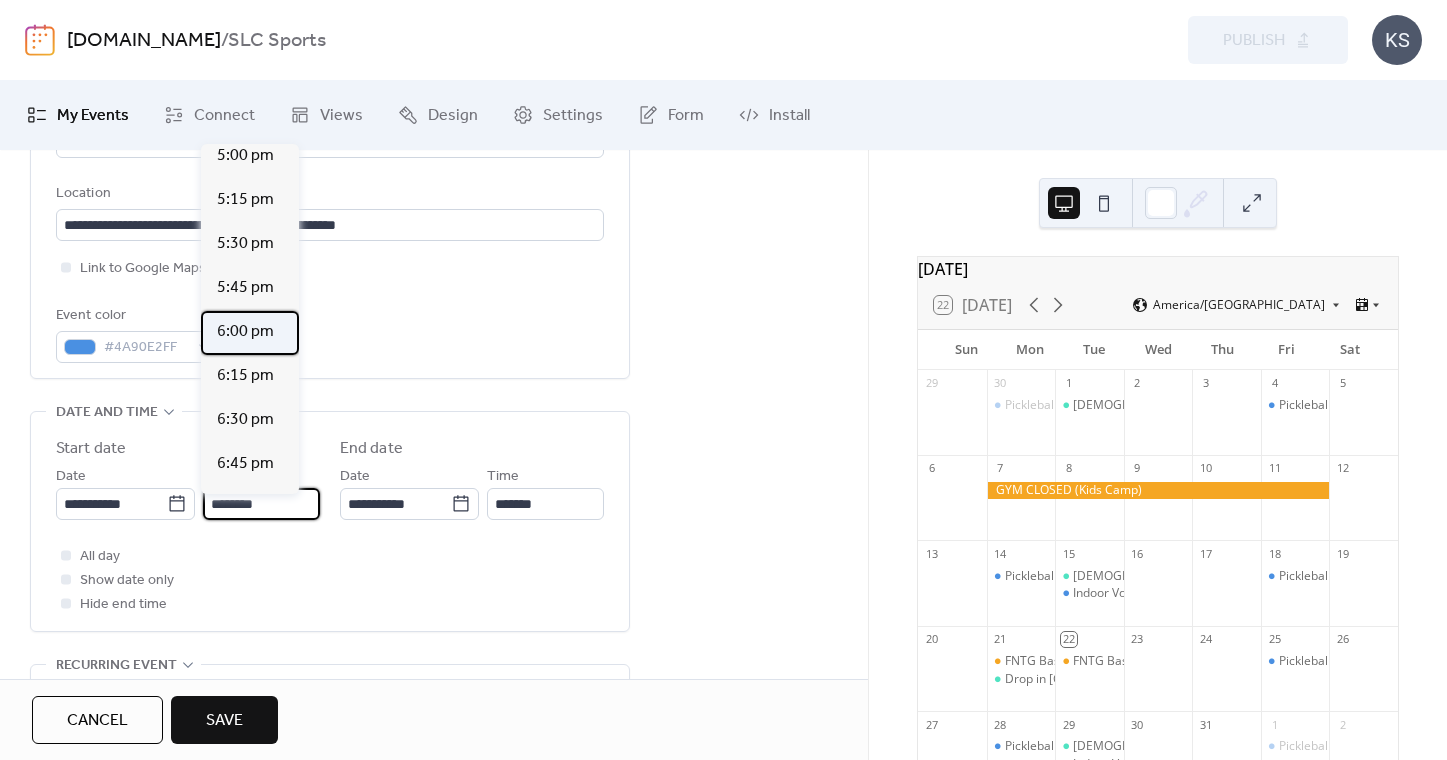 click on "6:00 pm" at bounding box center (245, 332) 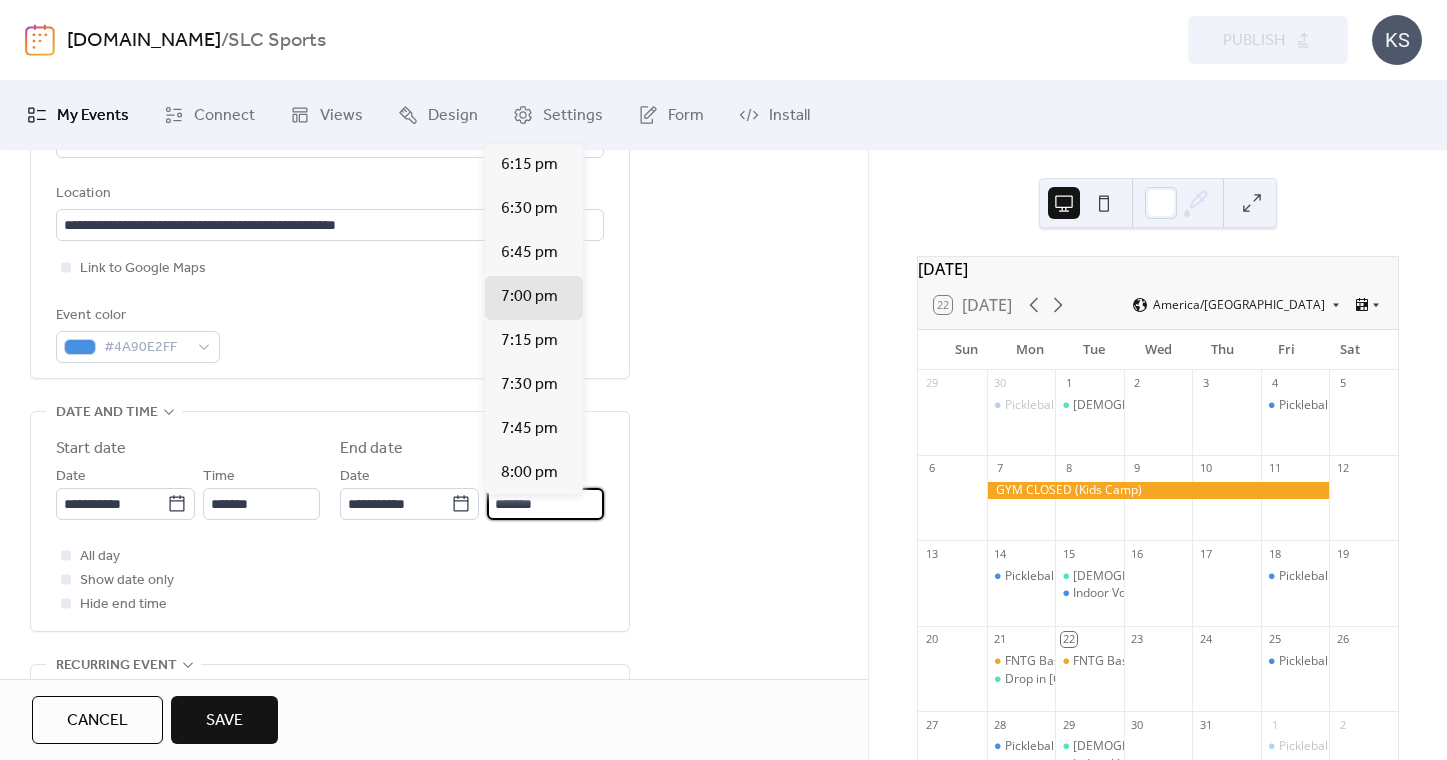 click on "*******" at bounding box center [545, 504] 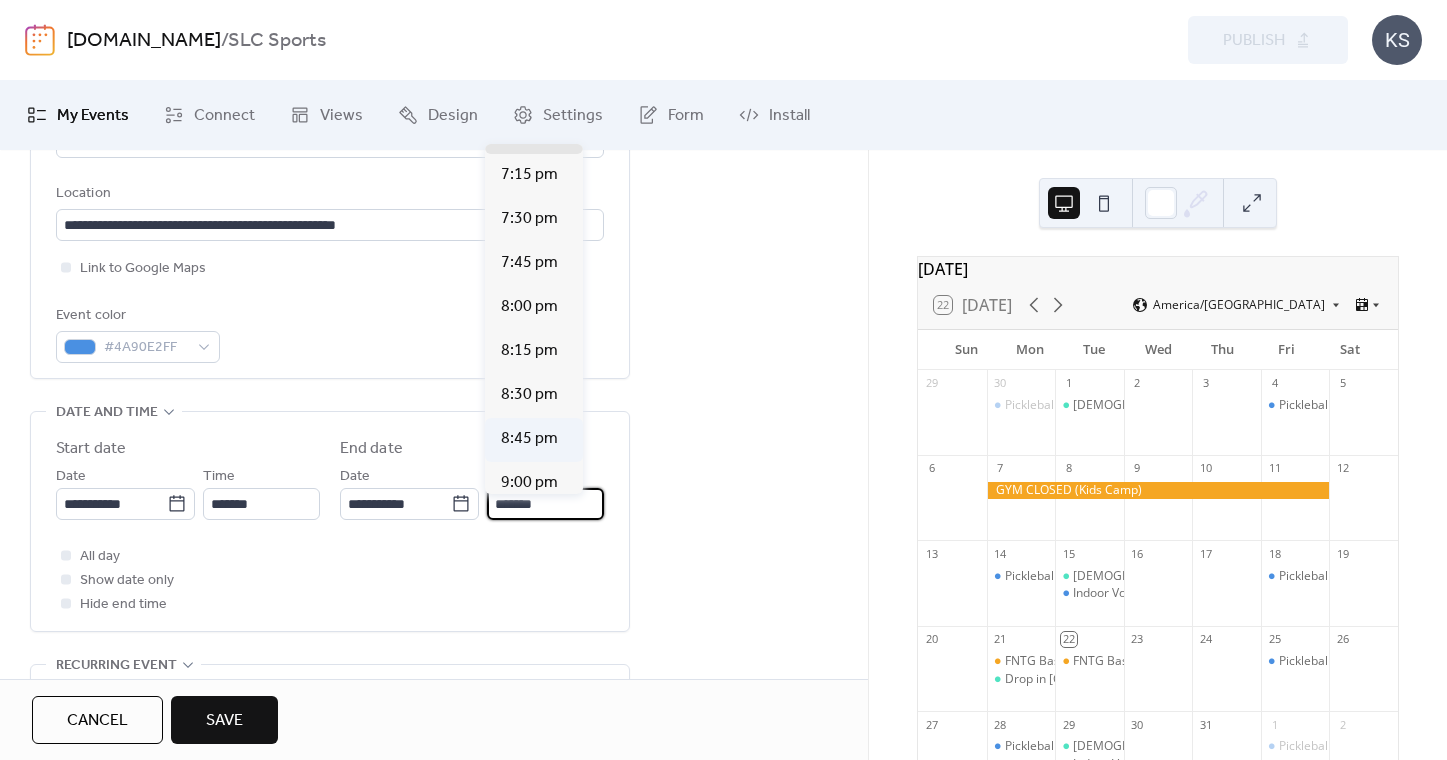 scroll, scrollTop: 194, scrollLeft: 0, axis: vertical 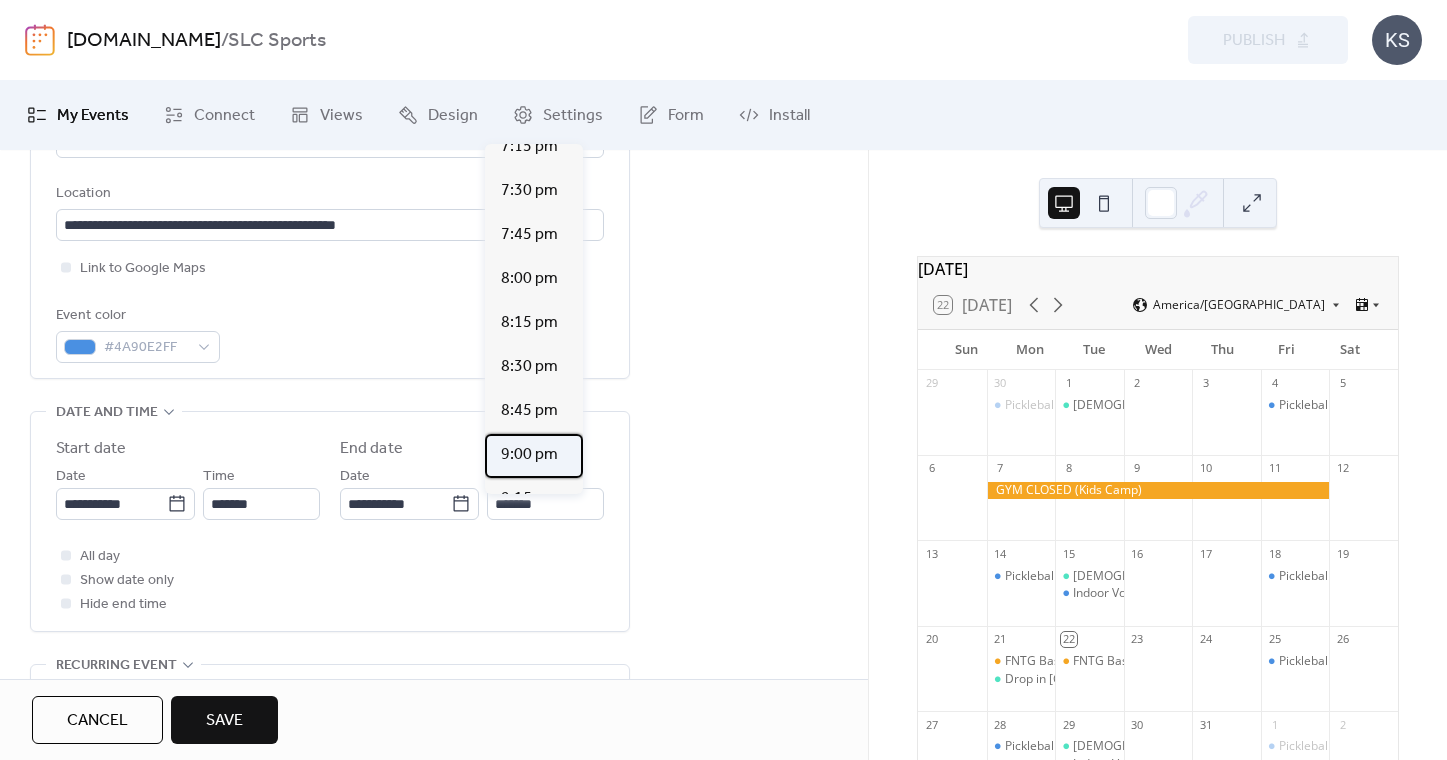 click on "9:00 pm" at bounding box center (529, 455) 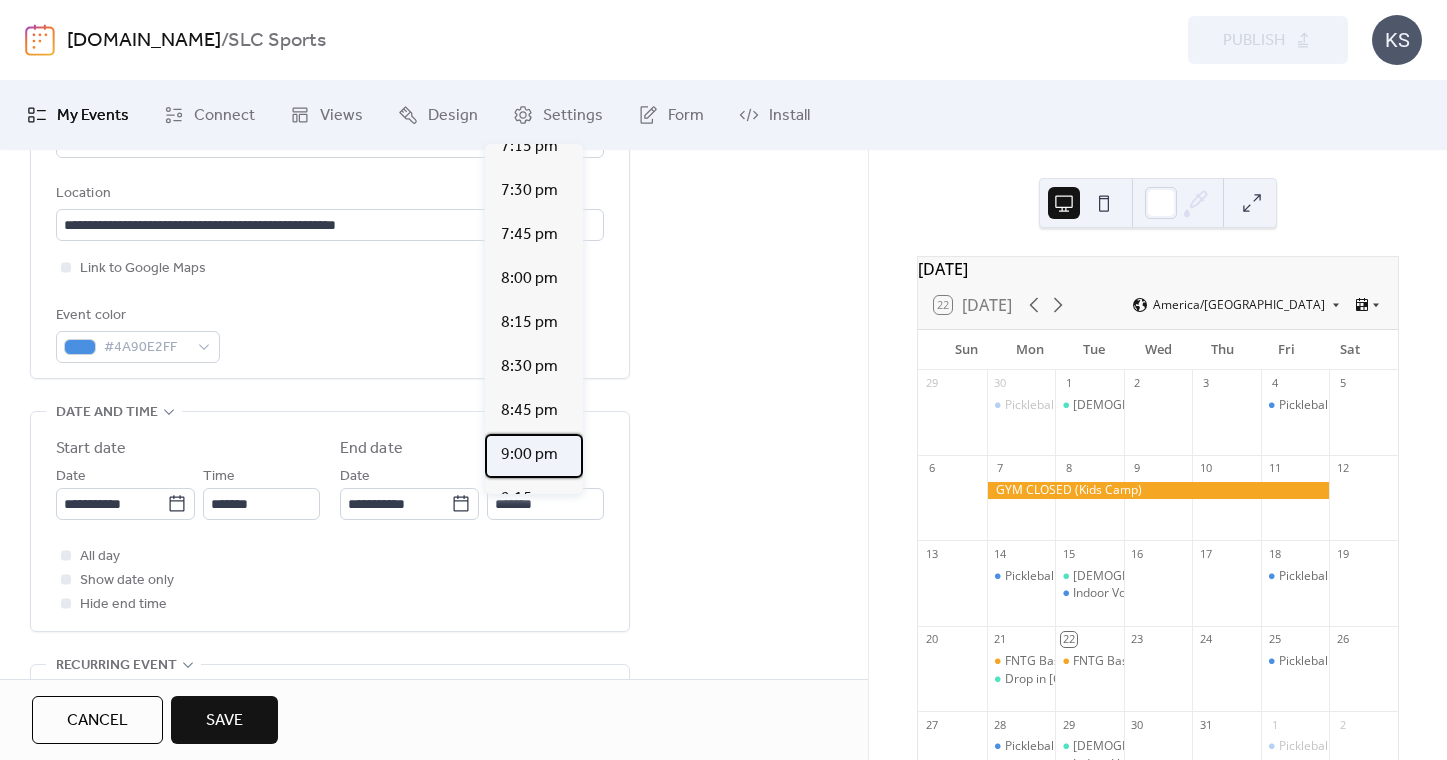 type on "*******" 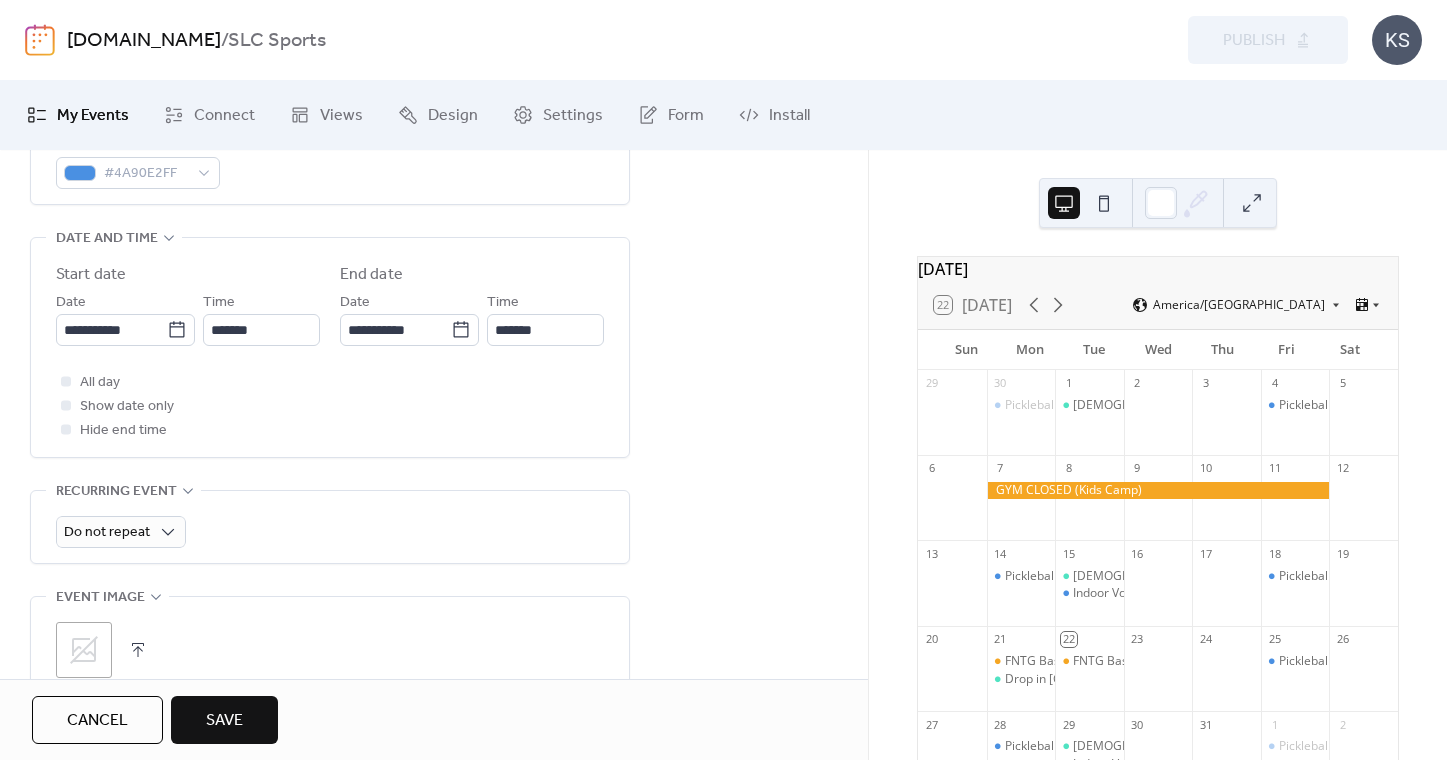 scroll, scrollTop: 649, scrollLeft: 0, axis: vertical 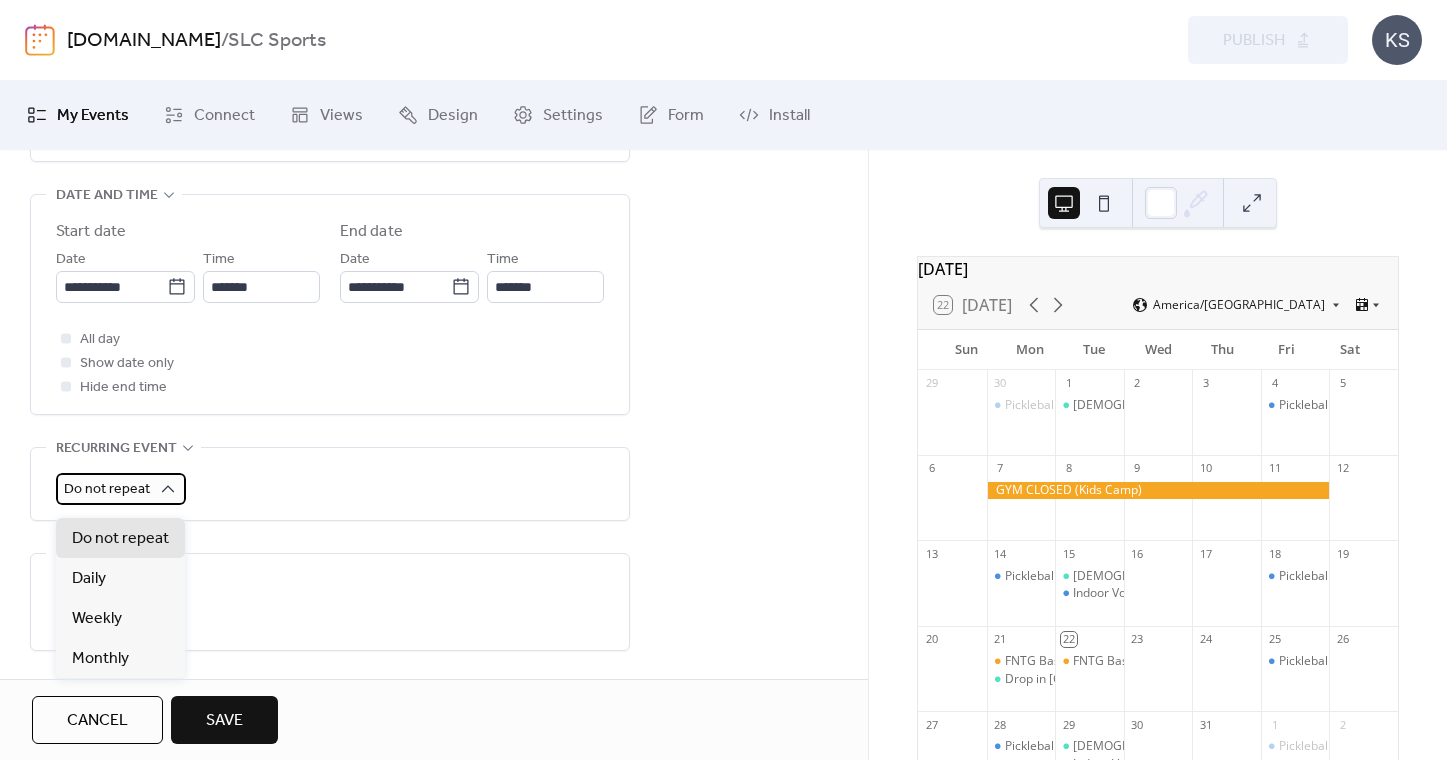 click on "Do not repeat" at bounding box center (107, 489) 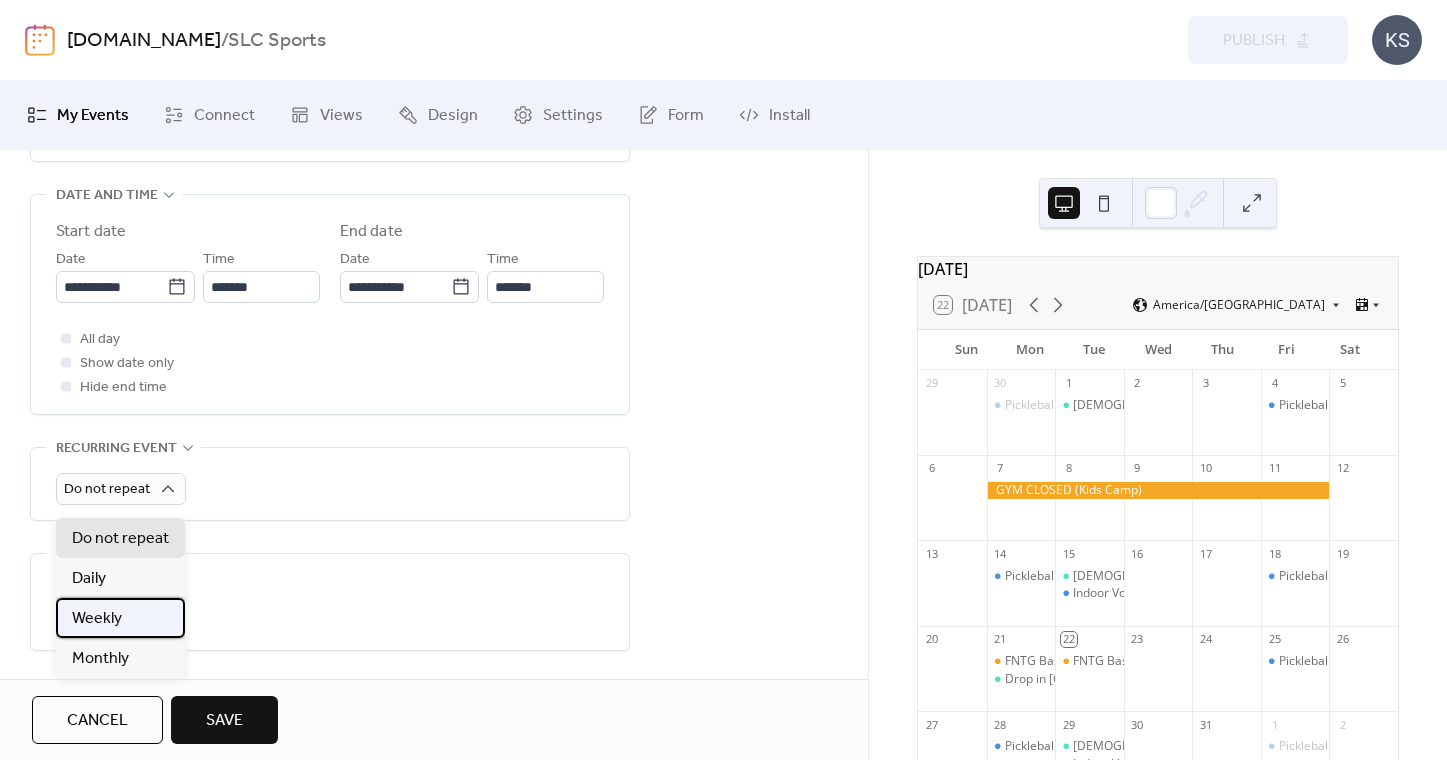 click on "Weekly" at bounding box center [120, 618] 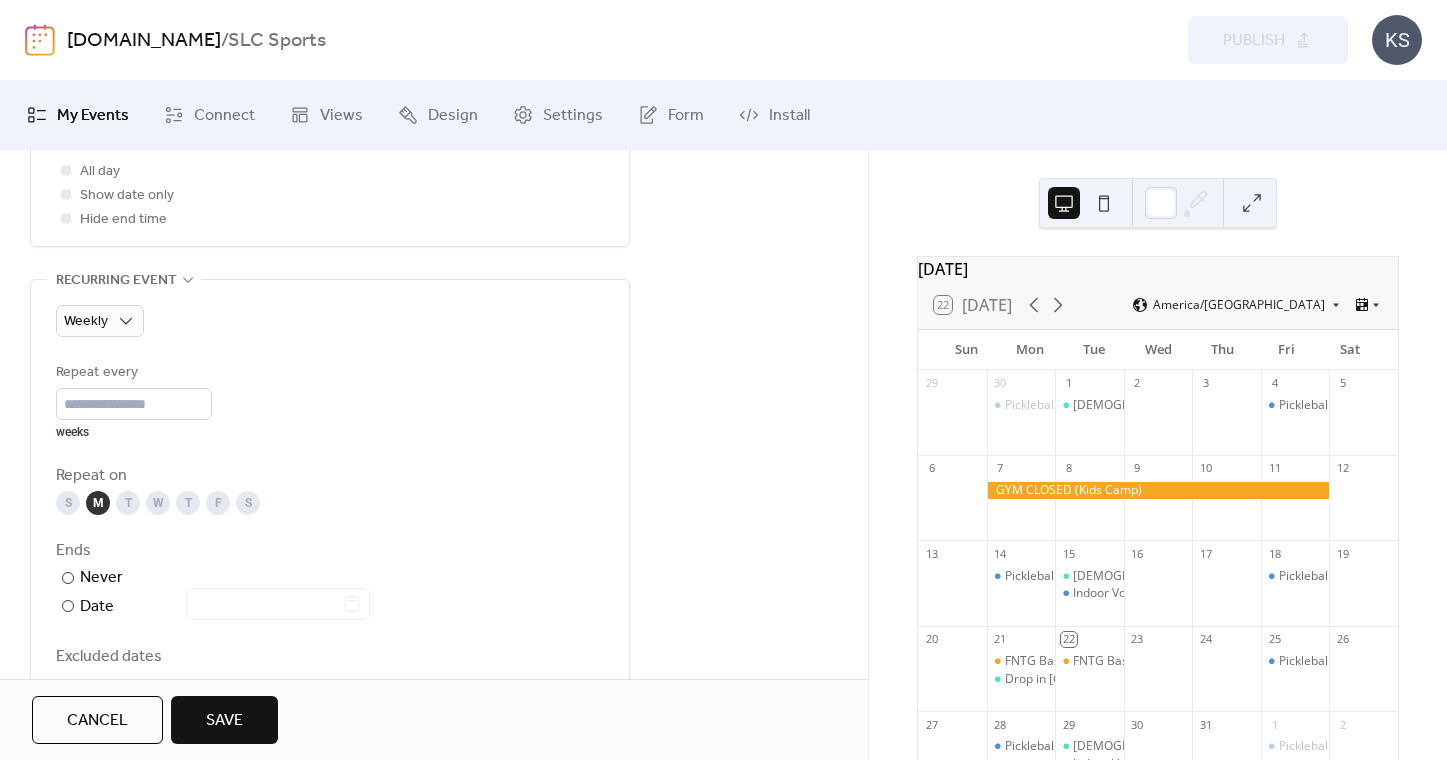 scroll, scrollTop: 818, scrollLeft: 0, axis: vertical 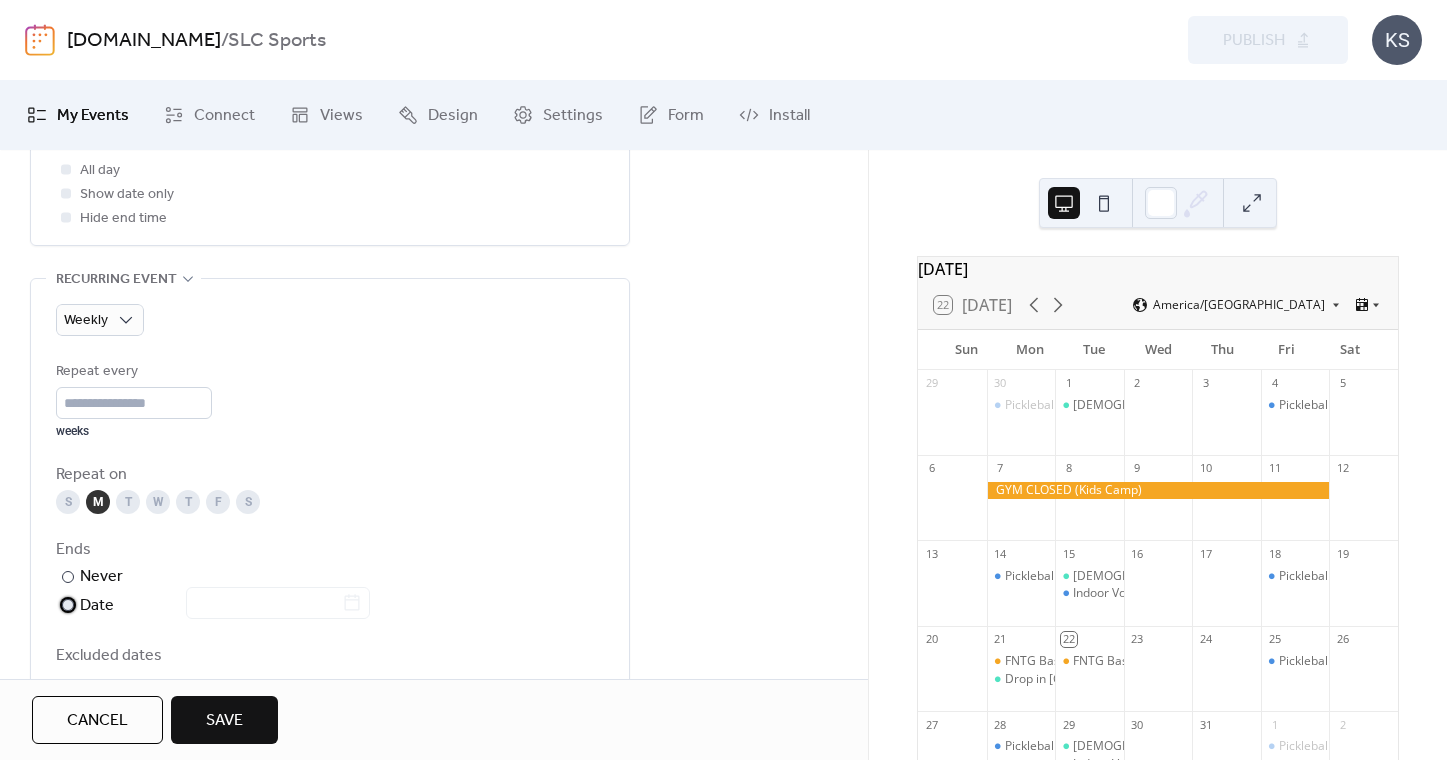 click at bounding box center [68, 605] 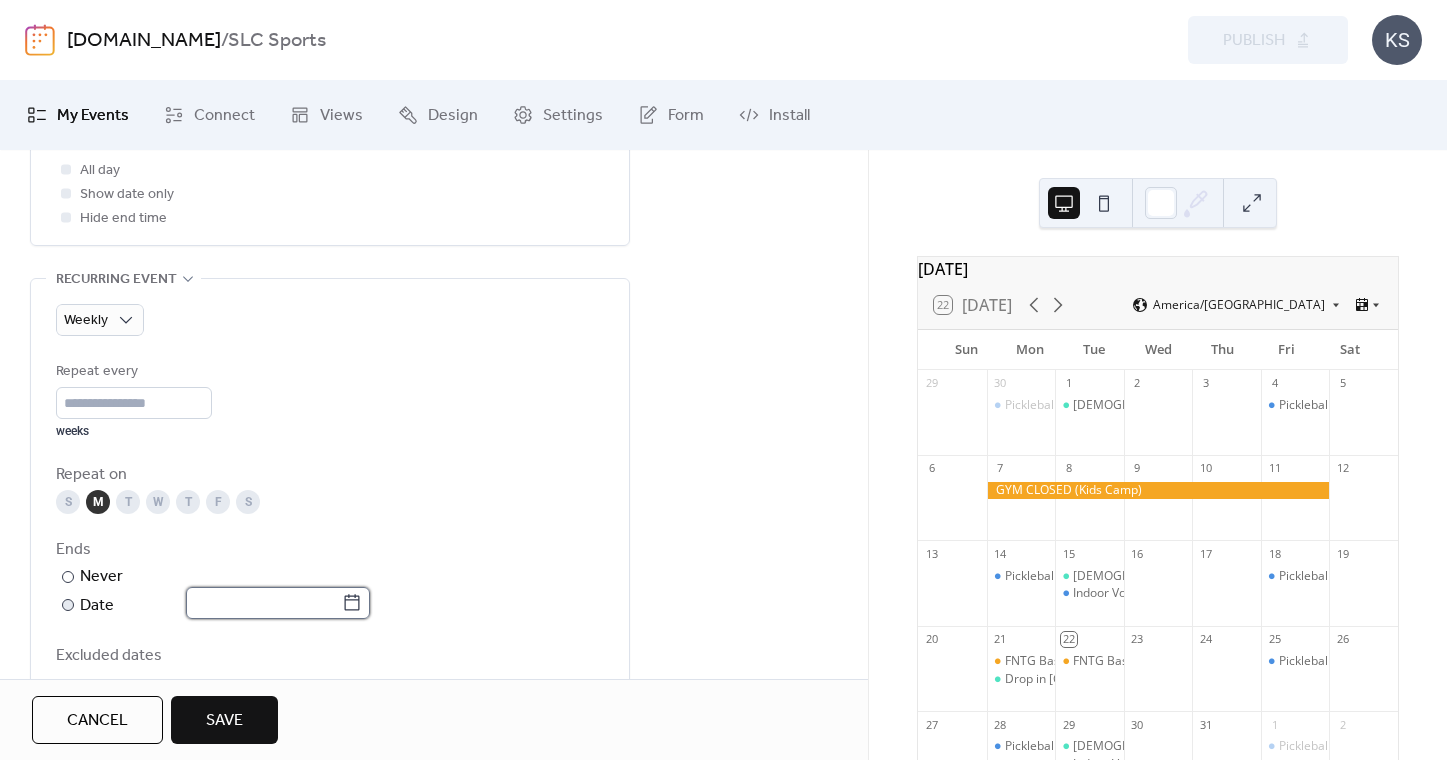 click at bounding box center [264, 603] 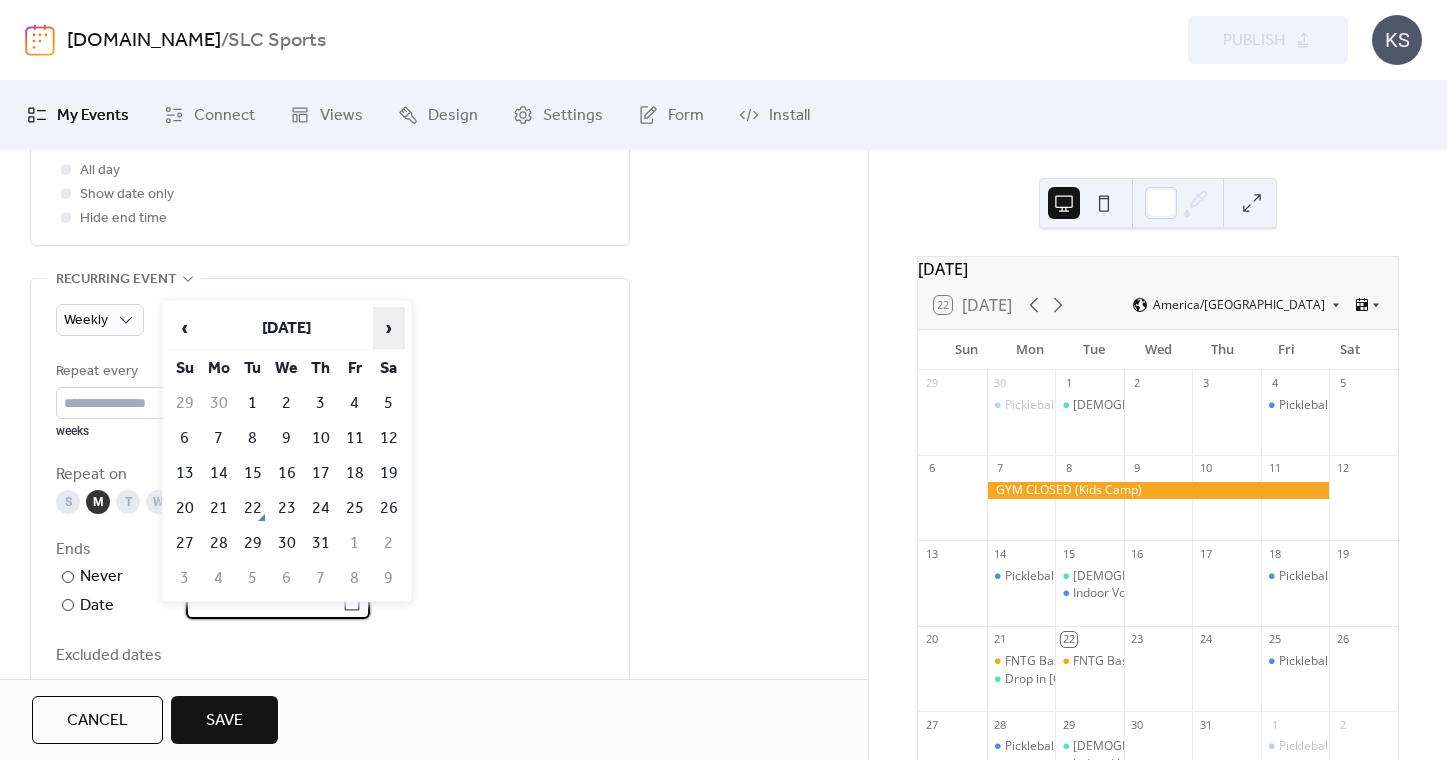 click on "›" at bounding box center (389, 328) 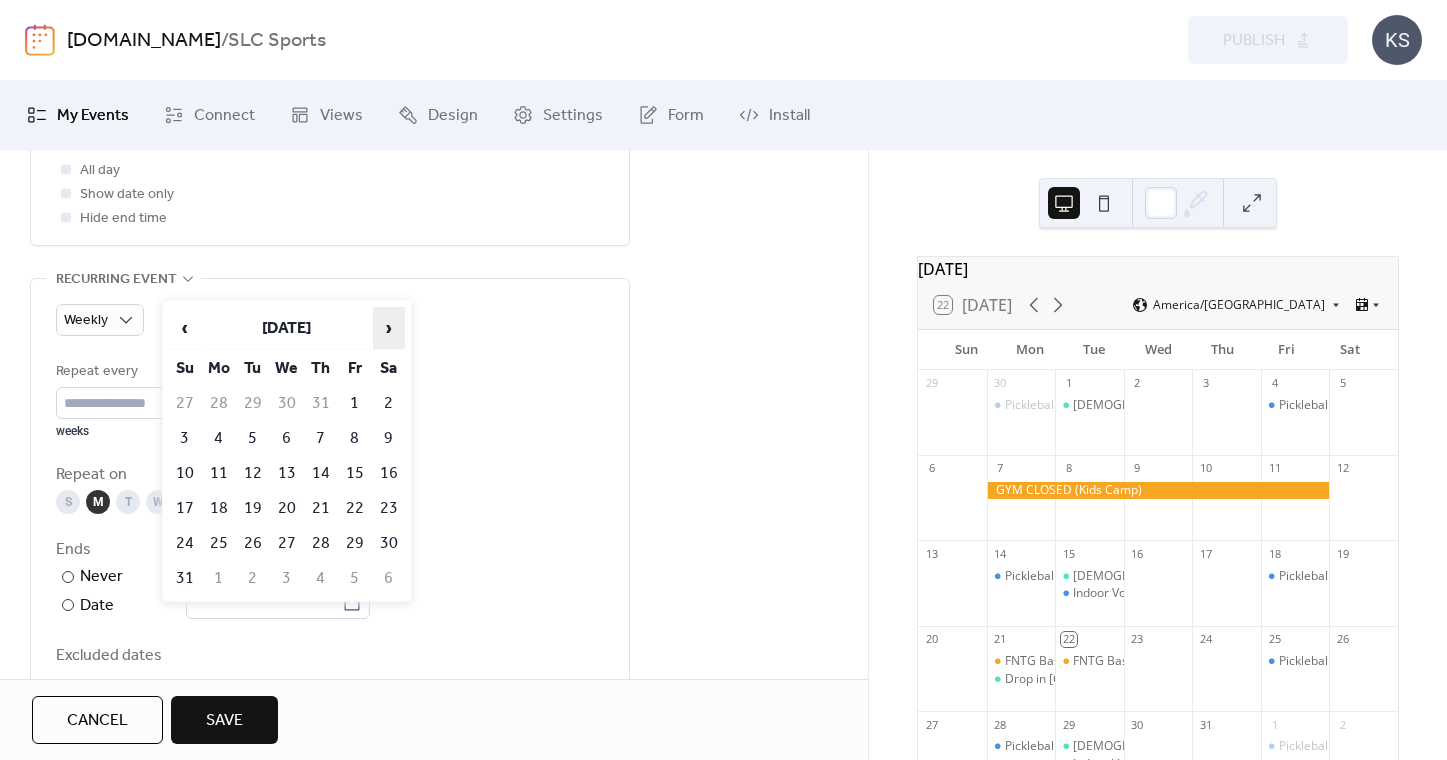 click on "›" at bounding box center (389, 328) 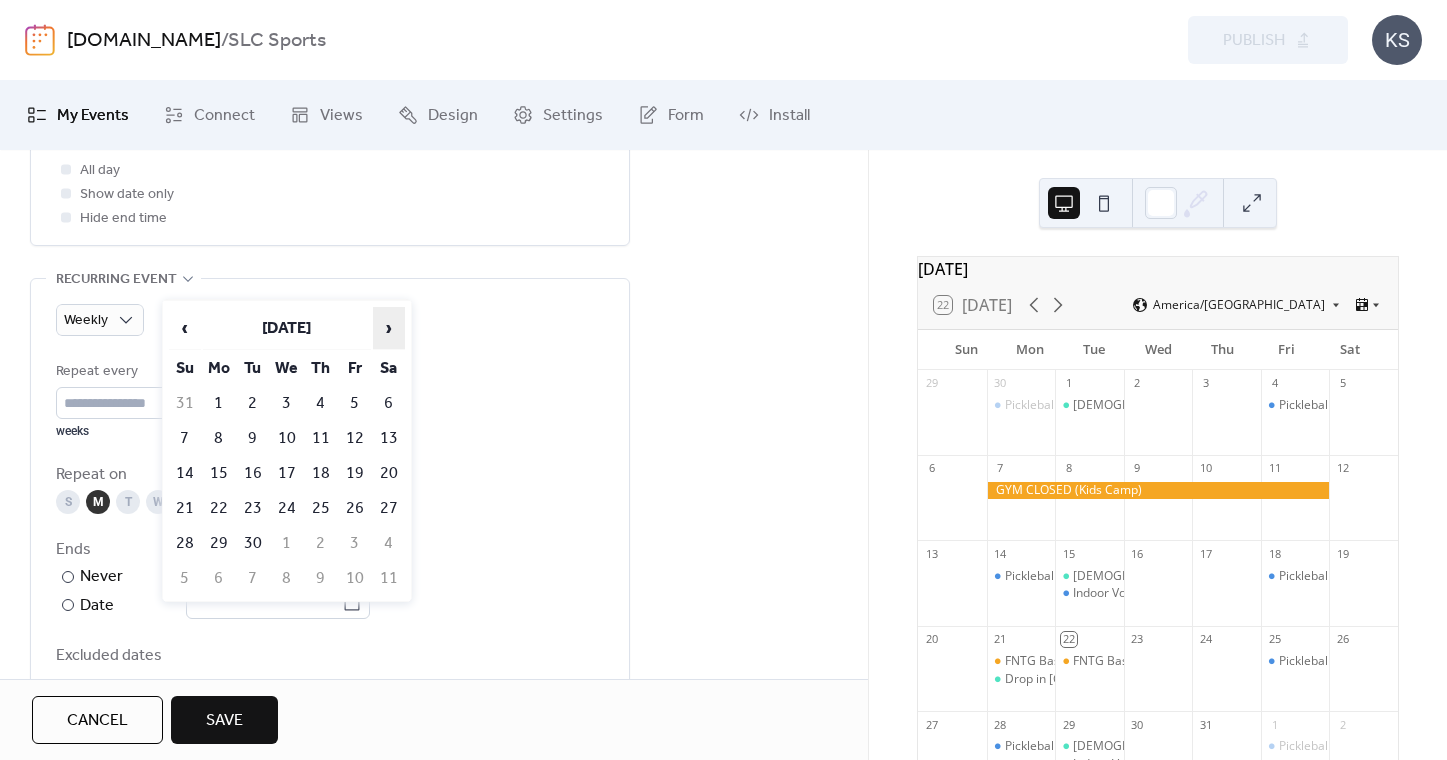 click on "›" at bounding box center (389, 328) 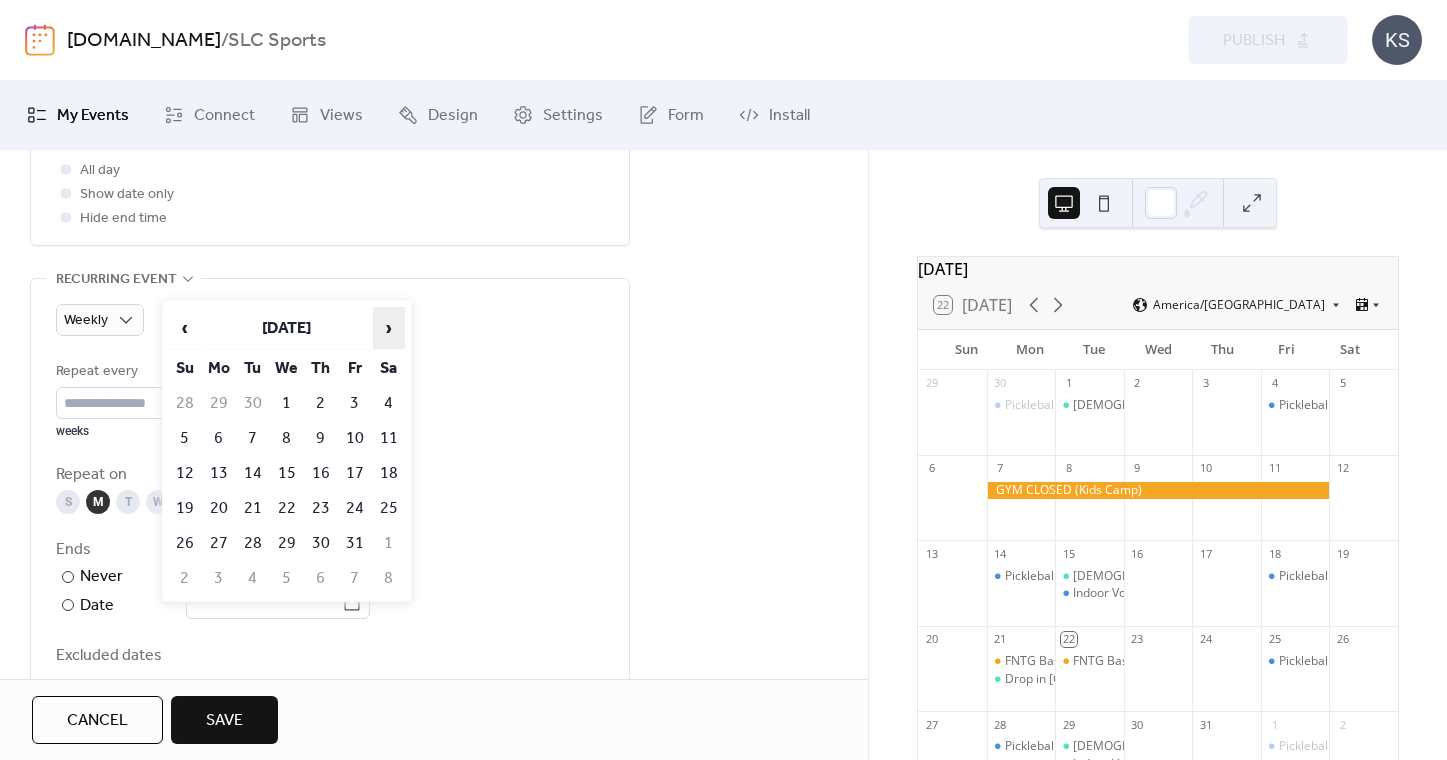click on "›" at bounding box center [389, 328] 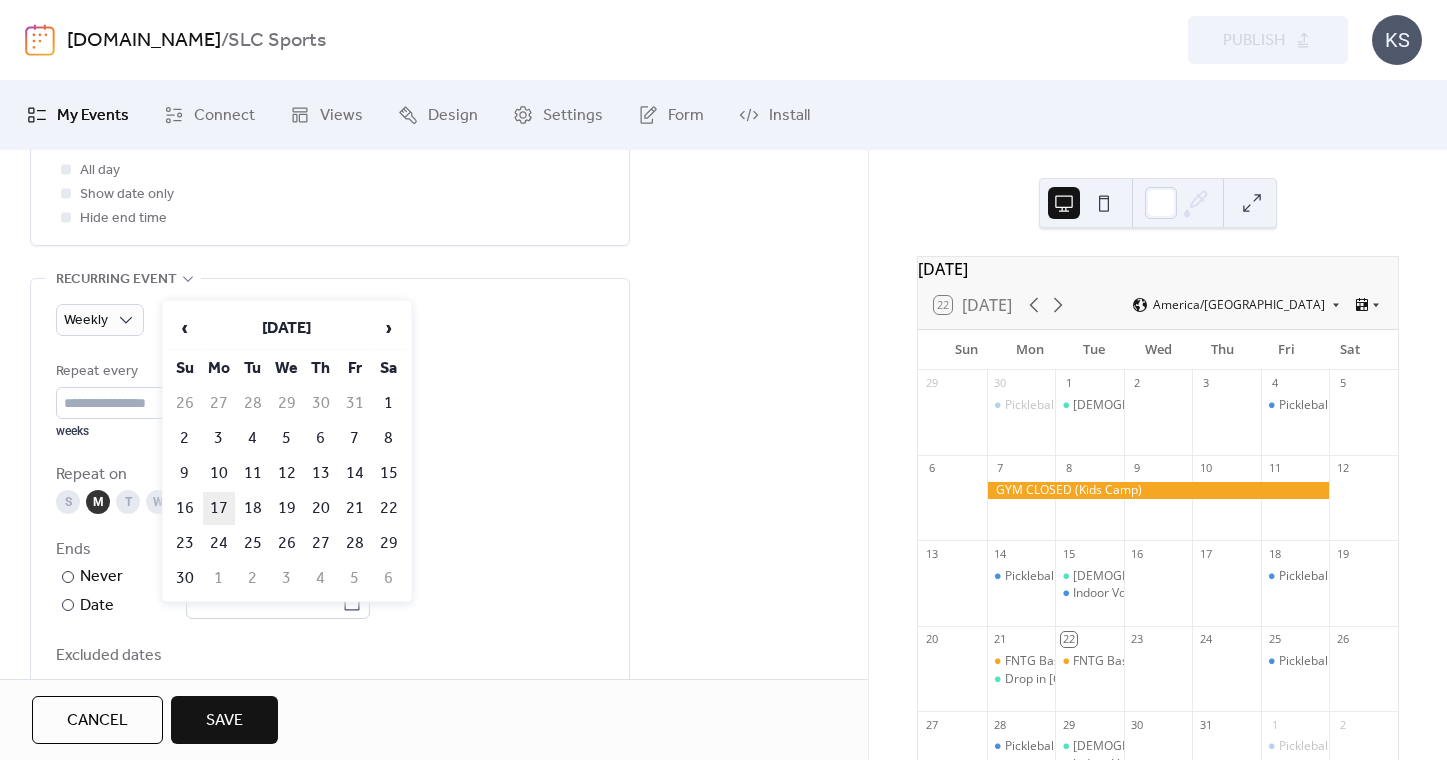 click on "17" at bounding box center (219, 508) 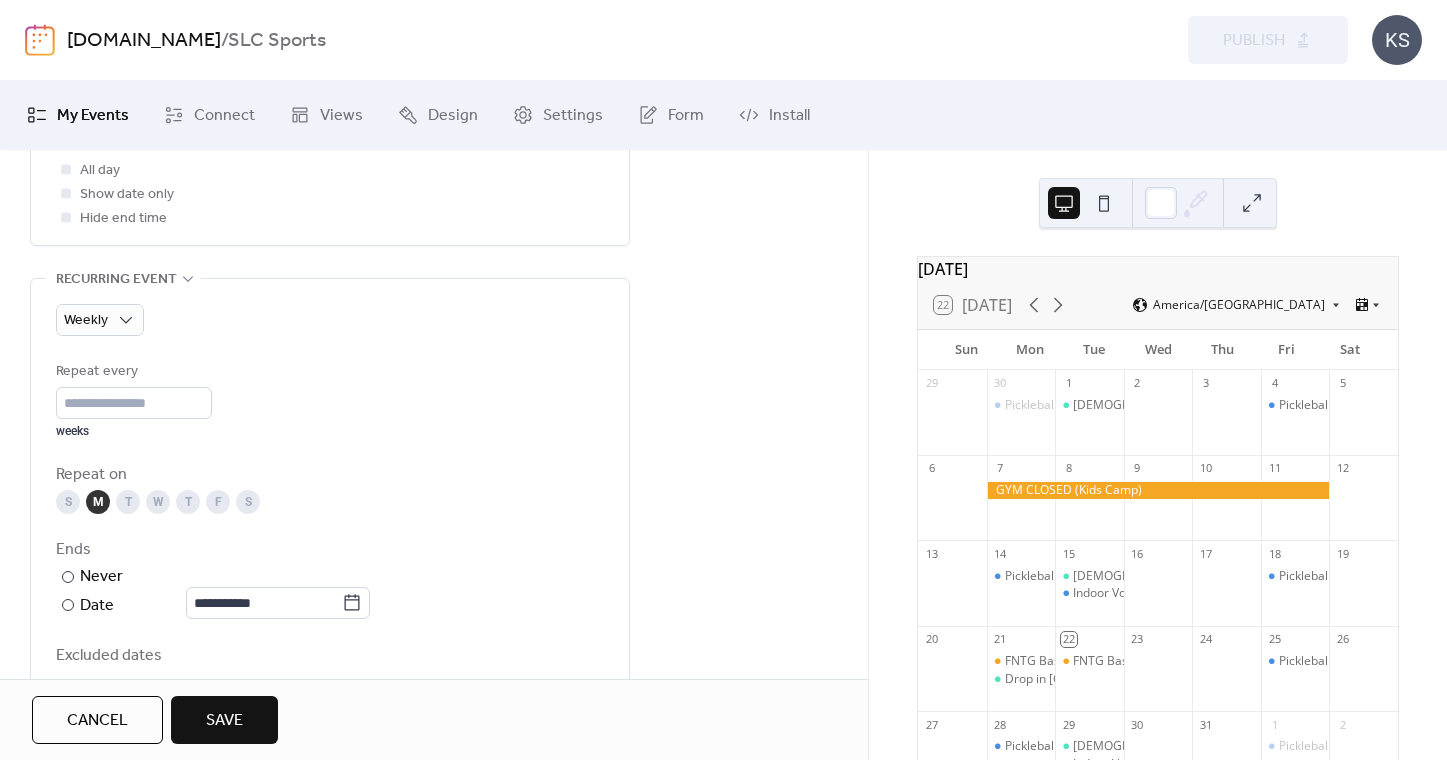 click on "S M T W T F S" at bounding box center (330, 502) 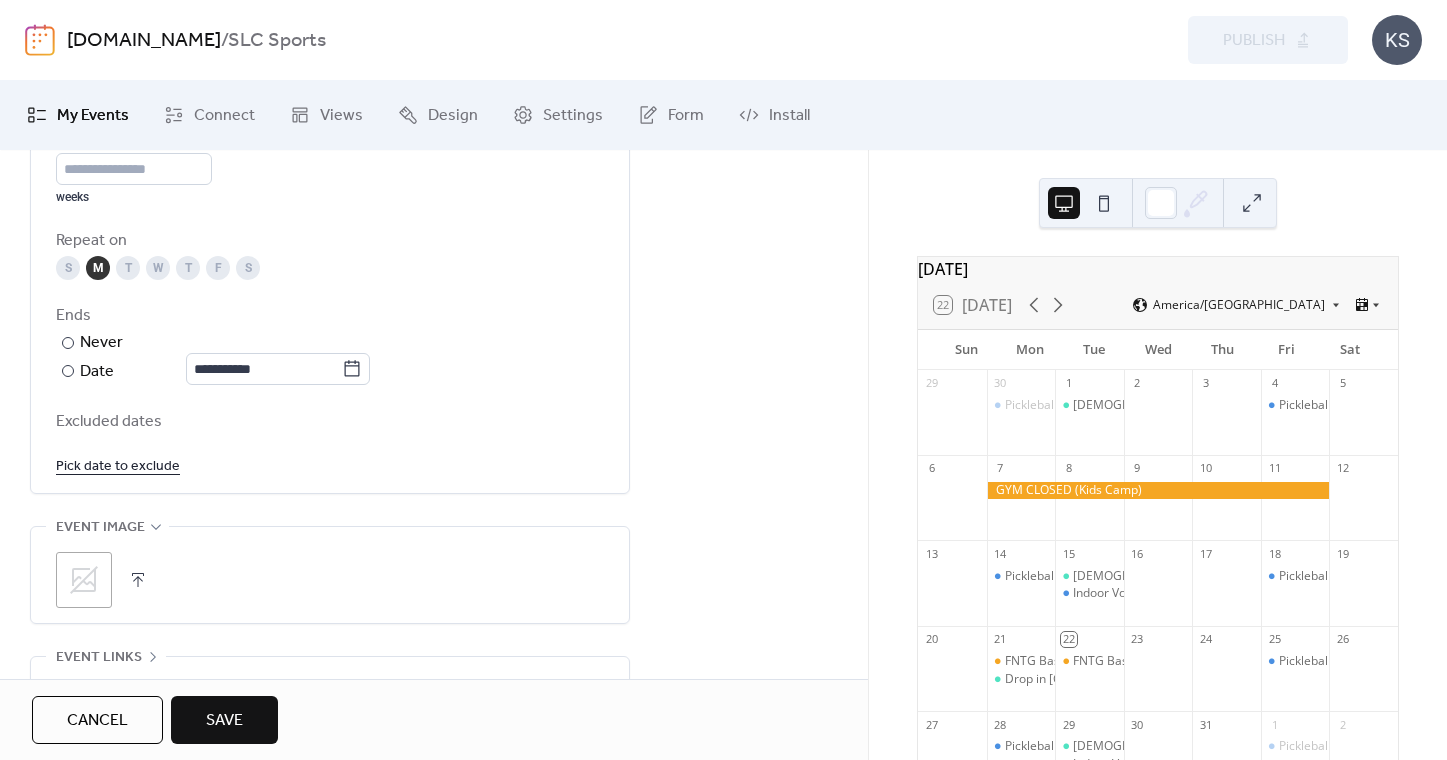 scroll, scrollTop: 1055, scrollLeft: 0, axis: vertical 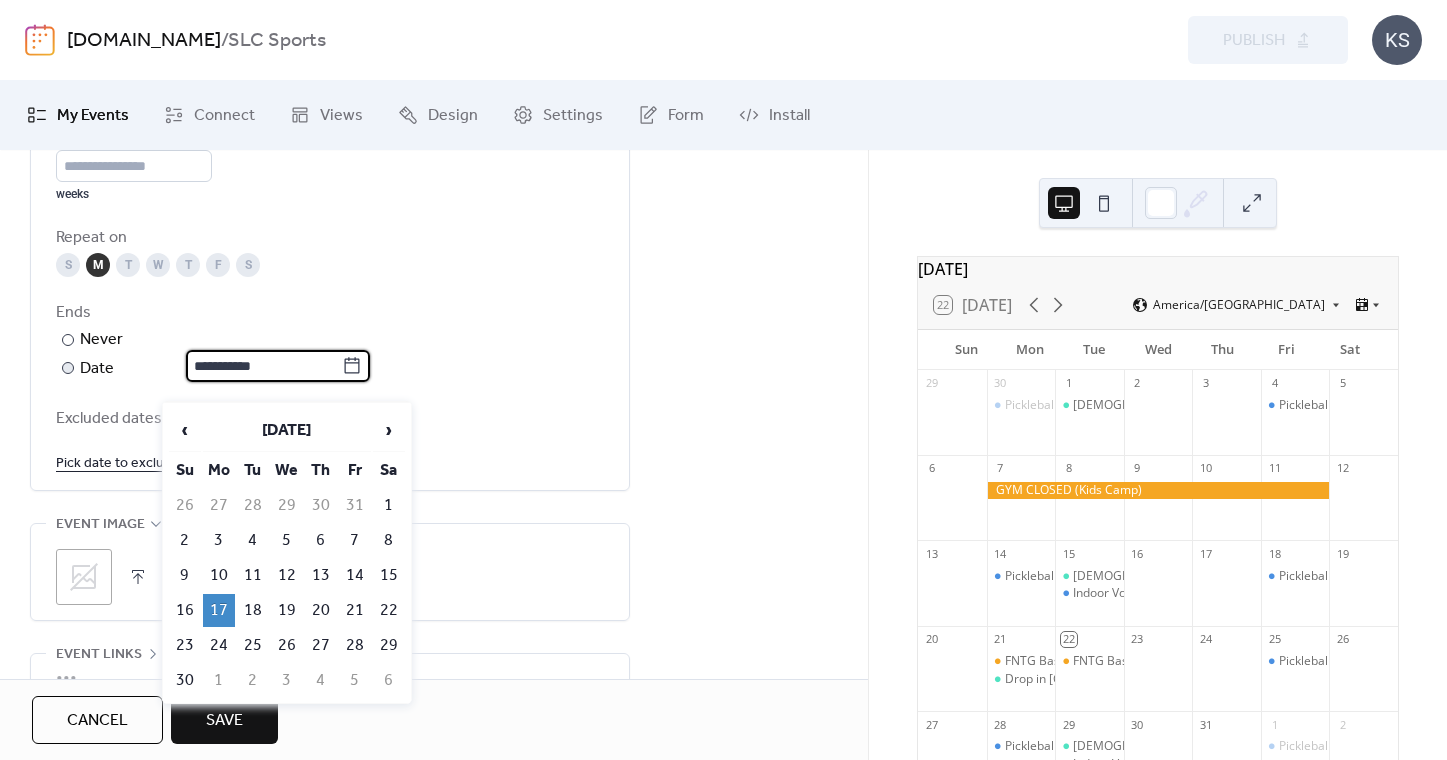 click on "**********" at bounding box center [264, 366] 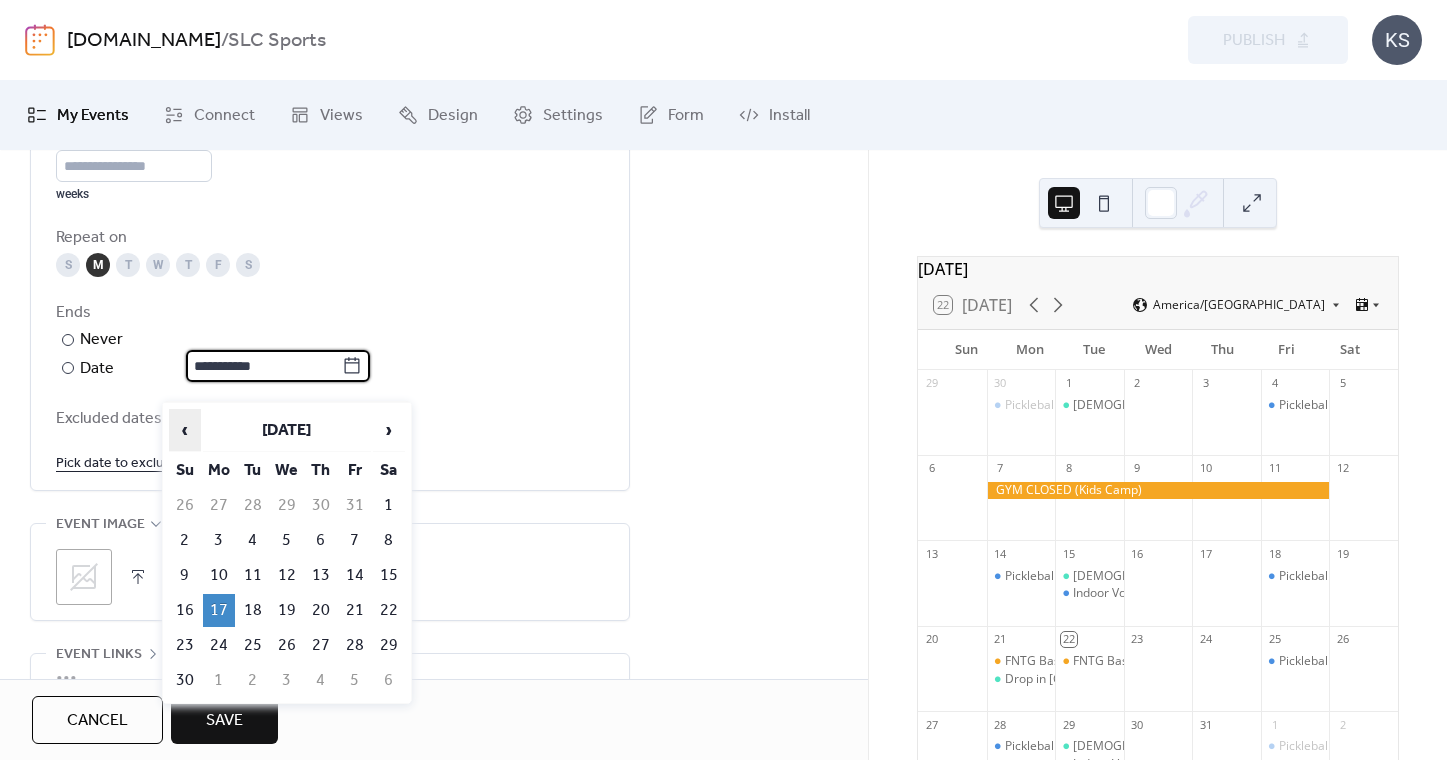 click on "‹" at bounding box center [185, 430] 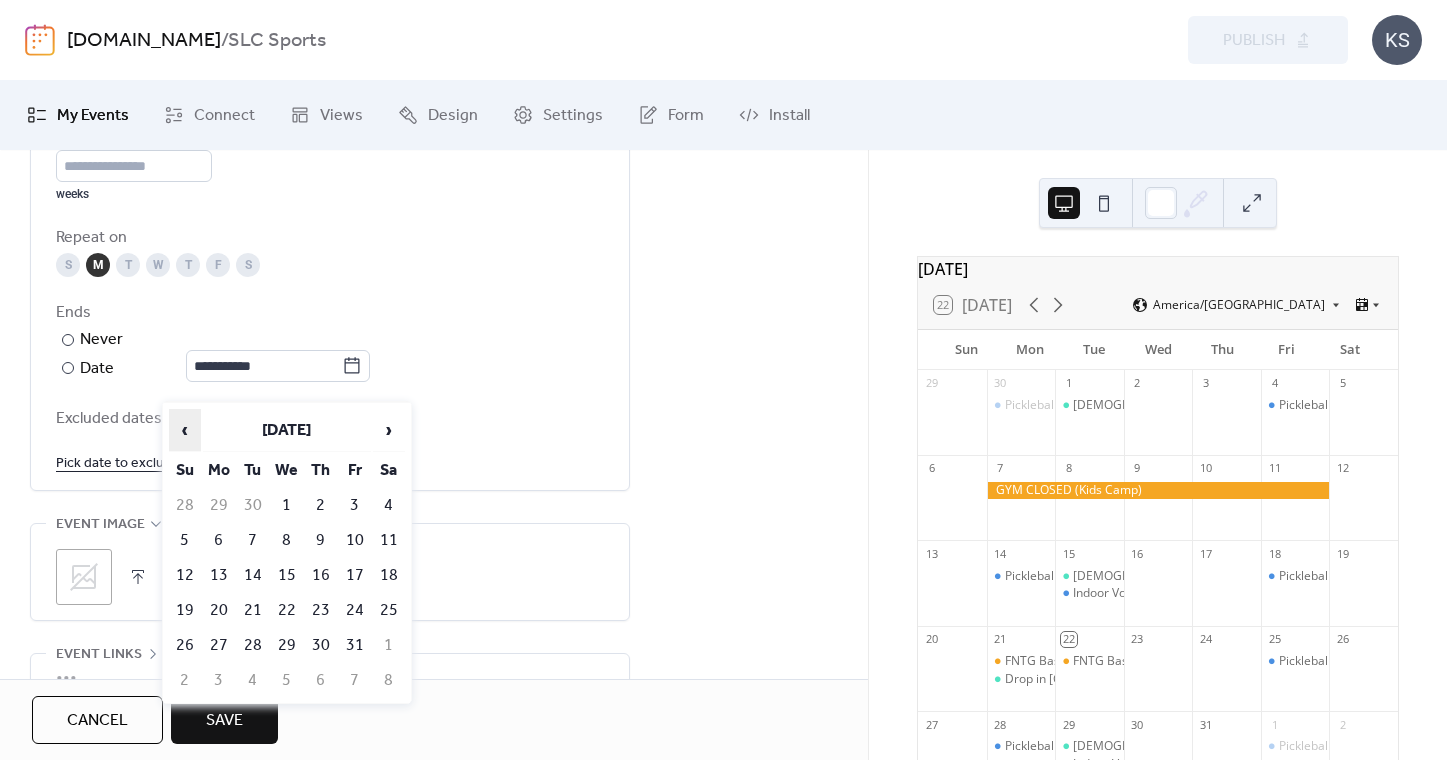 click on "‹" at bounding box center [185, 430] 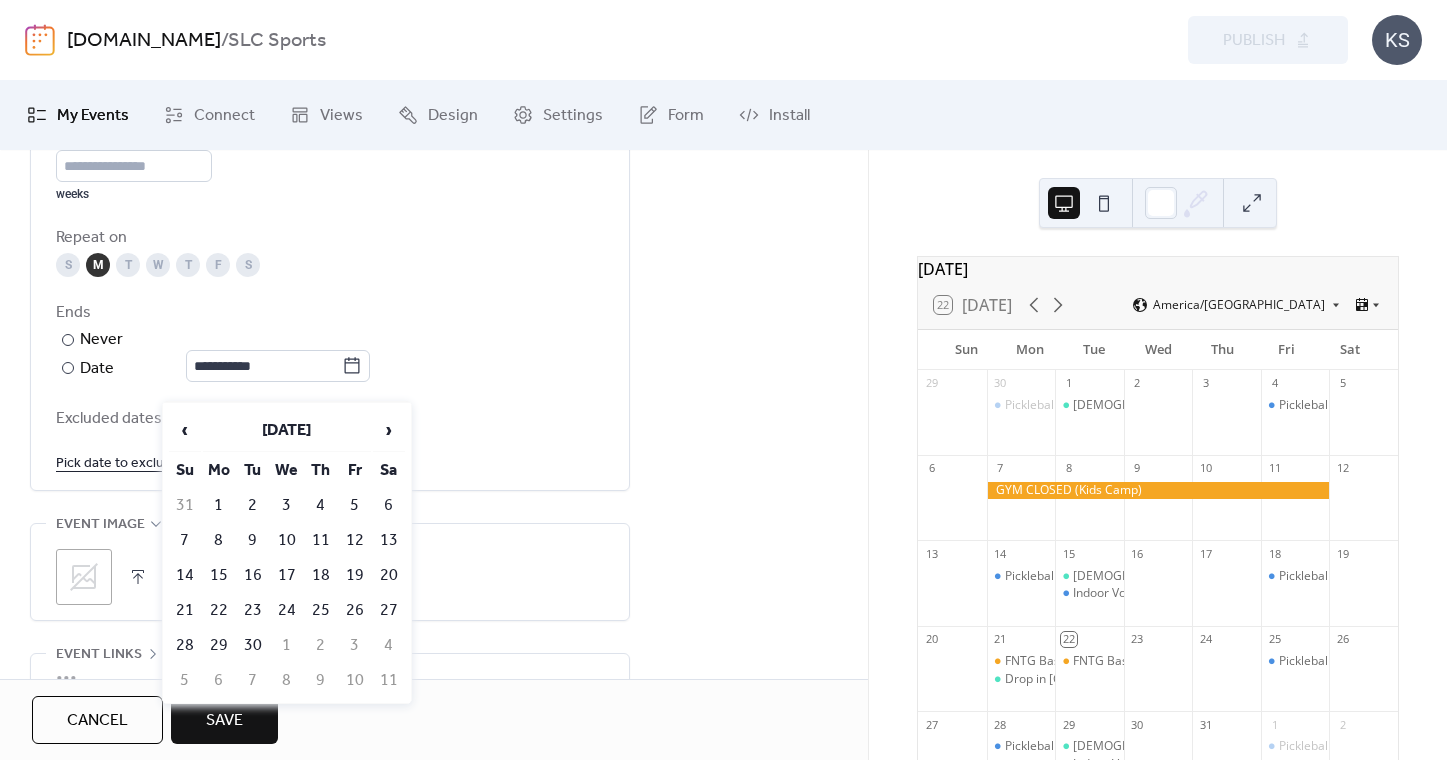 click on "**********" at bounding box center (330, 299) 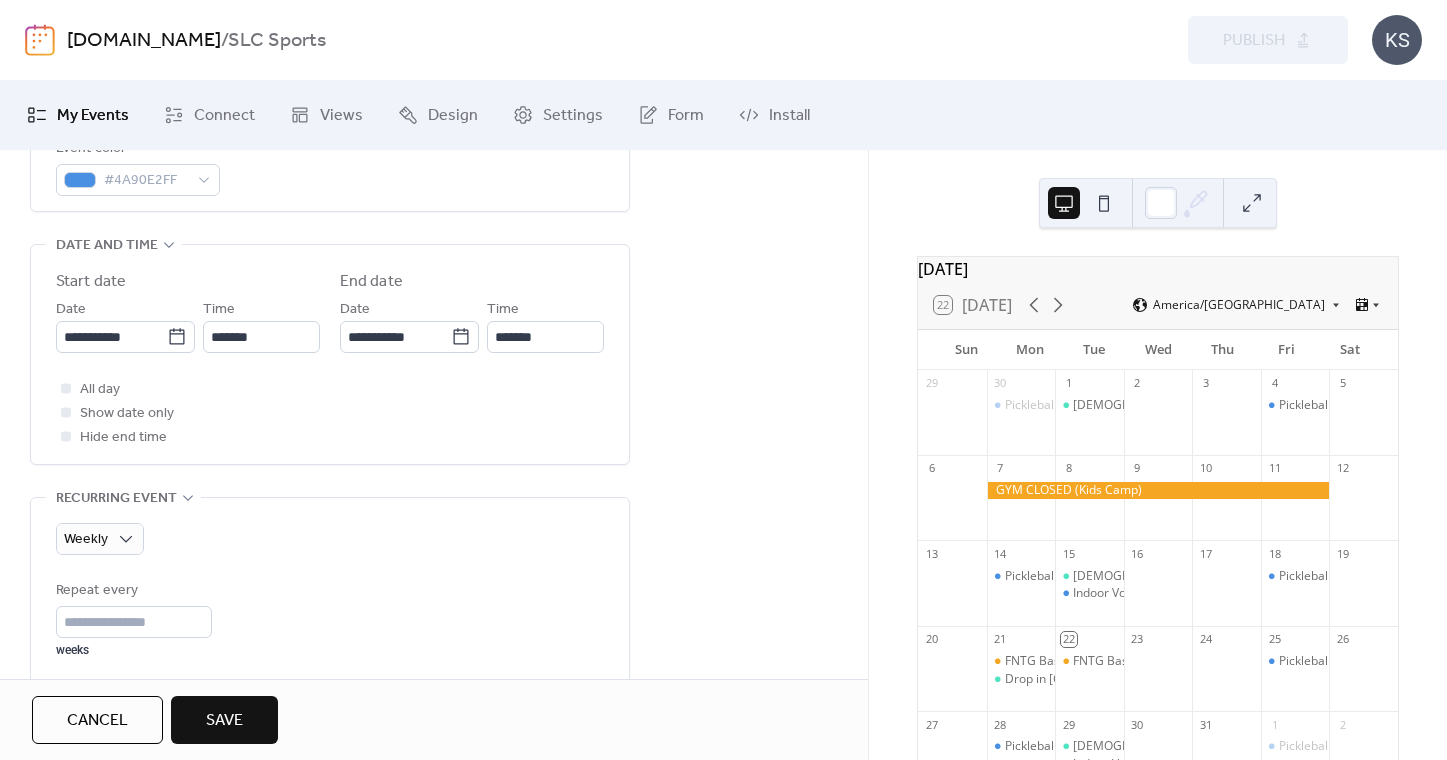 scroll, scrollTop: 595, scrollLeft: 0, axis: vertical 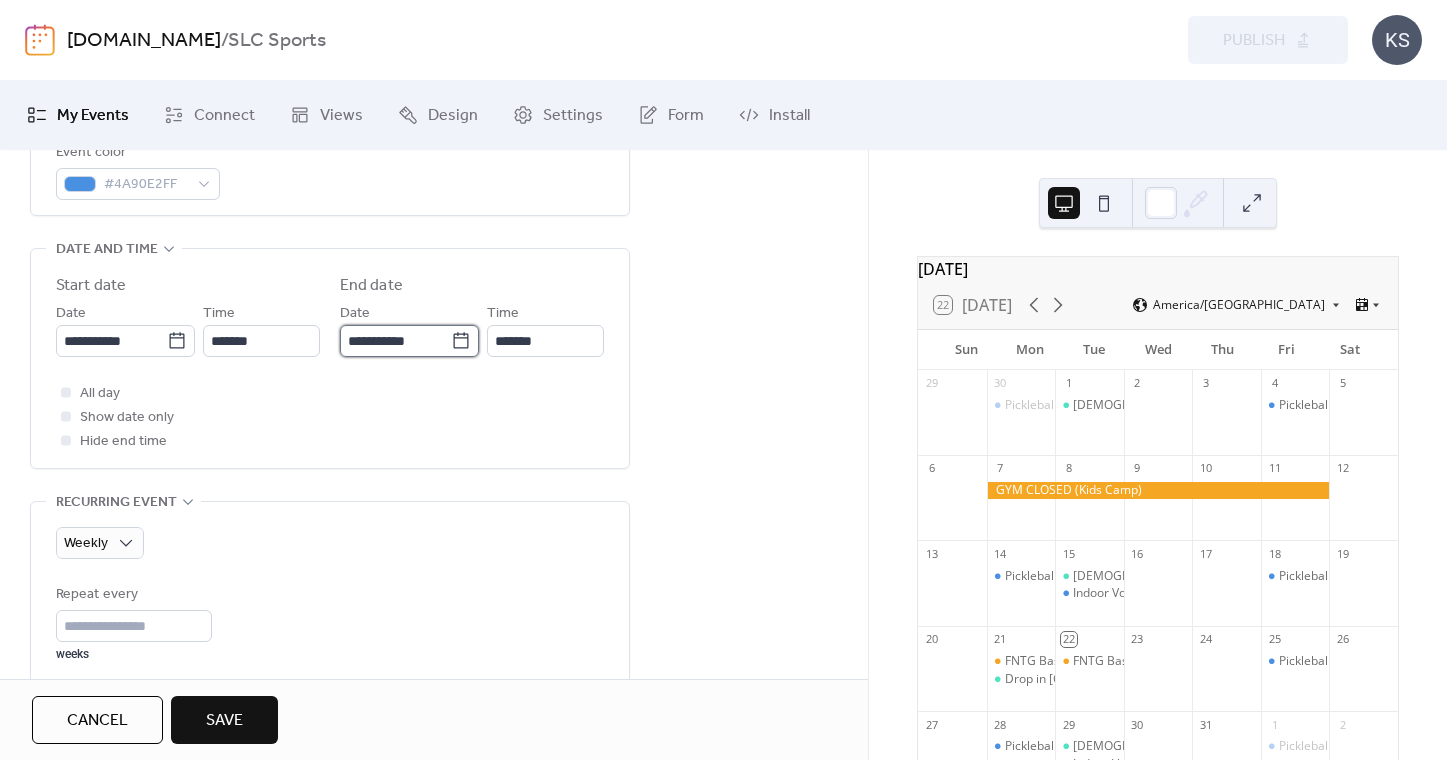 click on "**********" at bounding box center [395, 341] 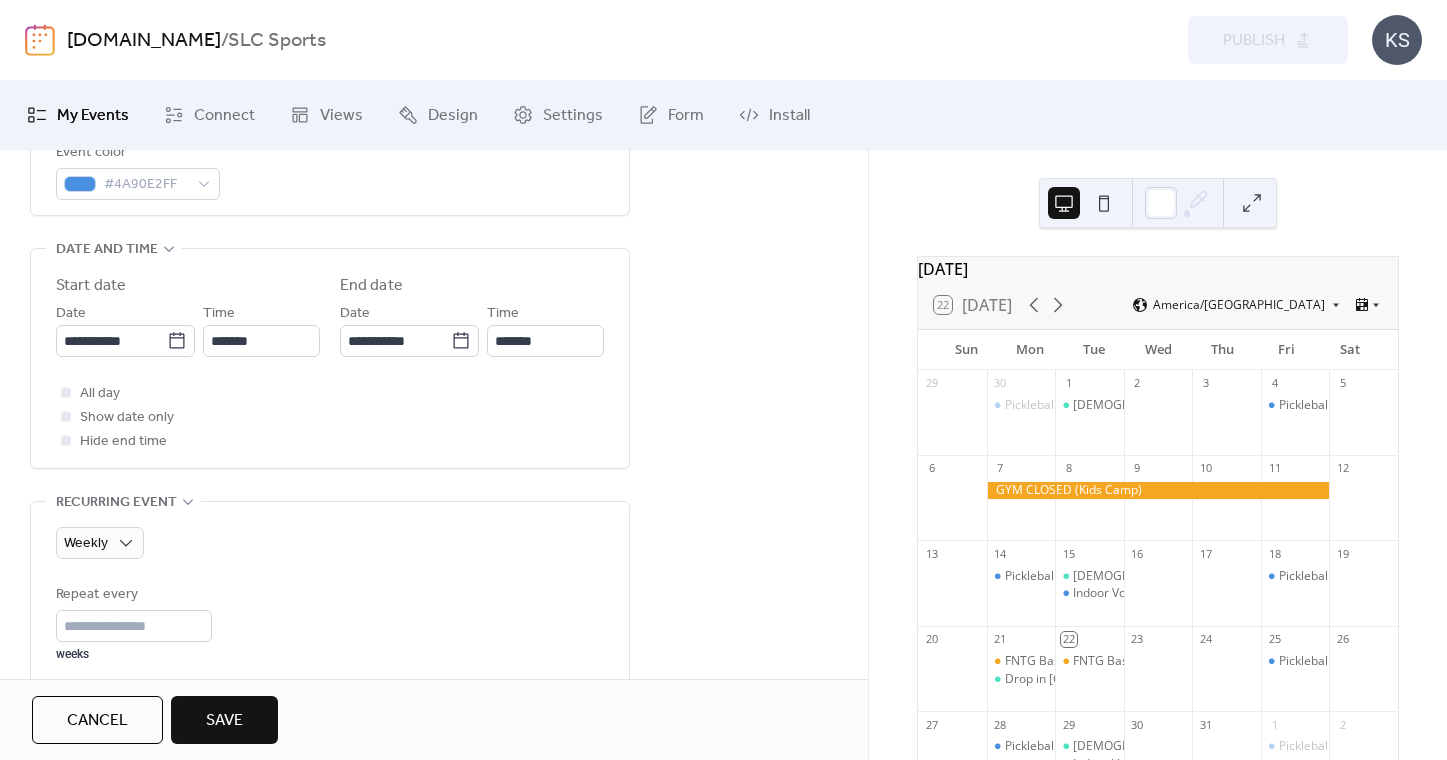 click on "**********" at bounding box center [330, 726] 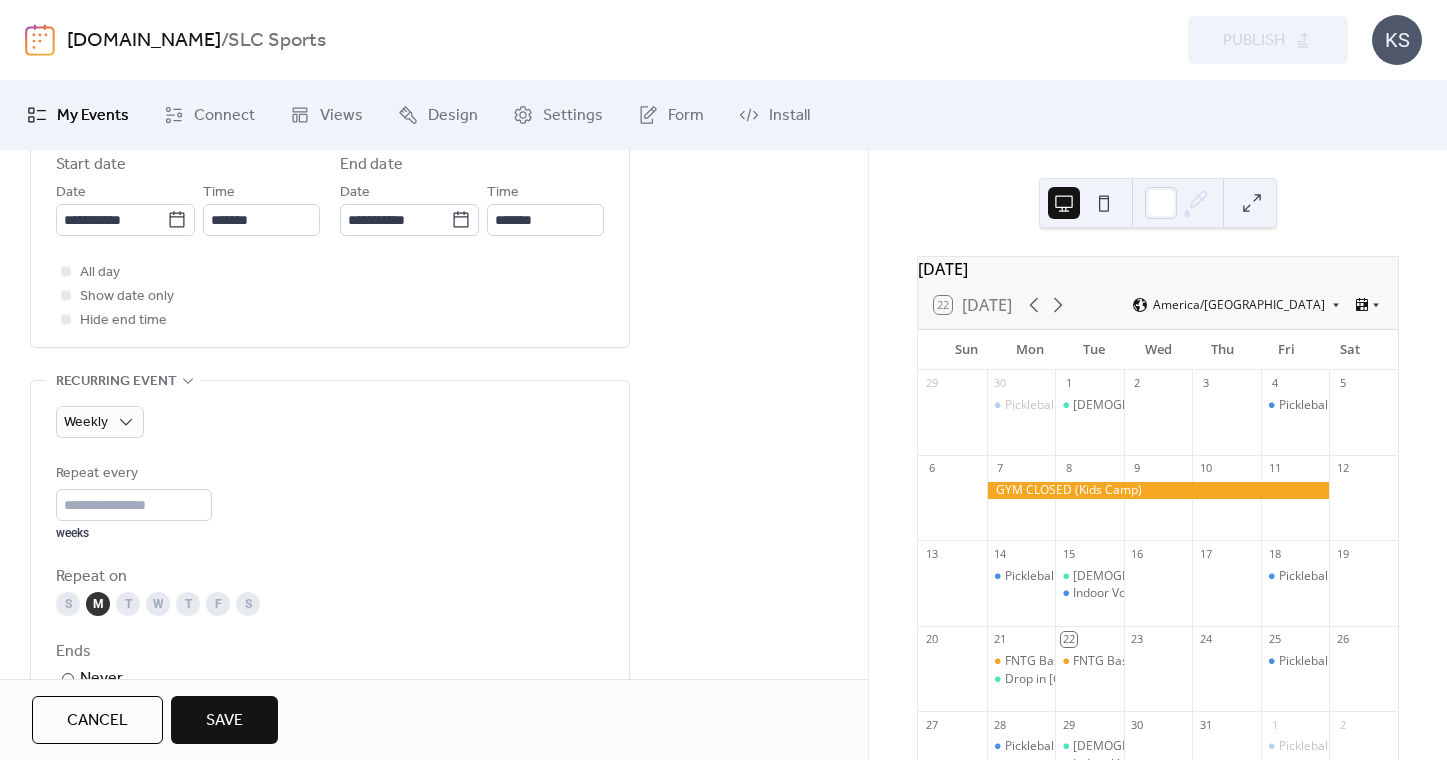scroll, scrollTop: 718, scrollLeft: 0, axis: vertical 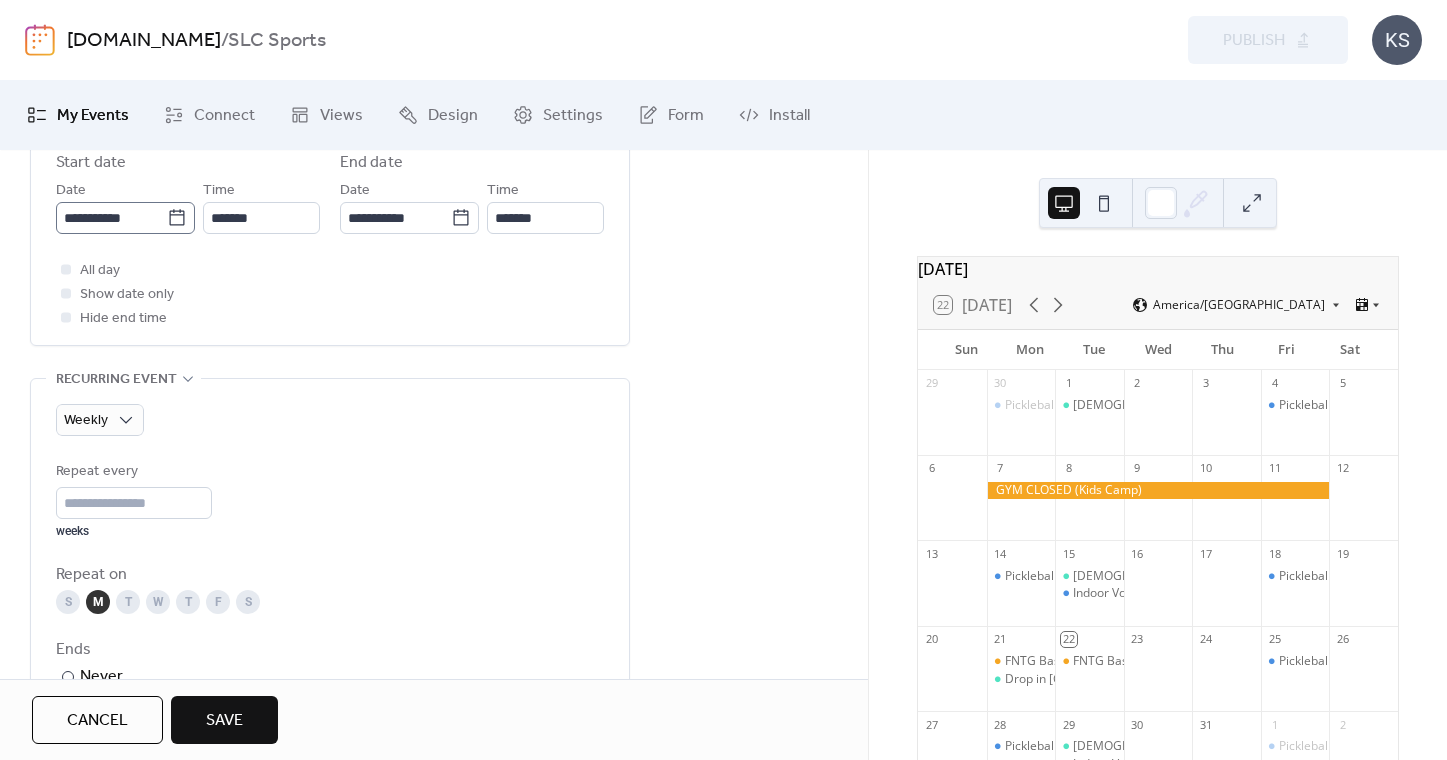 click 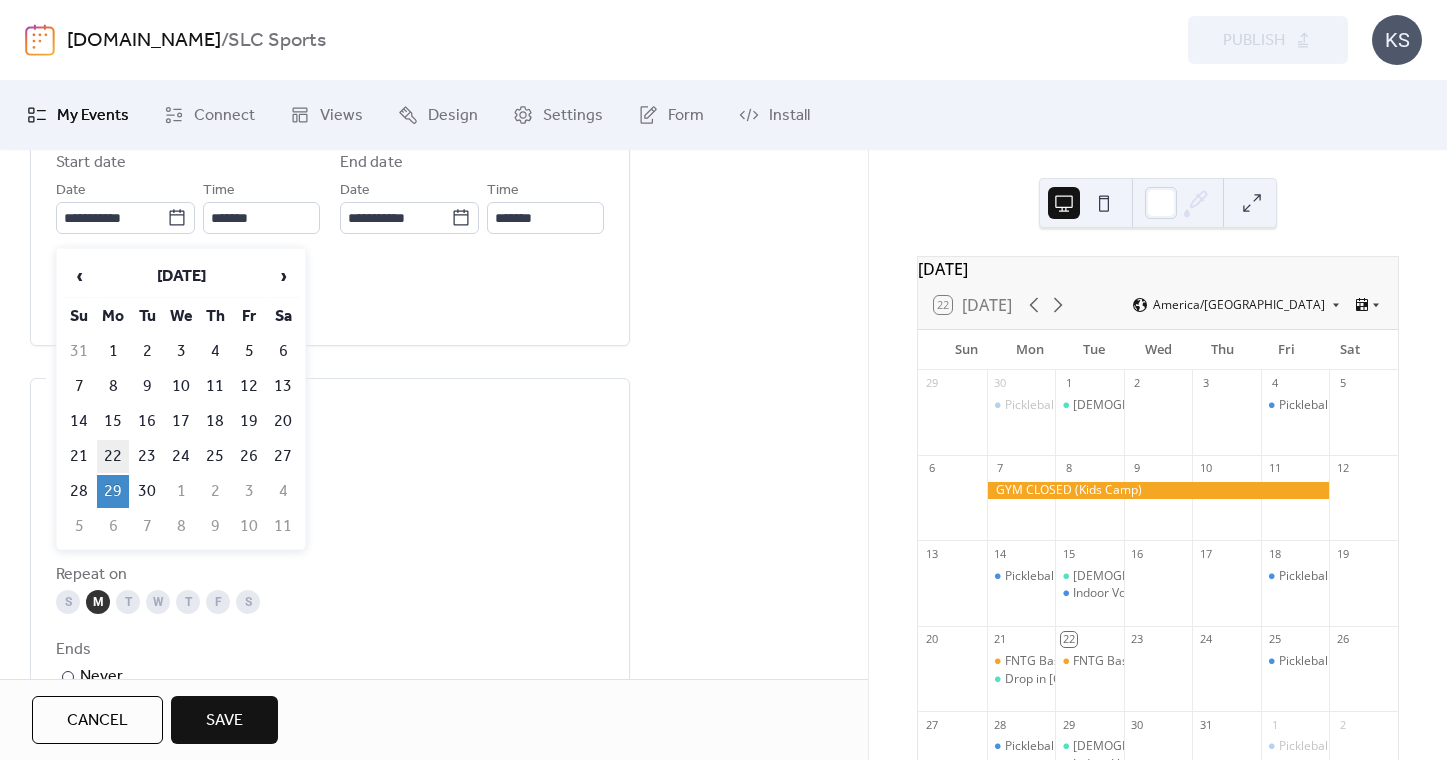 click on "22" at bounding box center (113, 456) 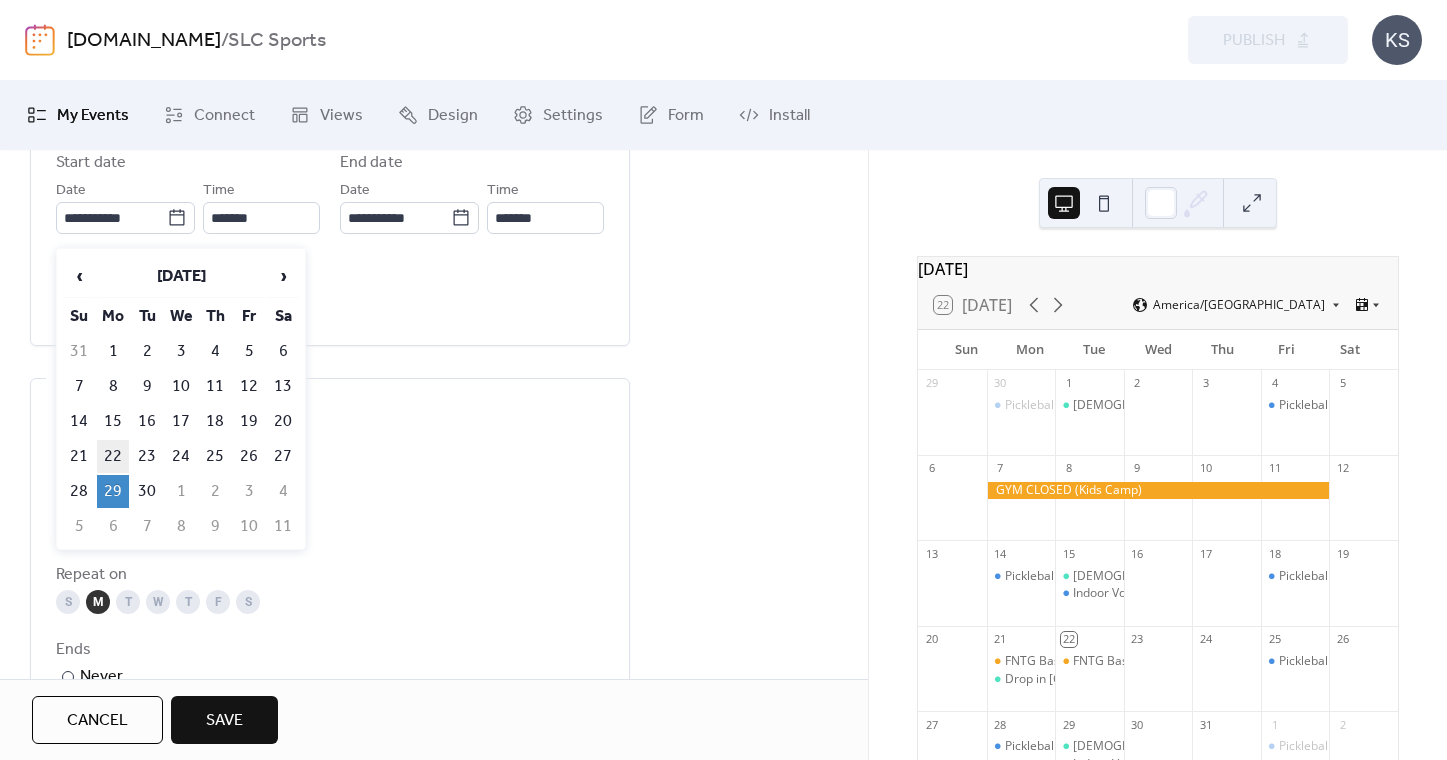 type on "**********" 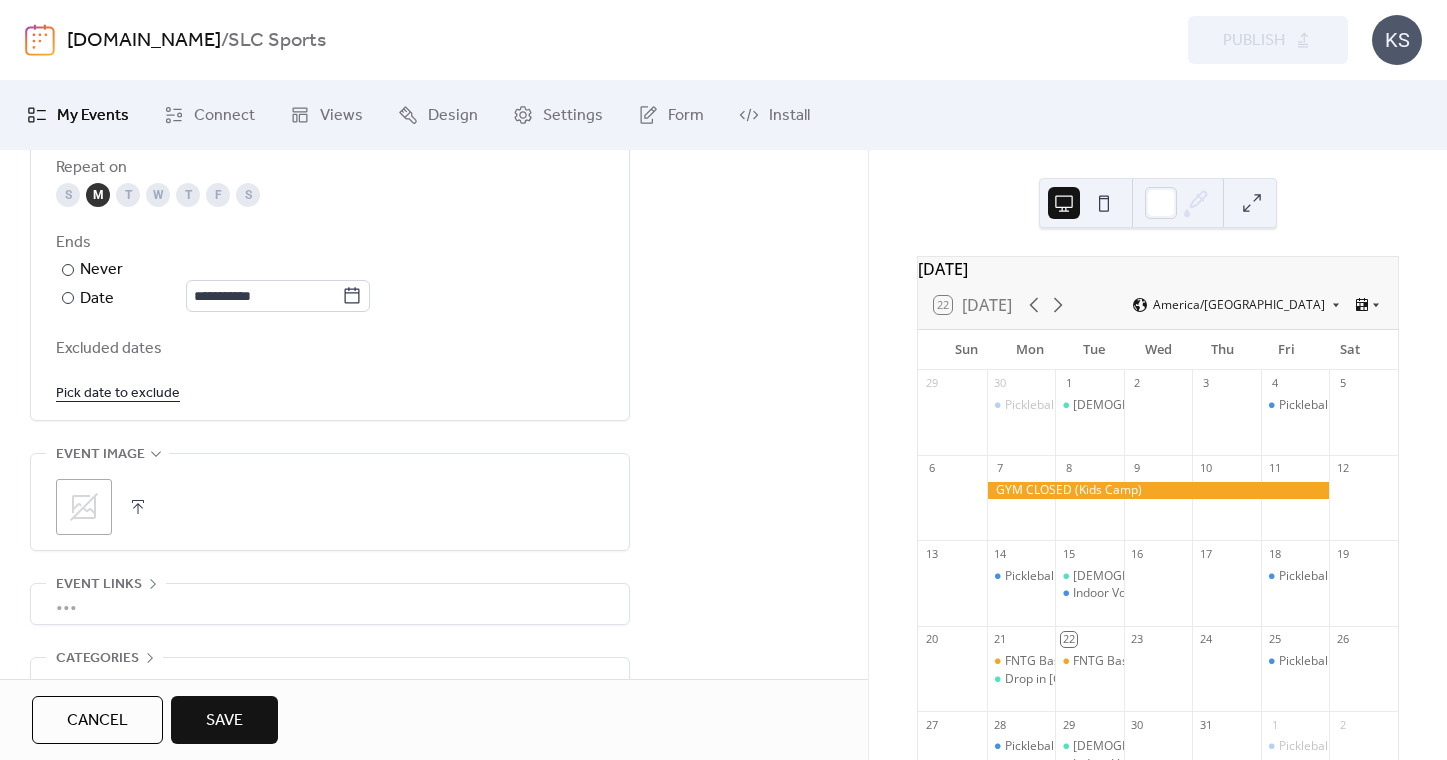 scroll, scrollTop: 1159, scrollLeft: 0, axis: vertical 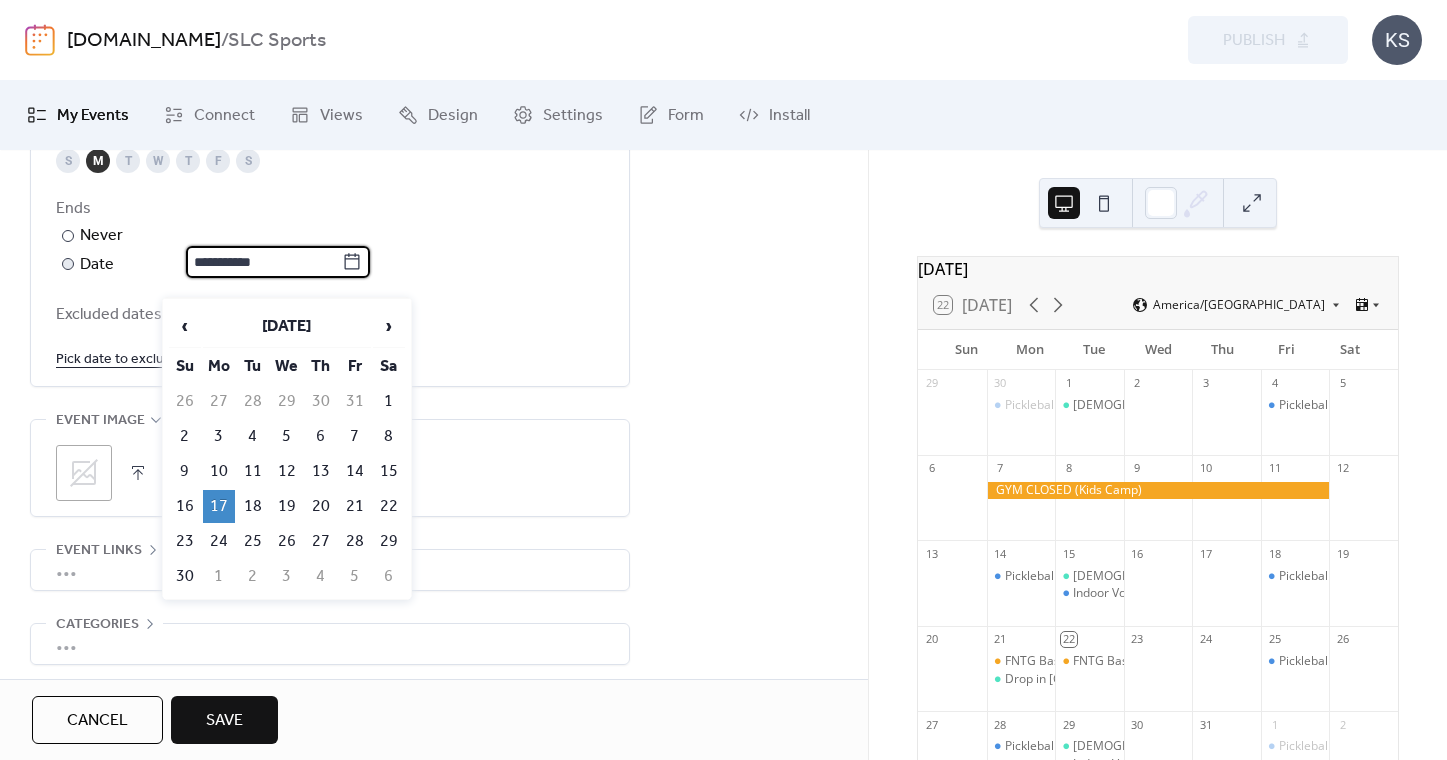 click on "**********" at bounding box center (264, 262) 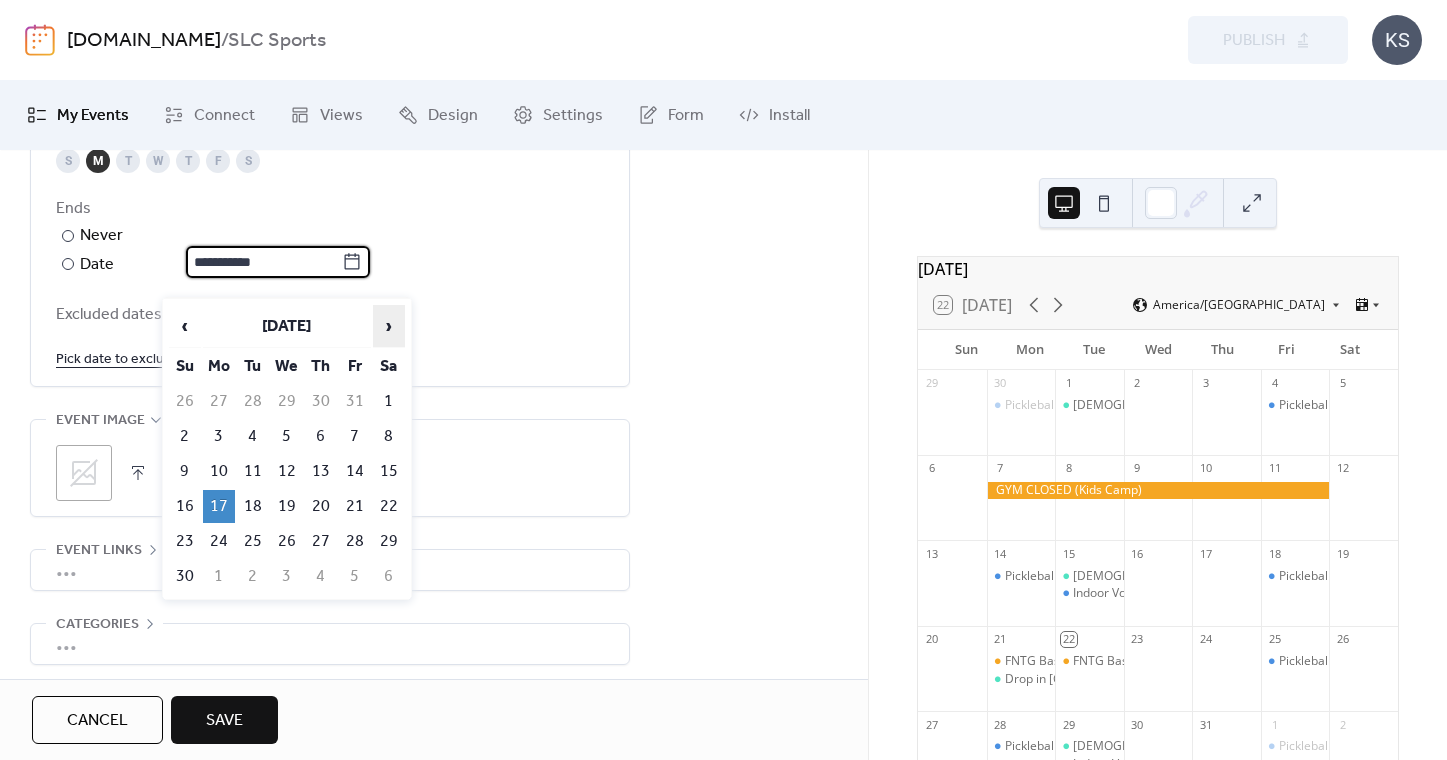 click on "›" at bounding box center (389, 326) 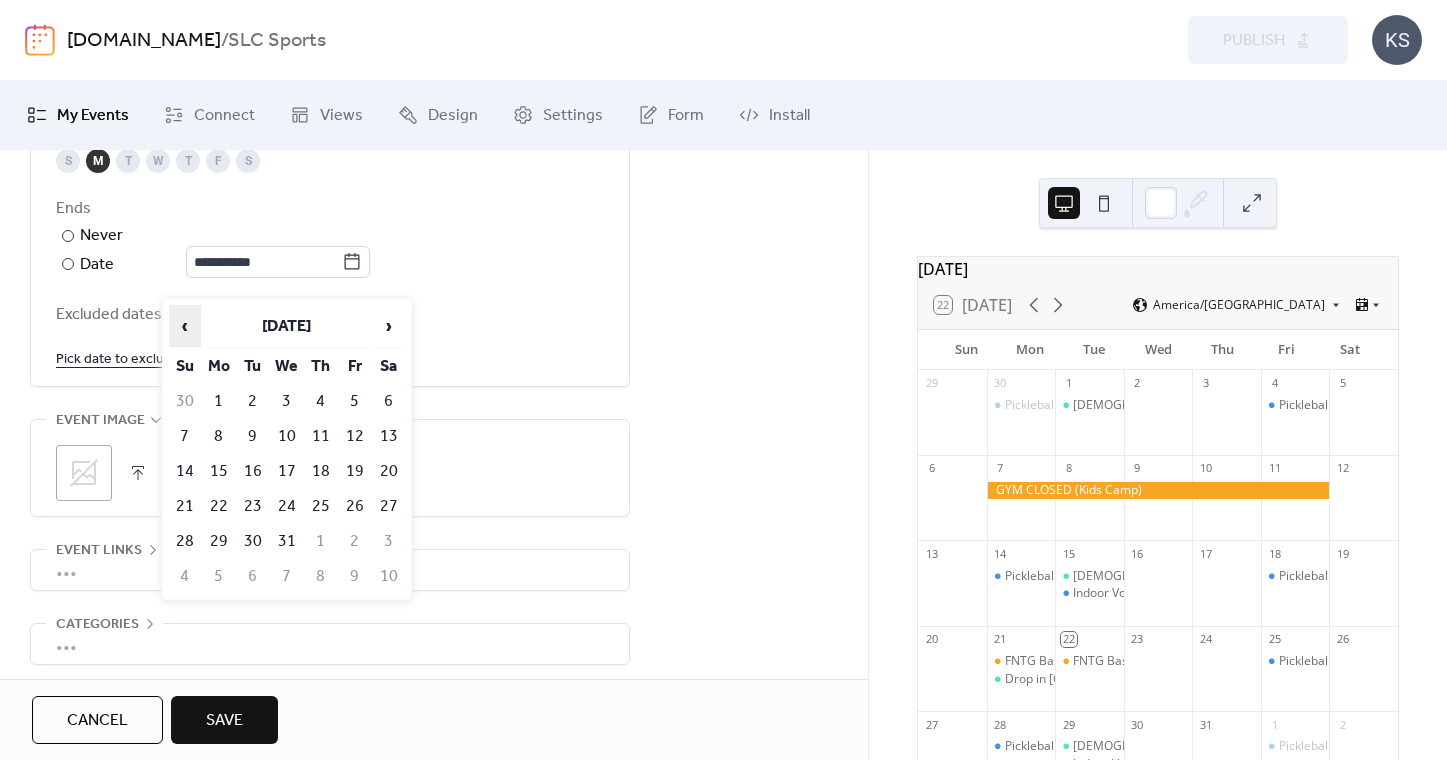 click on "‹" at bounding box center (185, 326) 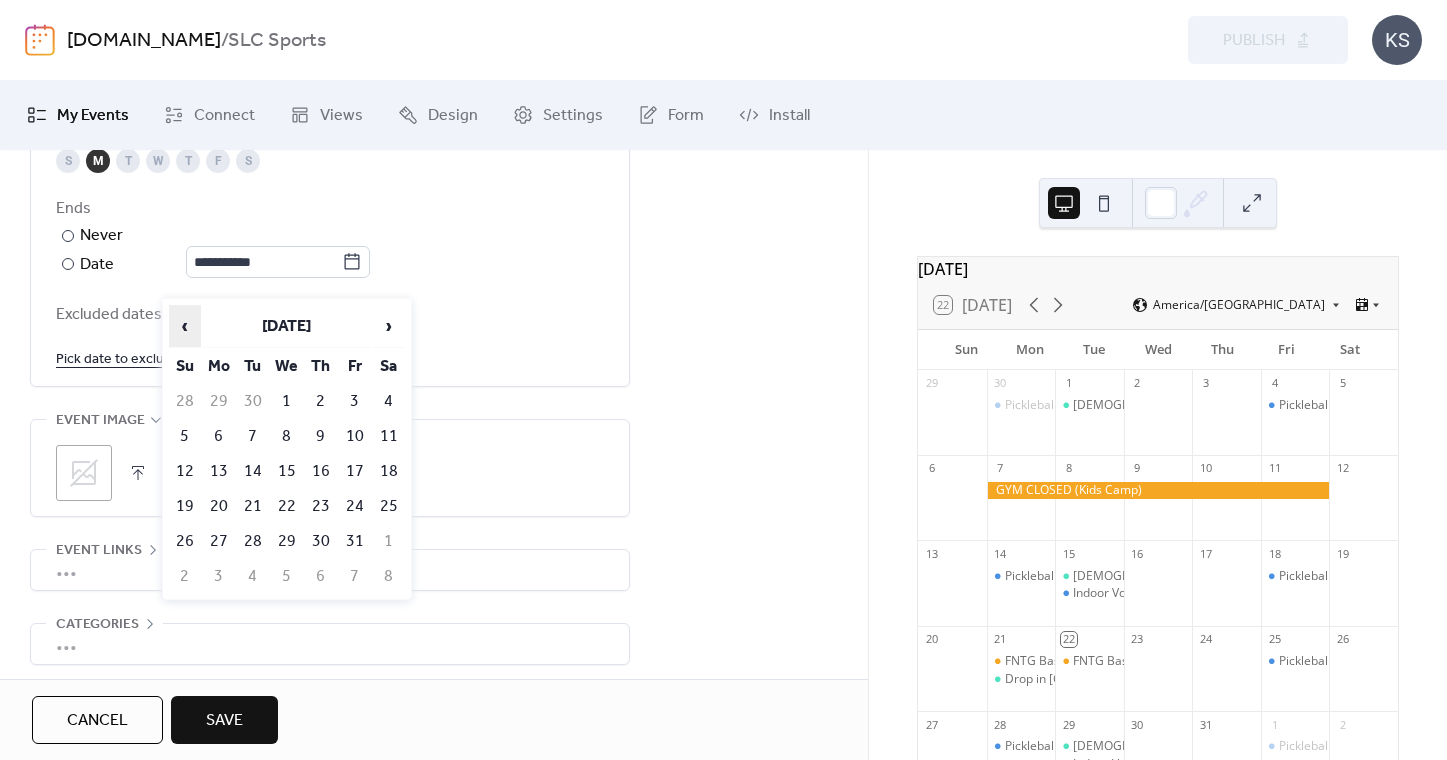 click on "‹" at bounding box center [185, 326] 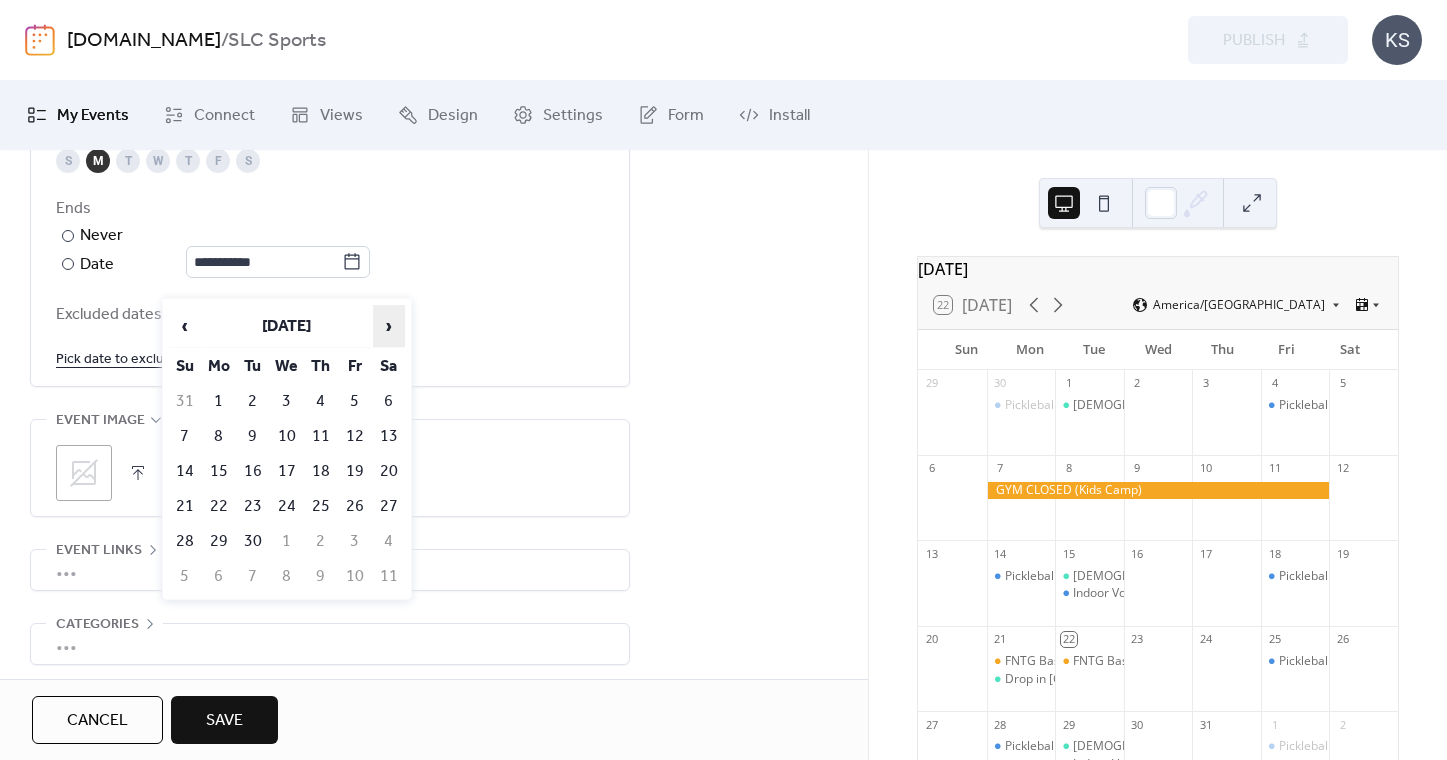 click on "›" at bounding box center (389, 326) 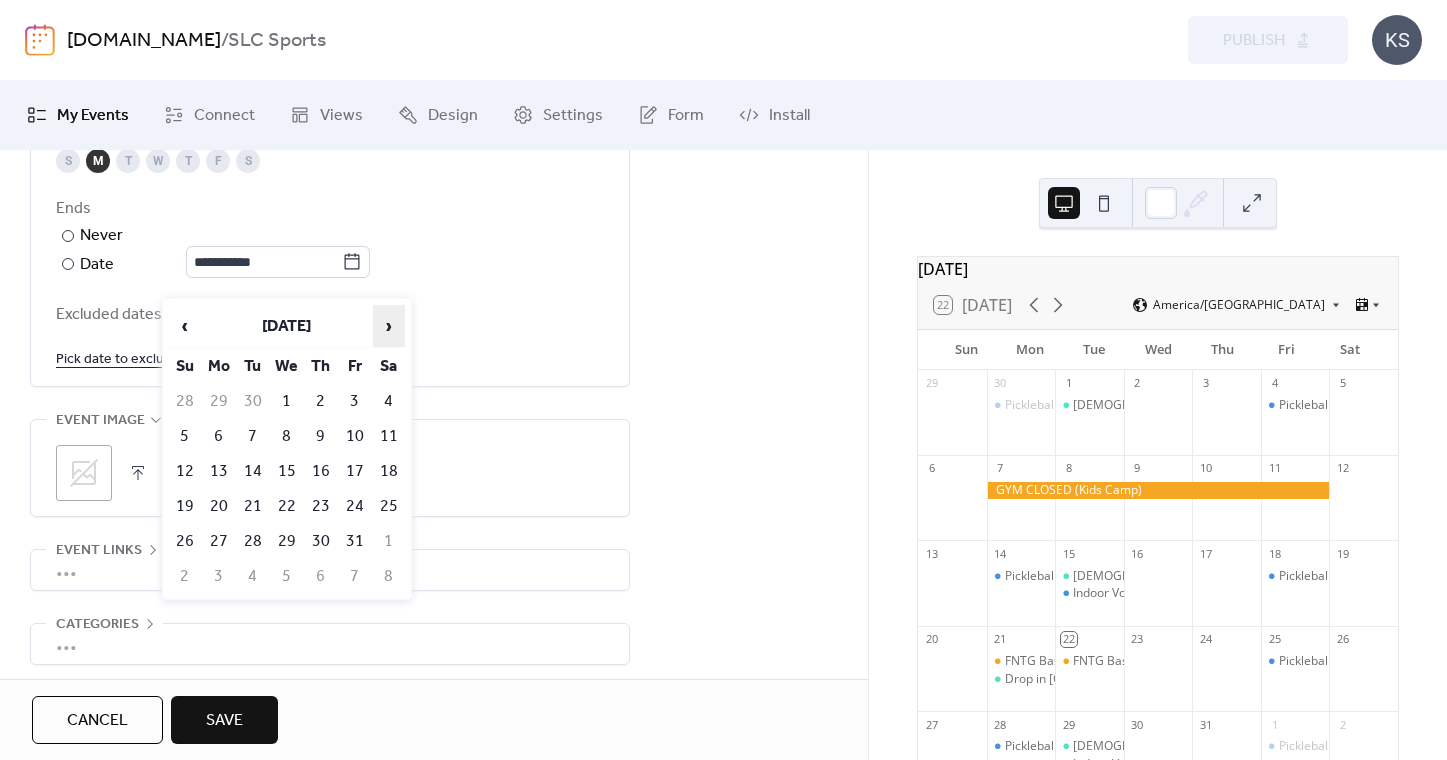 click on "›" at bounding box center [389, 326] 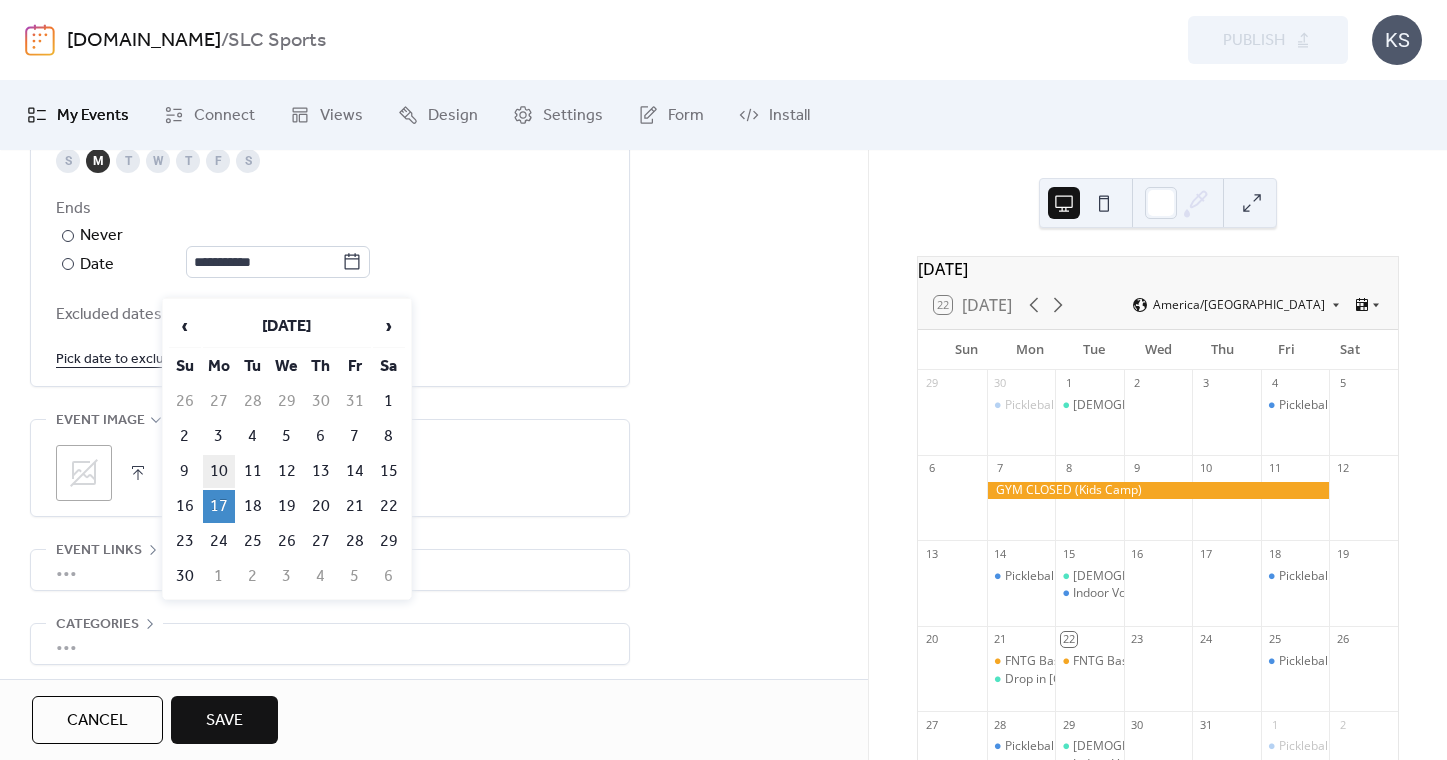click on "10" at bounding box center [219, 471] 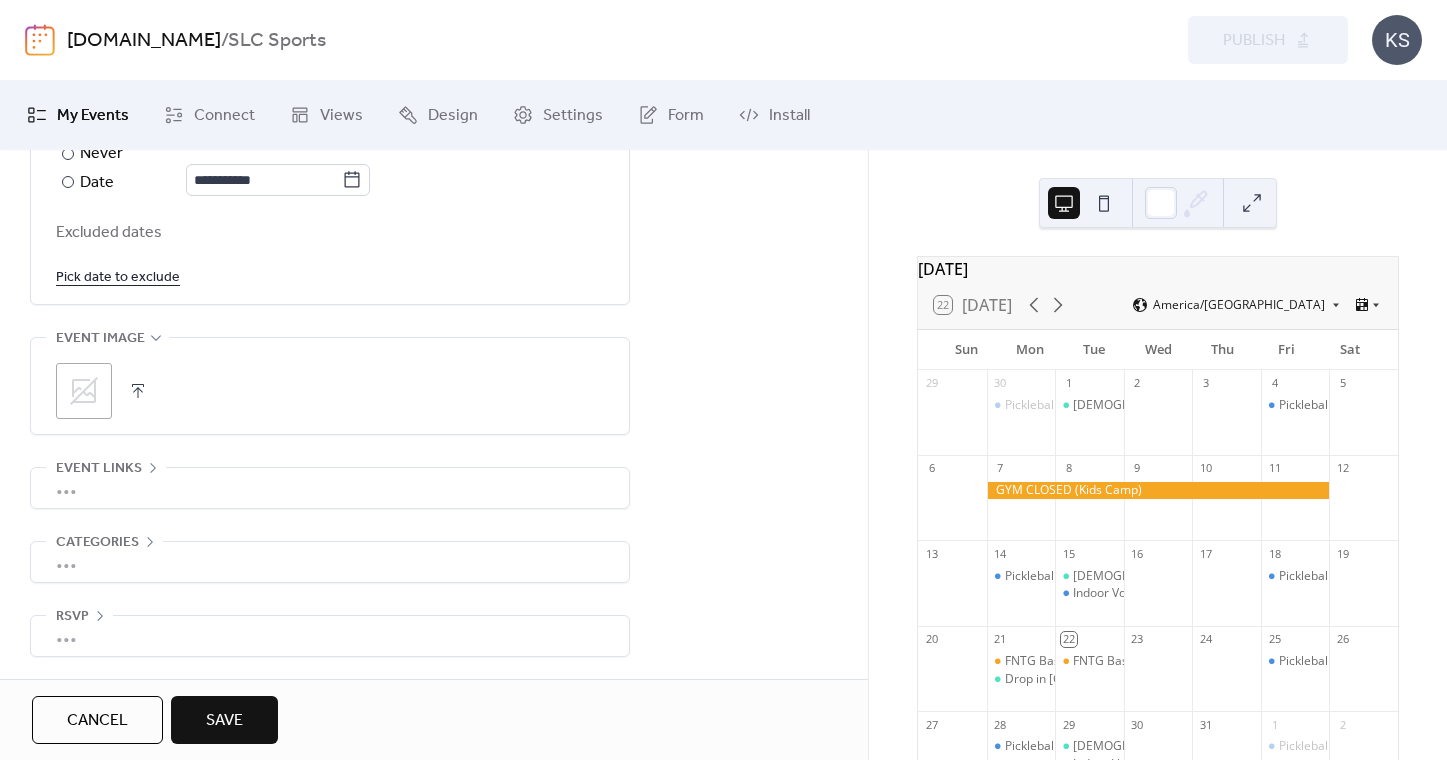 scroll, scrollTop: 1256, scrollLeft: 0, axis: vertical 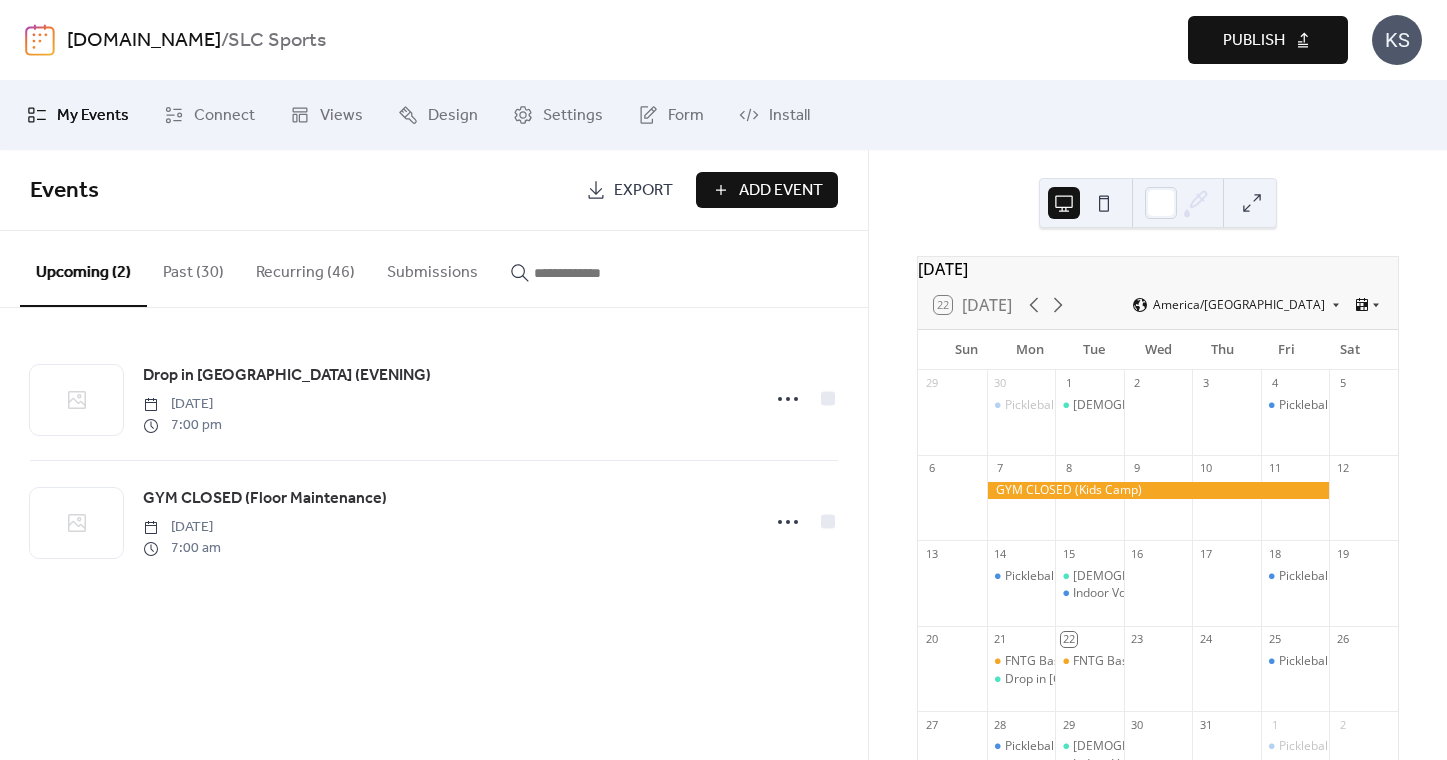 click on "Publish" at bounding box center [1268, 40] 